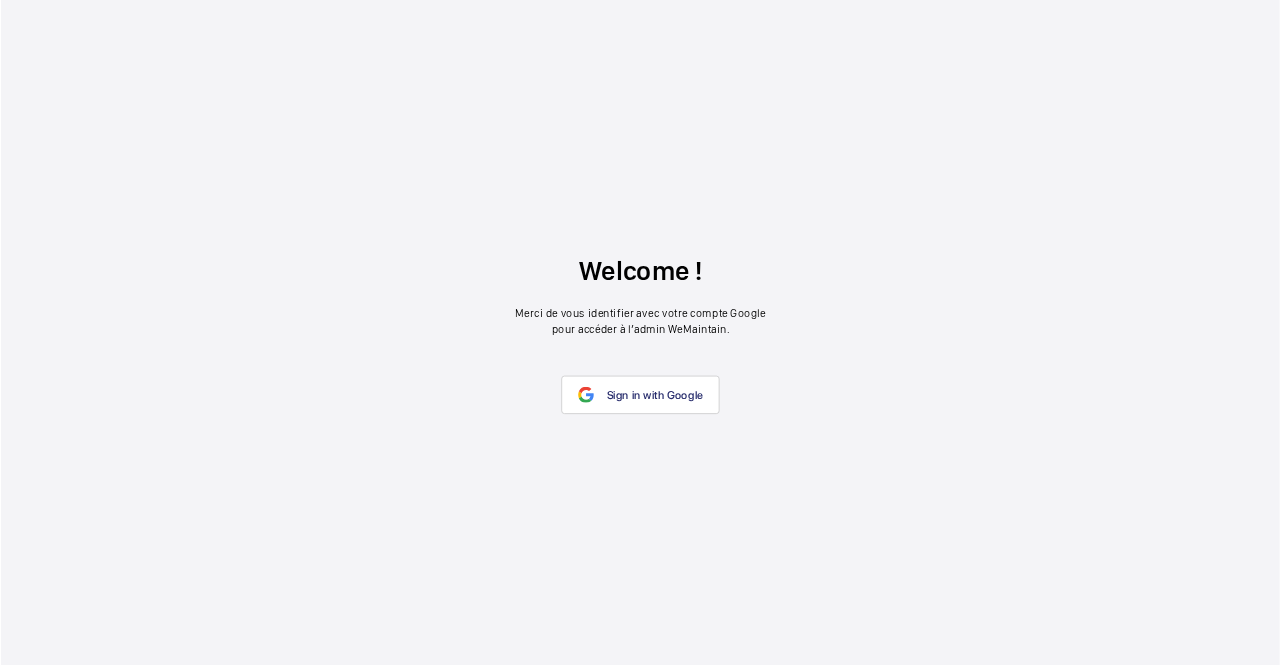 scroll, scrollTop: 0, scrollLeft: 0, axis: both 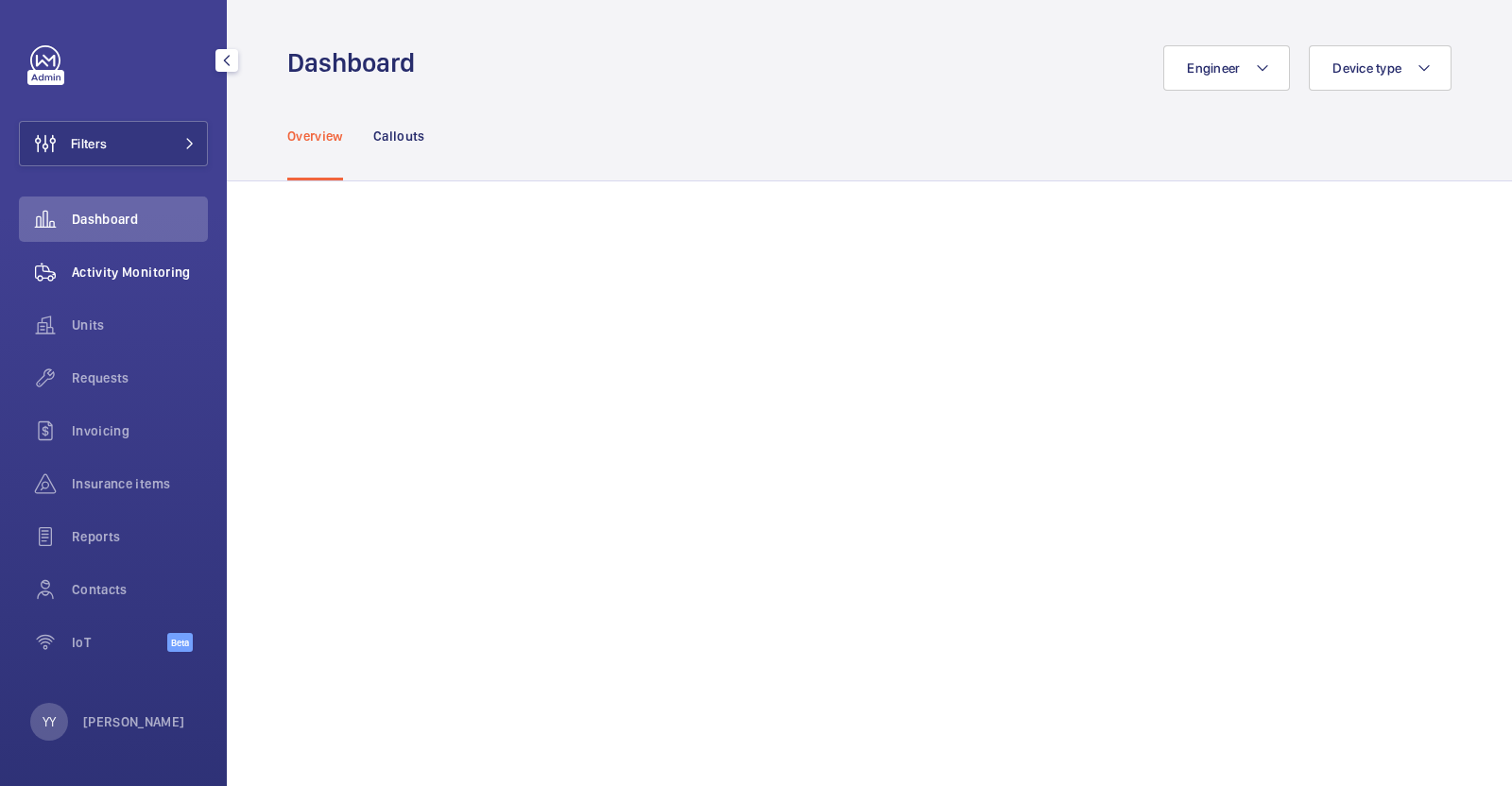 click 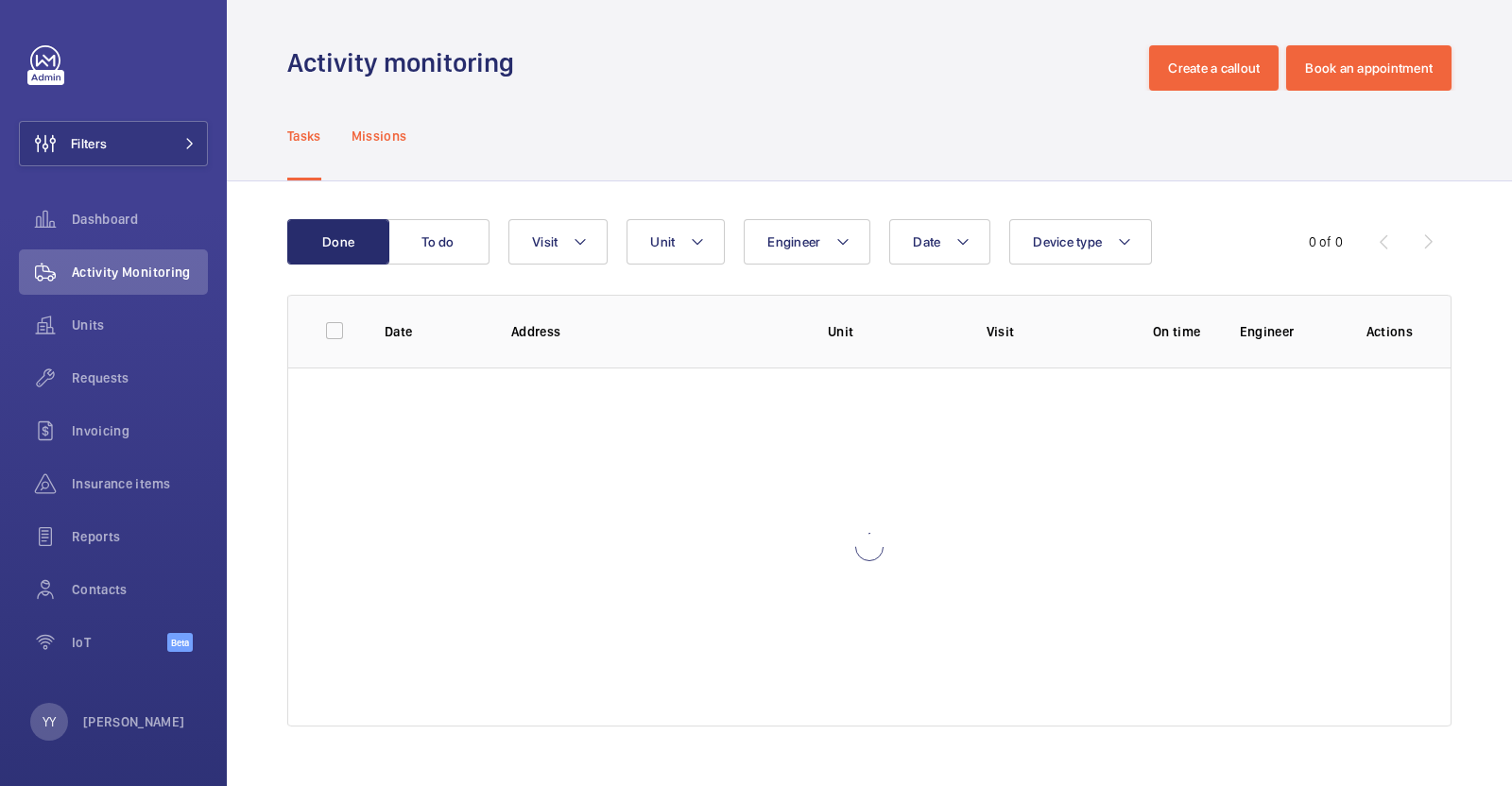 click on "Missions" 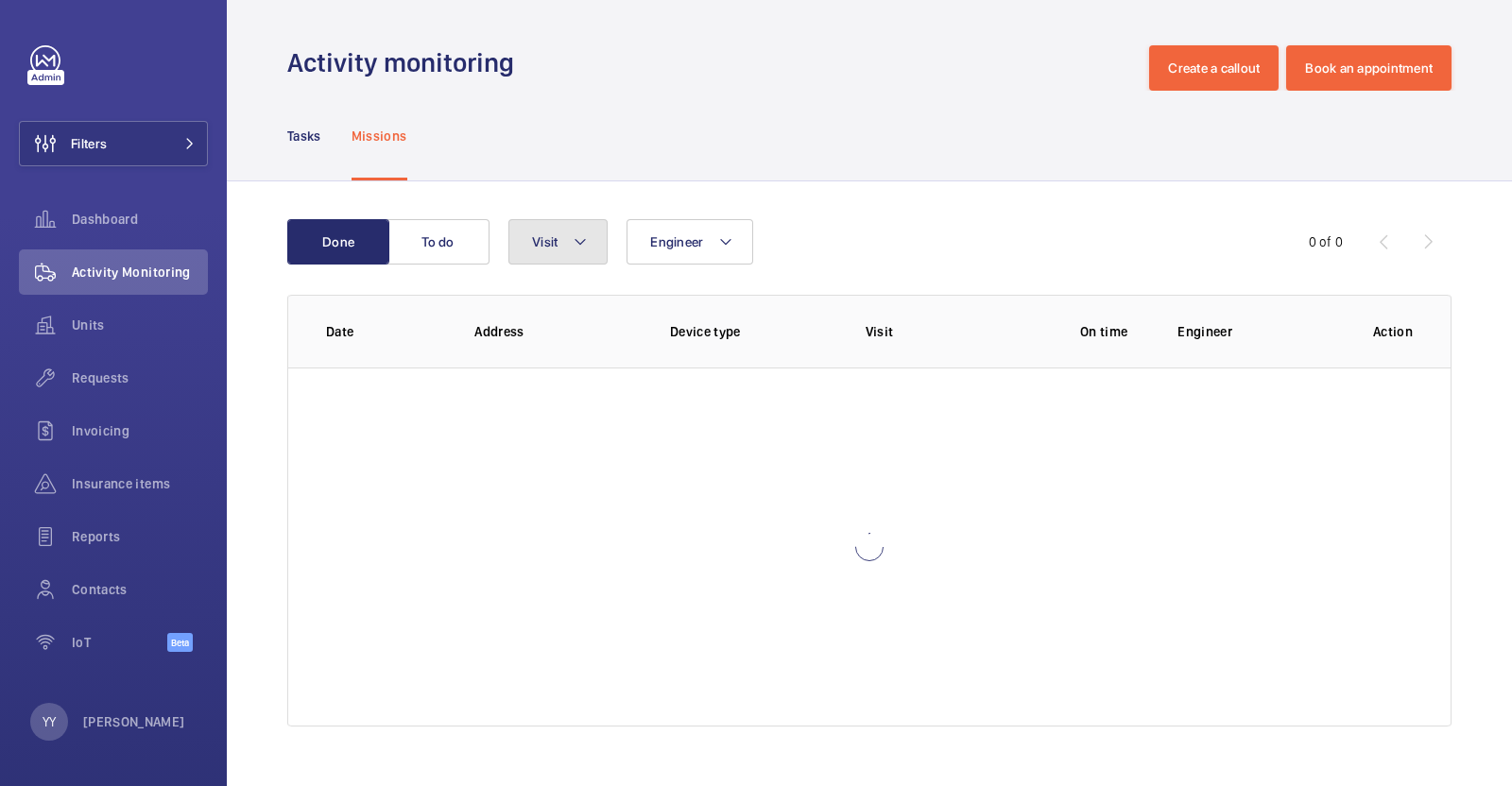 click on "Visit" 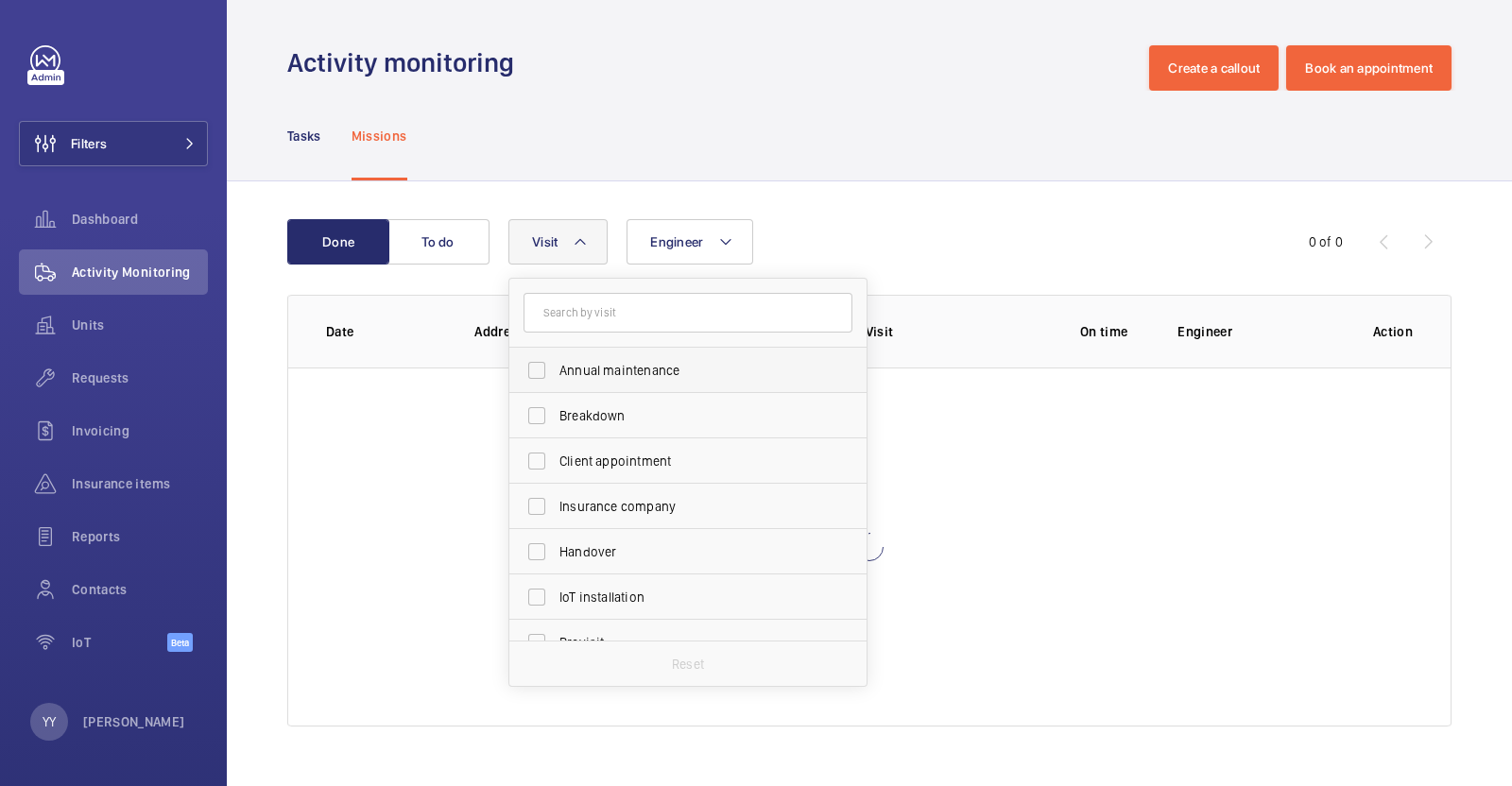 click on "Annual maintenance" at bounding box center [689, 370] 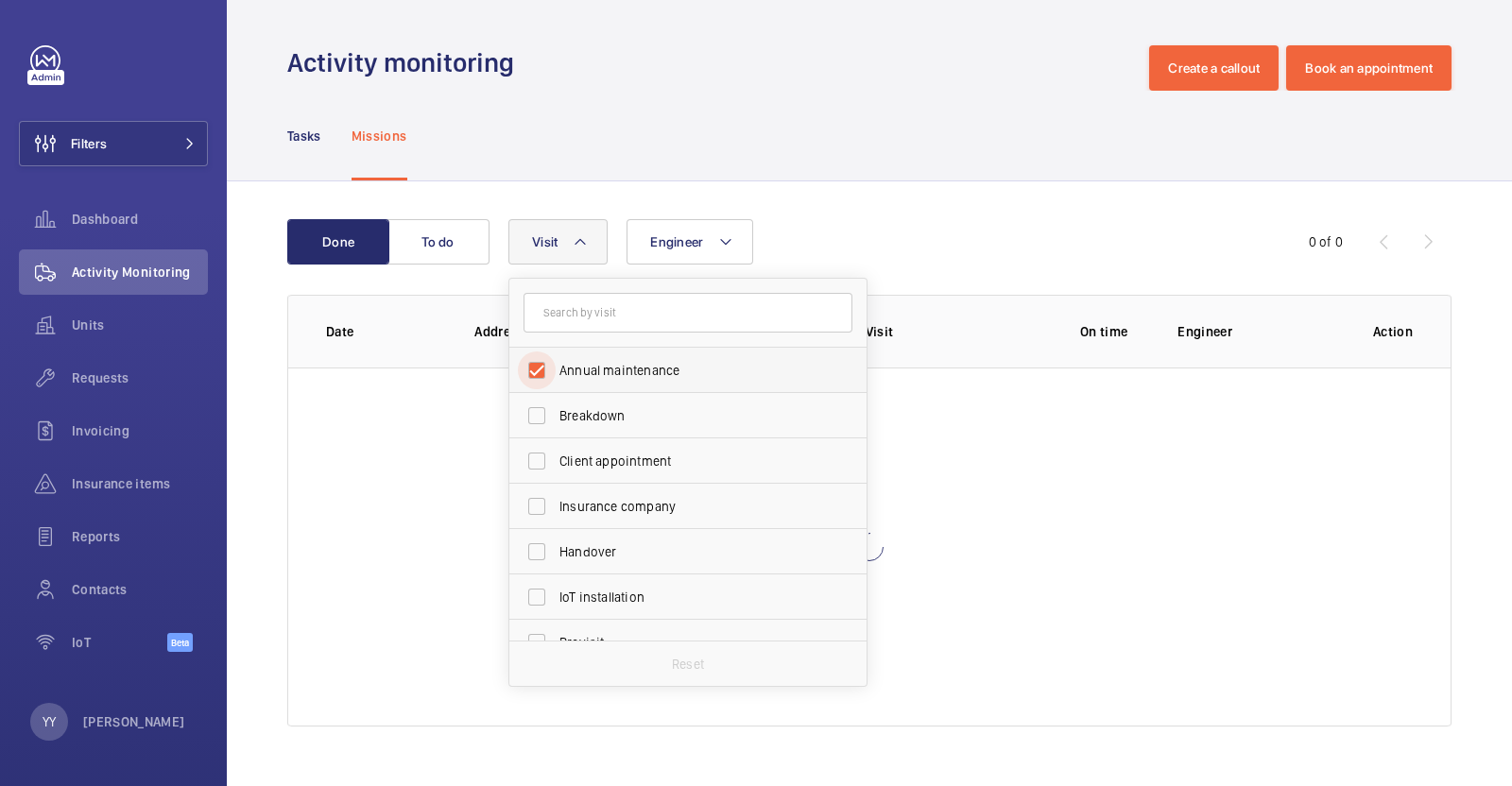 checkbox on "true" 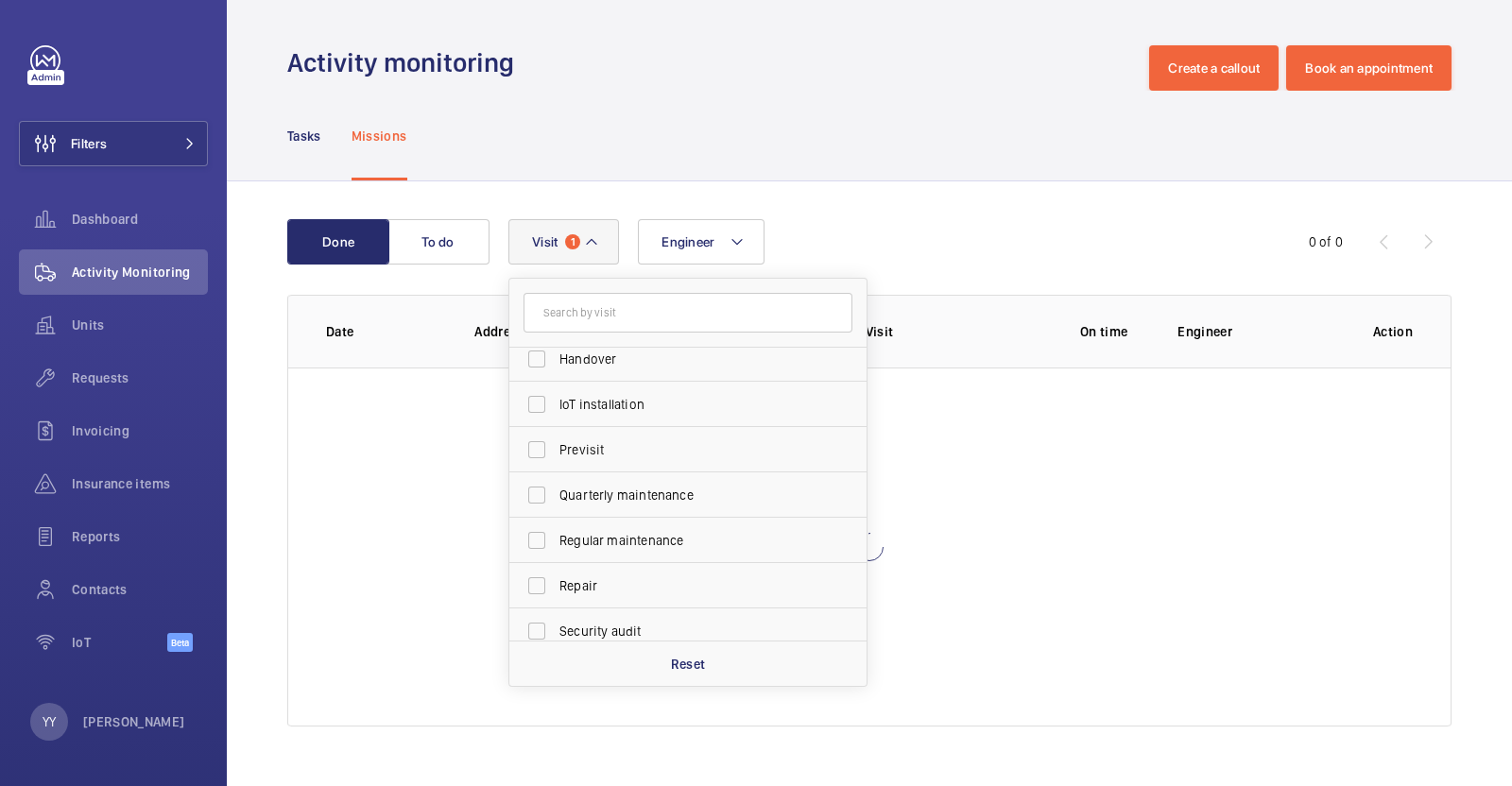 scroll, scrollTop: 297, scrollLeft: 0, axis: vertical 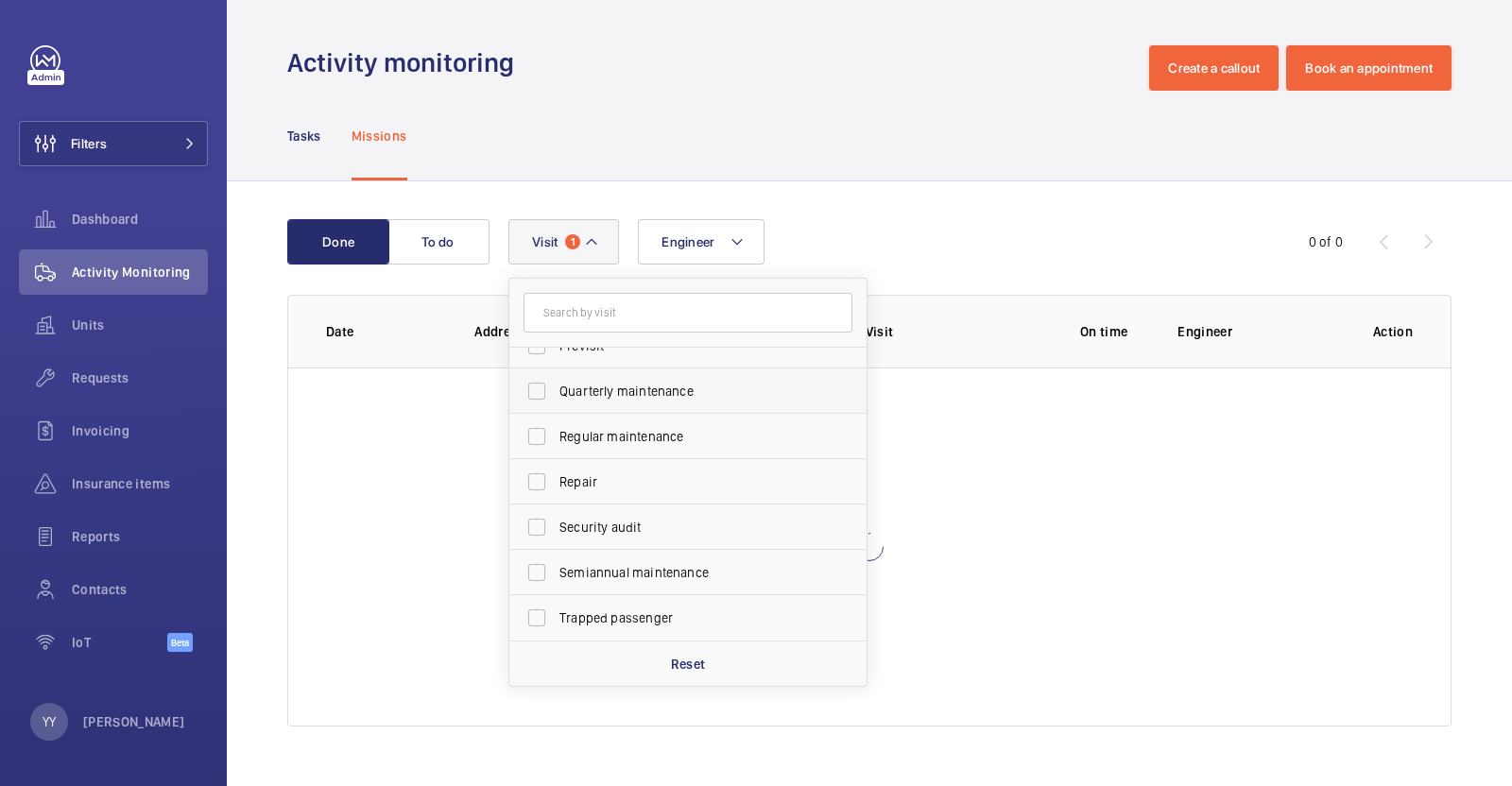 click on "Quarterly maintenance" at bounding box center [674, 391] 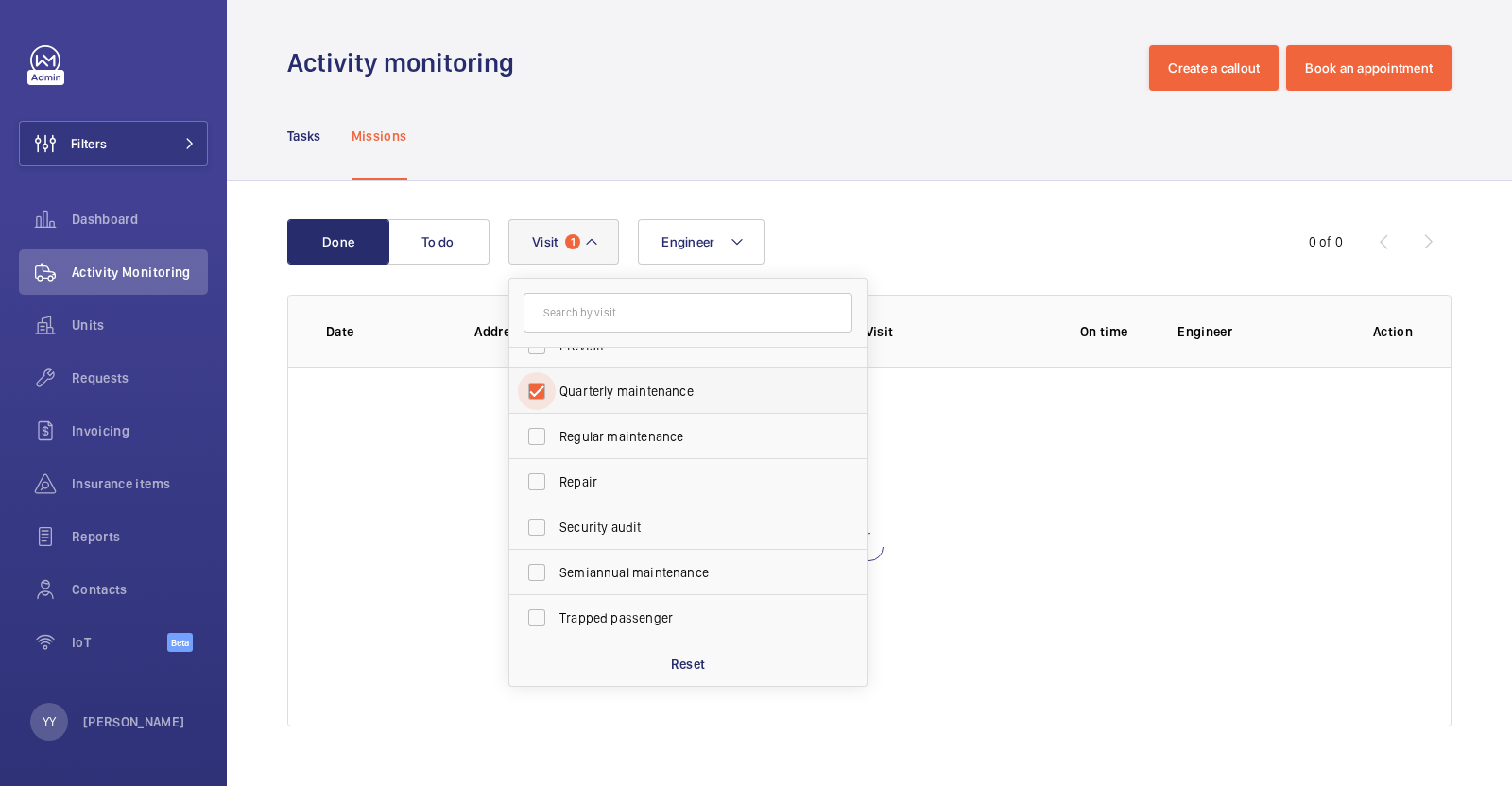 checkbox on "true" 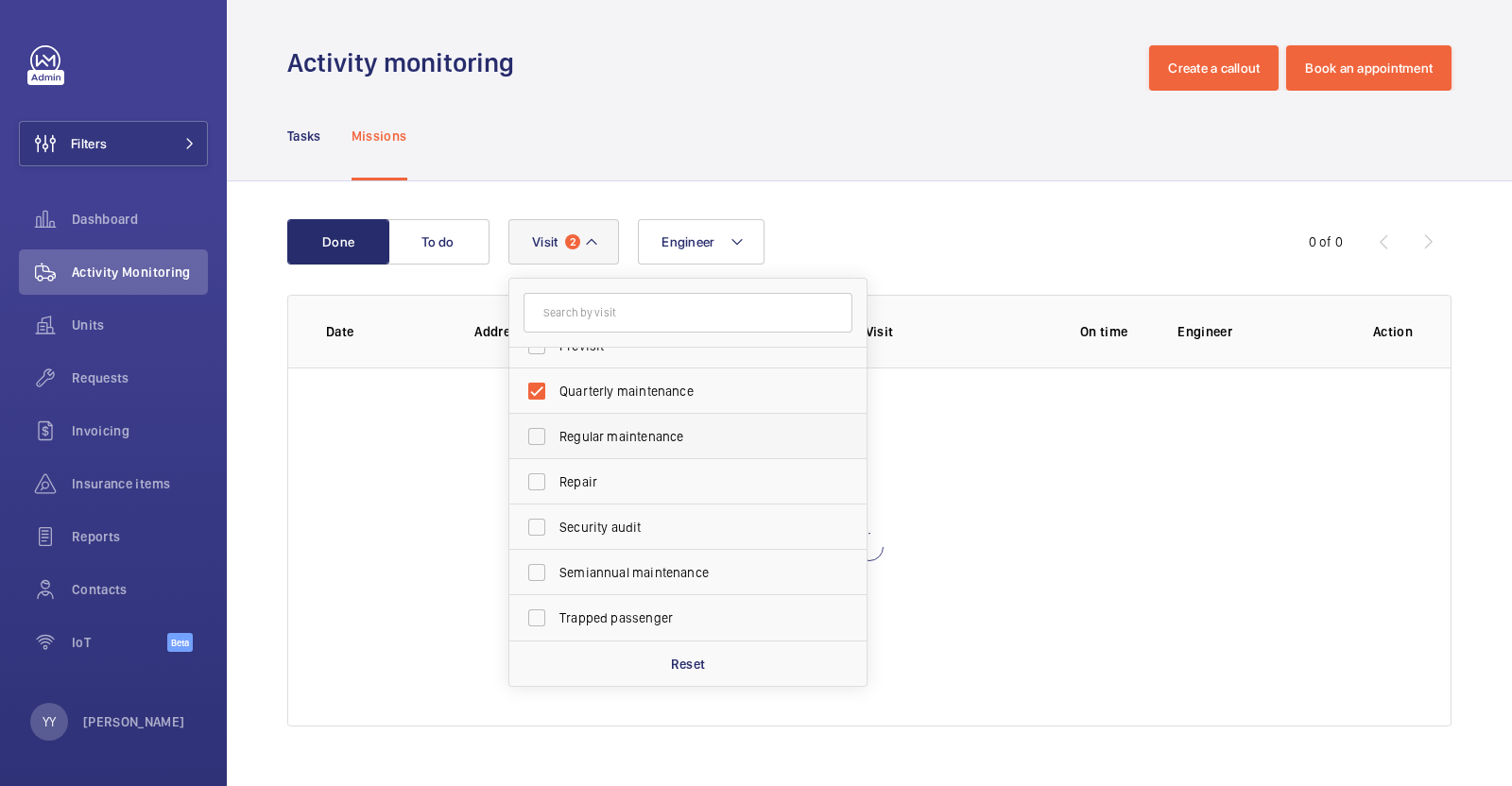 click on "Regular maintenance" at bounding box center (674, 436) 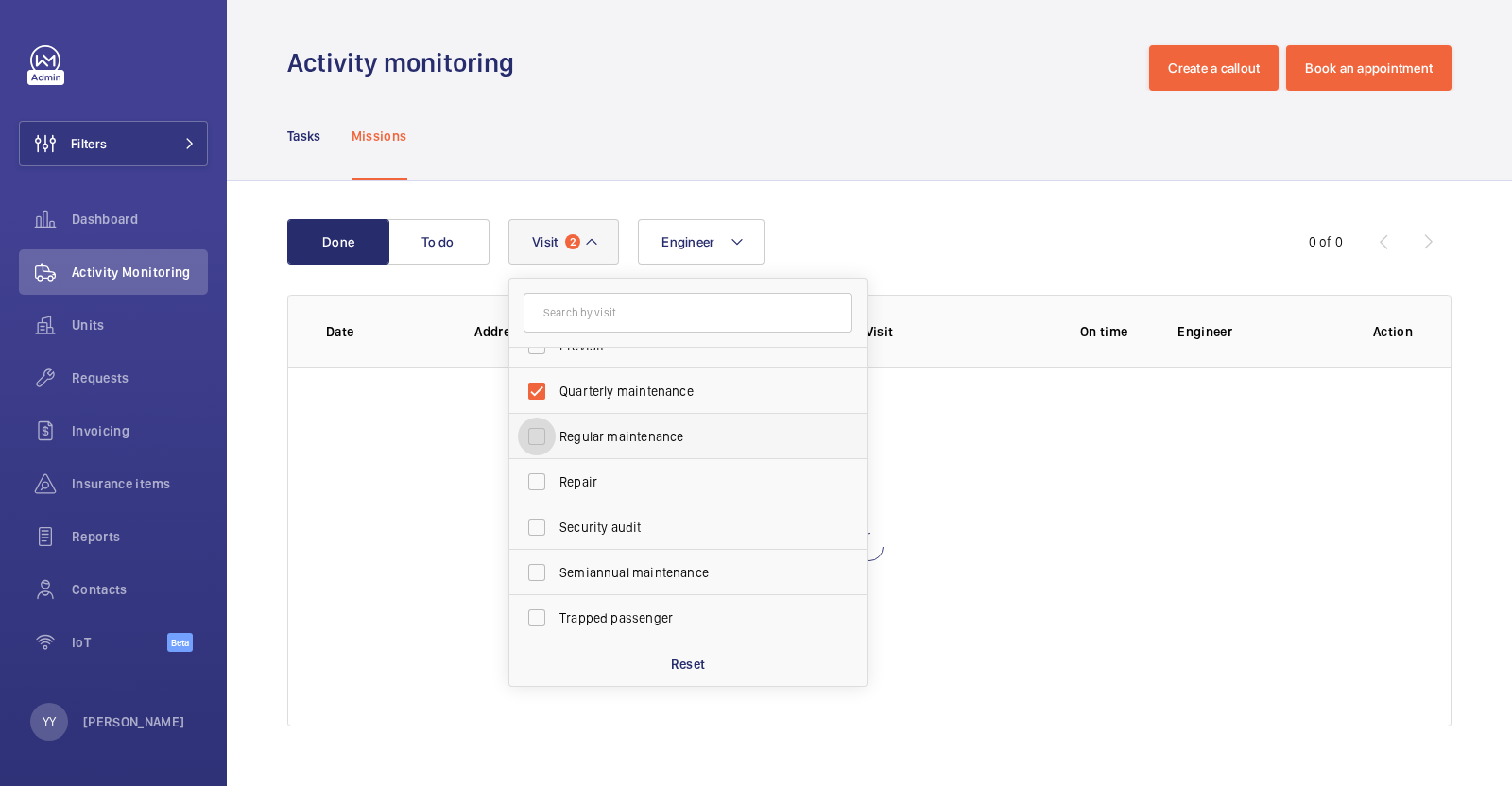 click on "Regular maintenance" at bounding box center (537, 436) 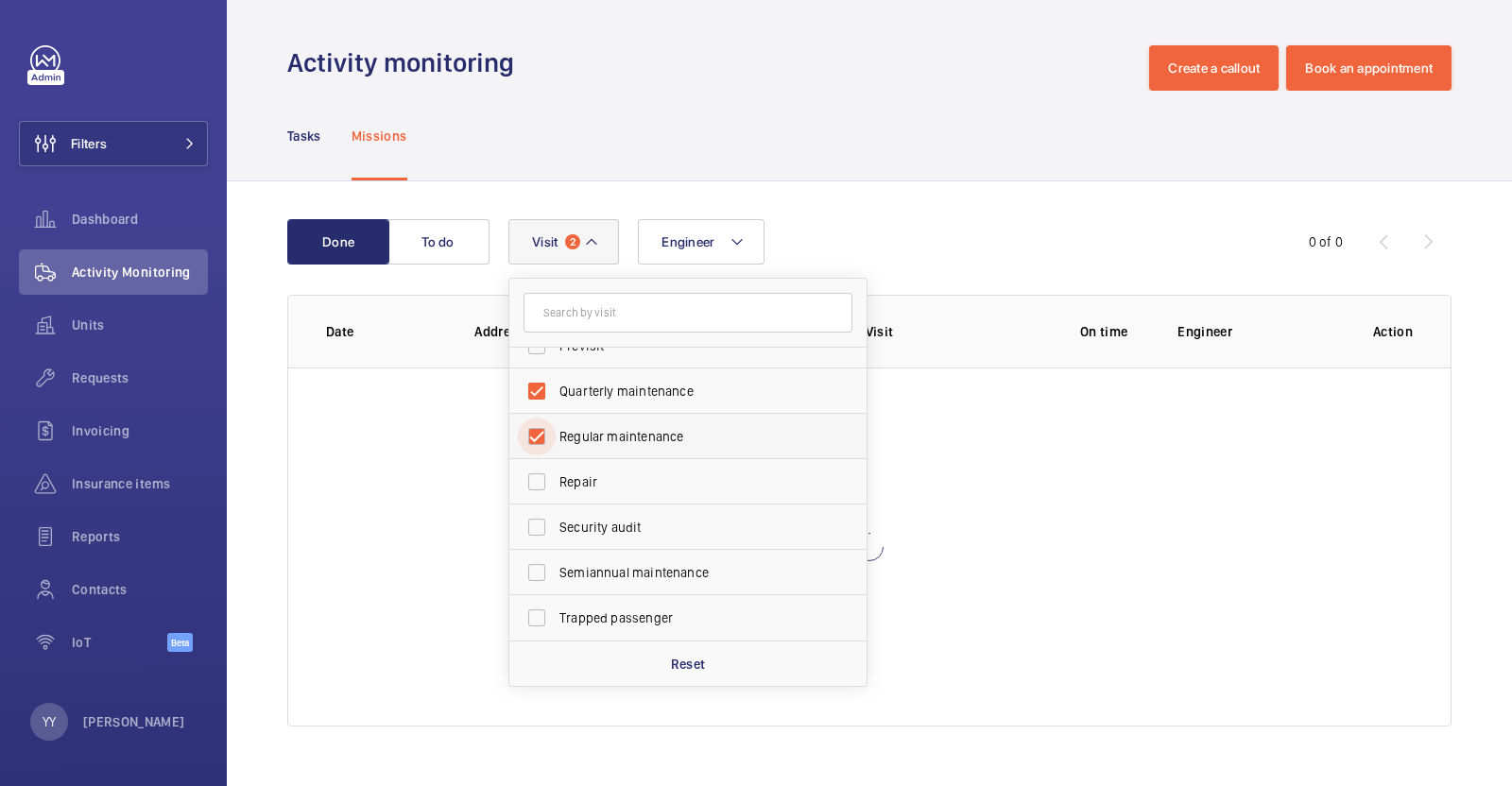 checkbox on "true" 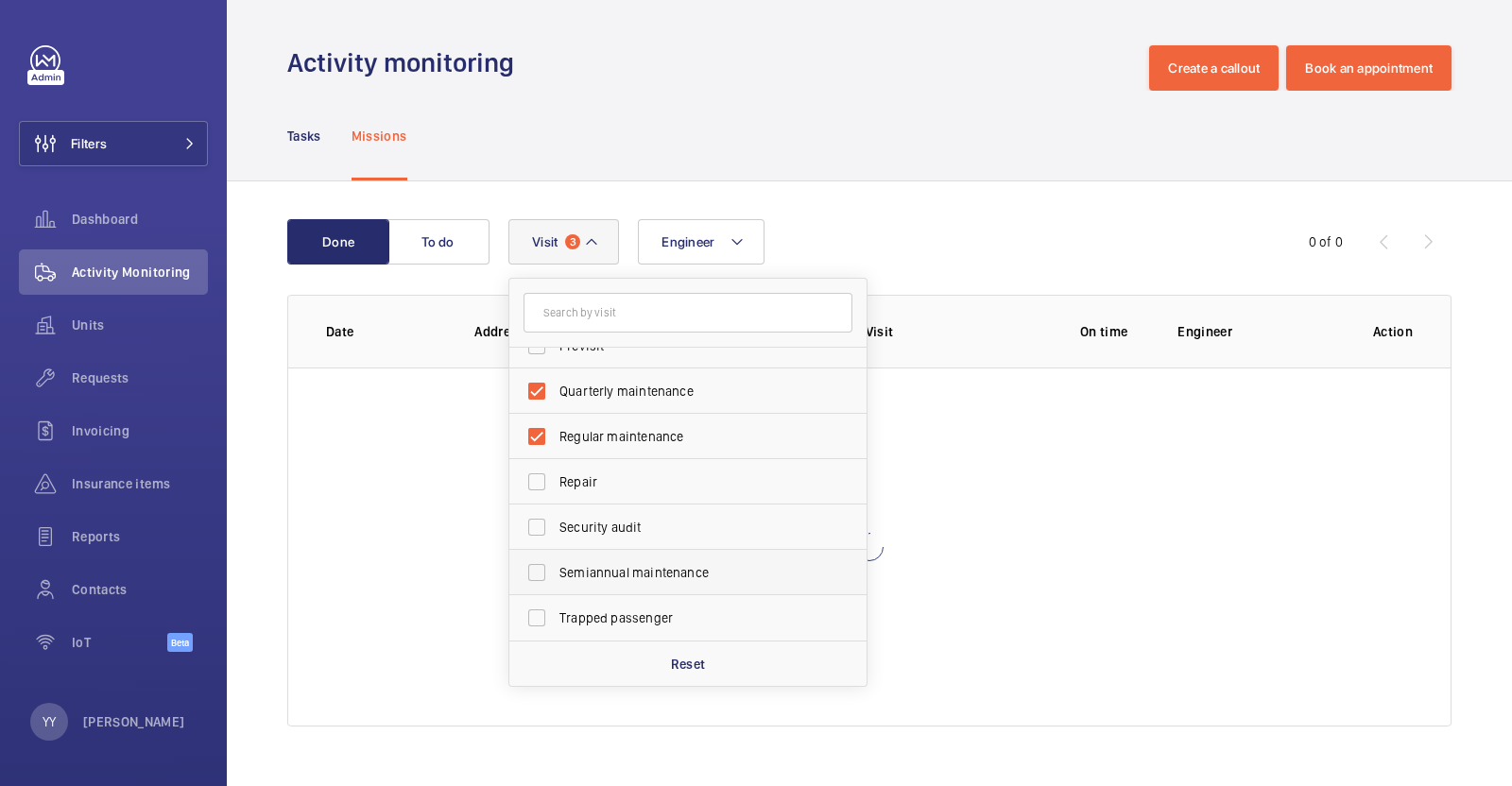 click on "Semiannual maintenance" at bounding box center (674, 572) 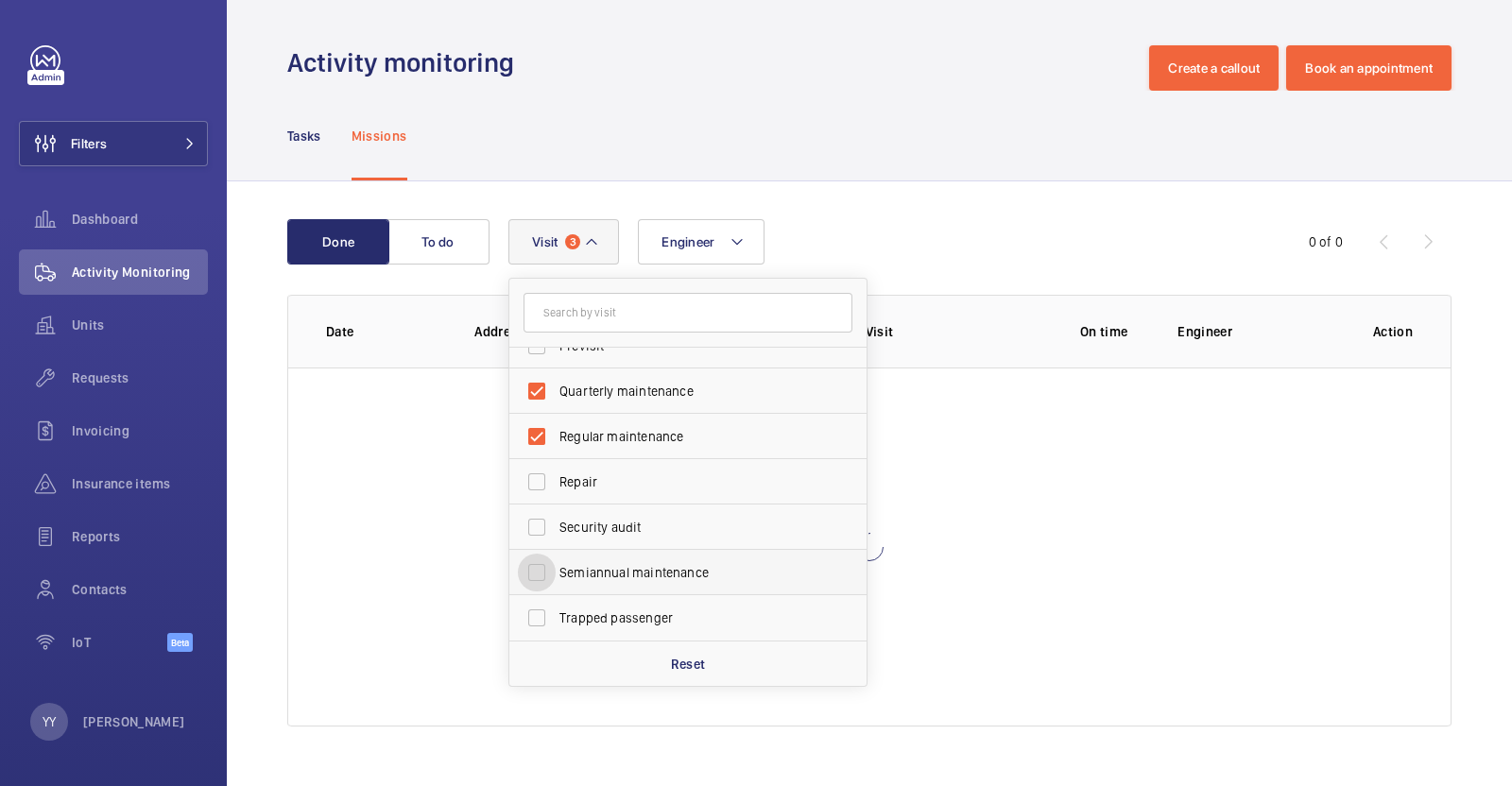 click on "Semiannual maintenance" at bounding box center [537, 572] 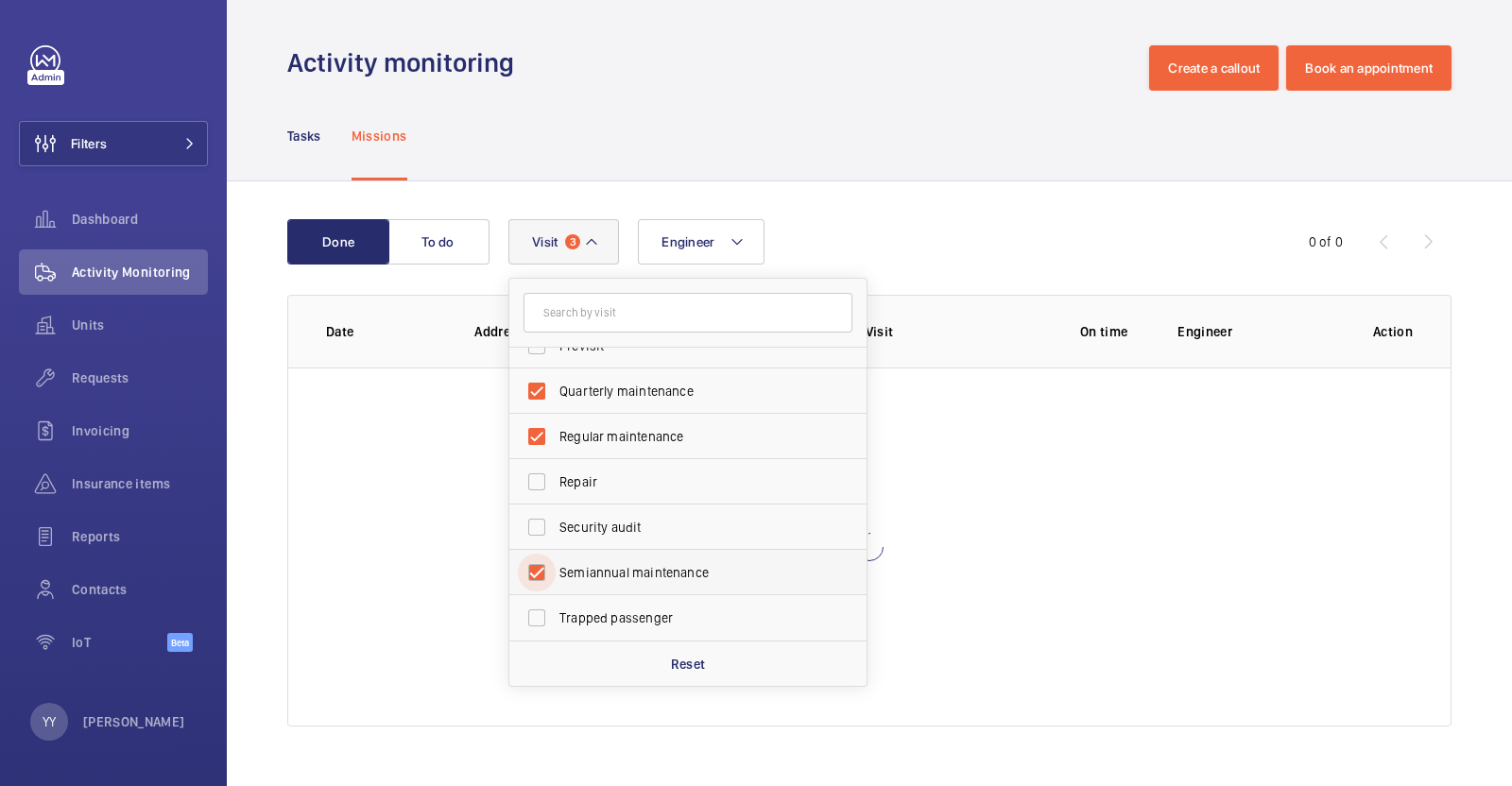checkbox on "true" 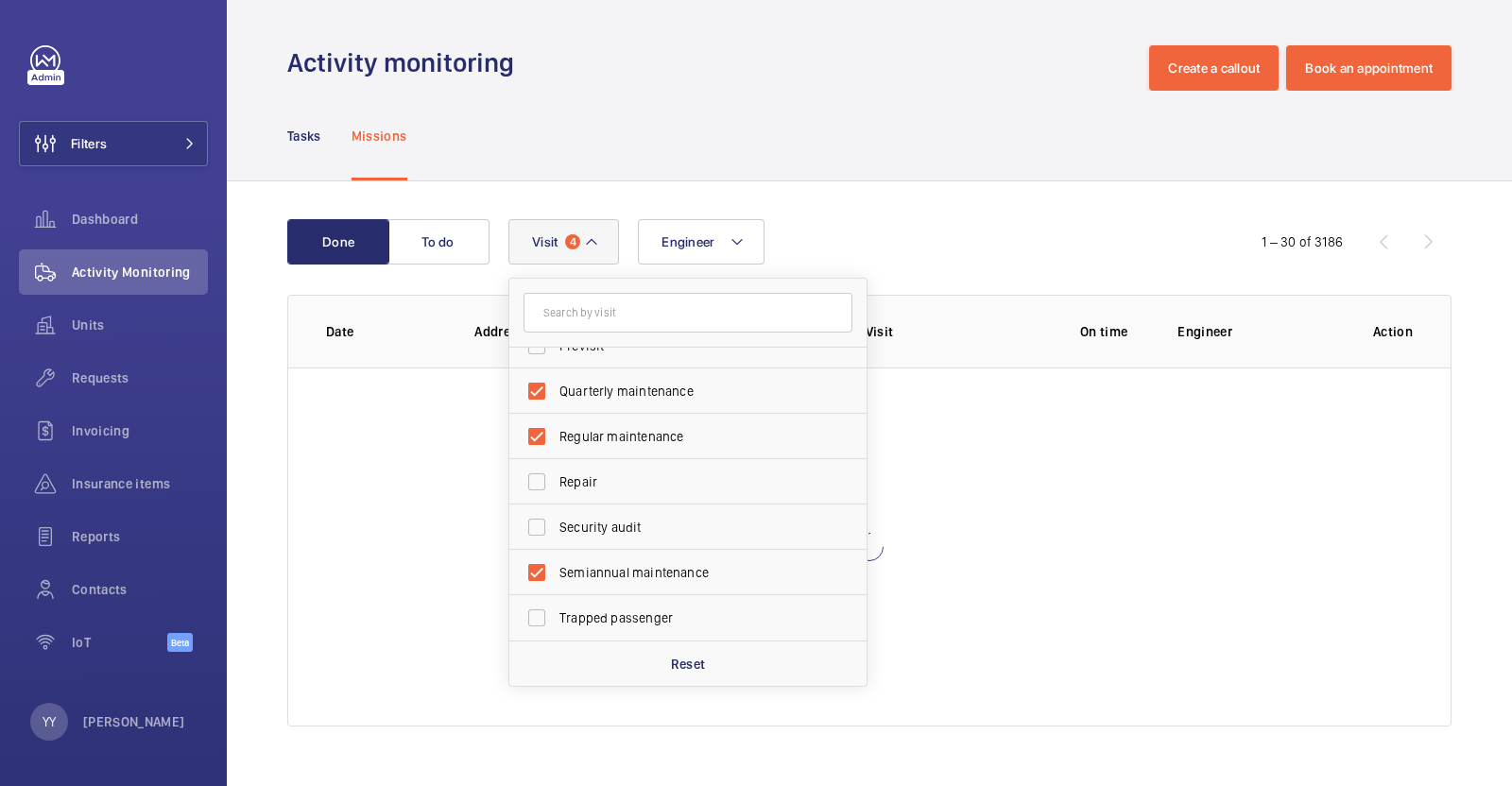 click on "Tasks Missions" 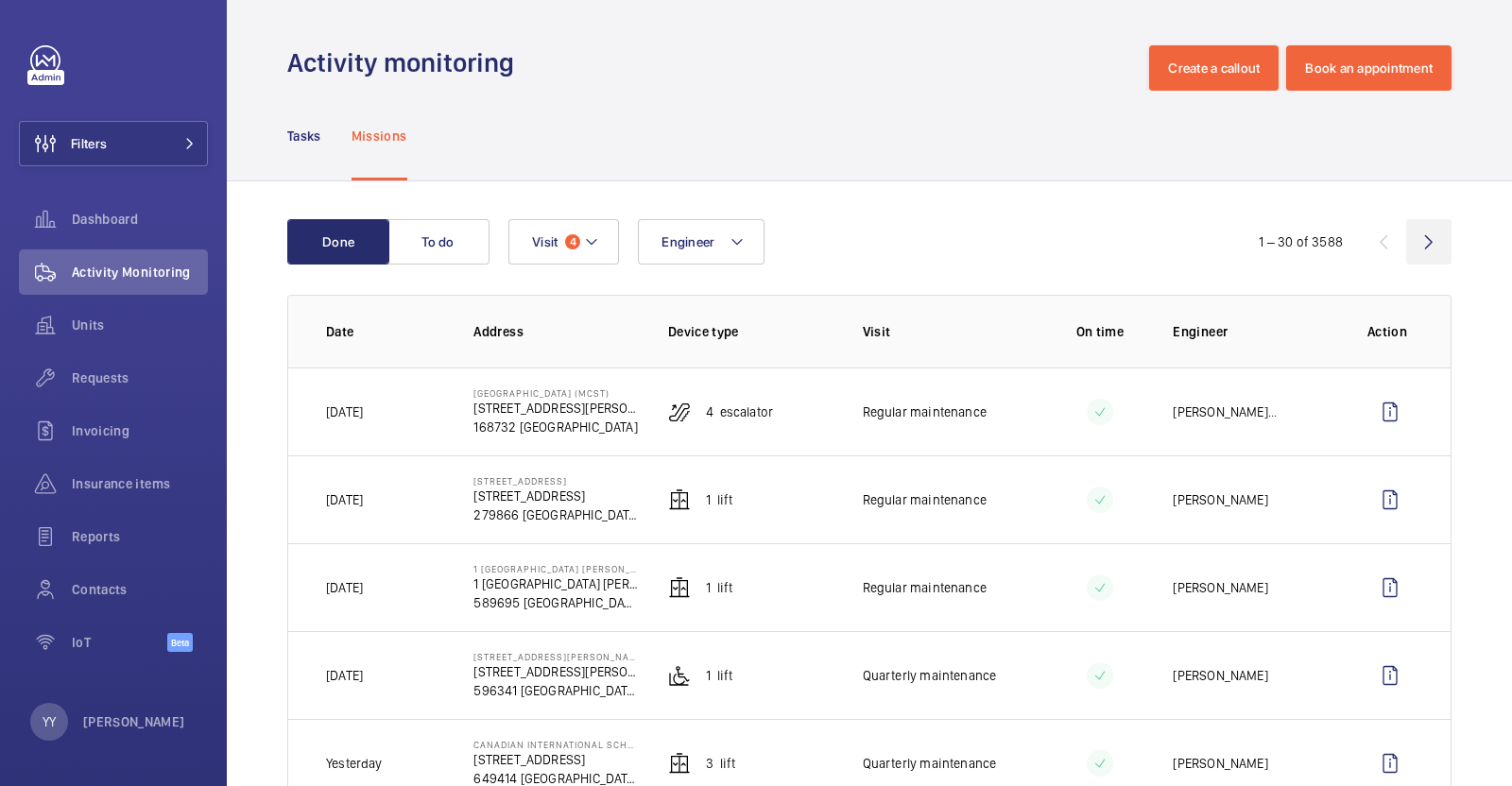 click 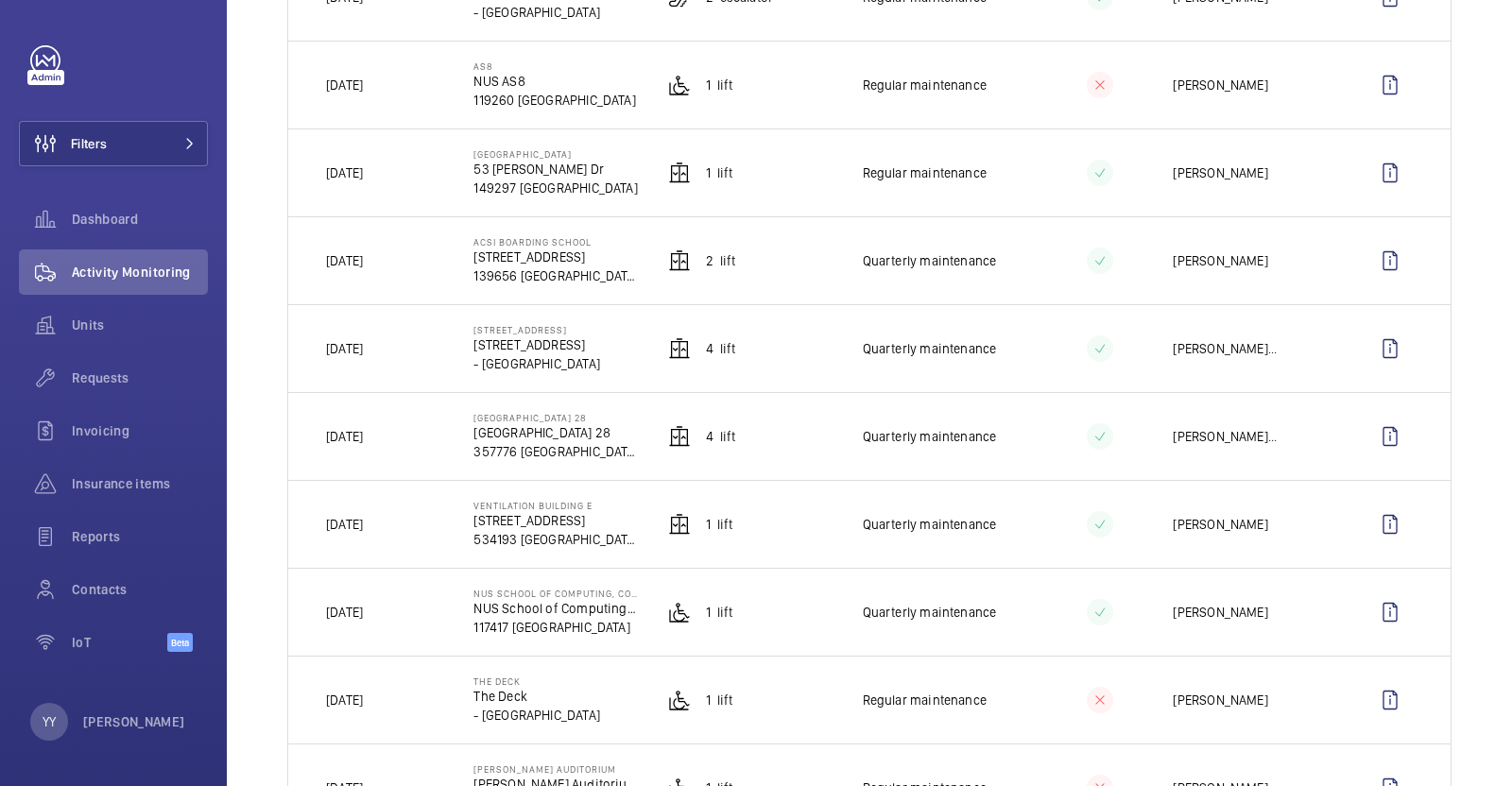 scroll, scrollTop: 826, scrollLeft: 0, axis: vertical 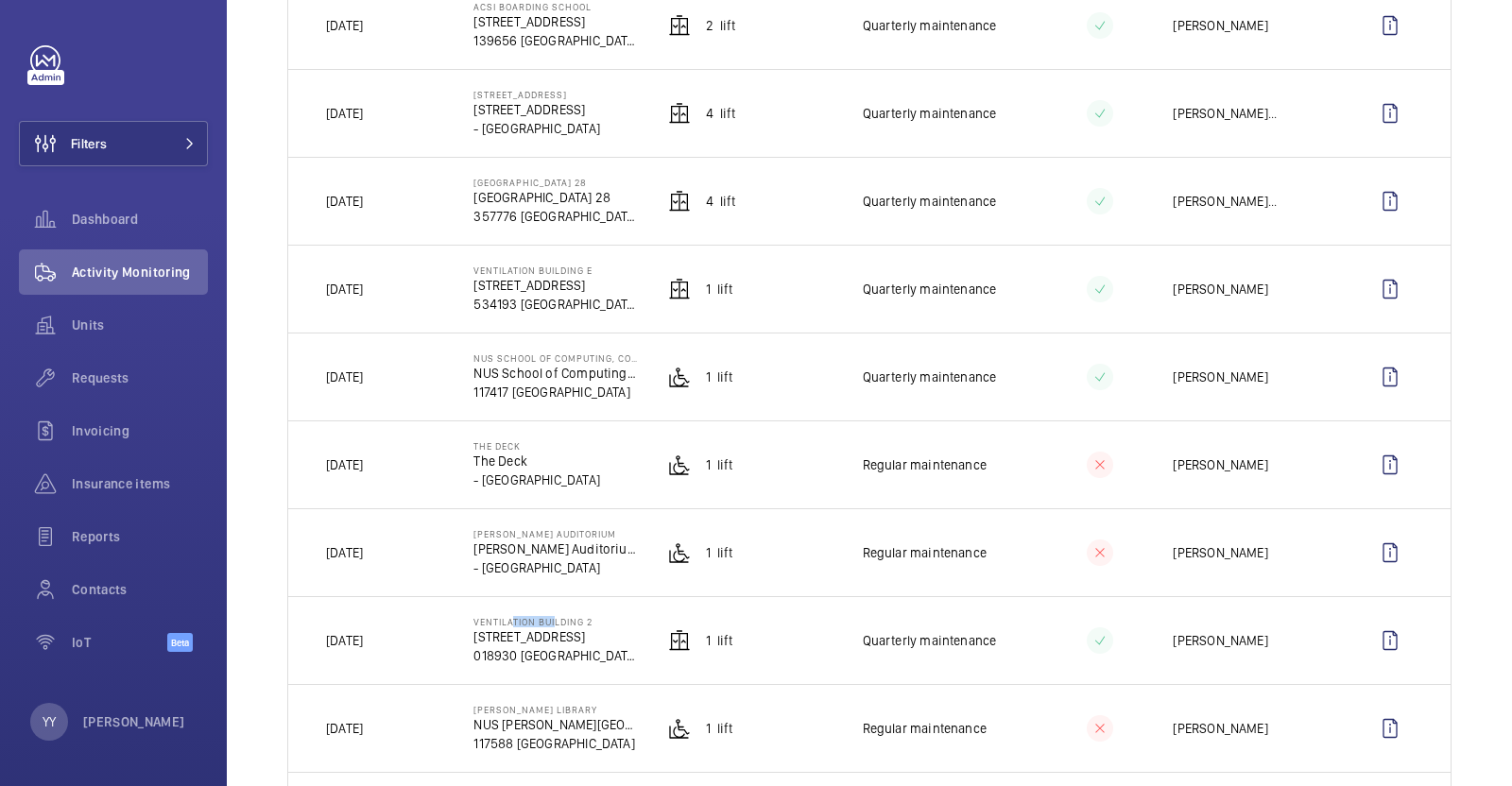 drag, startPoint x: 505, startPoint y: 612, endPoint x: 551, endPoint y: 612, distance: 46 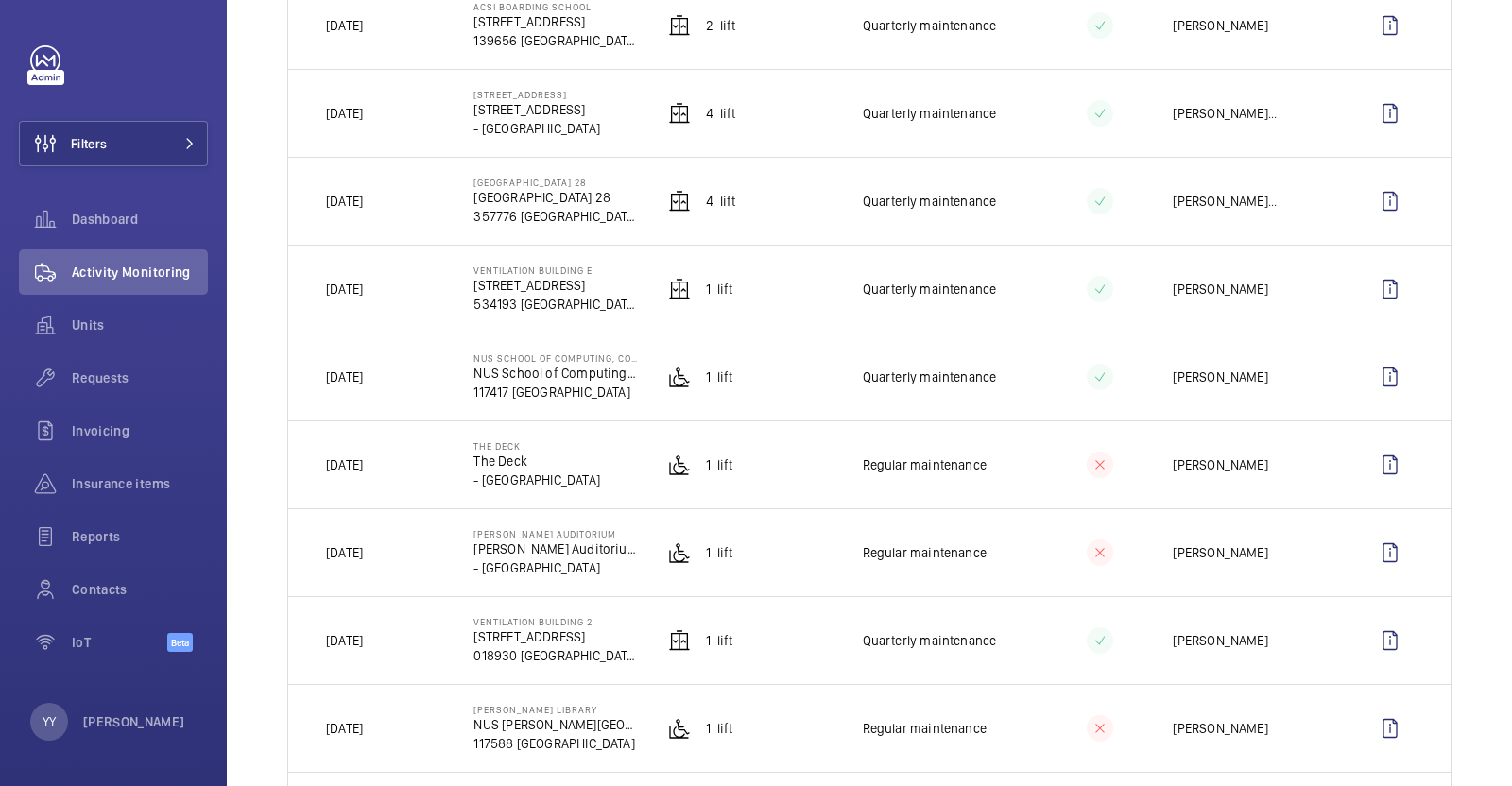 click on "[STREET_ADDRESS]" 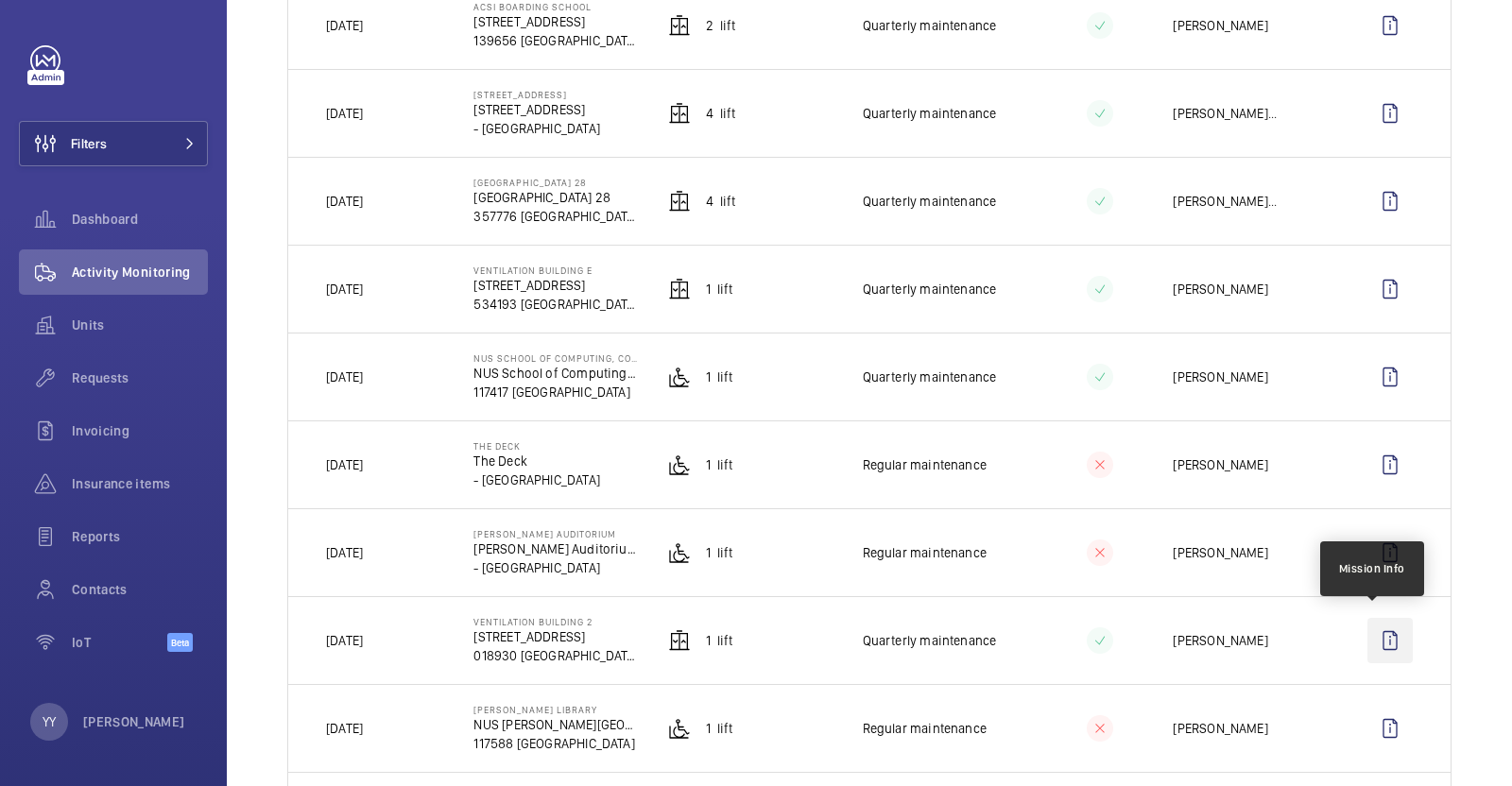 click 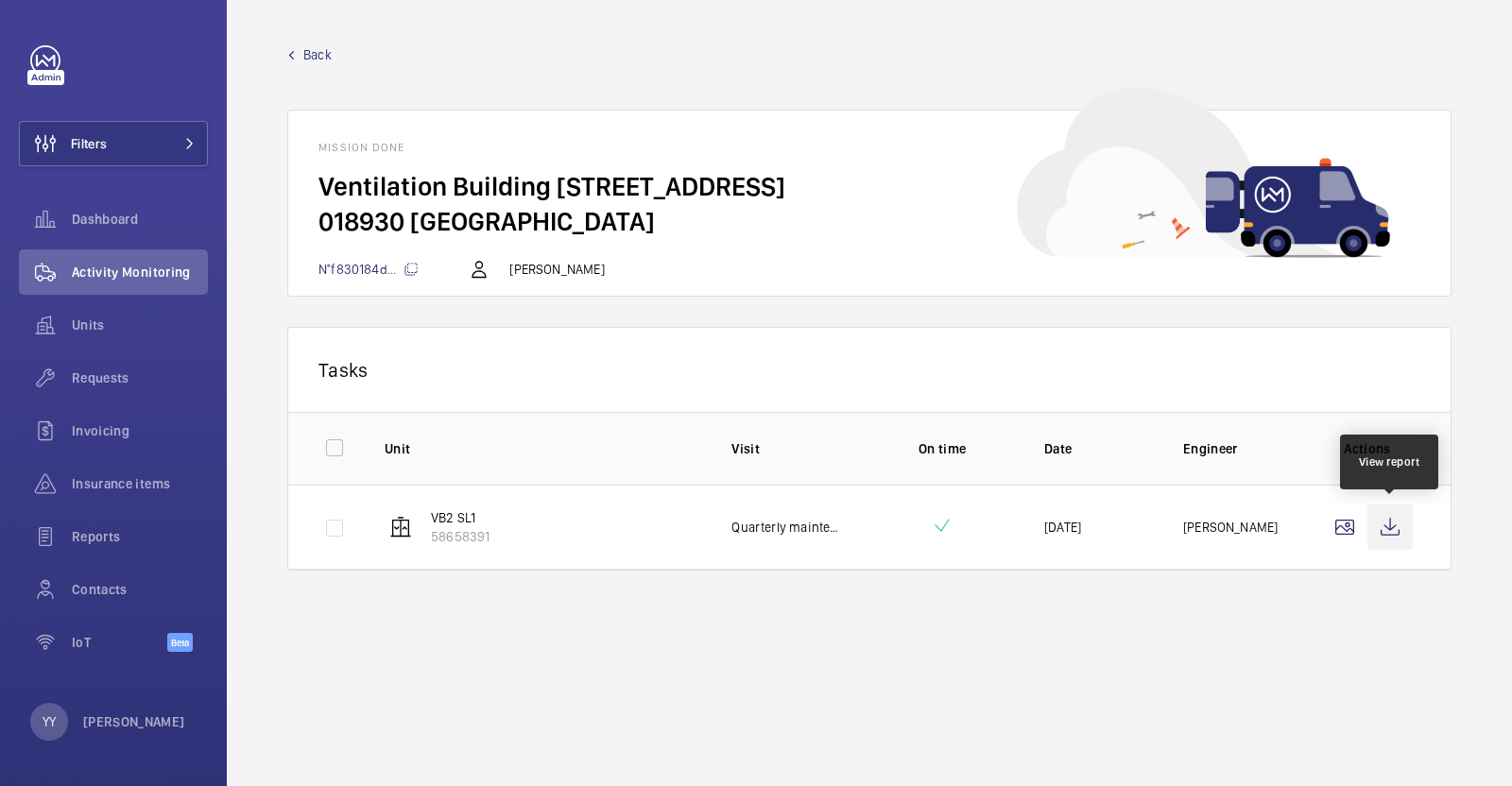 click 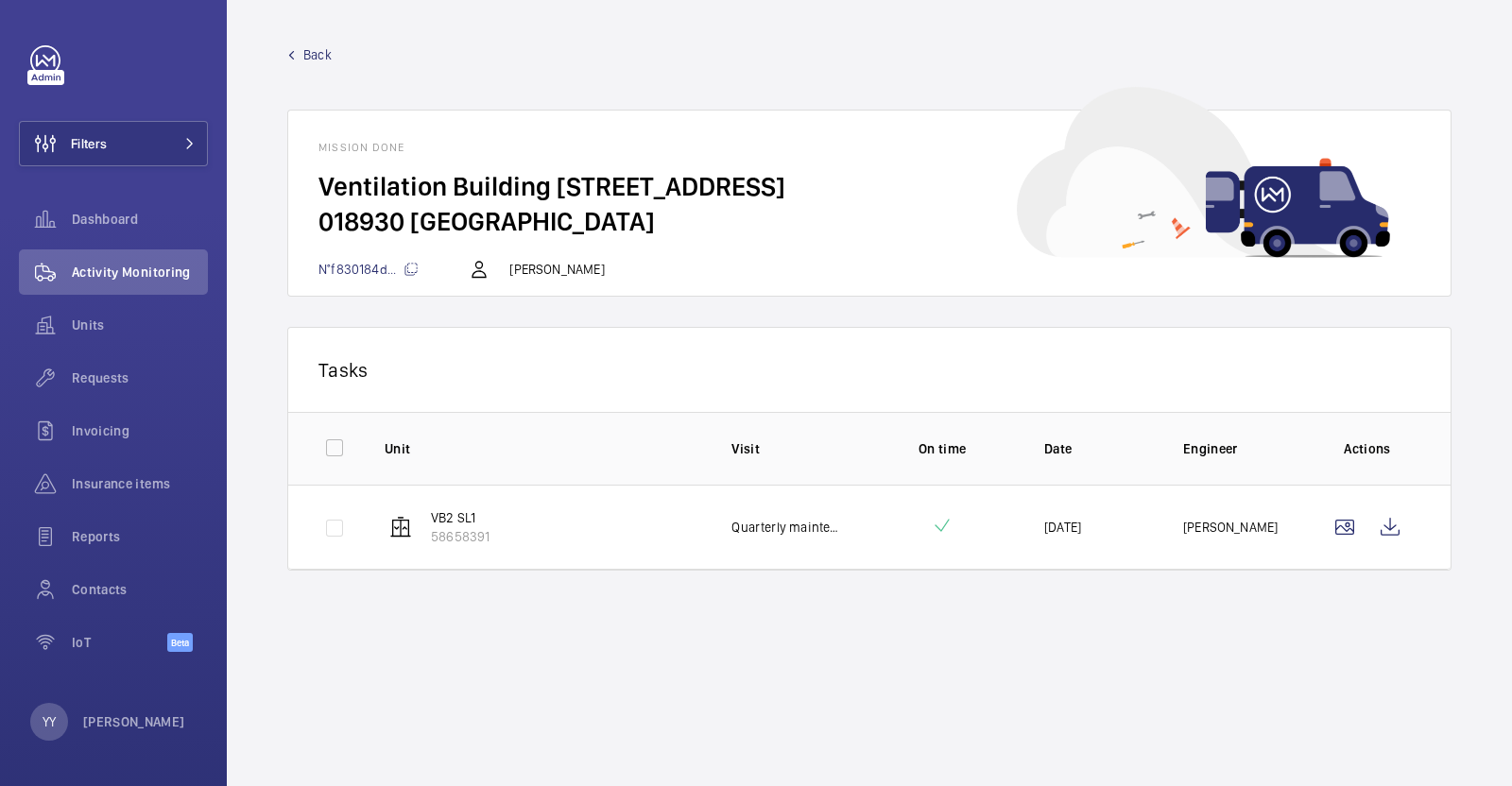 click on "Back" 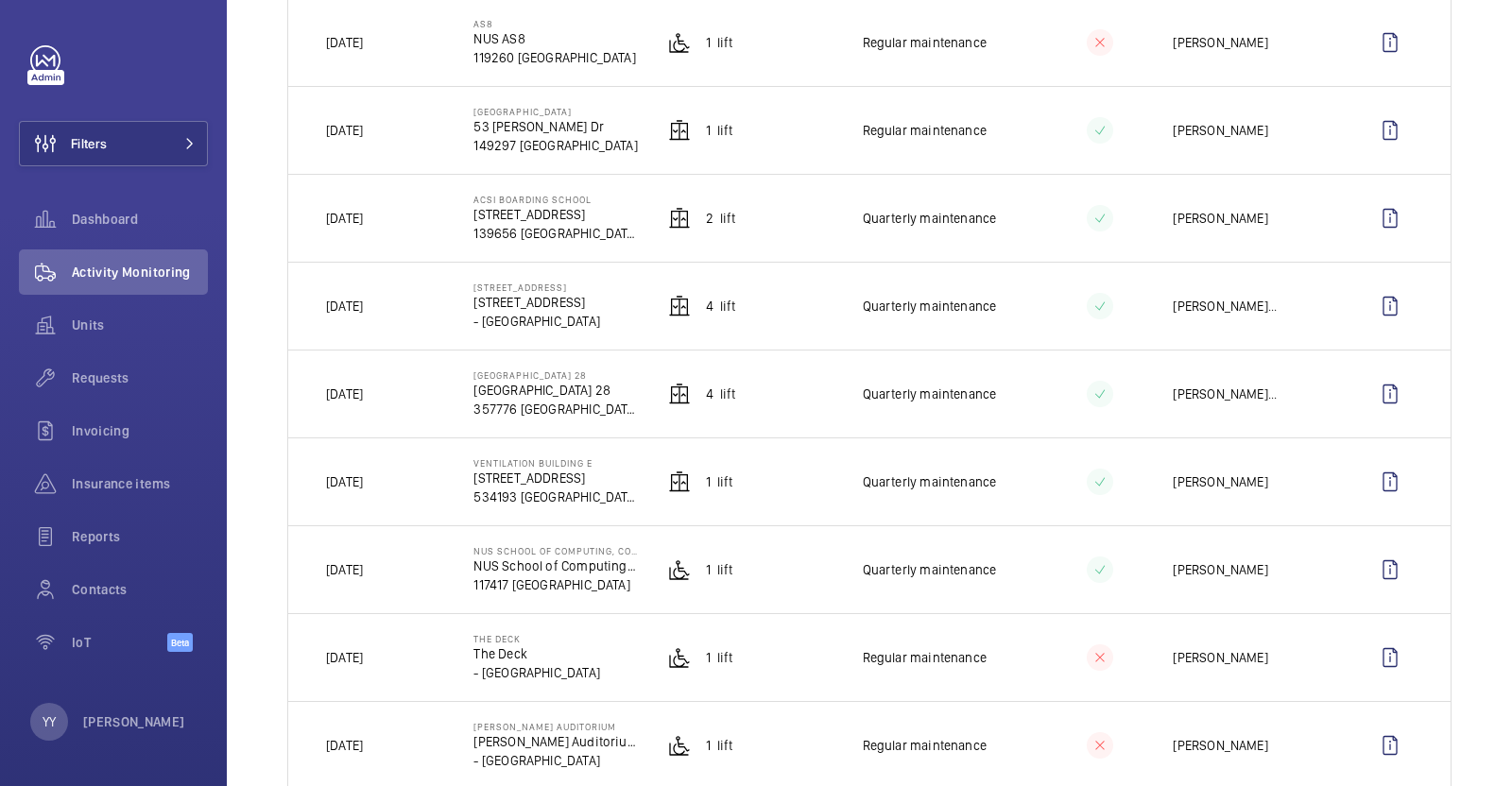scroll, scrollTop: 826, scrollLeft: 0, axis: vertical 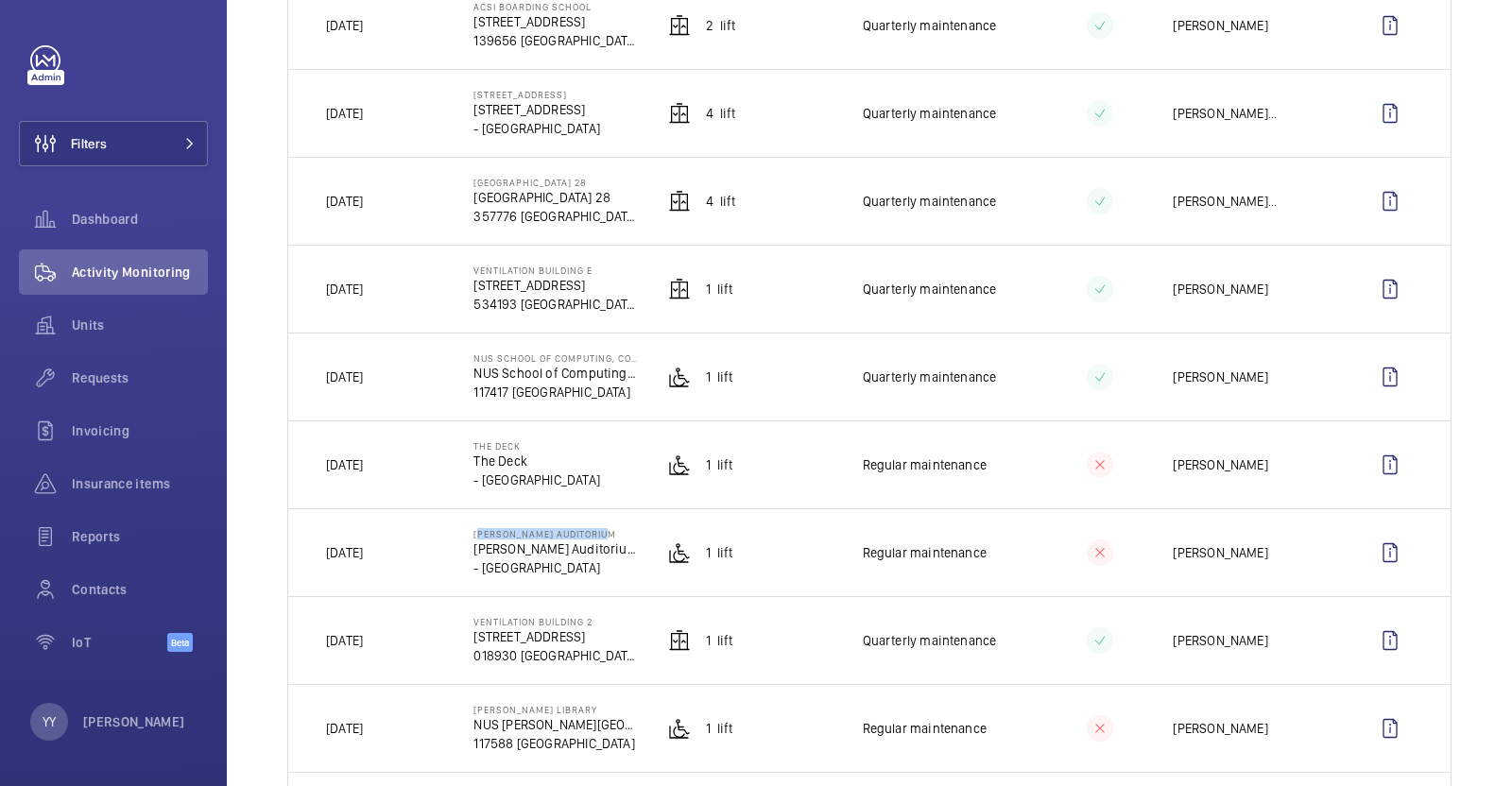 drag, startPoint x: 469, startPoint y: 520, endPoint x: 599, endPoint y: 525, distance: 130.09612 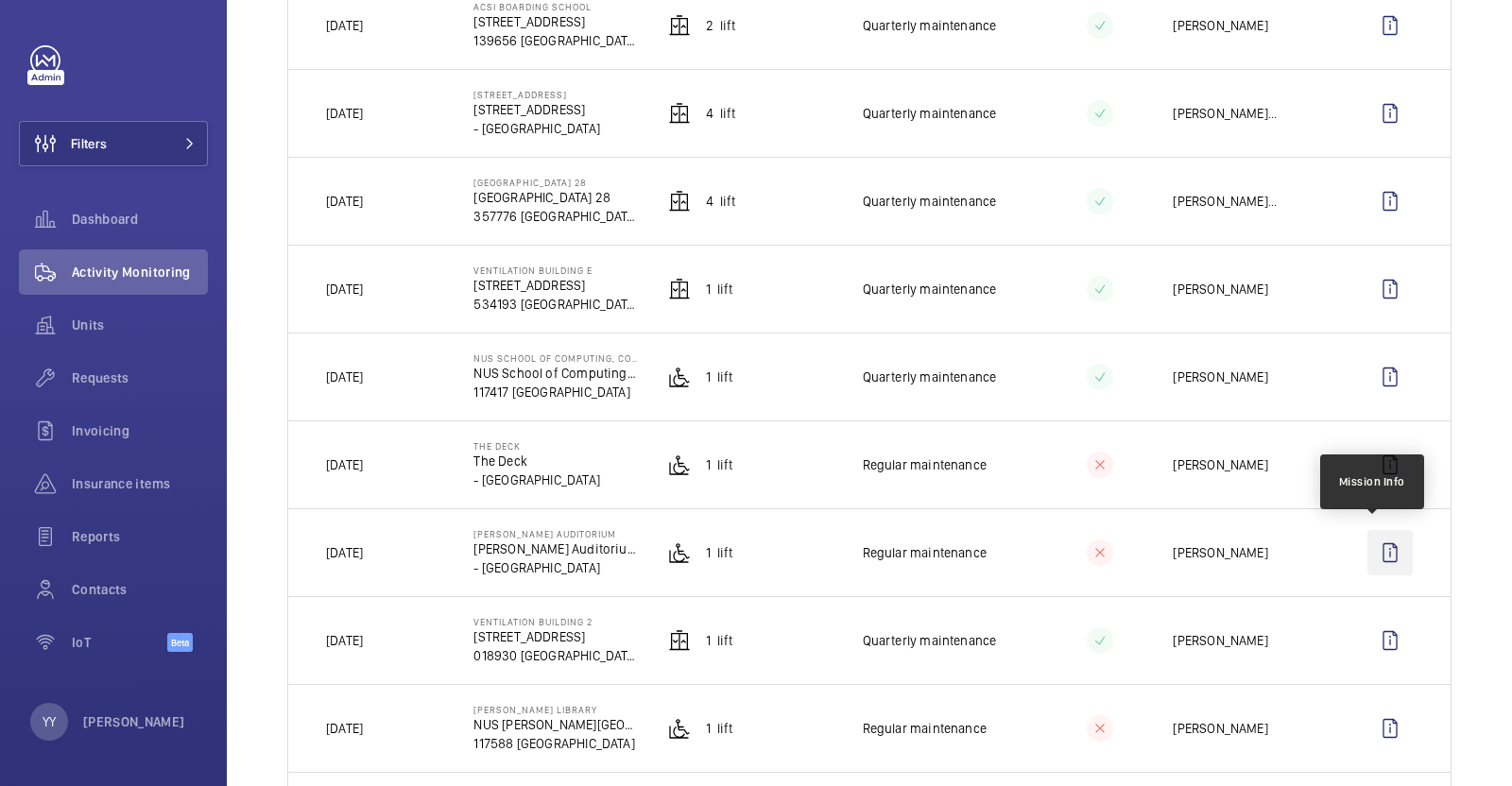 click 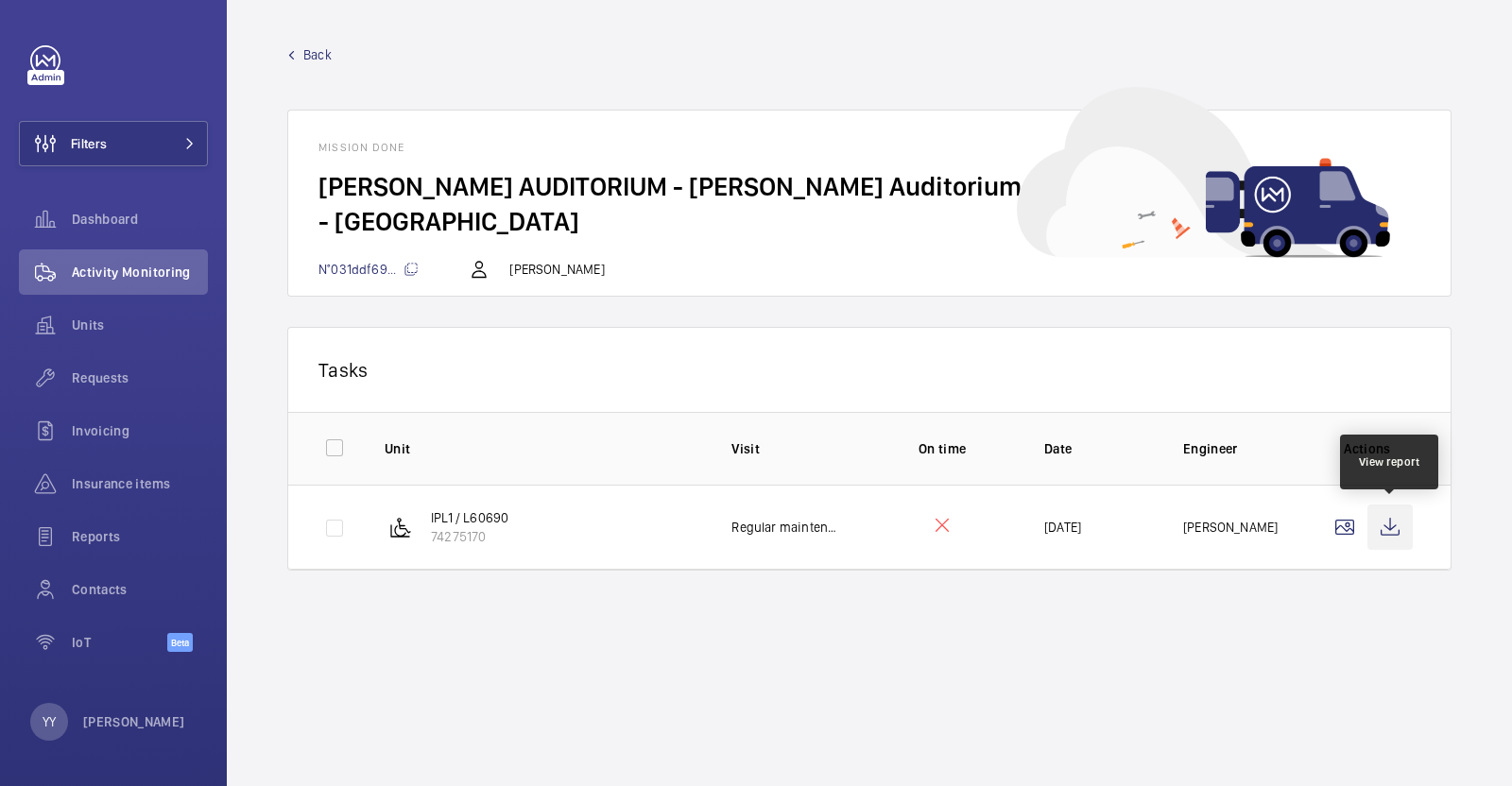 click 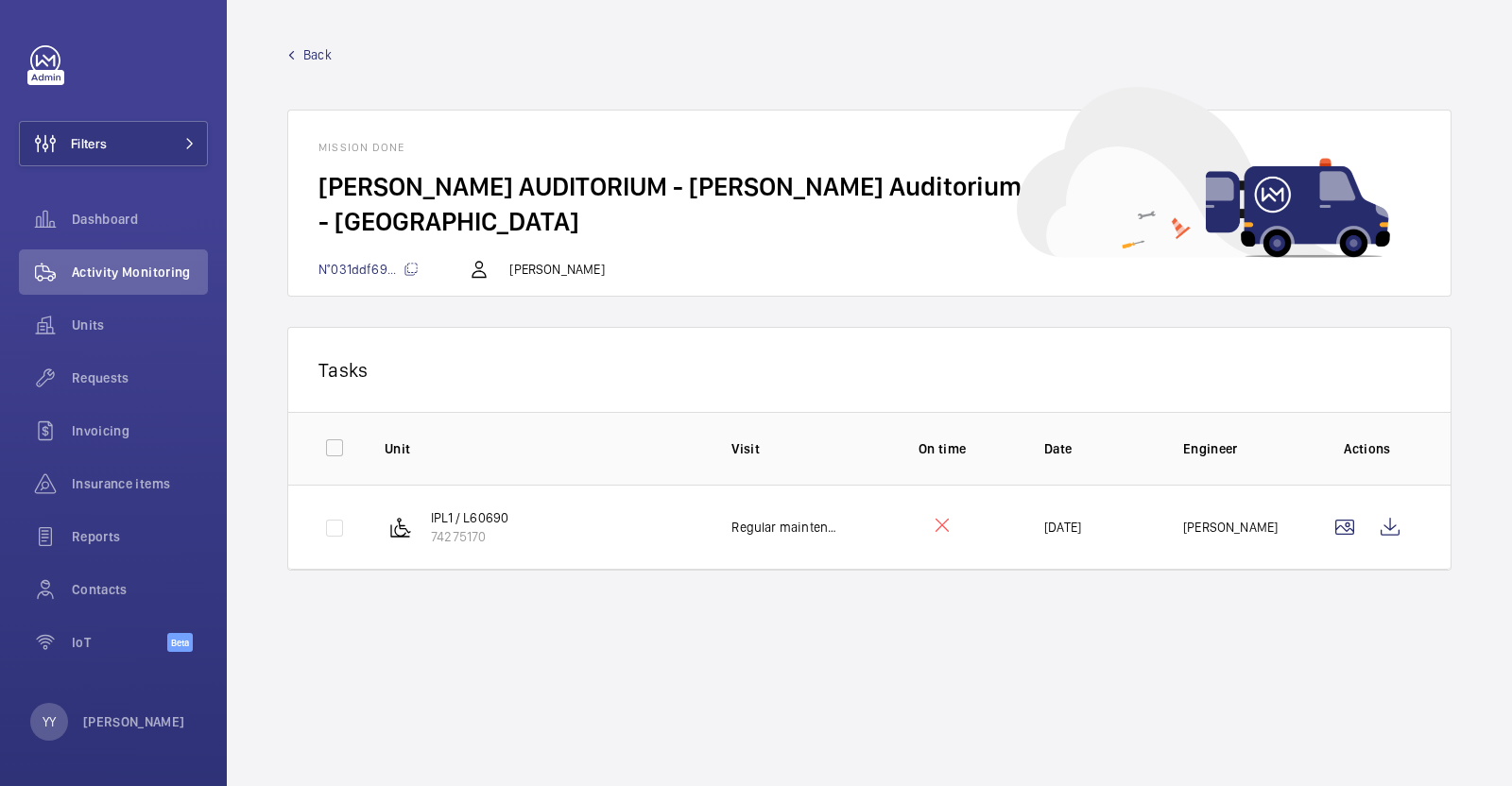 click on "Back" 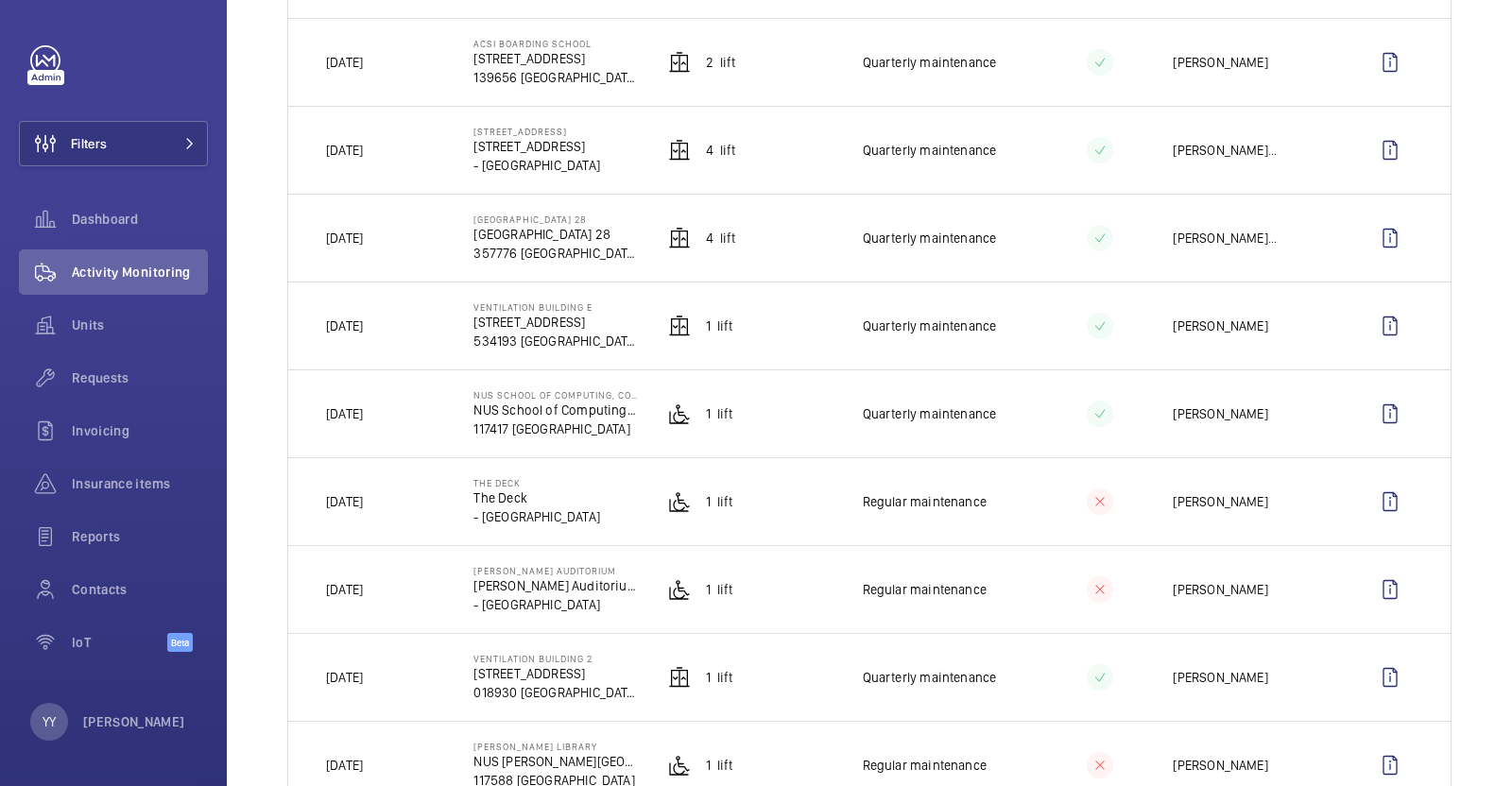 scroll, scrollTop: 826, scrollLeft: 0, axis: vertical 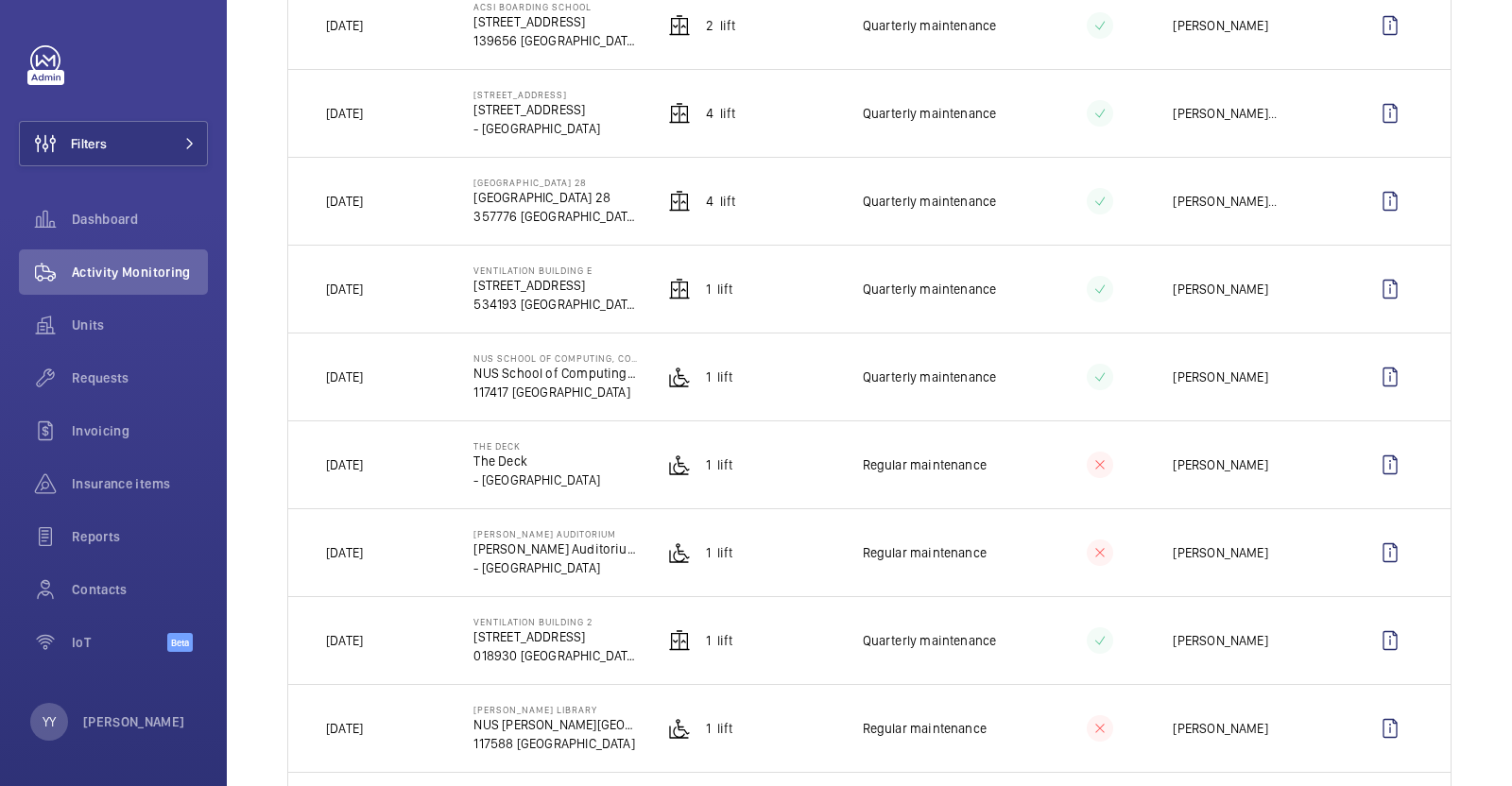 drag, startPoint x: 472, startPoint y: 444, endPoint x: 524, endPoint y: 443, distance: 52.00961 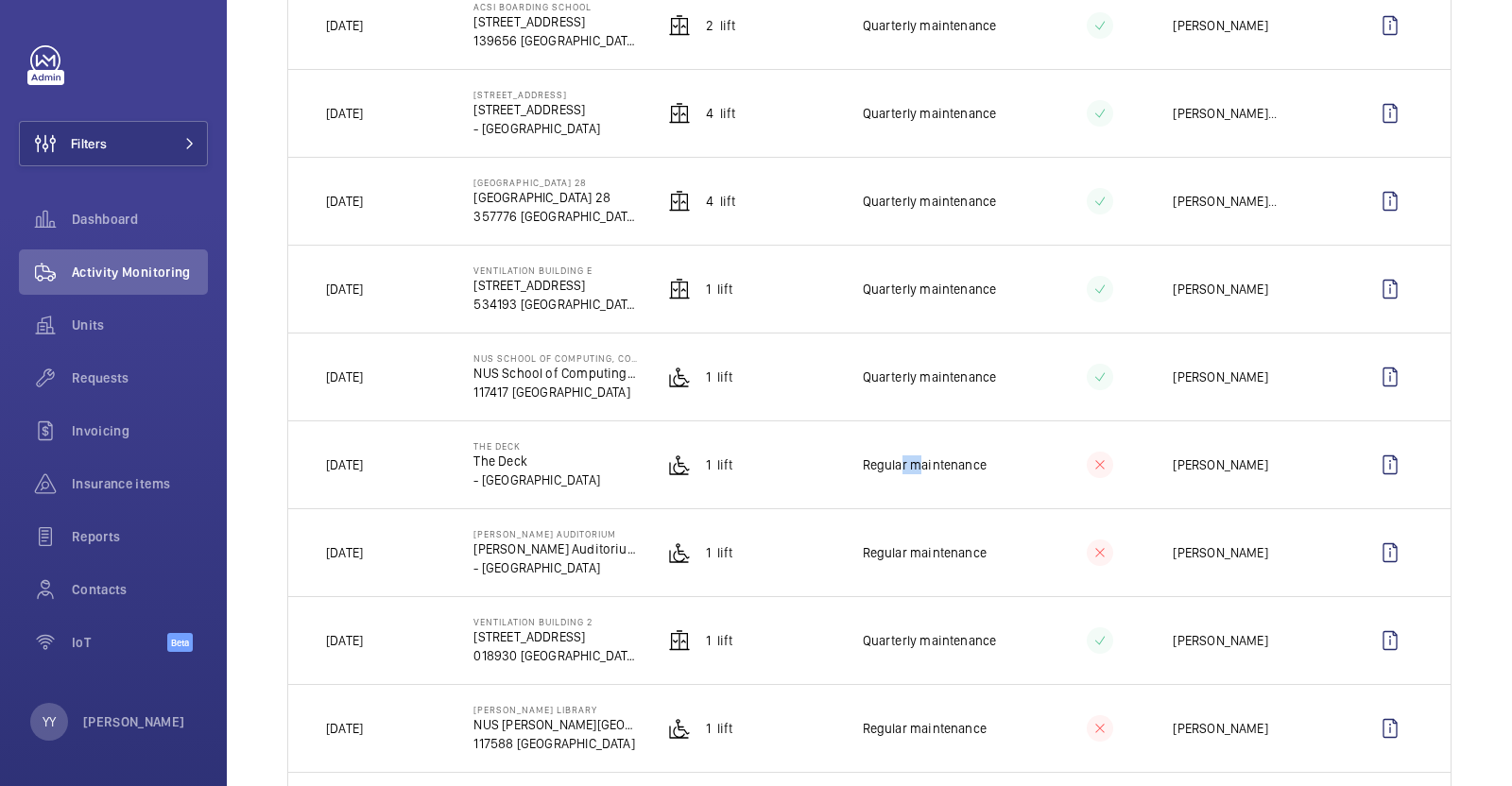 drag, startPoint x: 886, startPoint y: 461, endPoint x: 902, endPoint y: 464, distance: 16.278821 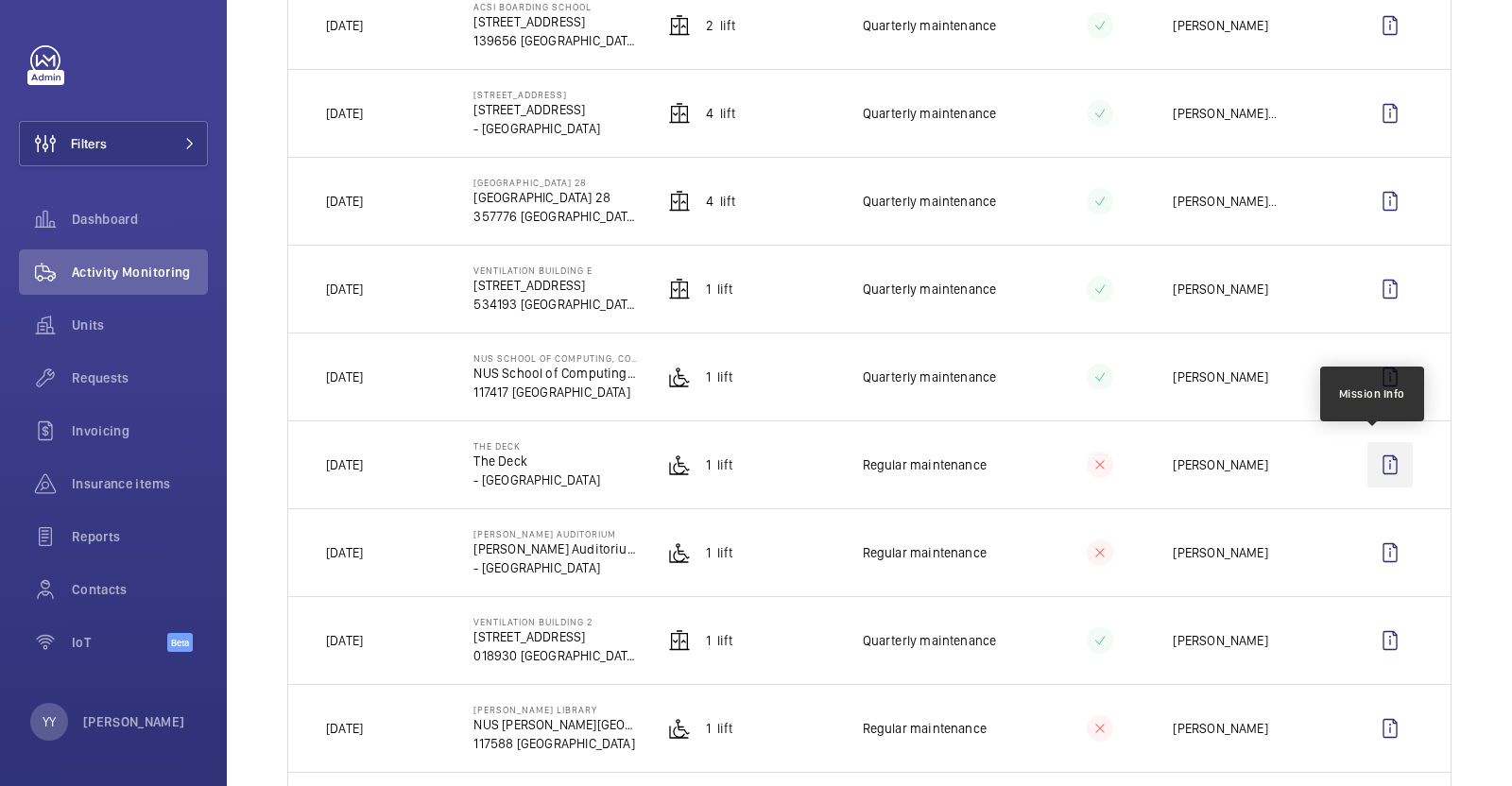 click 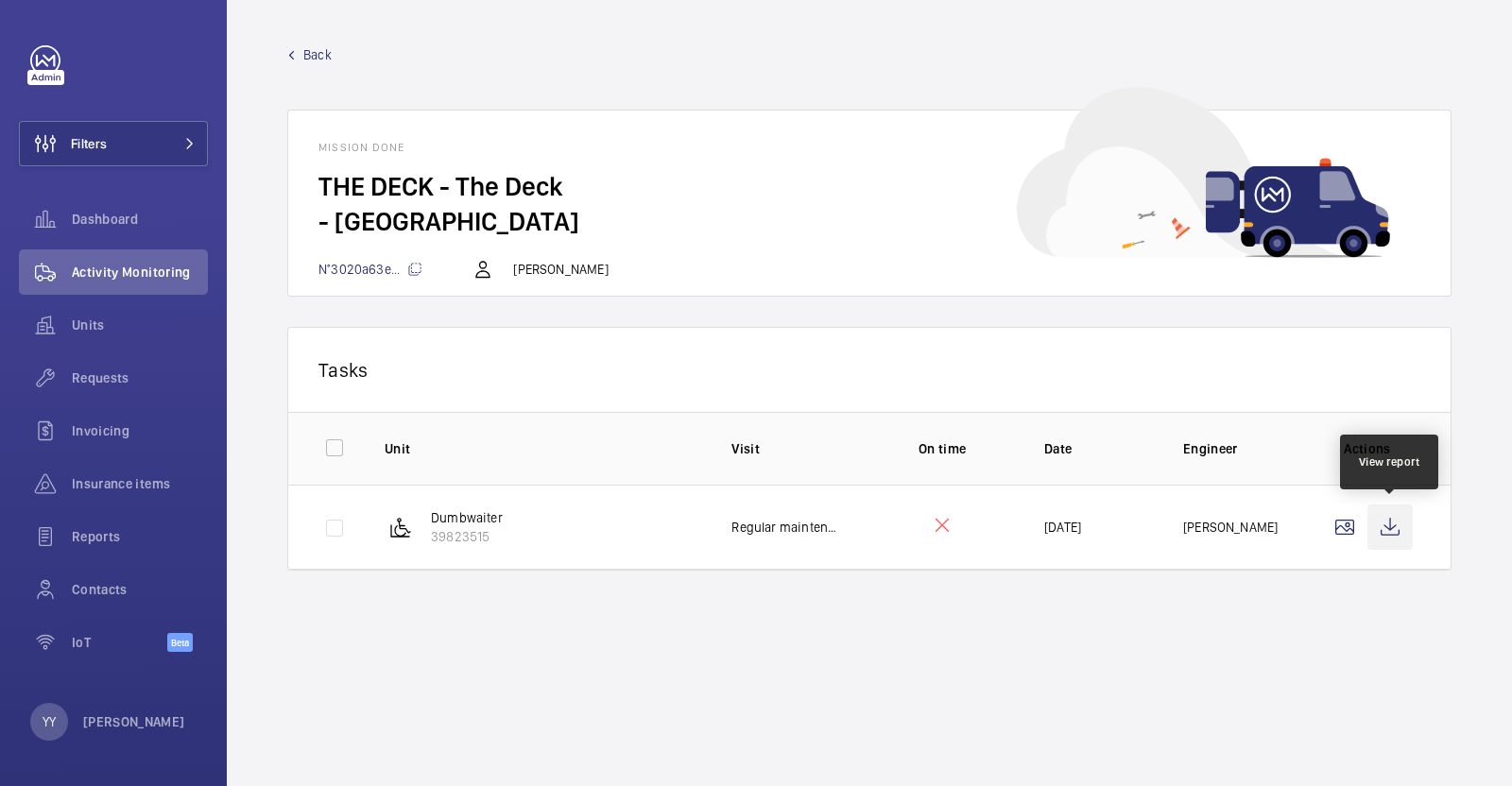 click 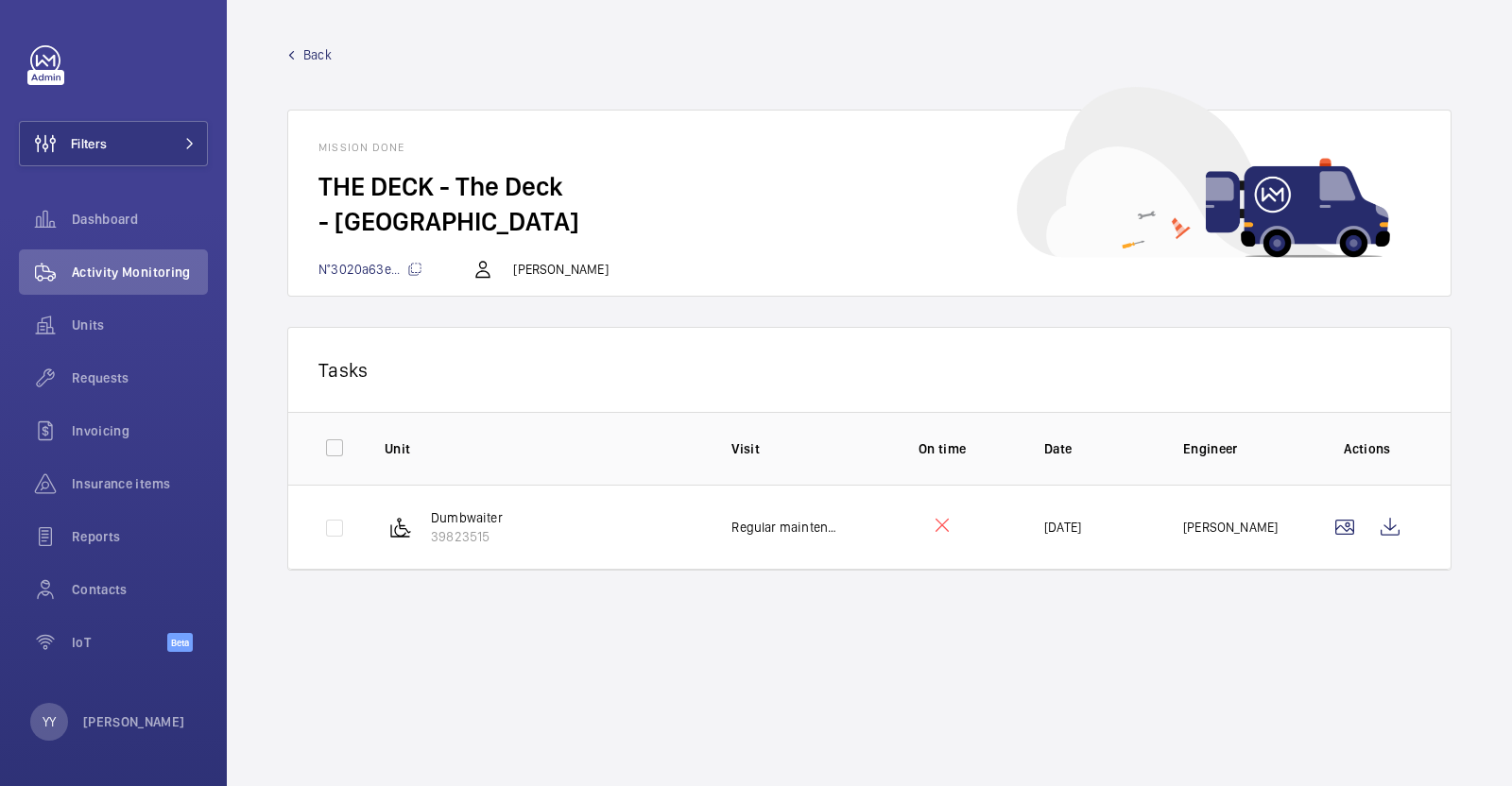 click on "Back" 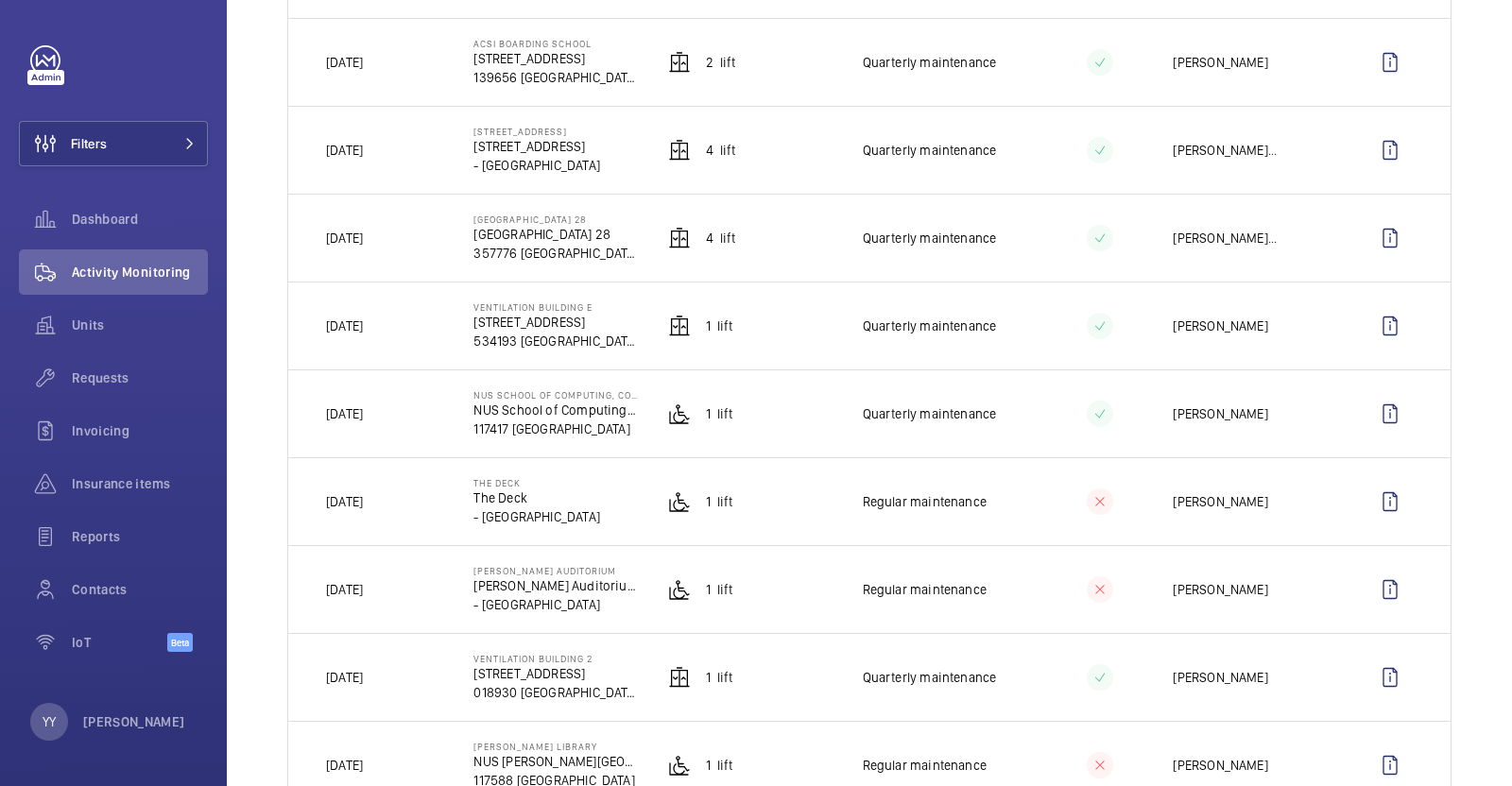 scroll, scrollTop: 826, scrollLeft: 0, axis: vertical 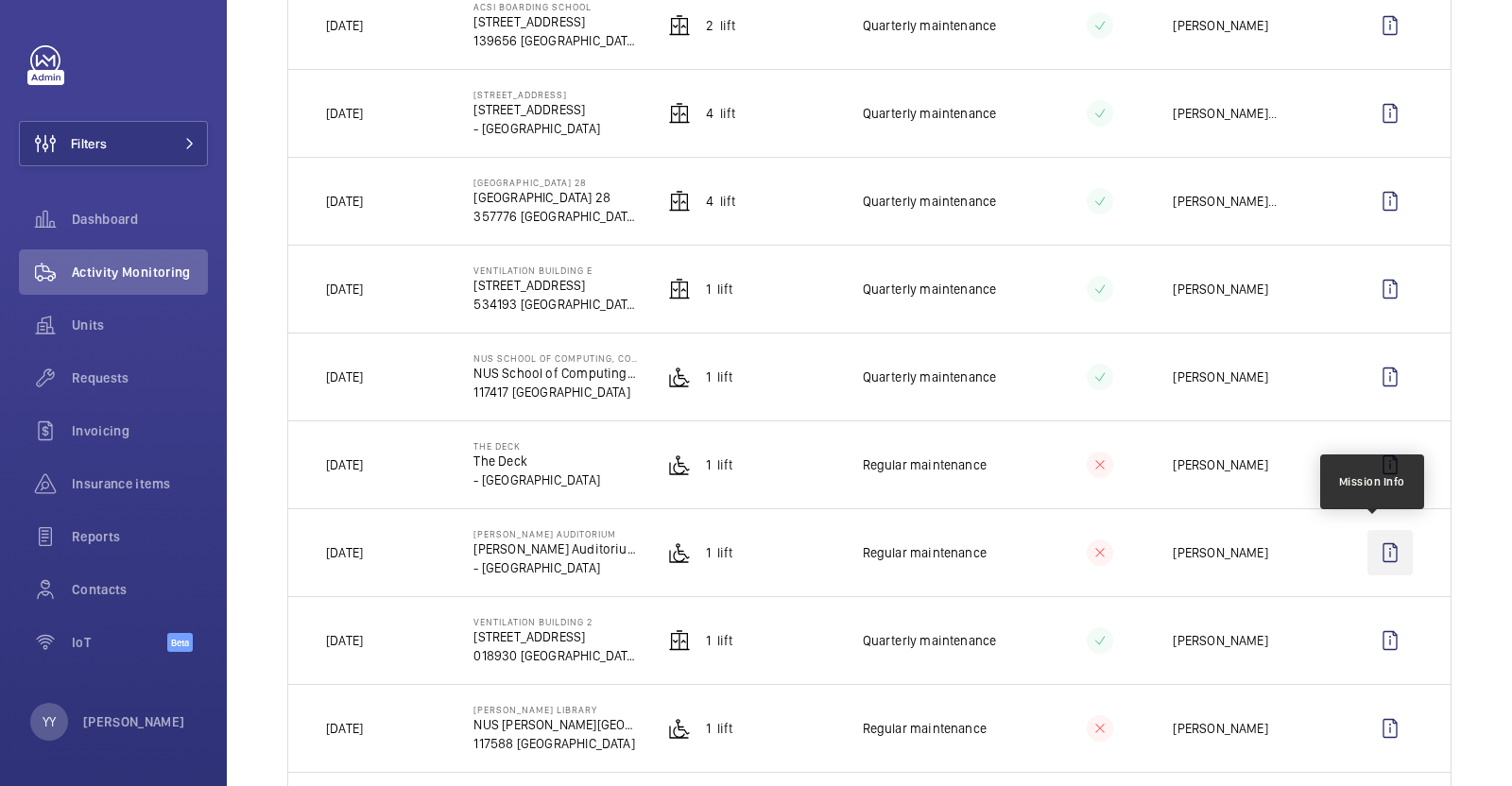 click 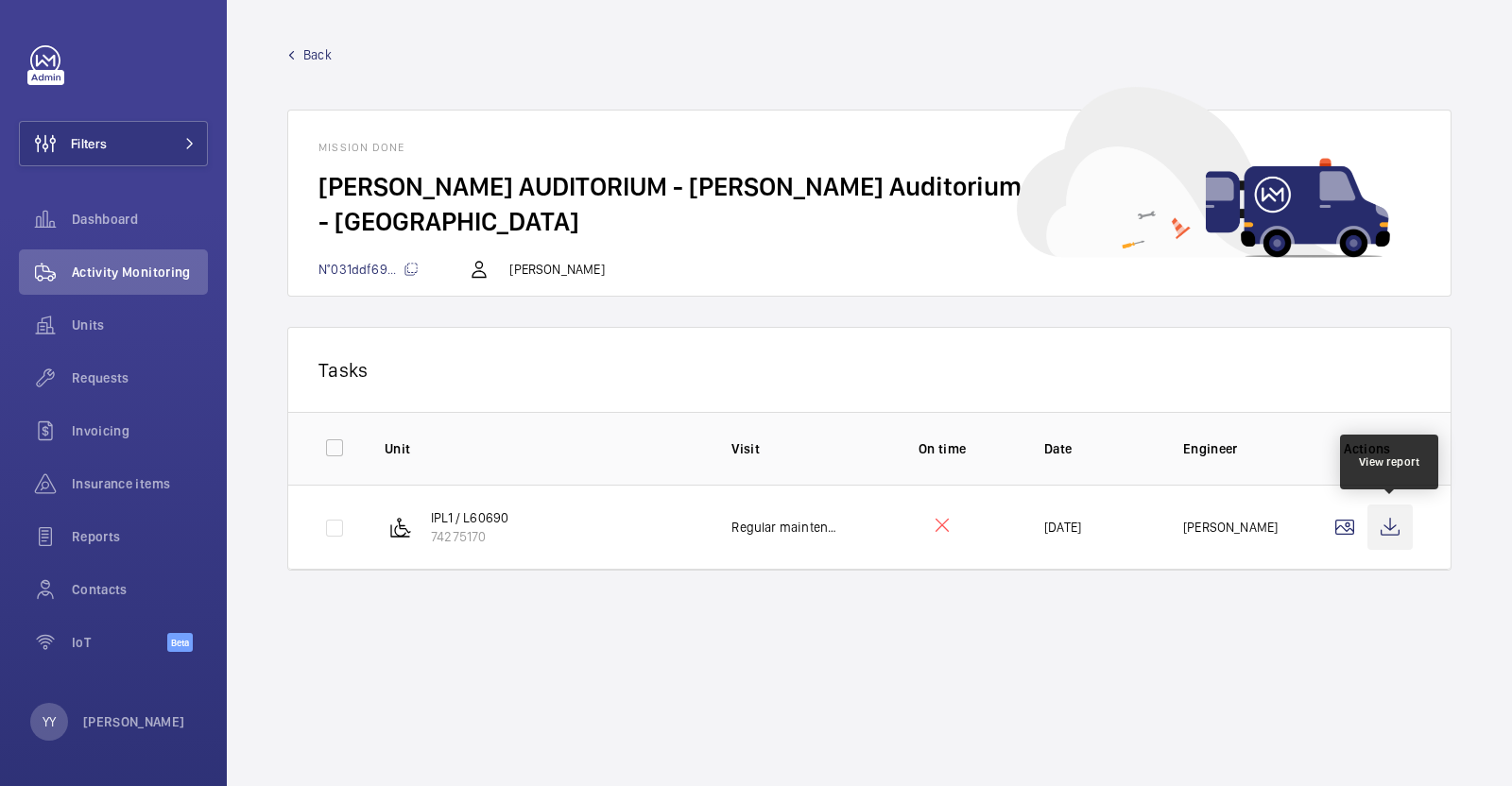 click 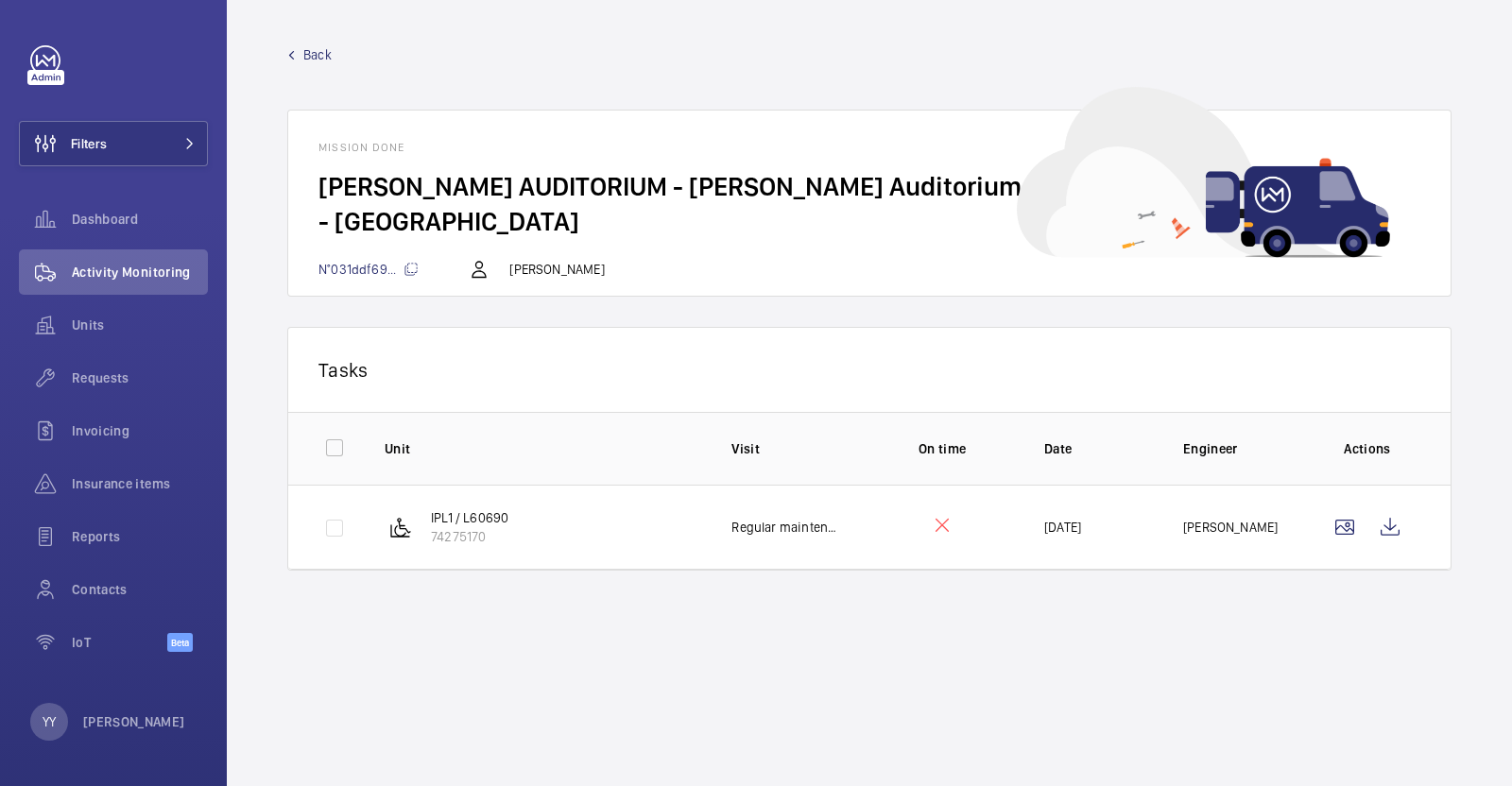 click on "Back" 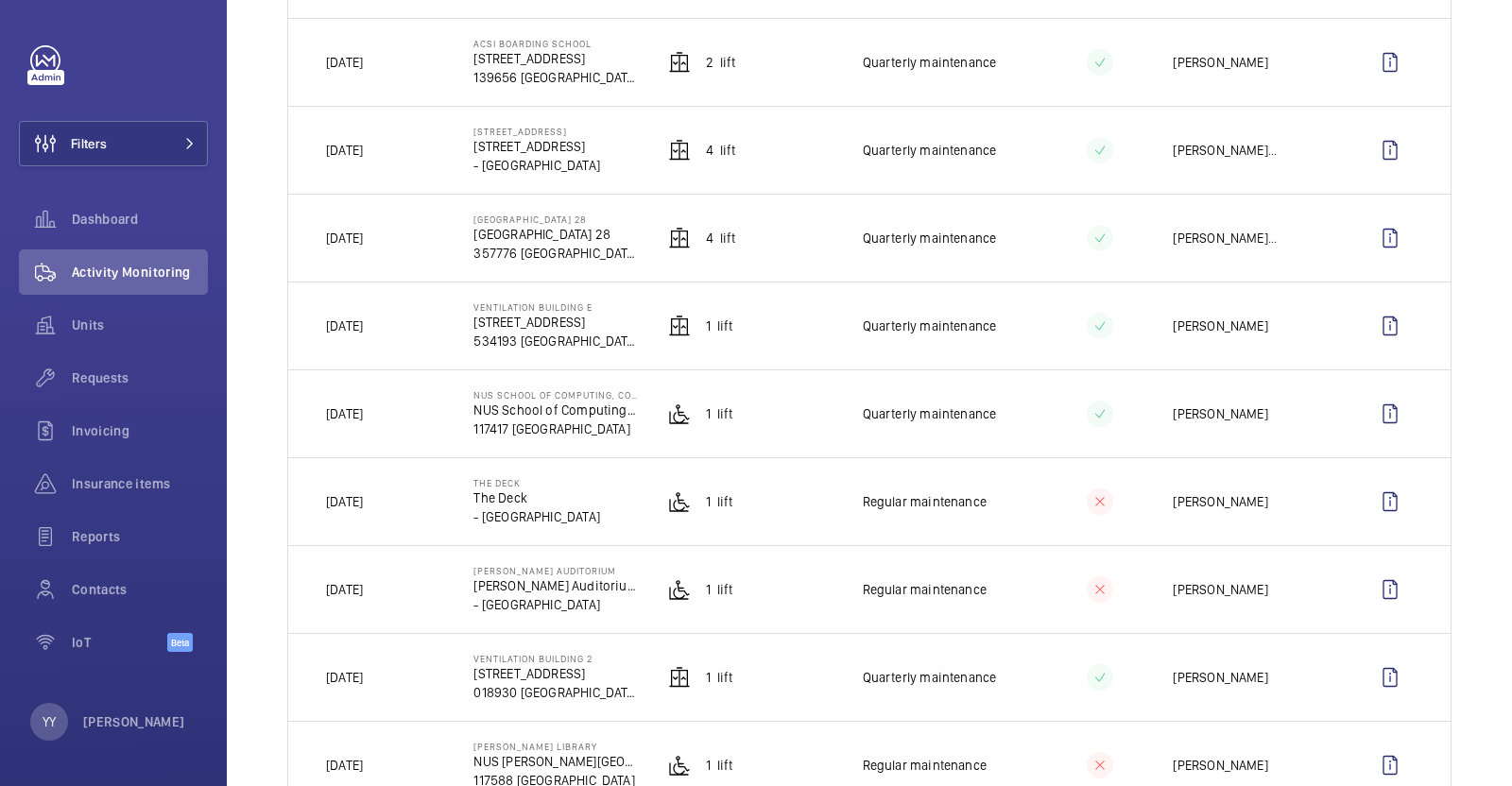 scroll, scrollTop: 826, scrollLeft: 0, axis: vertical 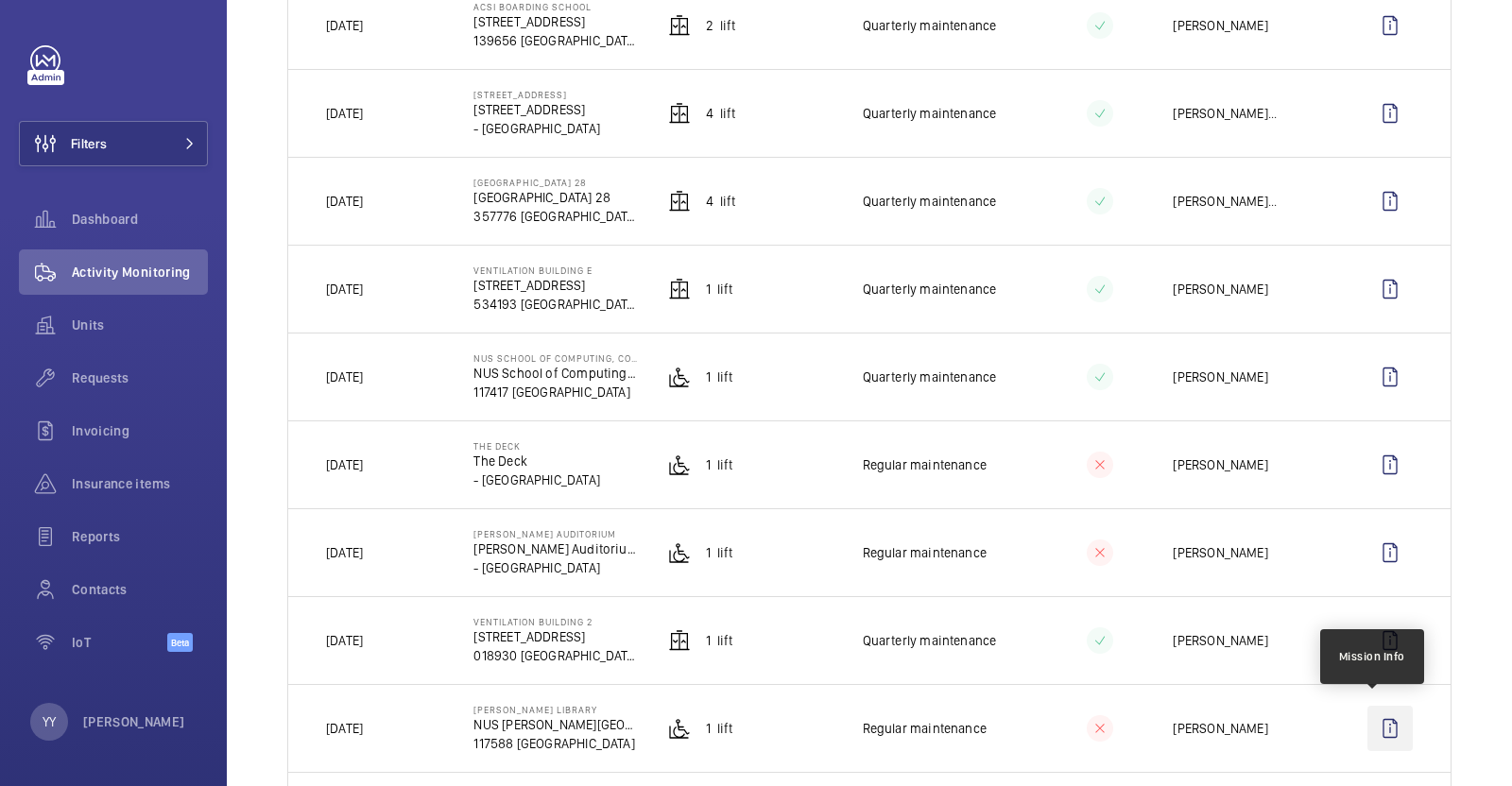 click 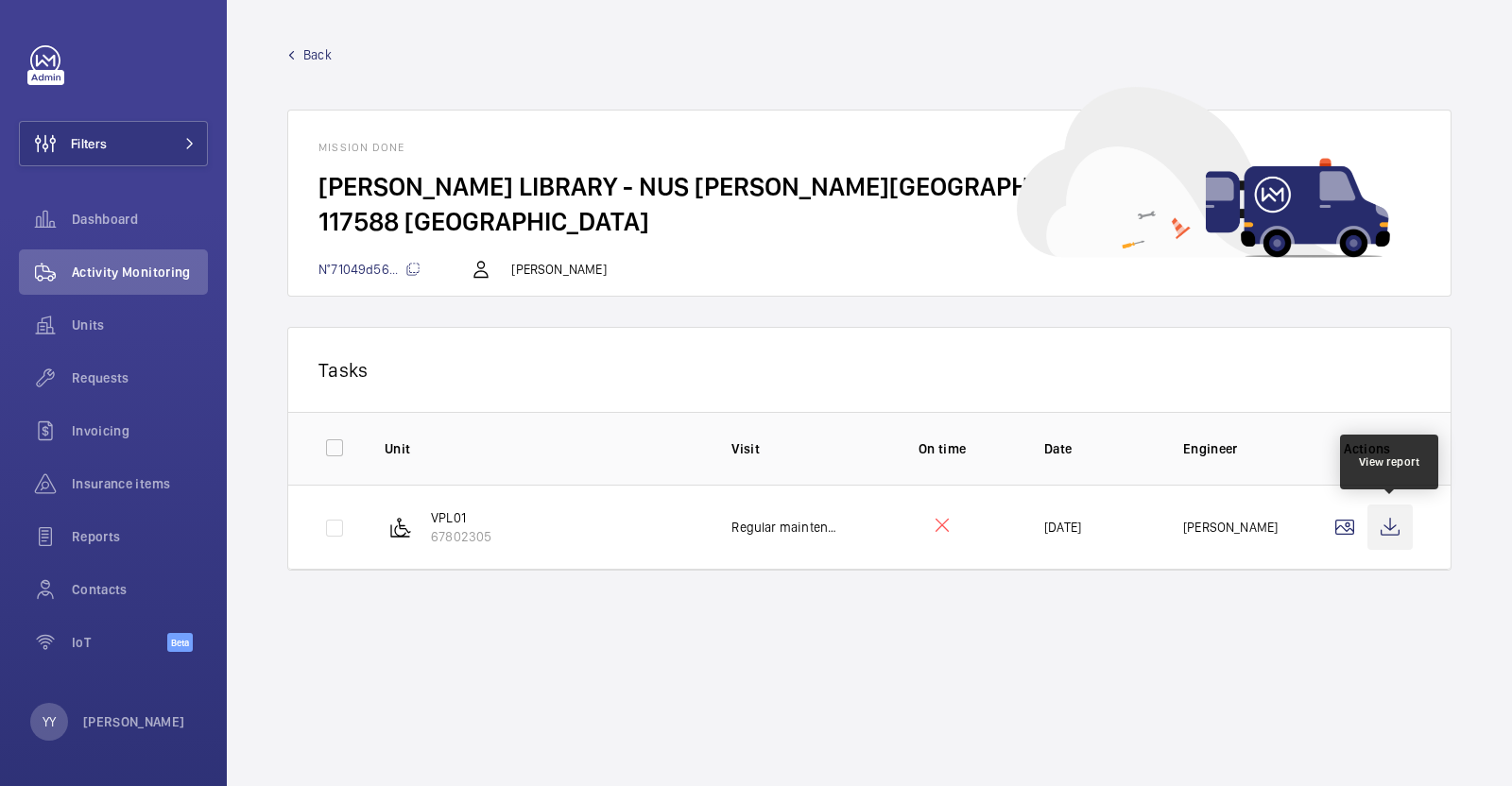 click 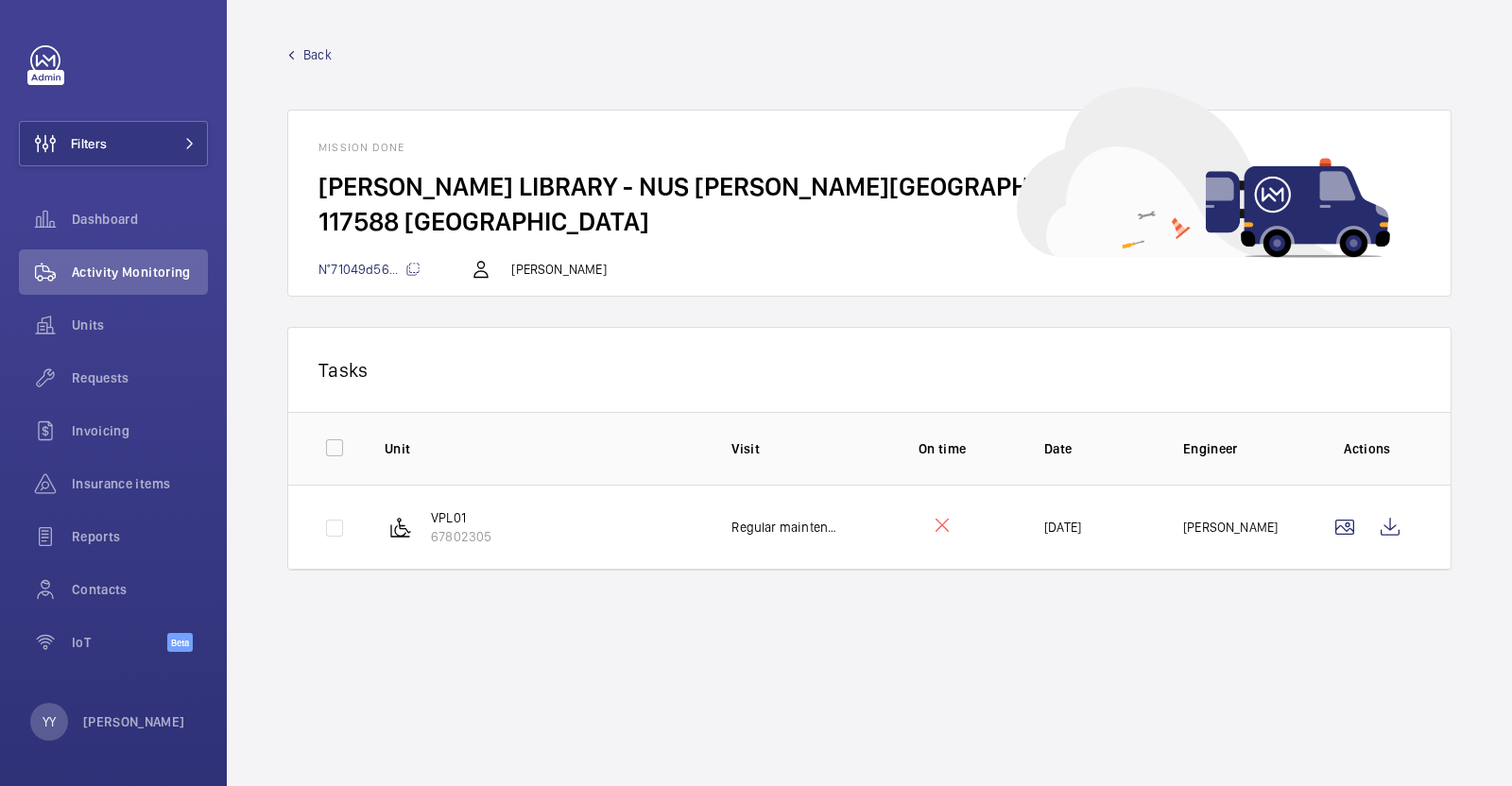 click on "Back" 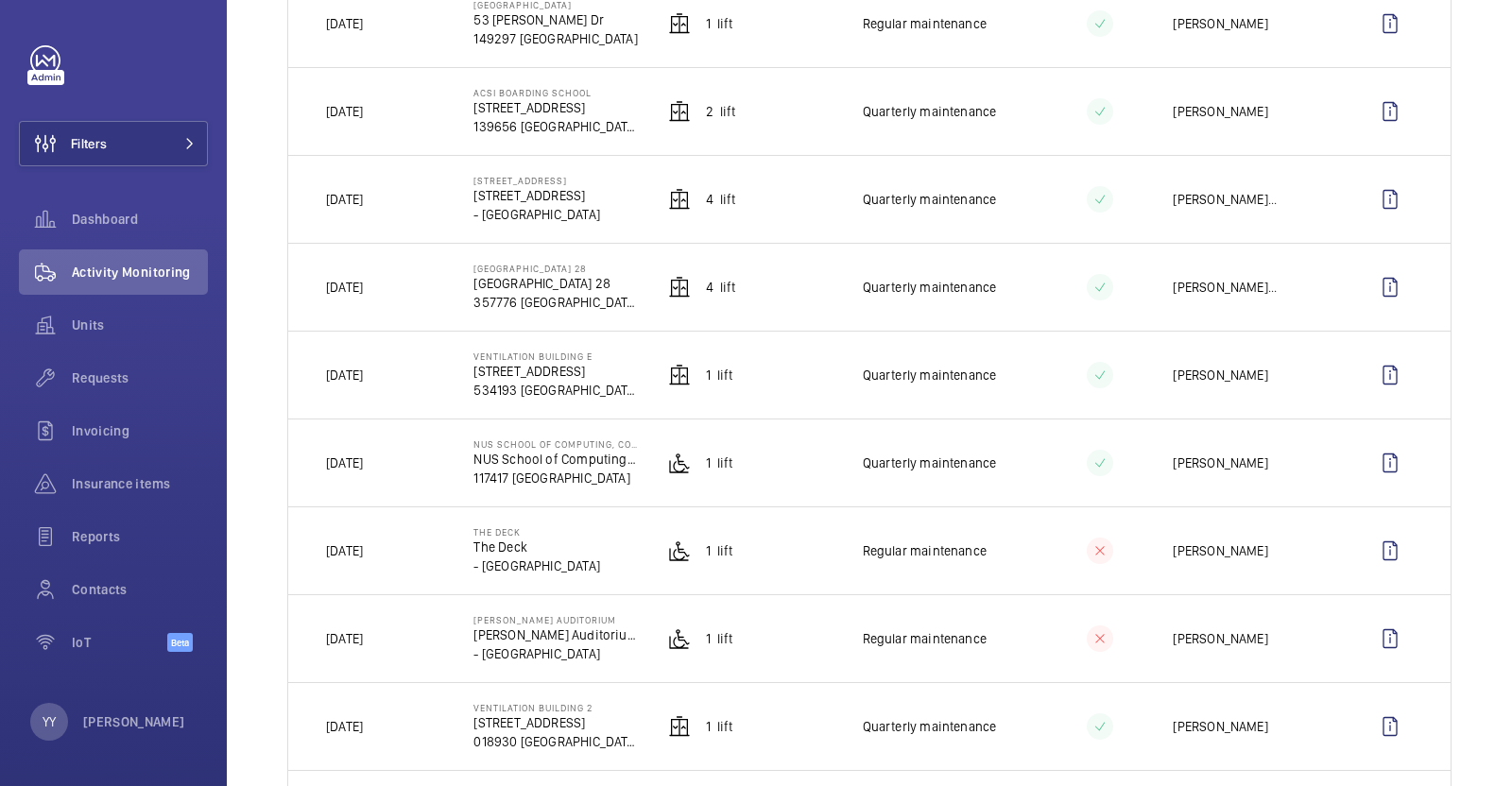 scroll, scrollTop: 709, scrollLeft: 0, axis: vertical 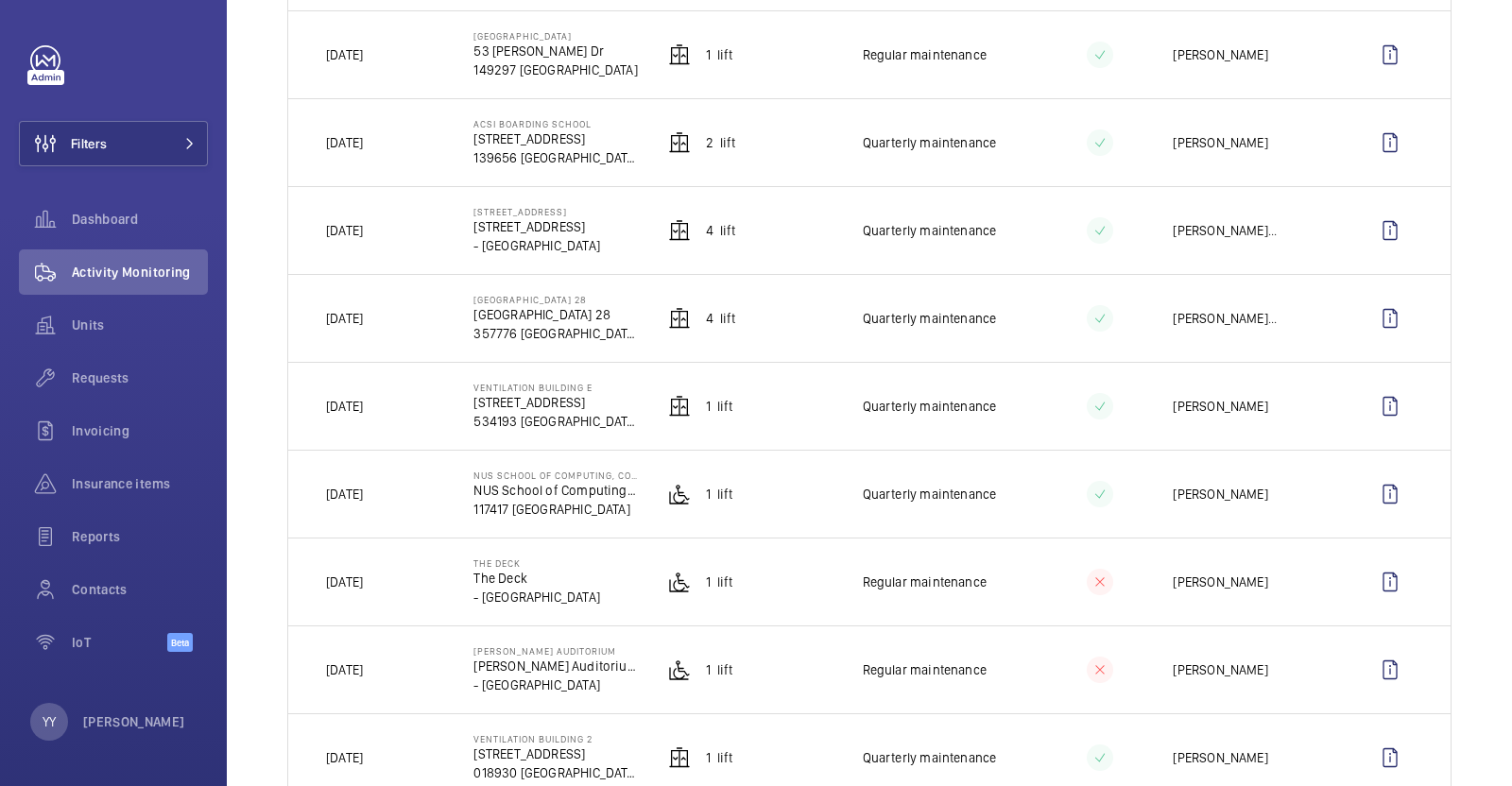 drag, startPoint x: 490, startPoint y: 552, endPoint x: 515, endPoint y: 552, distance: 25 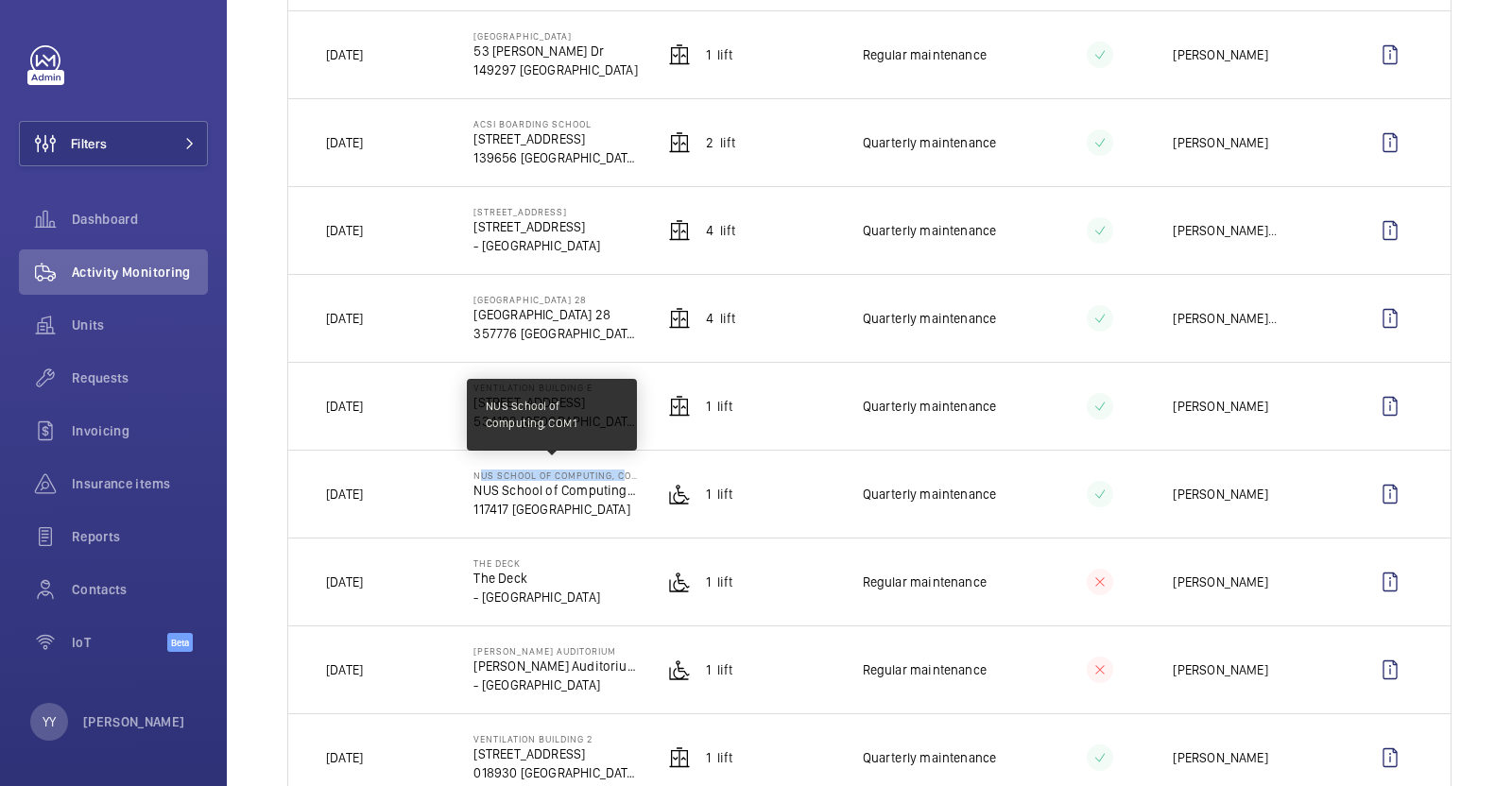 drag, startPoint x: 473, startPoint y: 470, endPoint x: 618, endPoint y: 470, distance: 145 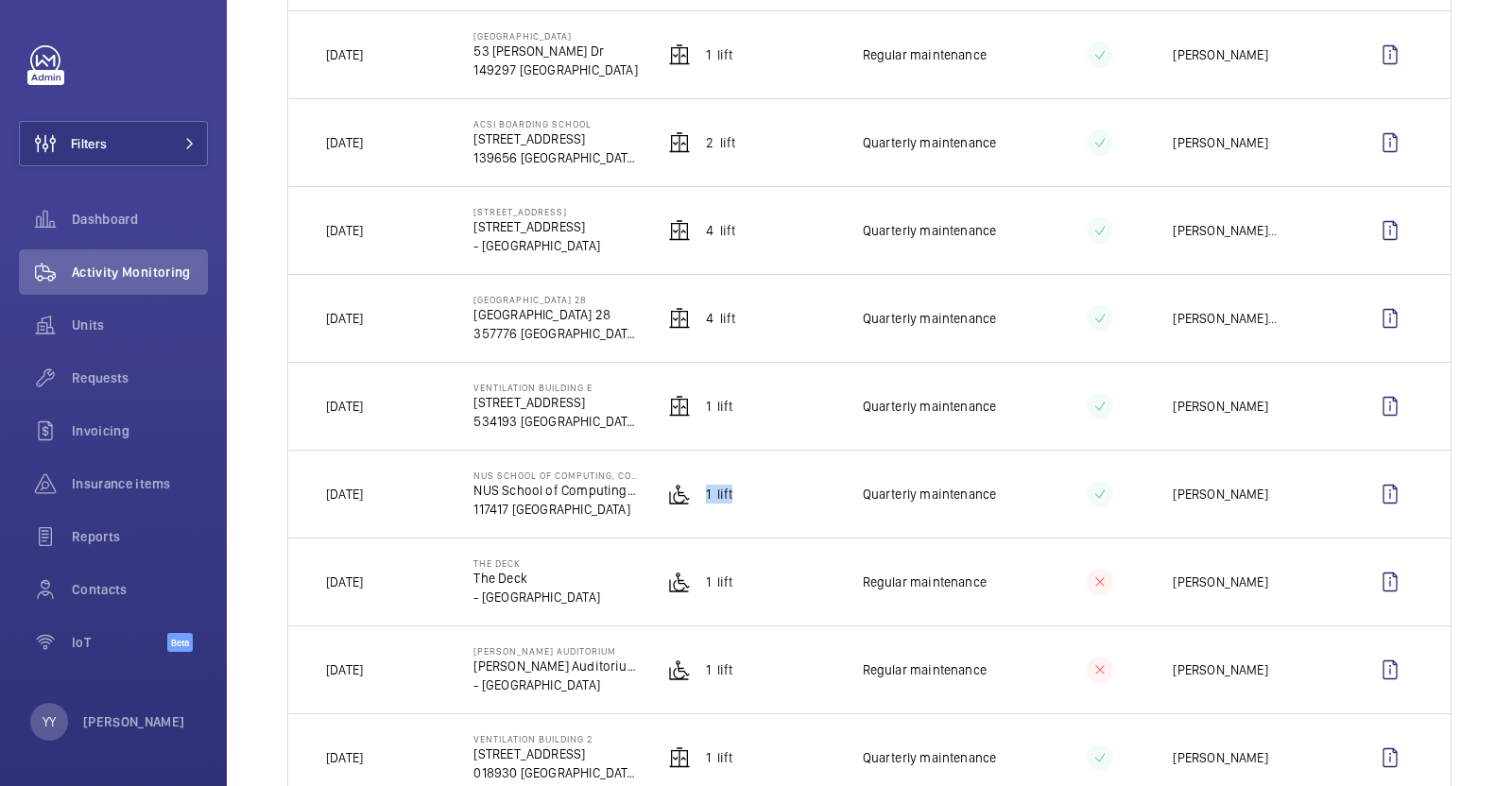 drag, startPoint x: 698, startPoint y: 492, endPoint x: 730, endPoint y: 493, distance: 32.0156 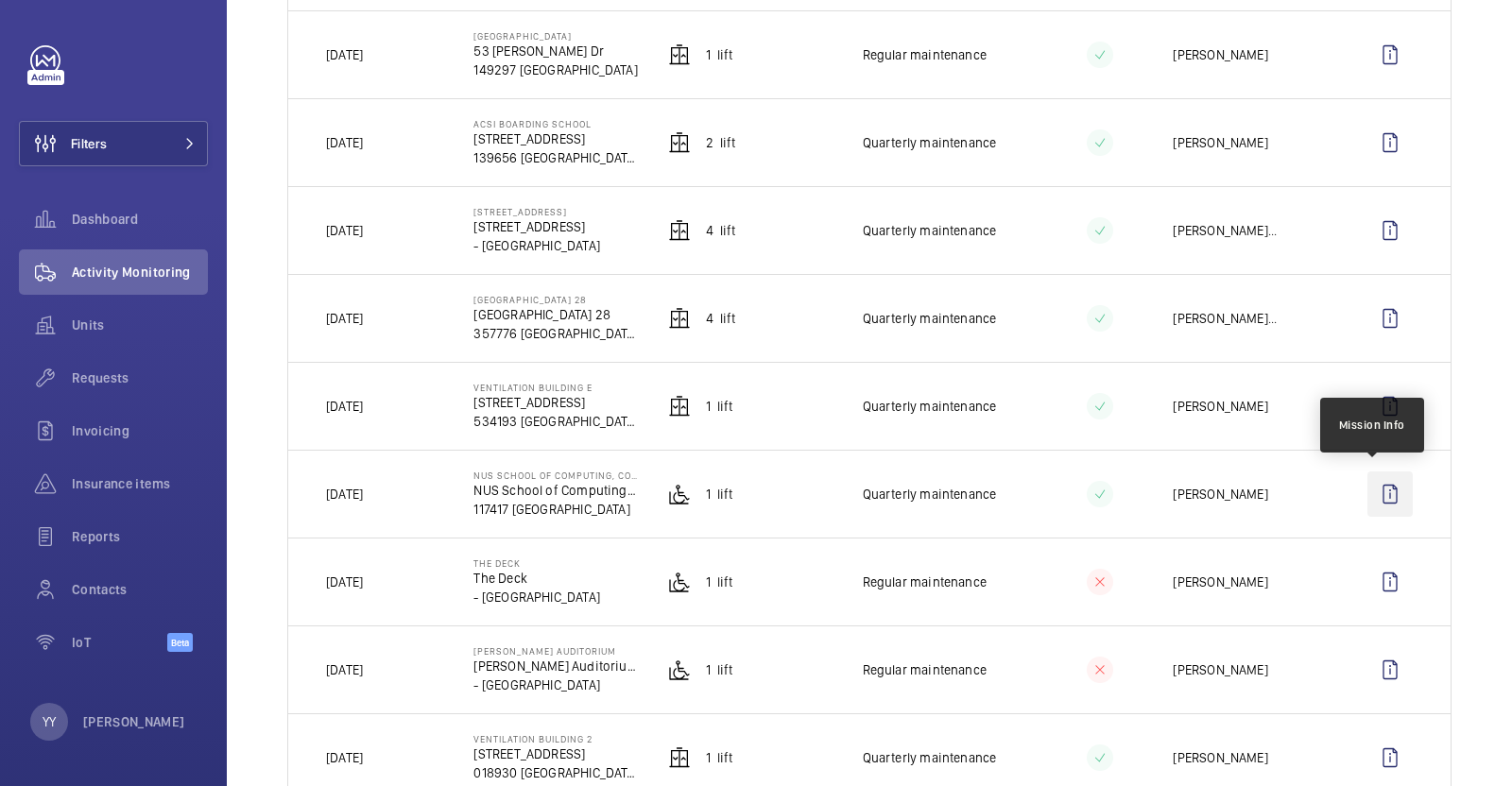 click 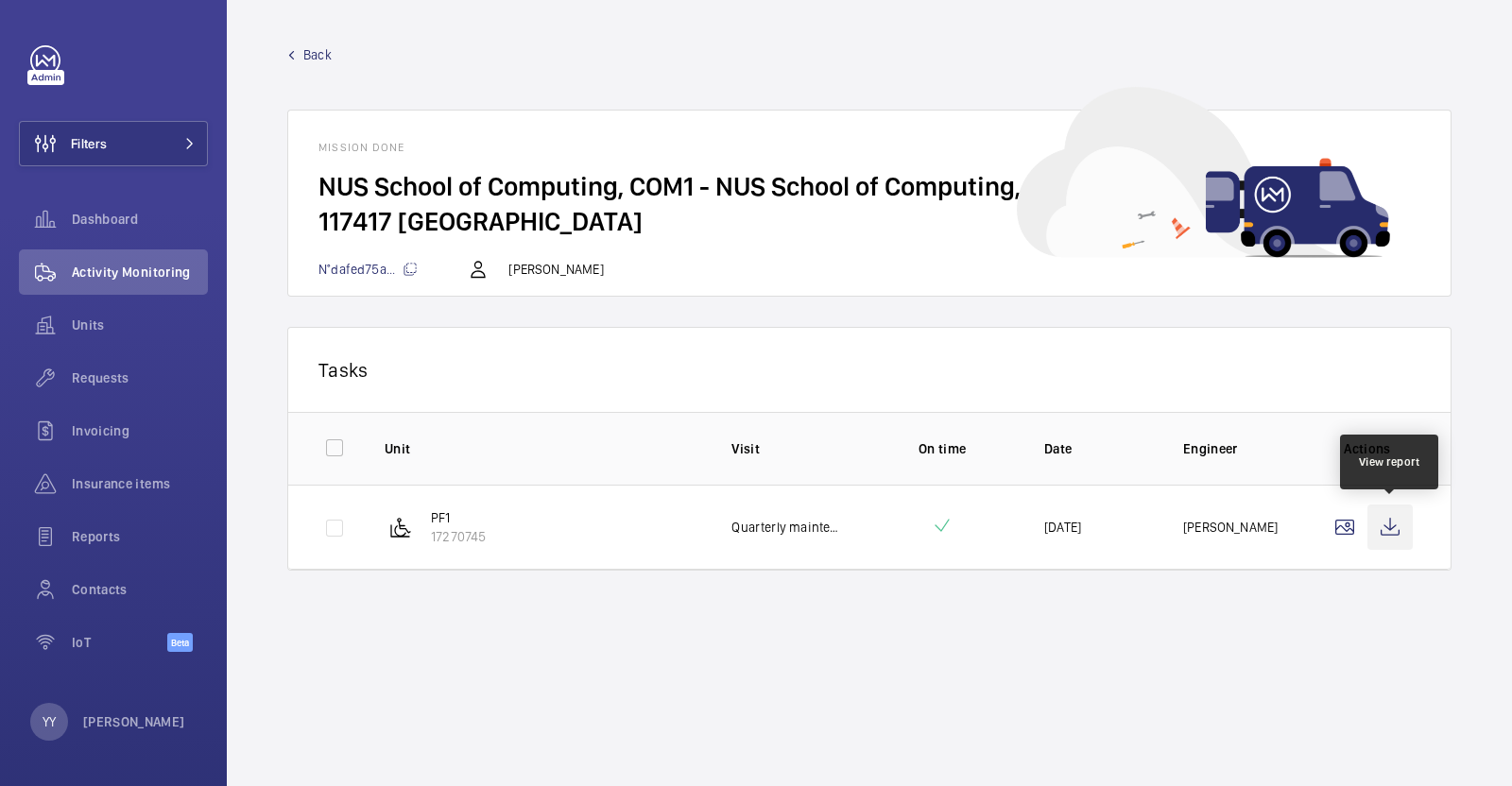 click 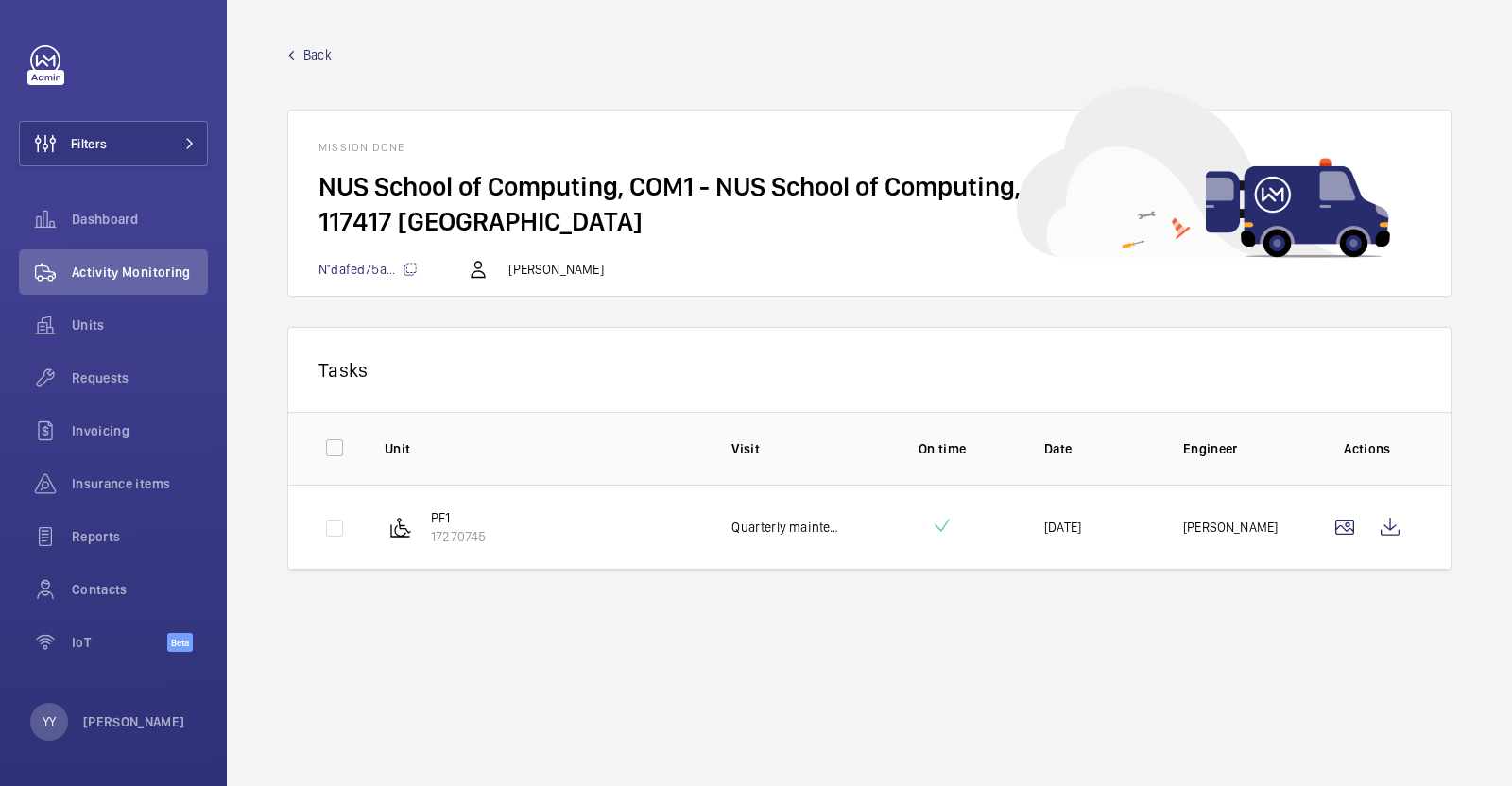 click on "Back  Mission done  NUS School of Computing, COM1 - NUS School of Computing, COM1   117417 [GEOGRAPHIC_DATA]   N°dafed75a...   [PERSON_NAME]" 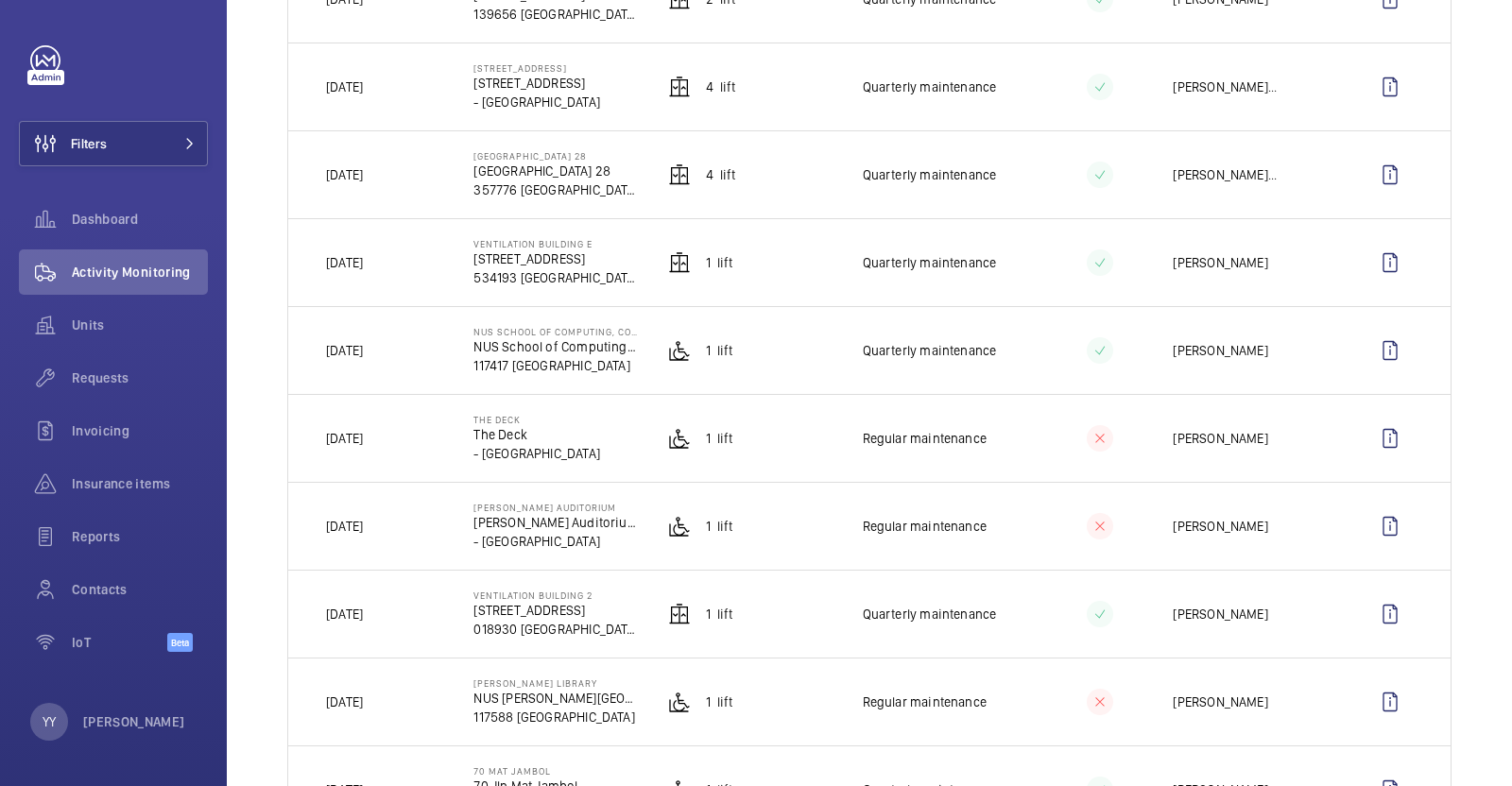scroll, scrollTop: 709, scrollLeft: 0, axis: vertical 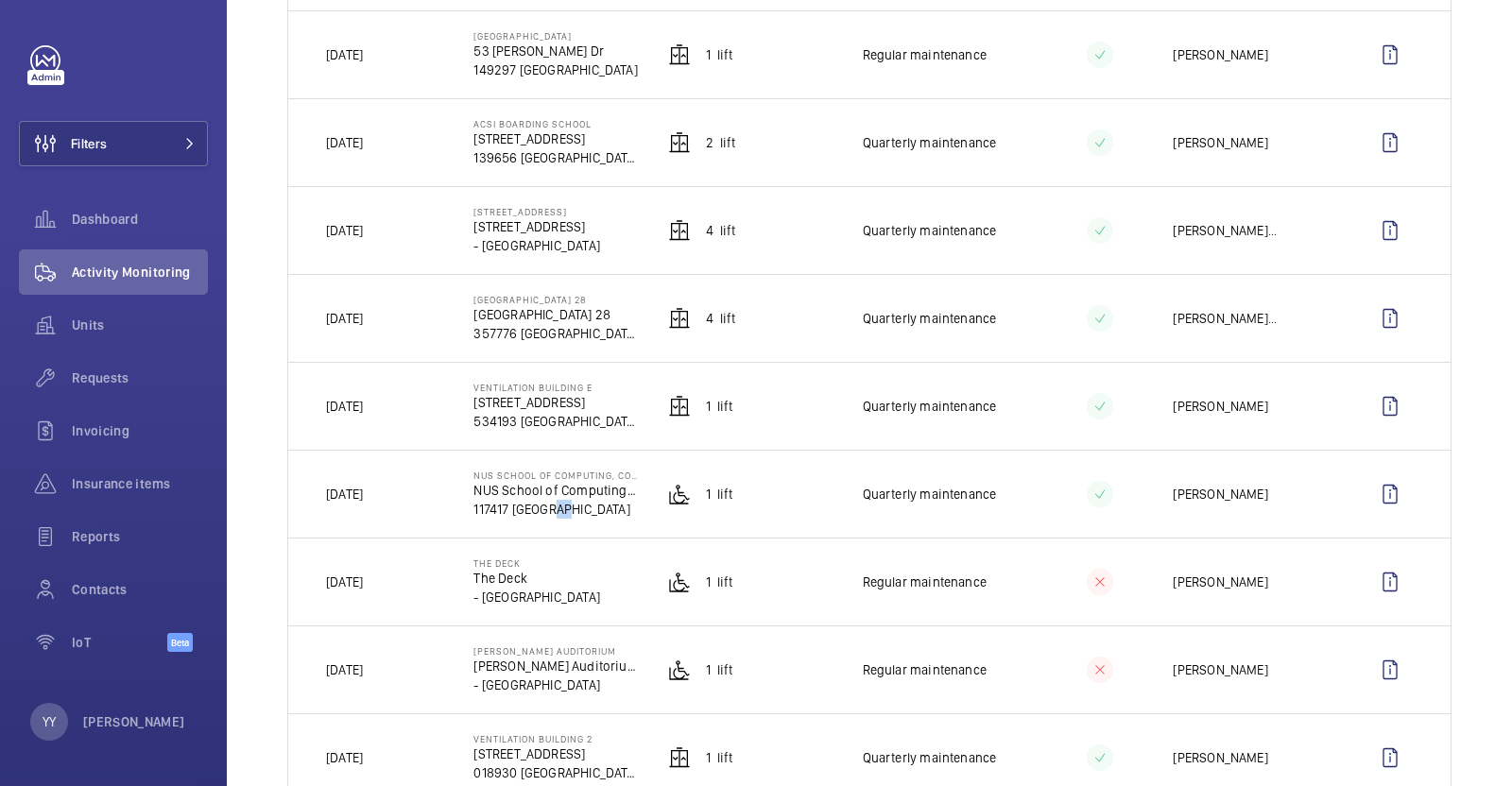 drag, startPoint x: 549, startPoint y: 498, endPoint x: 559, endPoint y: 498, distance: 10 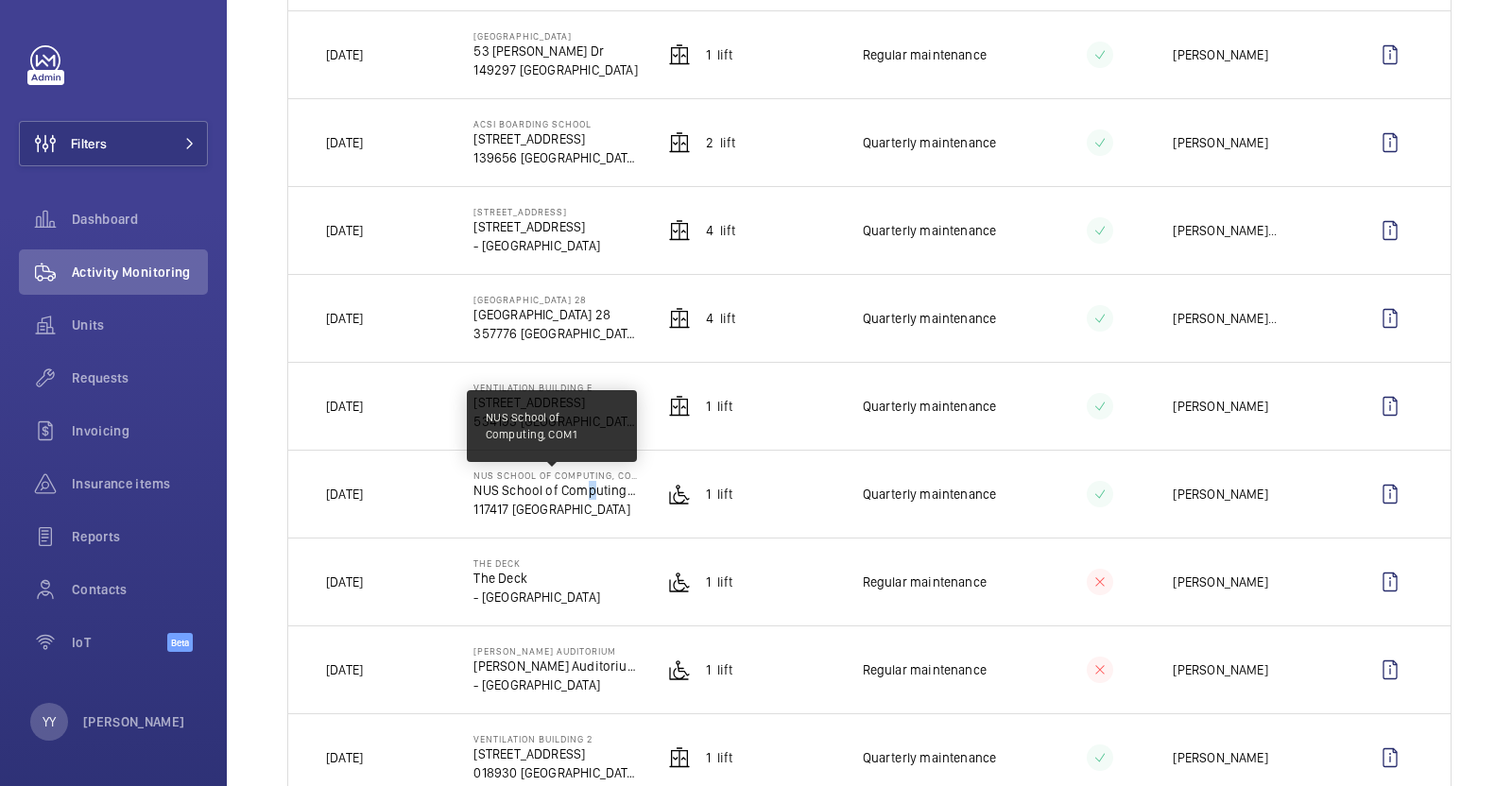 drag, startPoint x: 575, startPoint y: 487, endPoint x: 586, endPoint y: 487, distance: 11 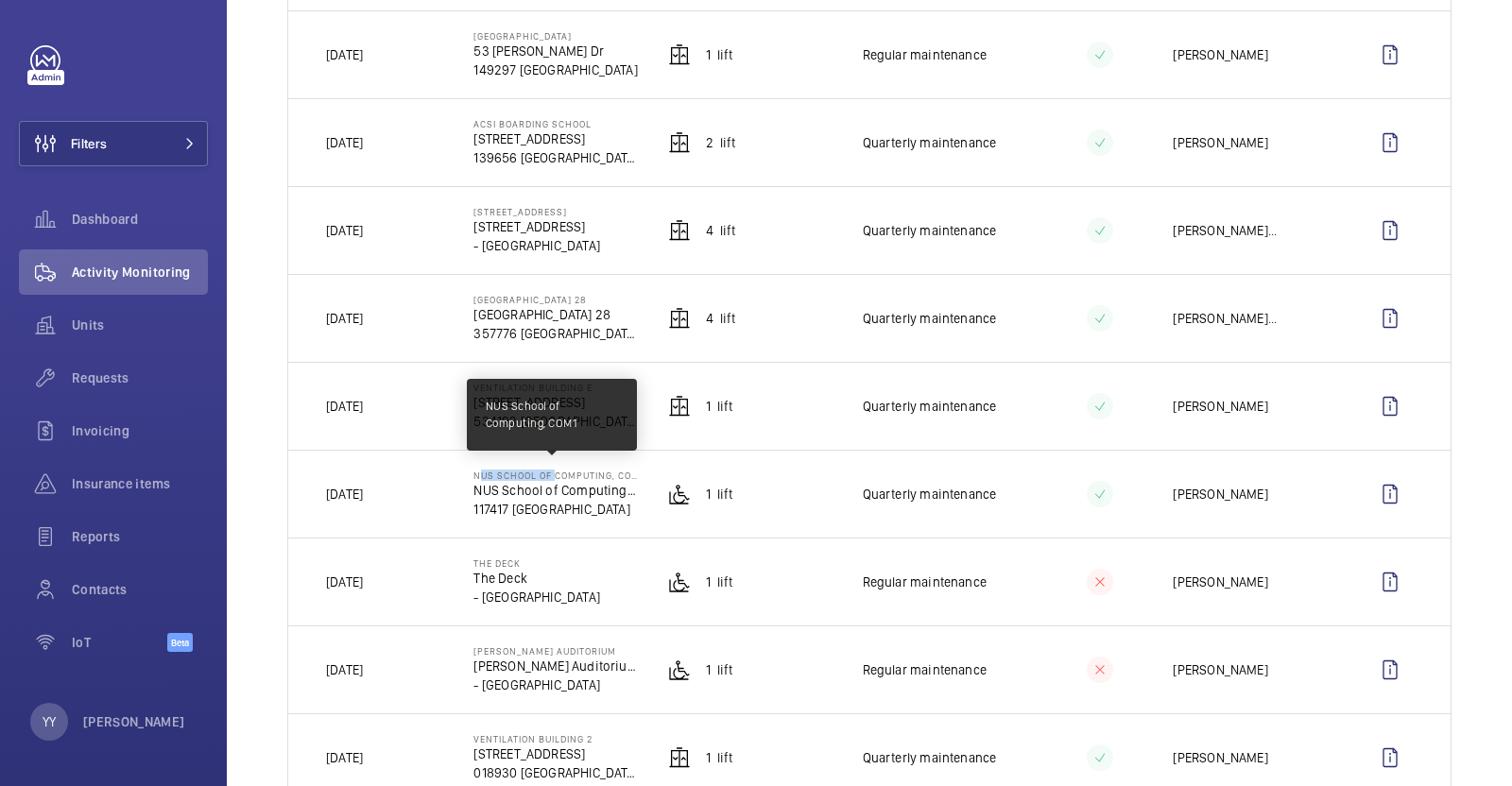 drag, startPoint x: 473, startPoint y: 468, endPoint x: 549, endPoint y: 470, distance: 76.026311 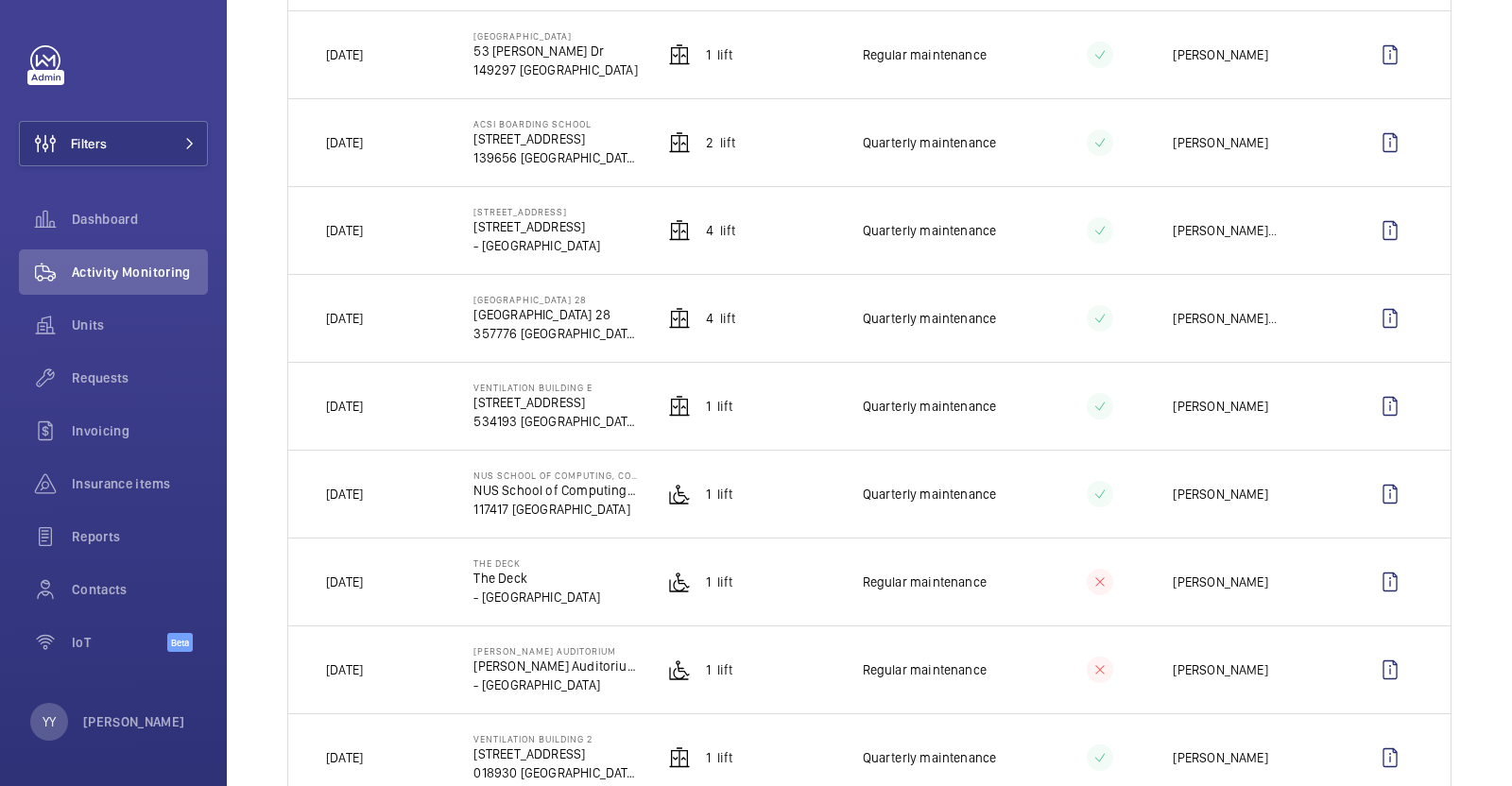 click on "NUS School of Computing, COM1   NUS School of Computing, COM1   117417 [GEOGRAPHIC_DATA]" 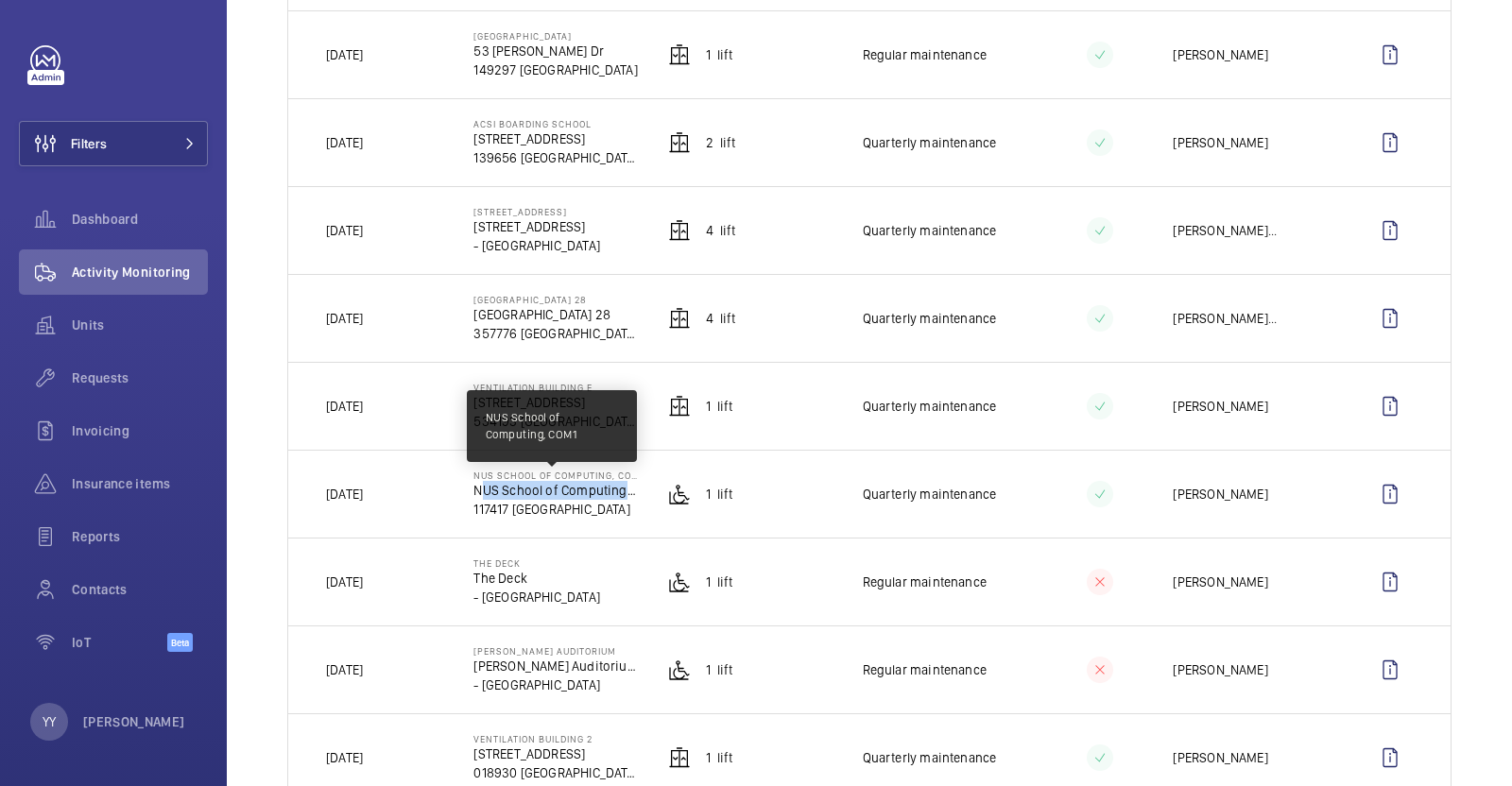 drag, startPoint x: 474, startPoint y: 488, endPoint x: 619, endPoint y: 487, distance: 145.00345 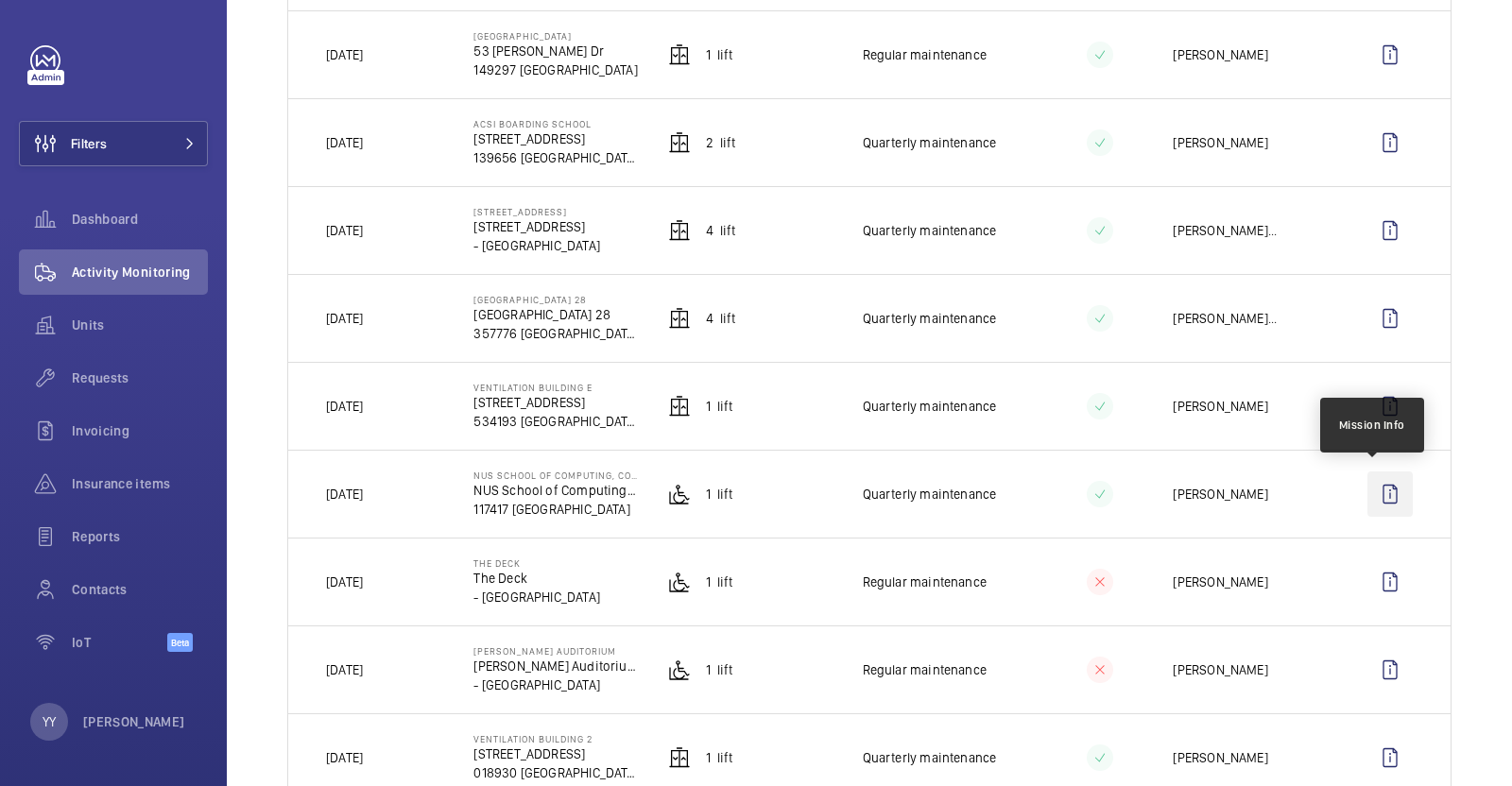 click 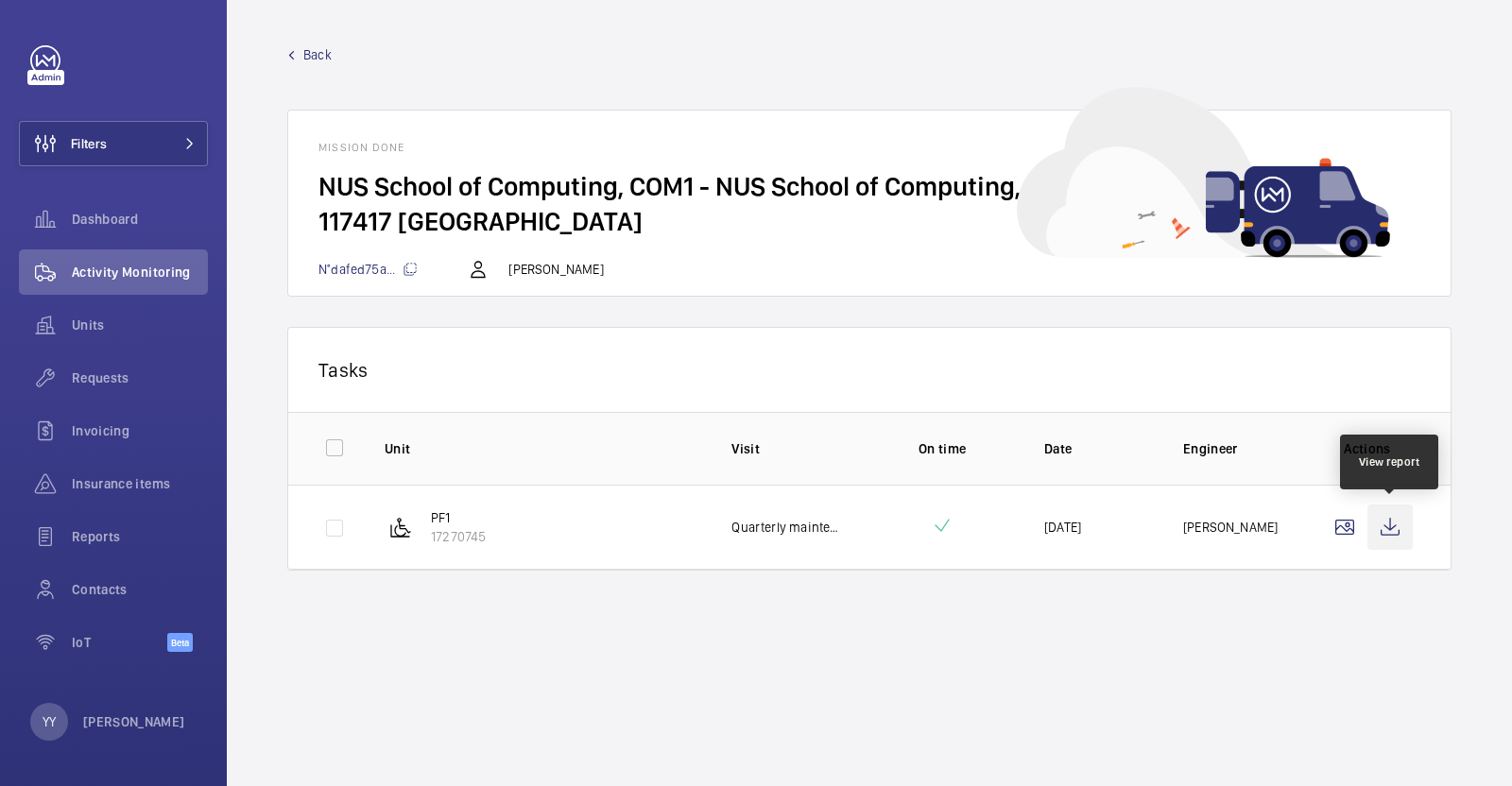 click 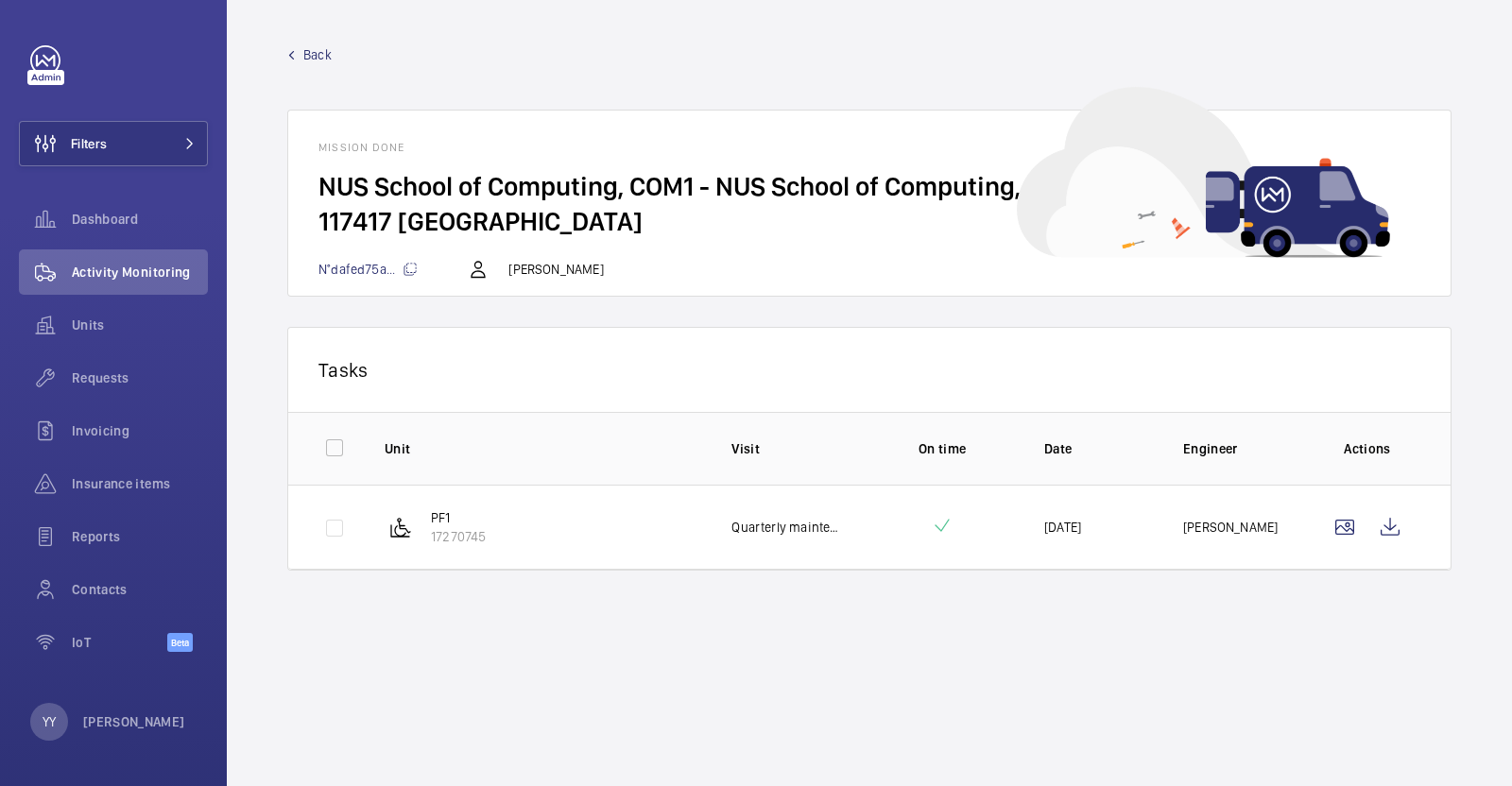 click on "Back" 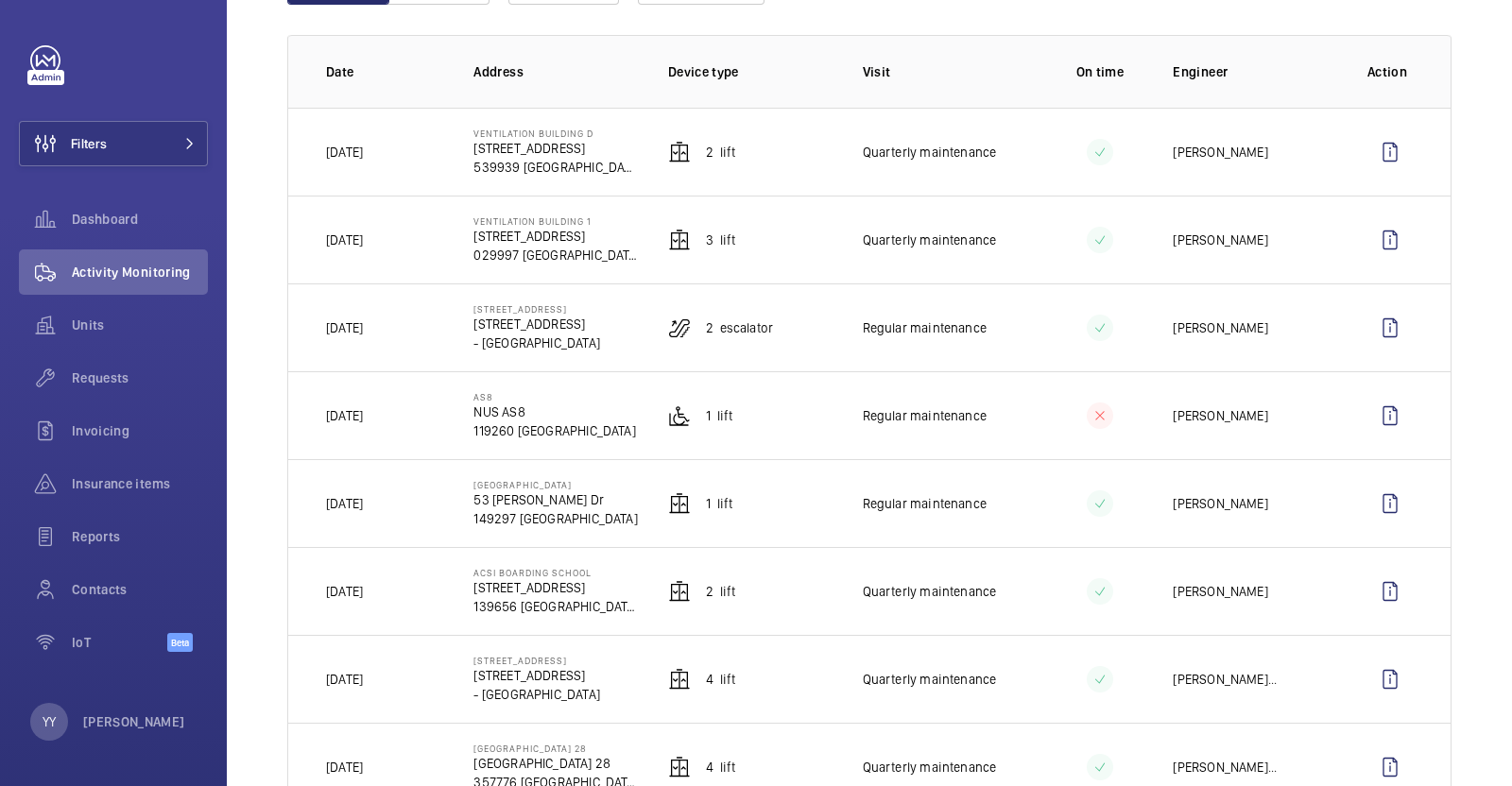 scroll, scrollTop: 590, scrollLeft: 0, axis: vertical 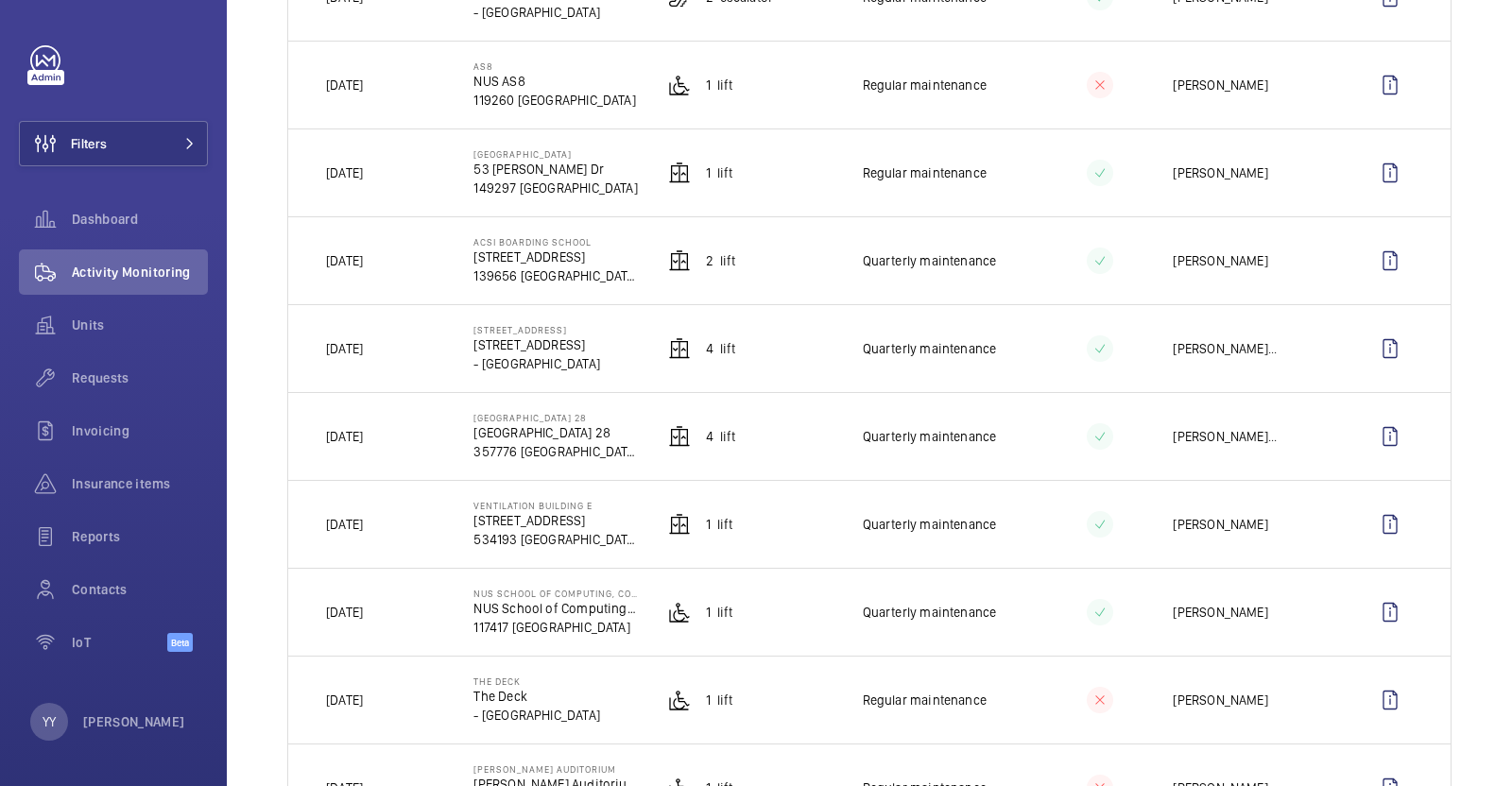 drag, startPoint x: 369, startPoint y: 517, endPoint x: 496, endPoint y: 521, distance: 127.06298 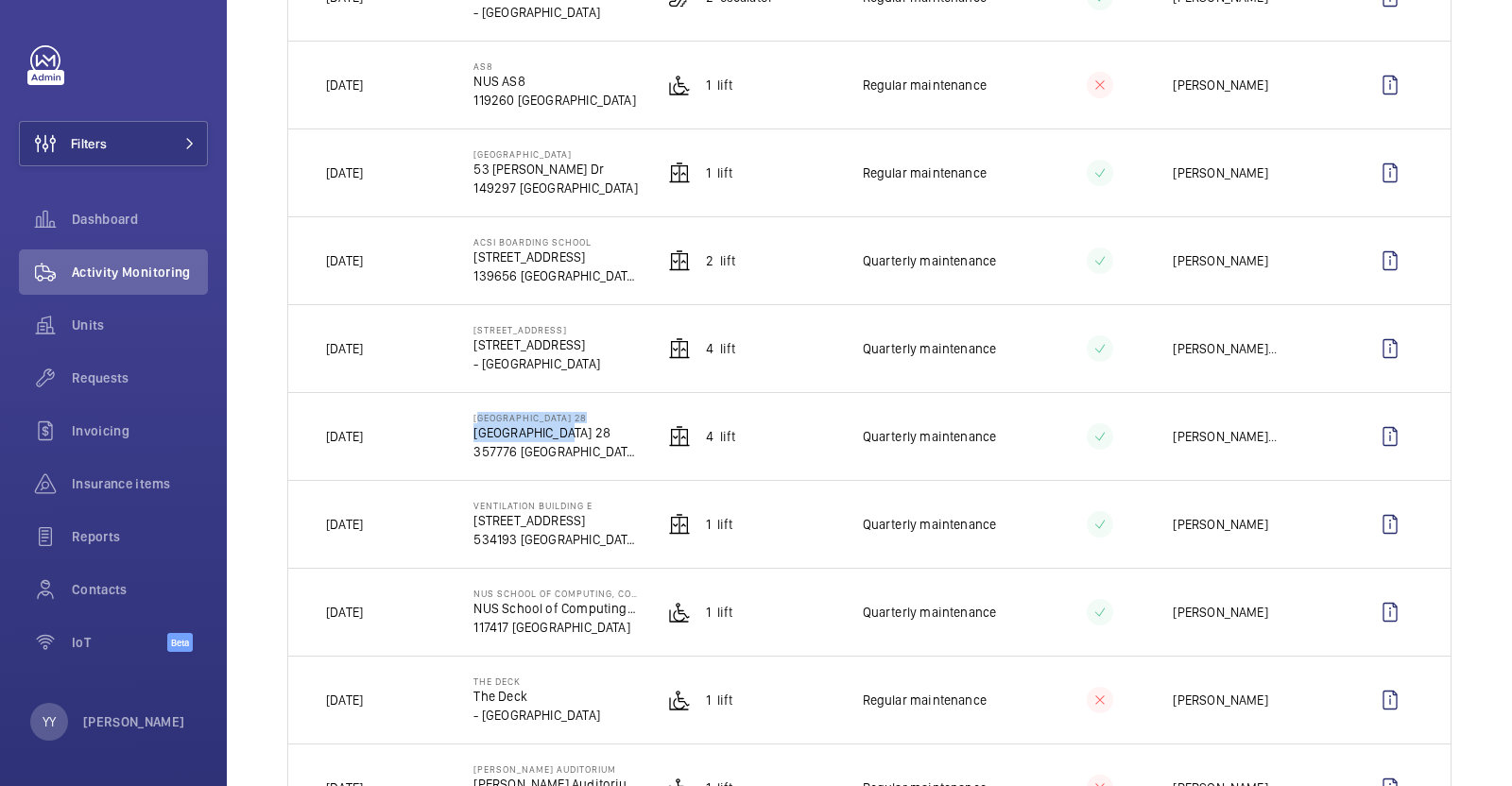 drag, startPoint x: 464, startPoint y: 411, endPoint x: 553, endPoint y: 420, distance: 89.4539 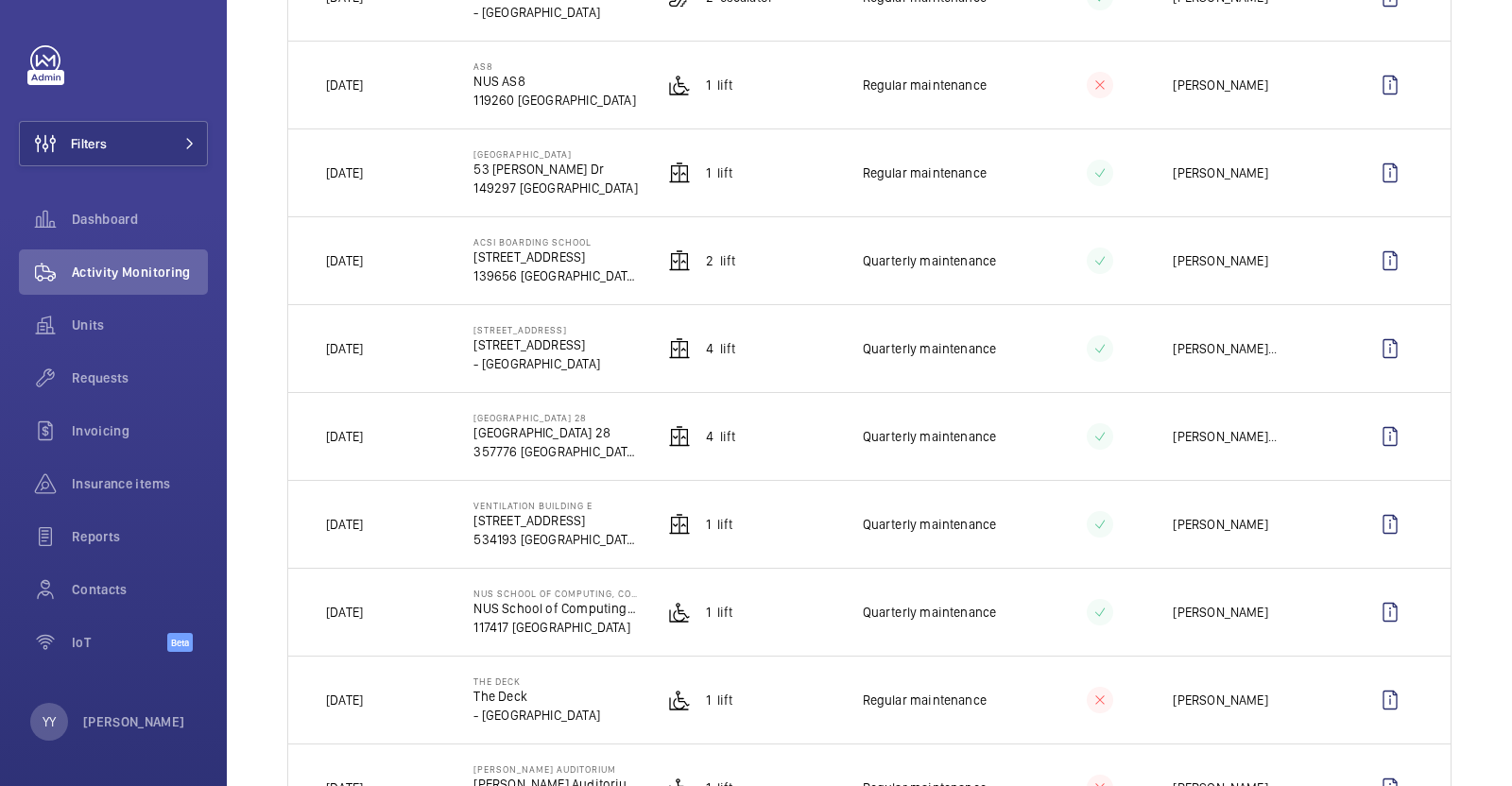 click on "[GEOGRAPHIC_DATA][STREET_ADDRESS]" 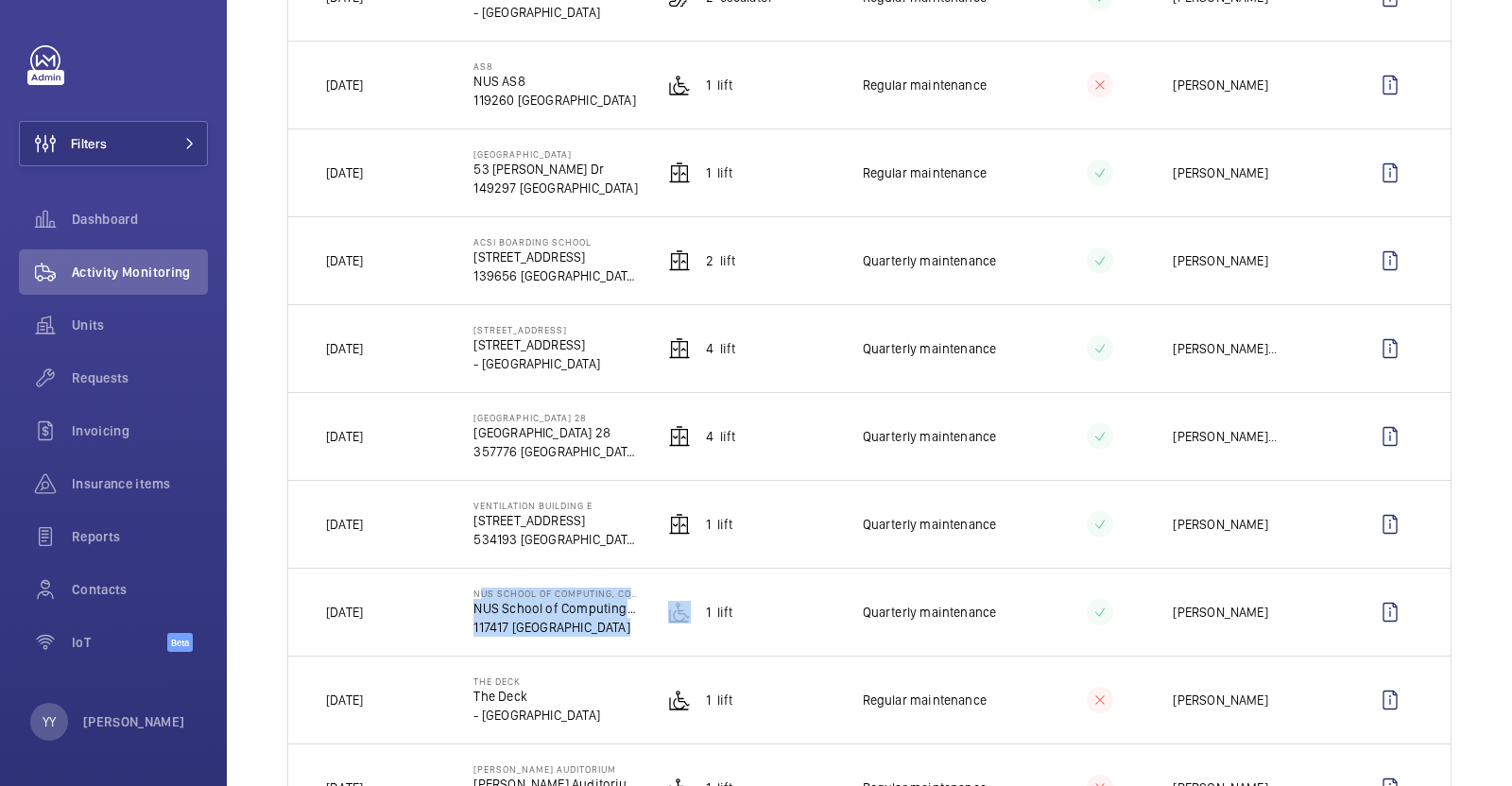 drag, startPoint x: 468, startPoint y: 588, endPoint x: 655, endPoint y: 586, distance: 187.0107 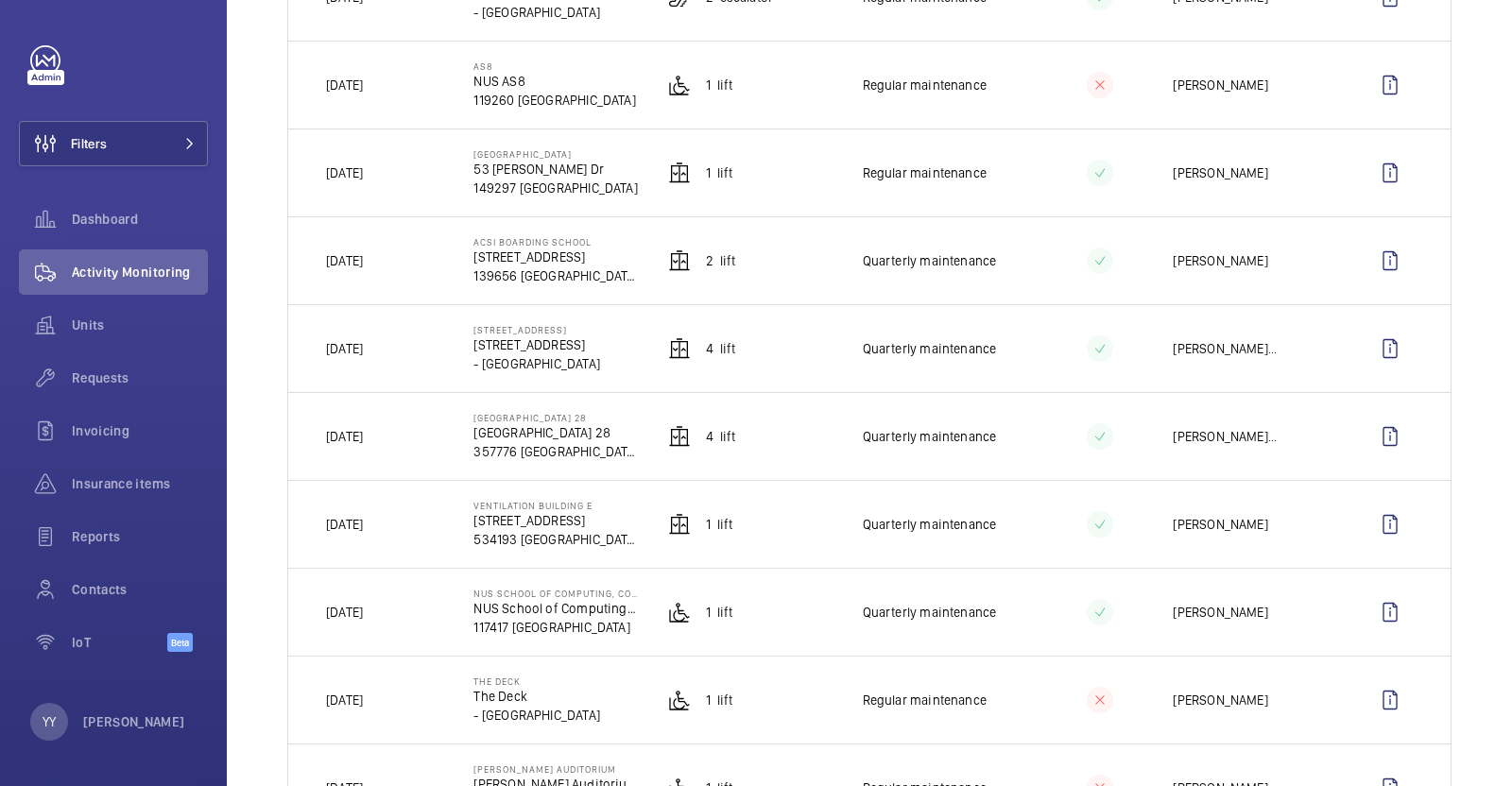 click on "THE DECK   The Deck   - [GEOGRAPHIC_DATA]" 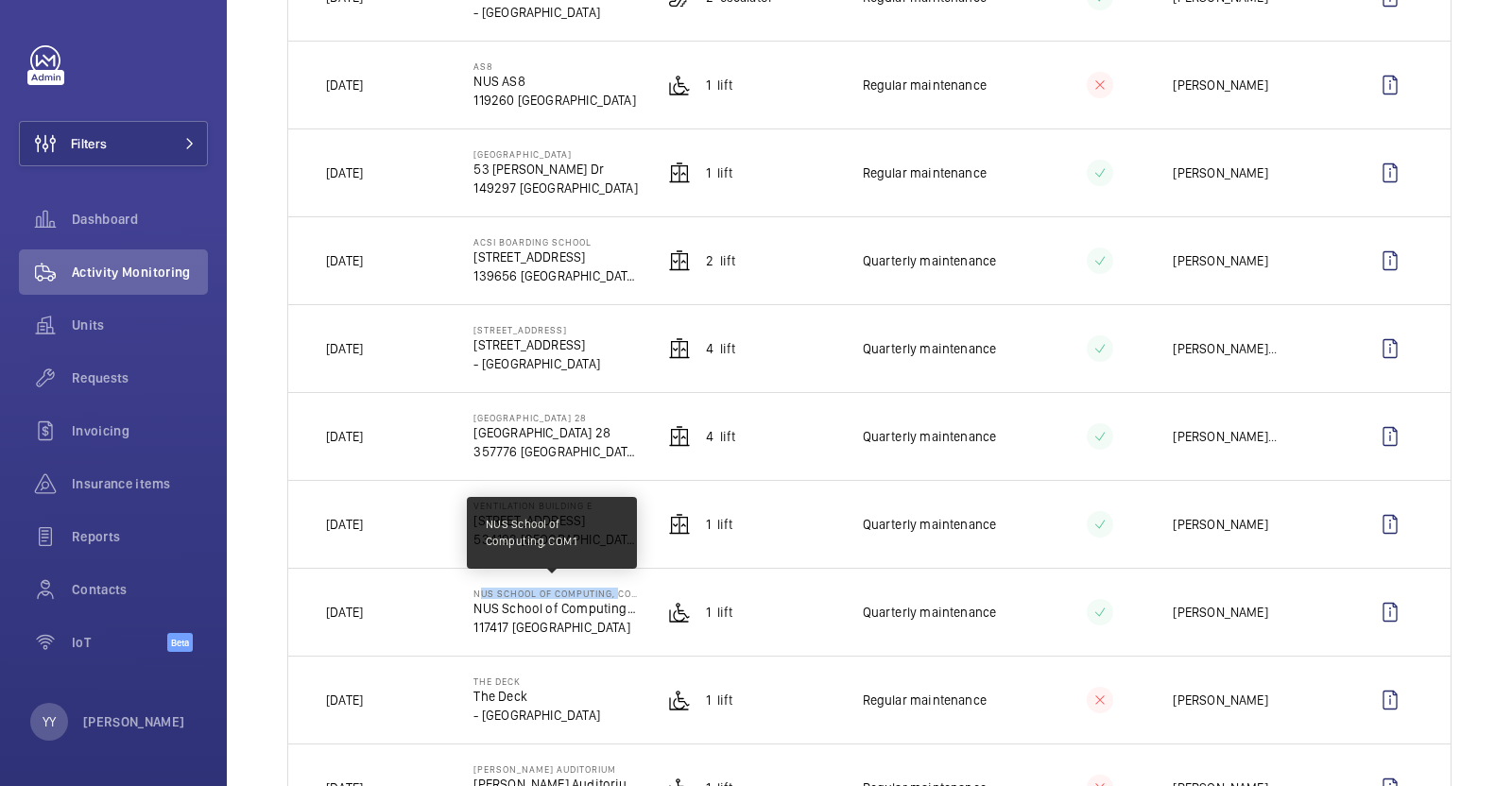 drag, startPoint x: 468, startPoint y: 586, endPoint x: 614, endPoint y: 592, distance: 146.12324 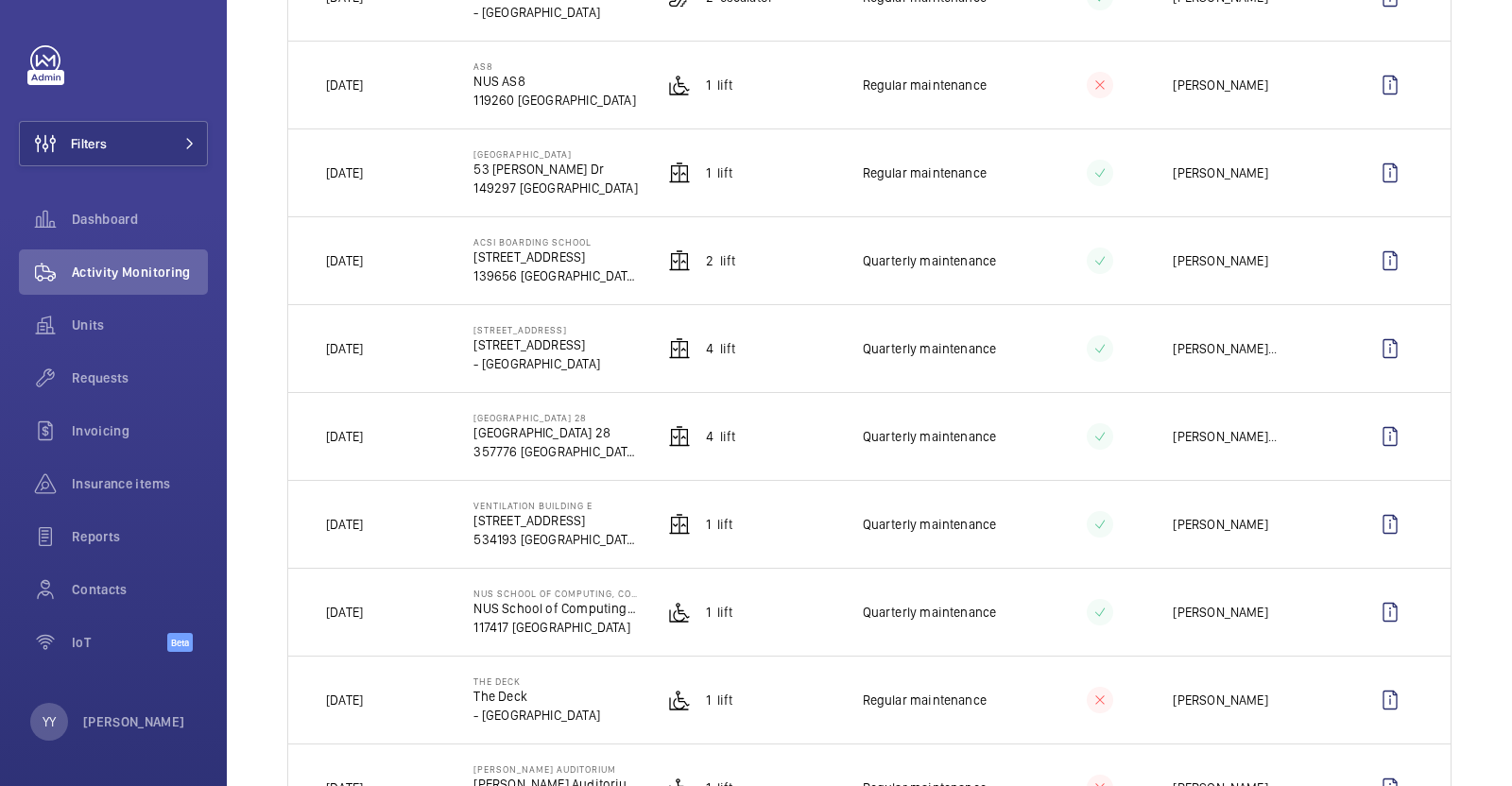 click on "NUS School of Computing, COM1   NUS School of Computing, COM1   117417 [GEOGRAPHIC_DATA]" 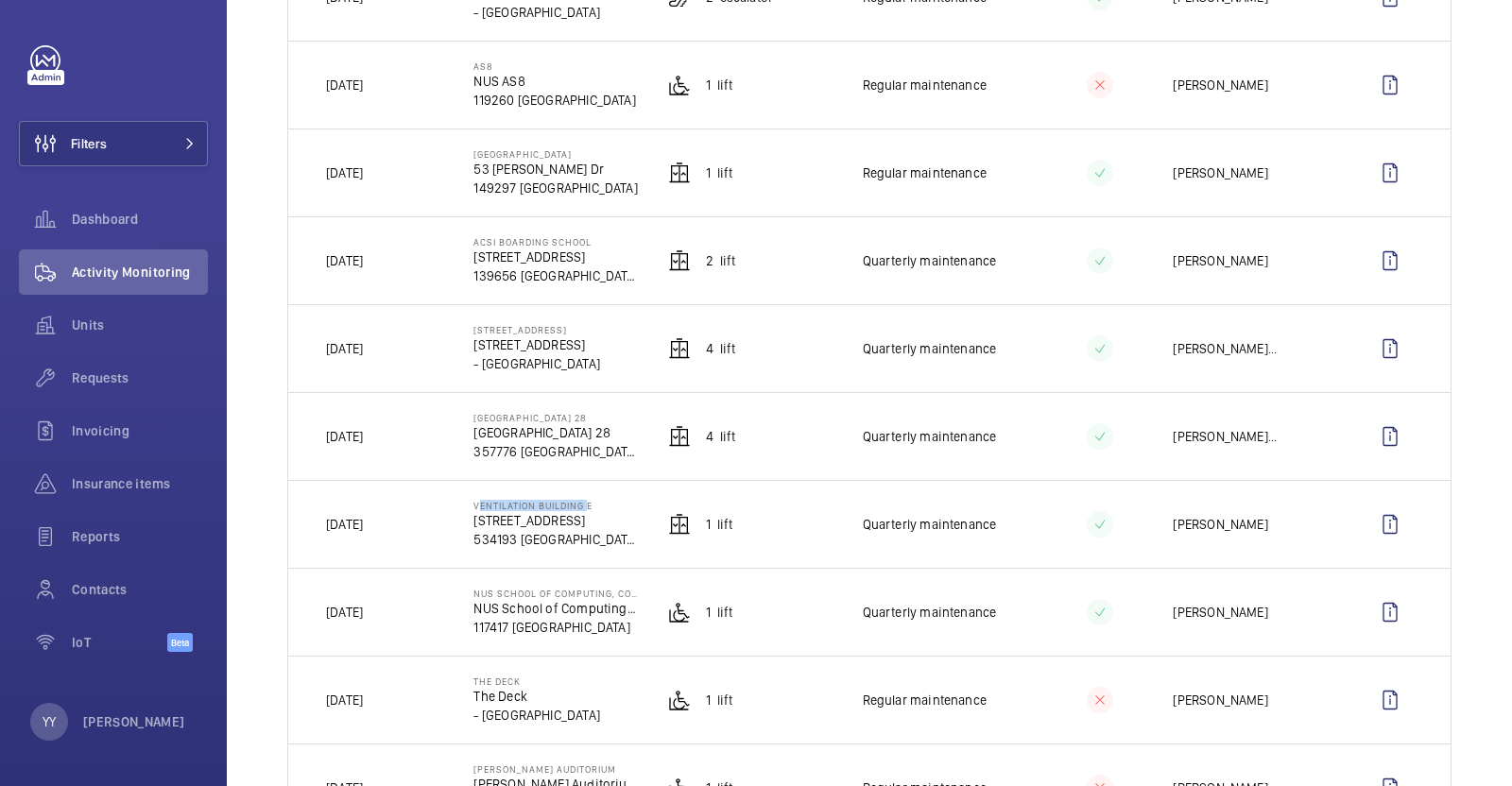 drag, startPoint x: 472, startPoint y: 495, endPoint x: 580, endPoint y: 493, distance: 108.01852 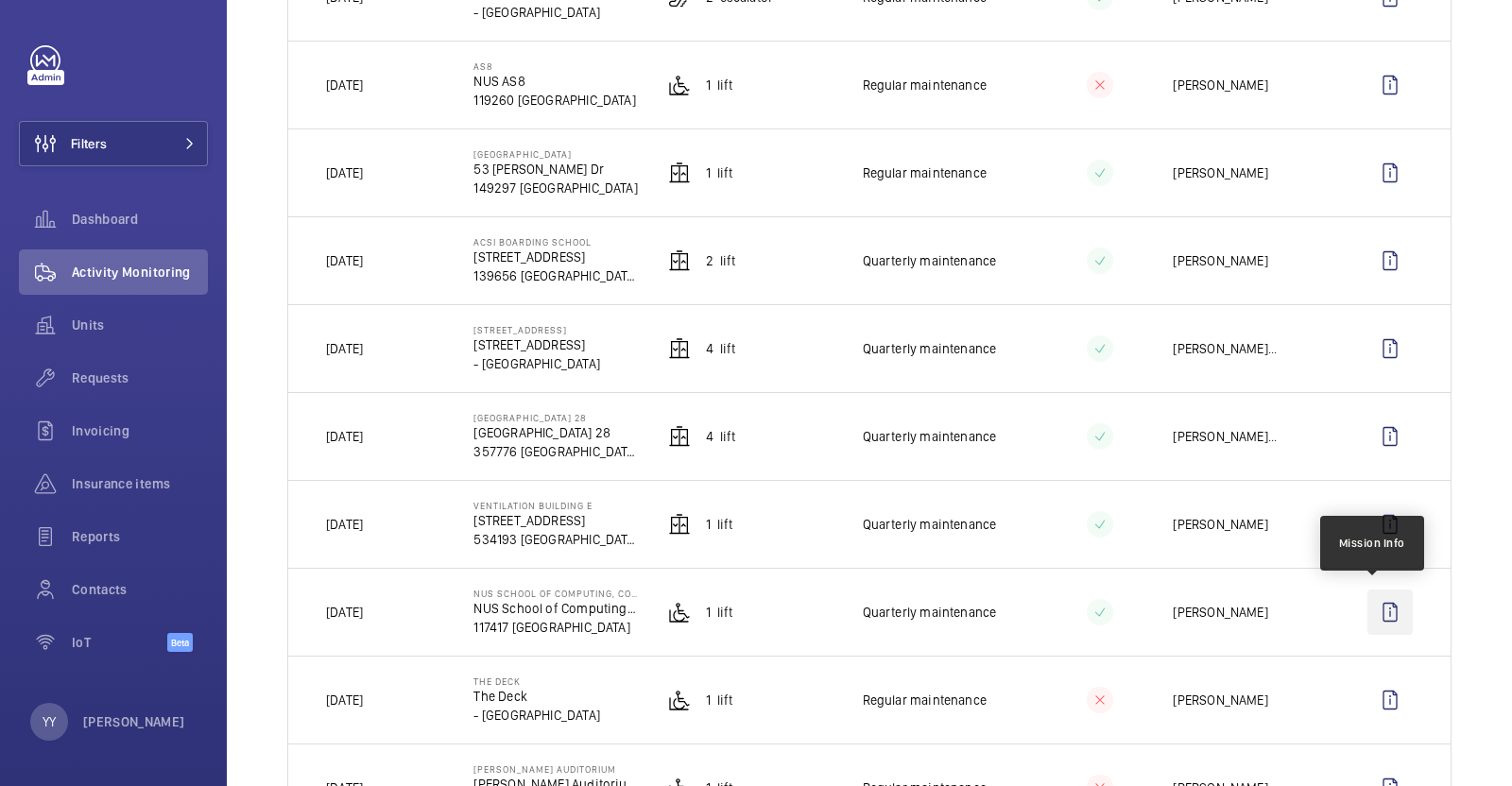 click 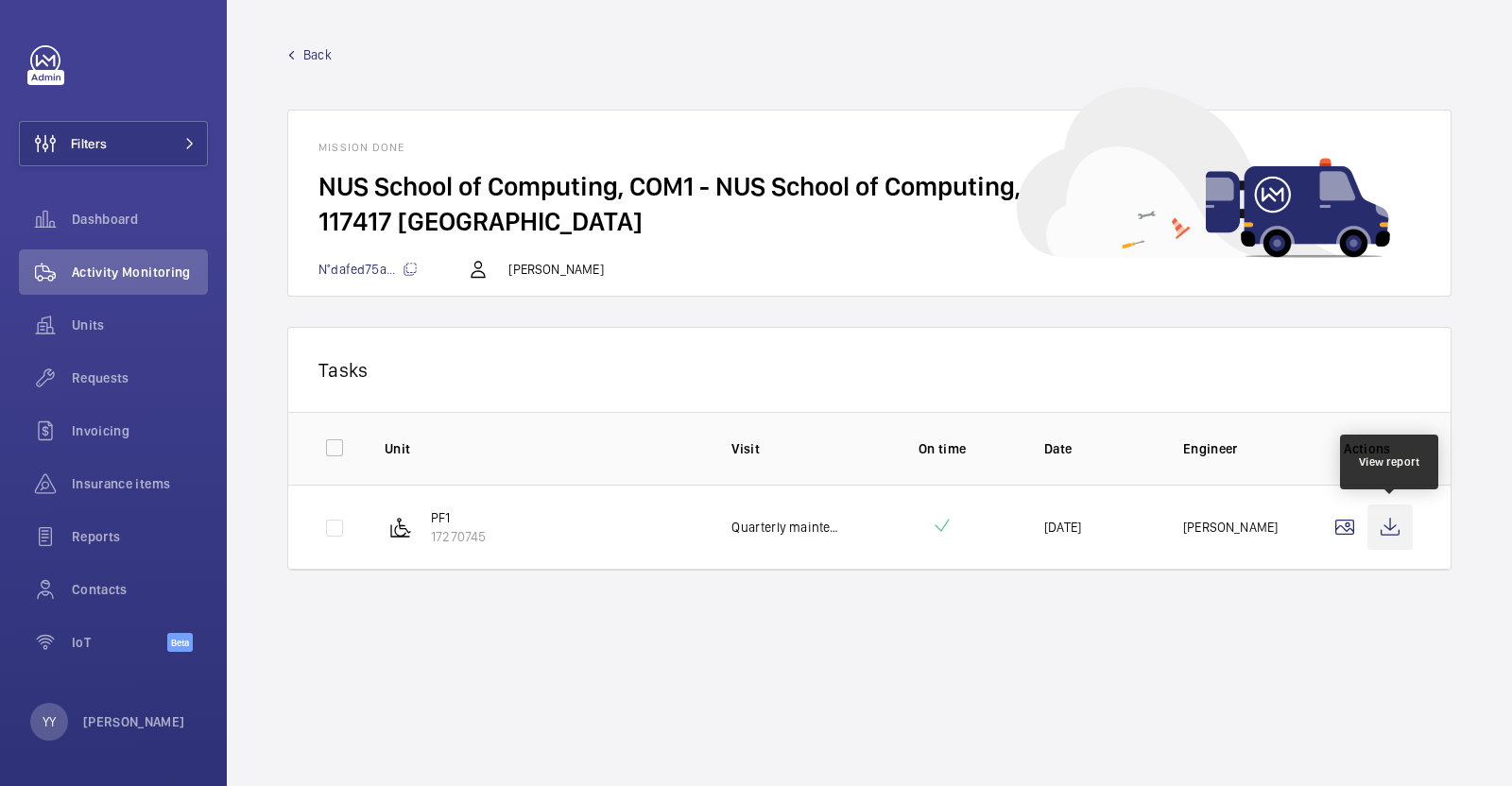 click 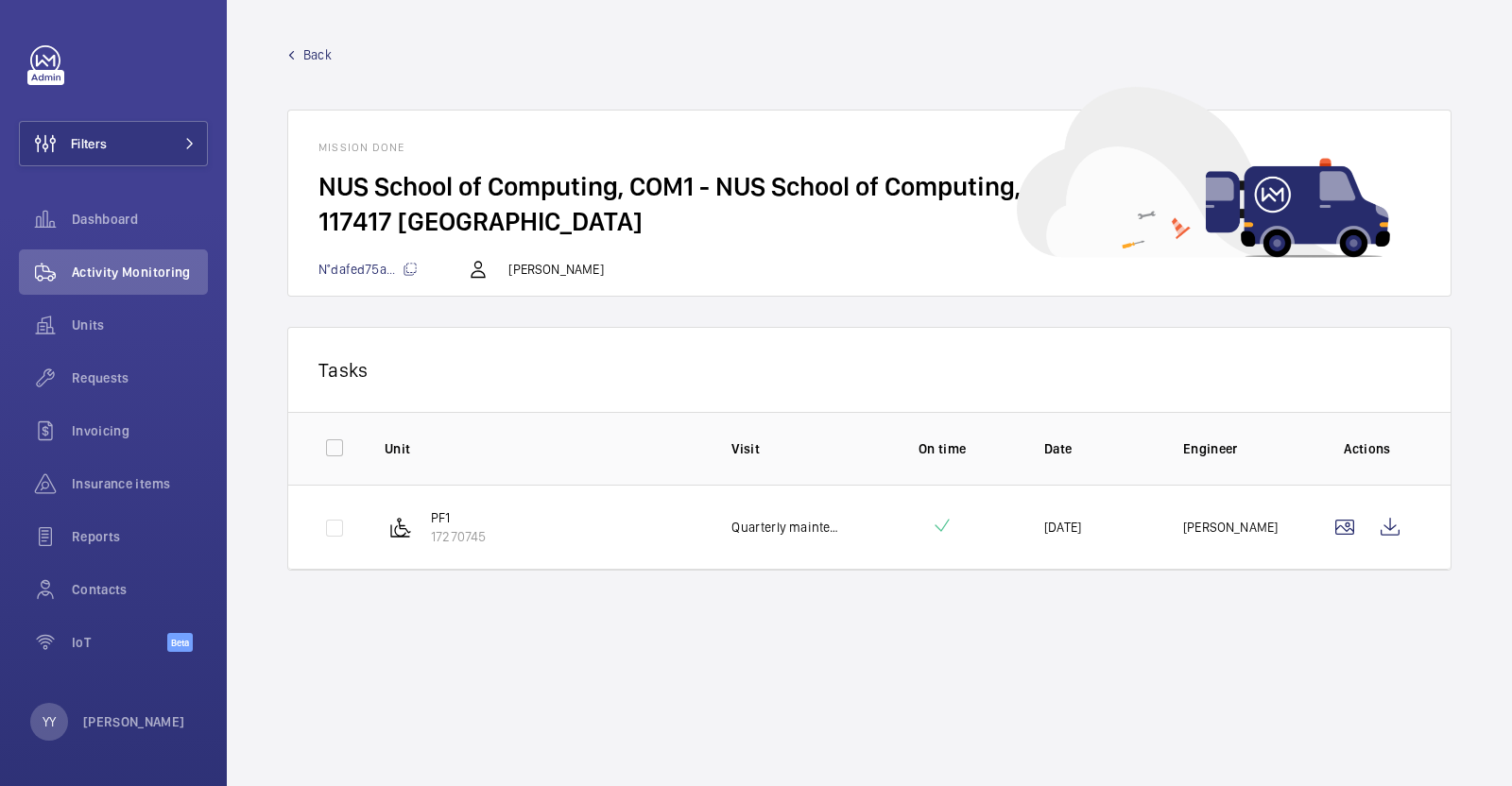 click on "Back" 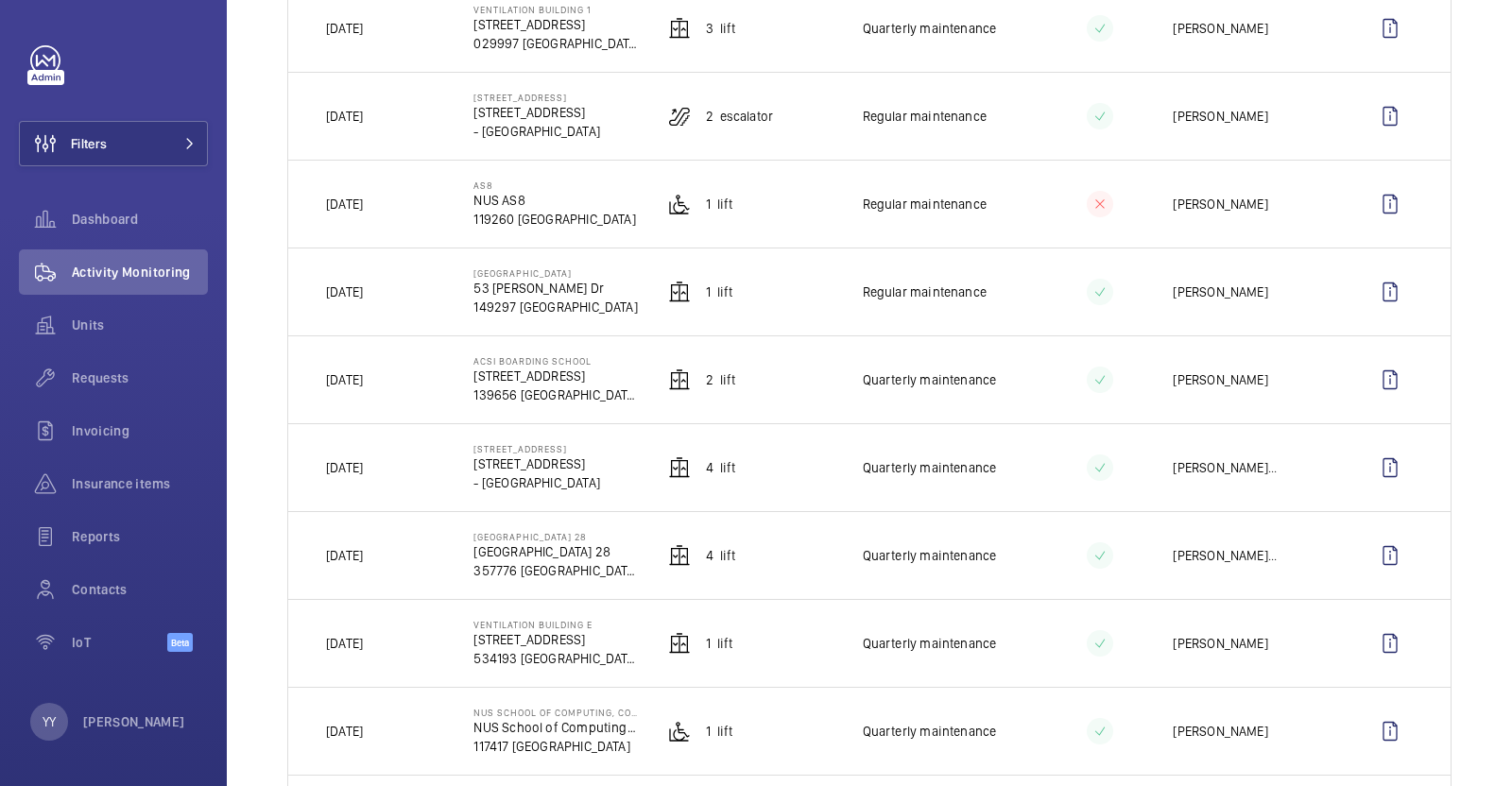 scroll, scrollTop: 590, scrollLeft: 0, axis: vertical 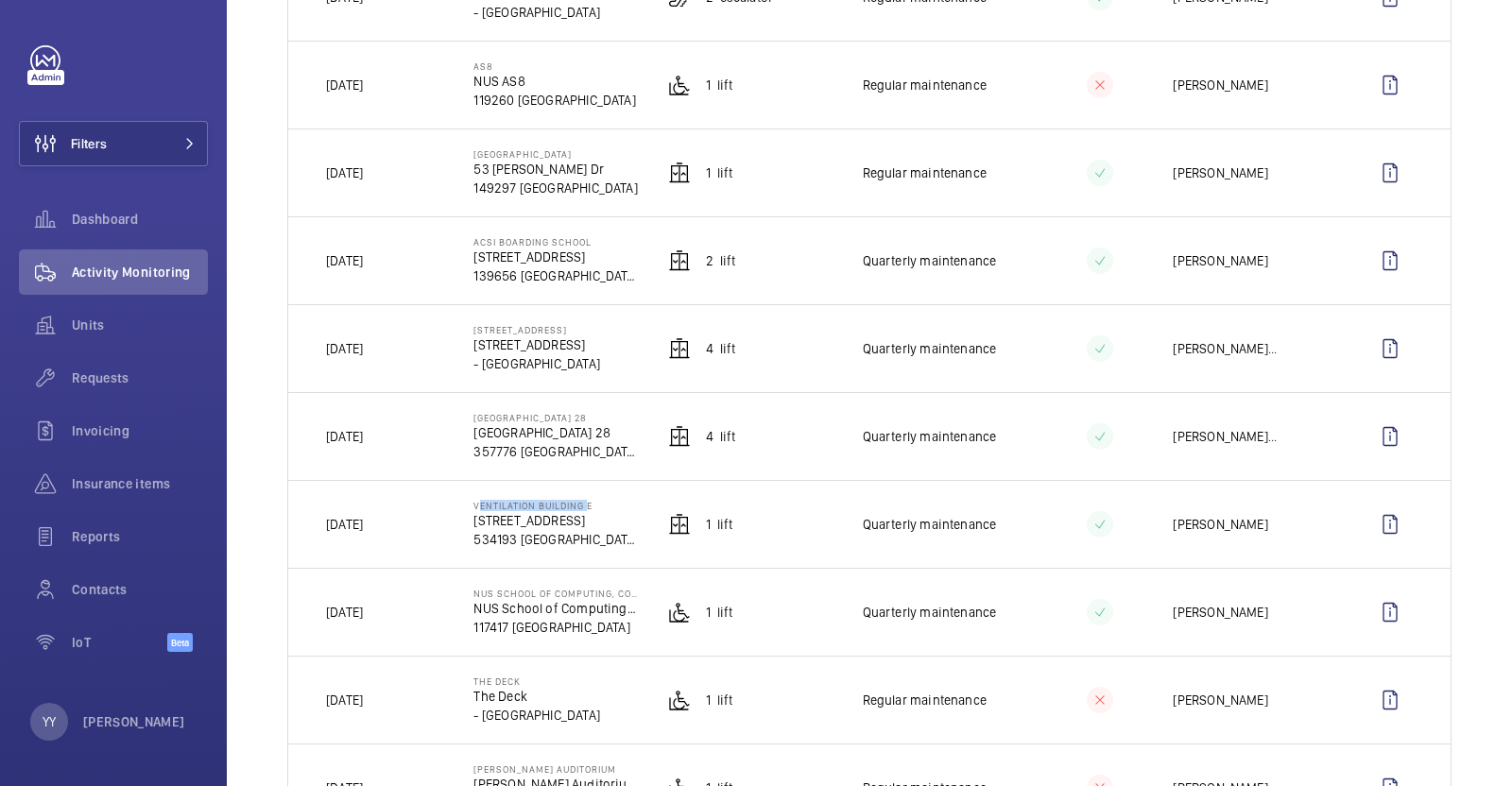 drag, startPoint x: 468, startPoint y: 496, endPoint x: 584, endPoint y: 496, distance: 116 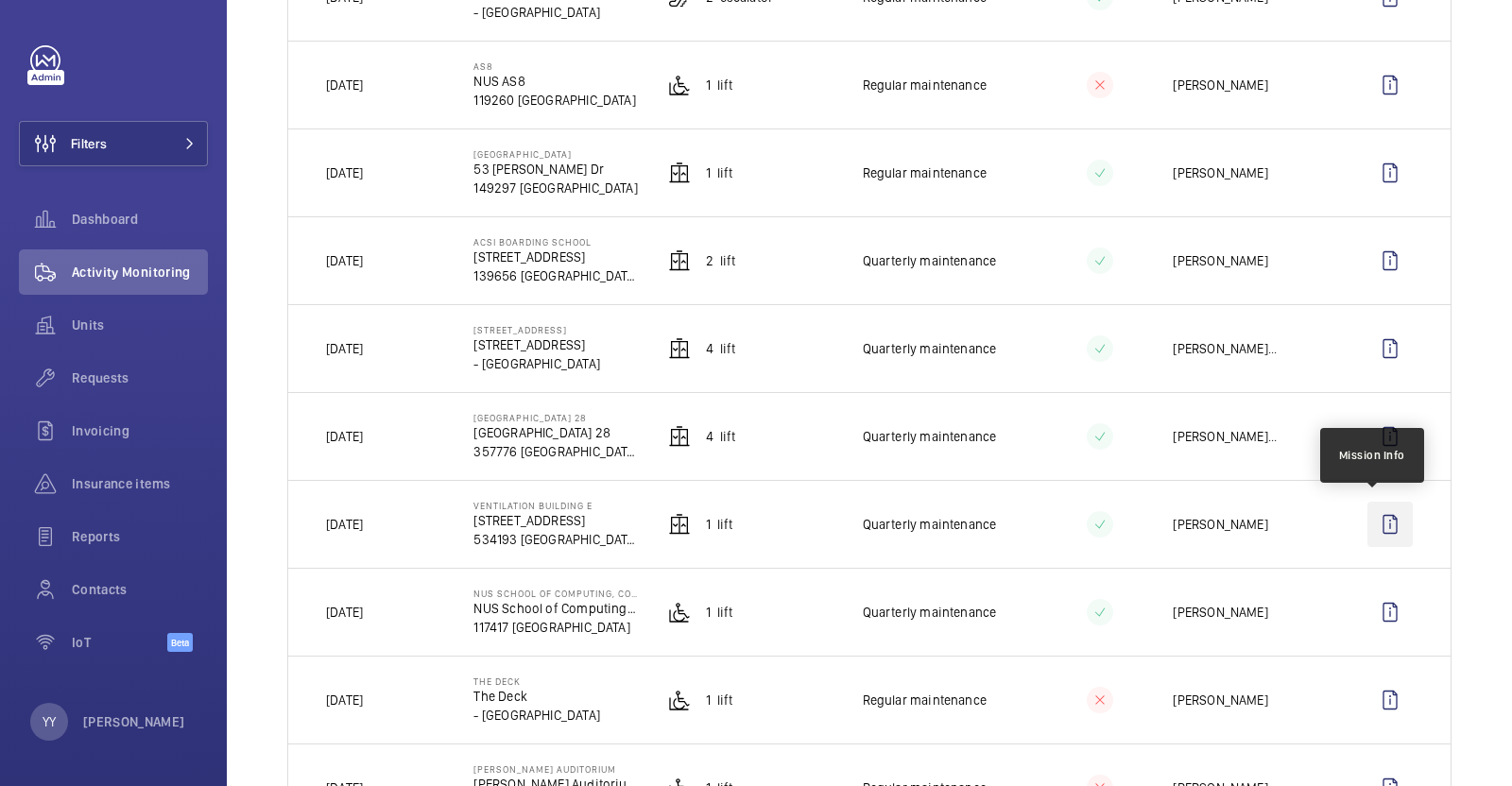 click 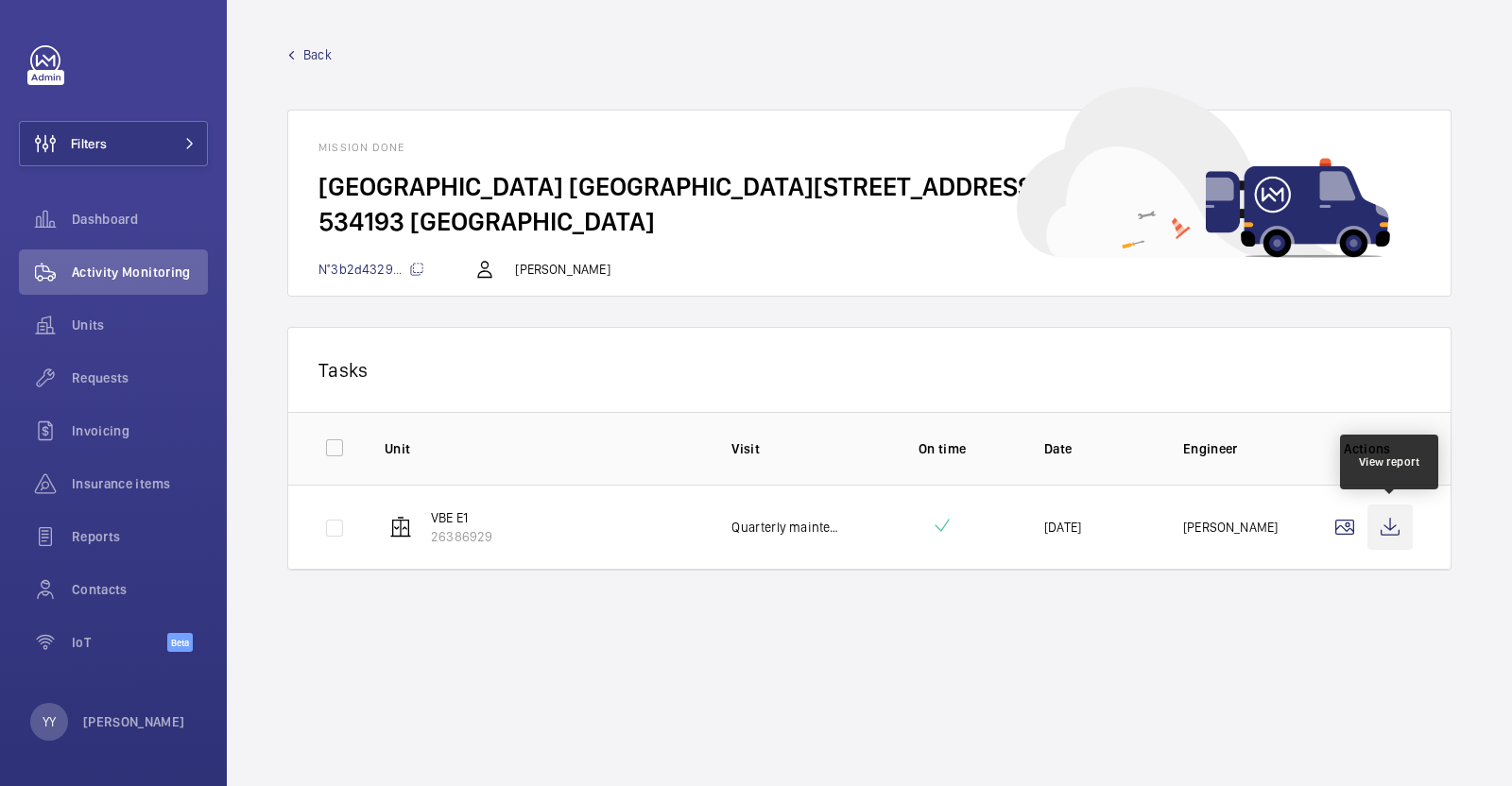 click 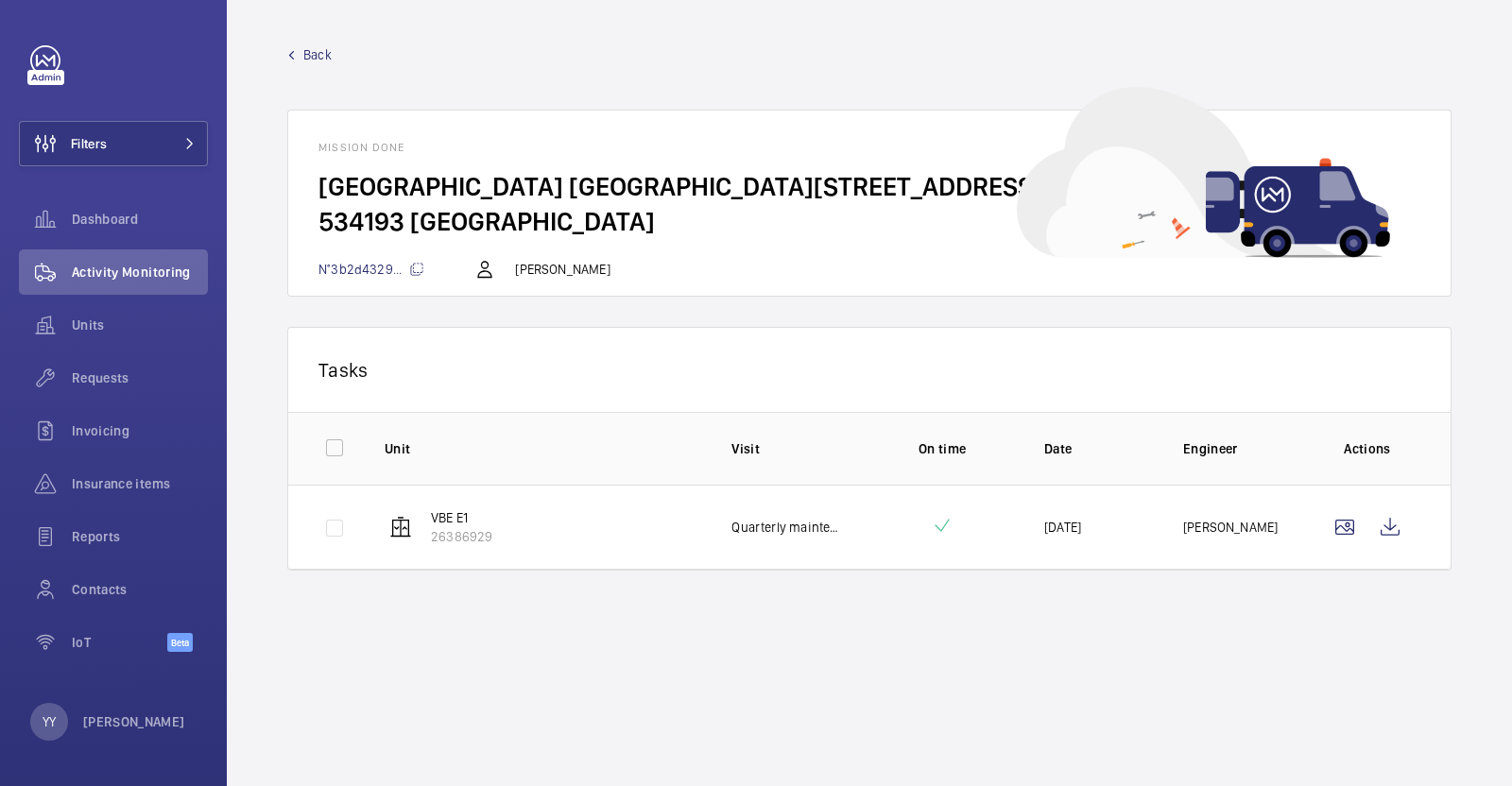 click on "Back" 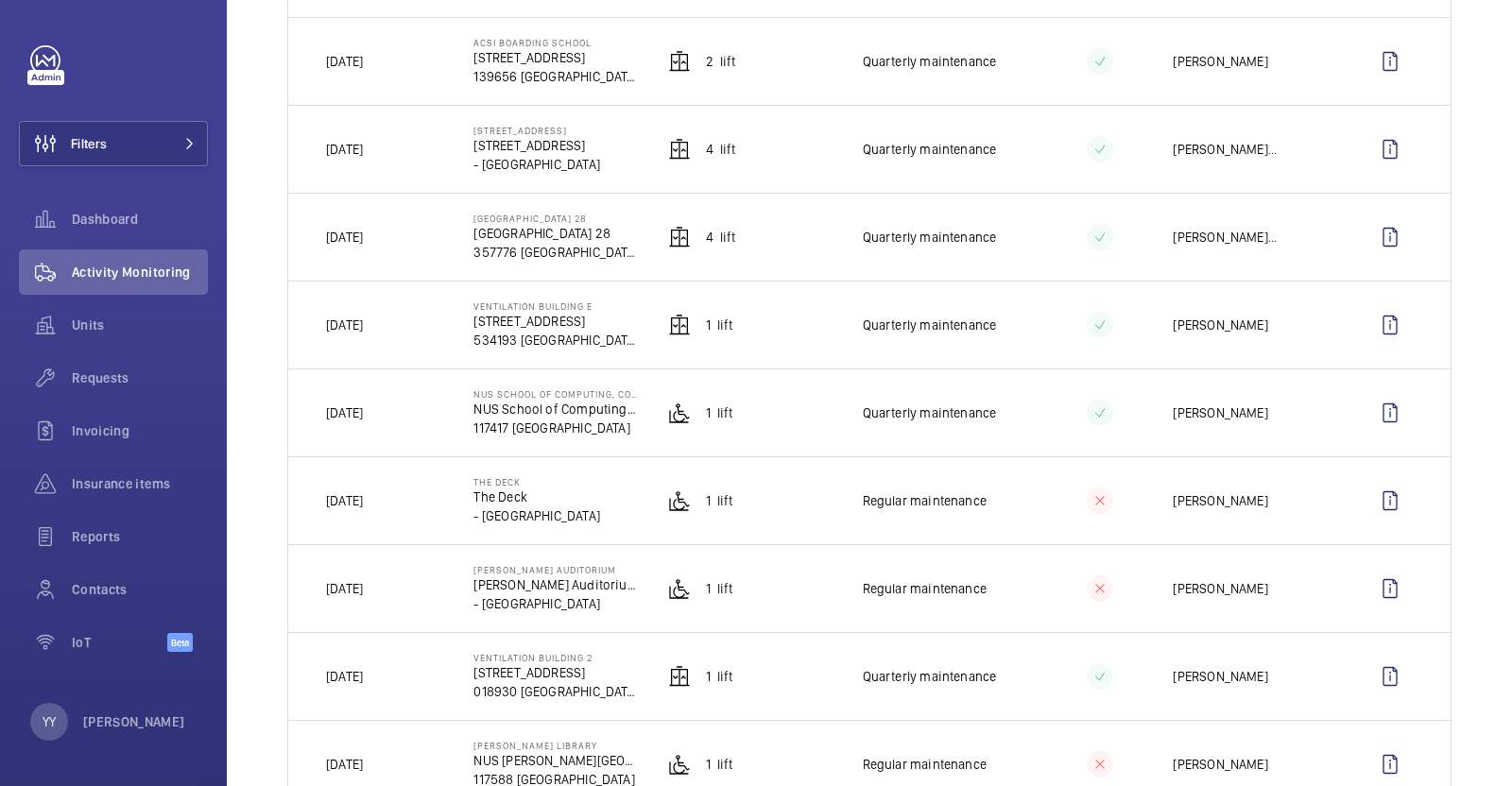 scroll, scrollTop: 826, scrollLeft: 0, axis: vertical 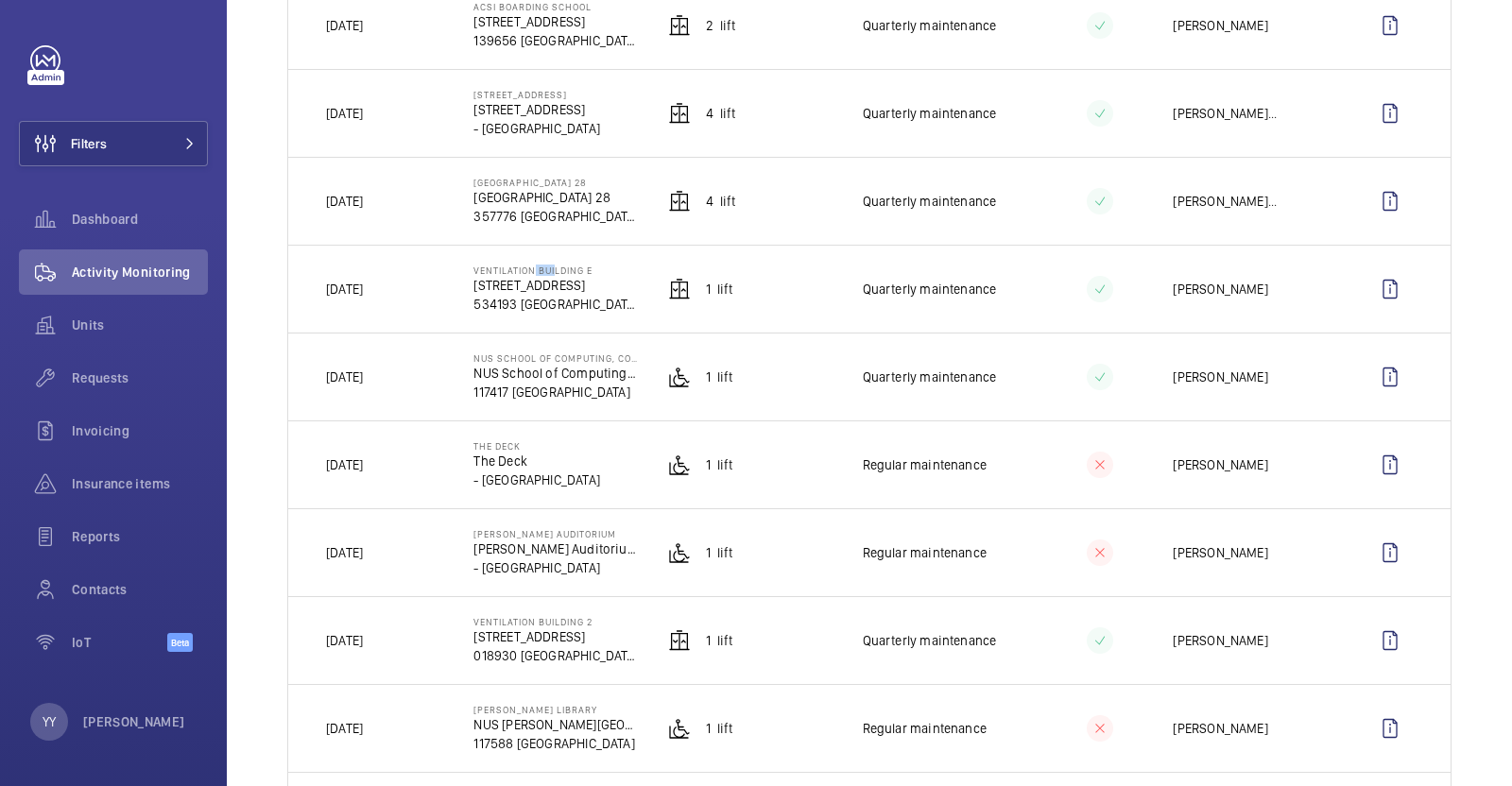 drag, startPoint x: 524, startPoint y: 259, endPoint x: 552, endPoint y: 259, distance: 28 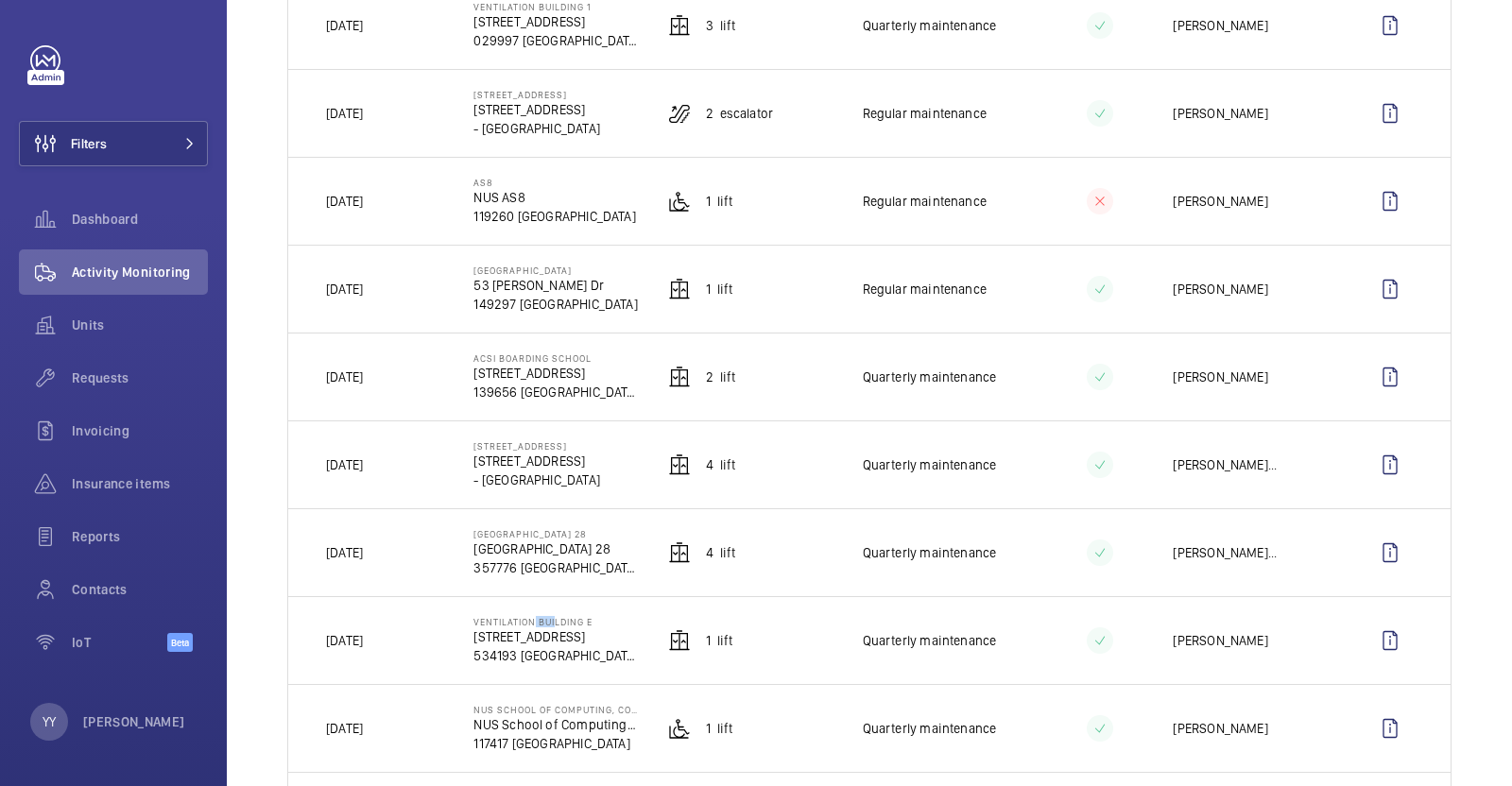 scroll, scrollTop: 471, scrollLeft: 0, axis: vertical 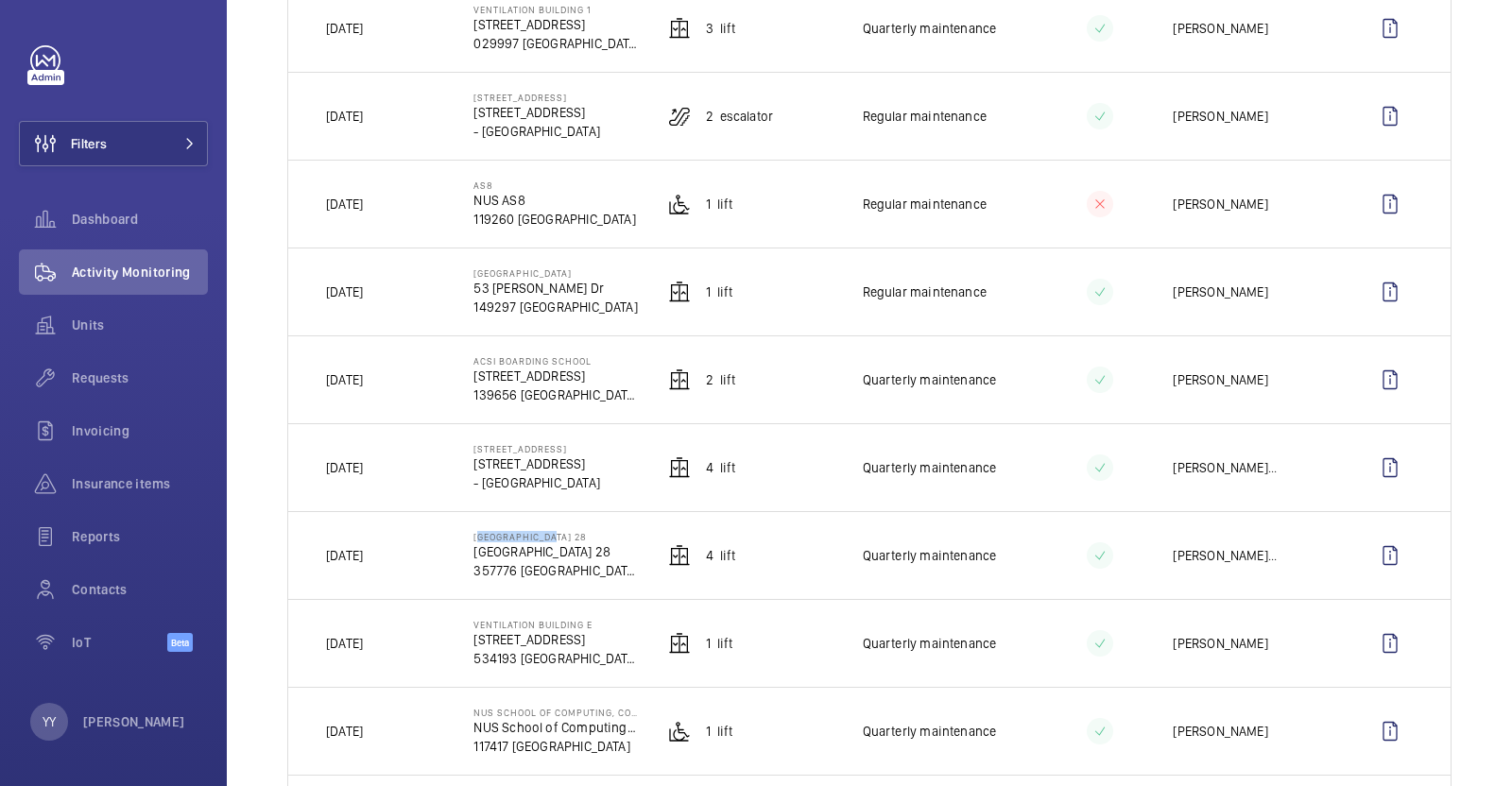 drag, startPoint x: 469, startPoint y: 531, endPoint x: 570, endPoint y: 531, distance: 101 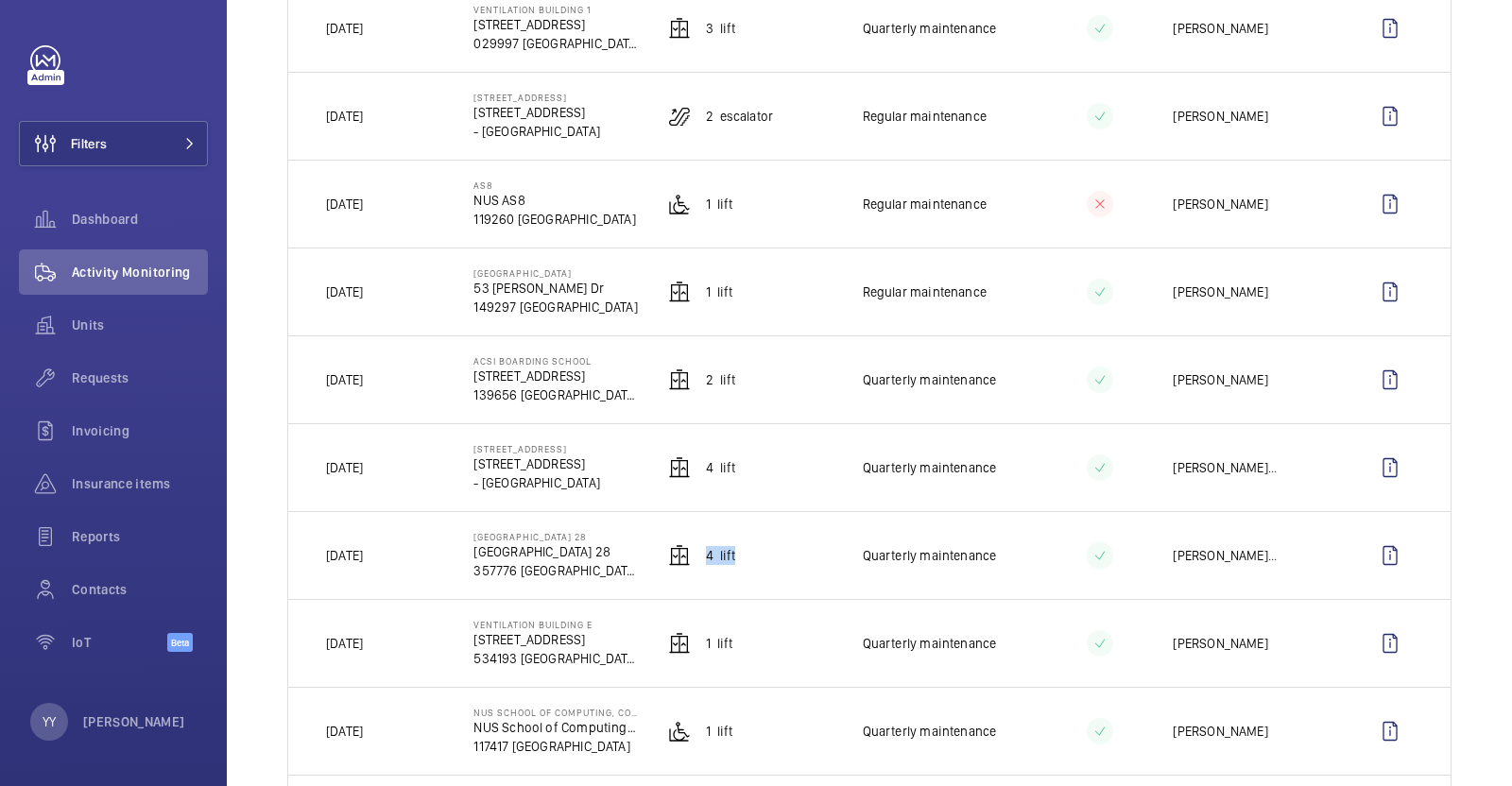 drag, startPoint x: 699, startPoint y: 555, endPoint x: 728, endPoint y: 556, distance: 29.017236 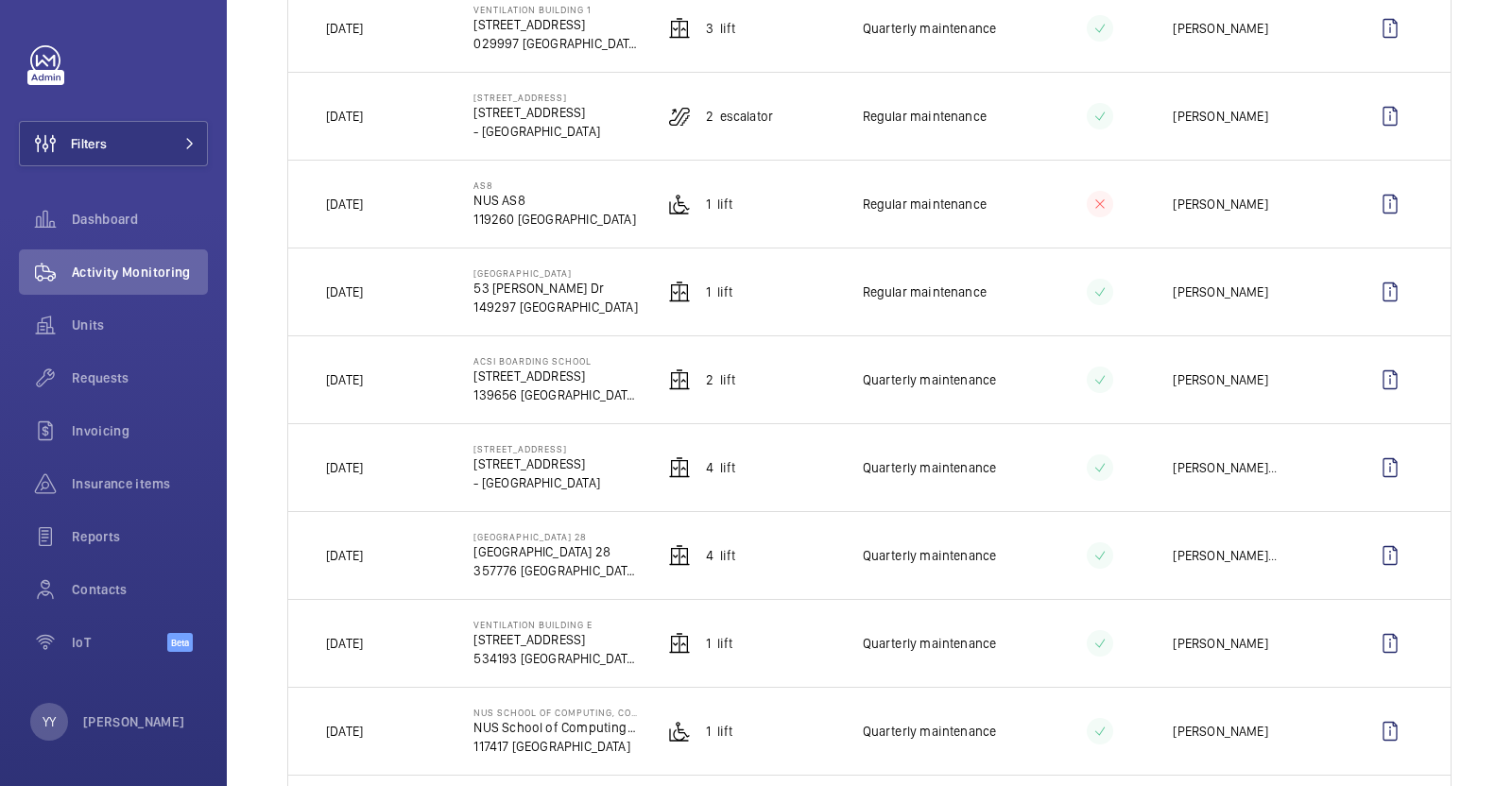 click on "4  Lift" 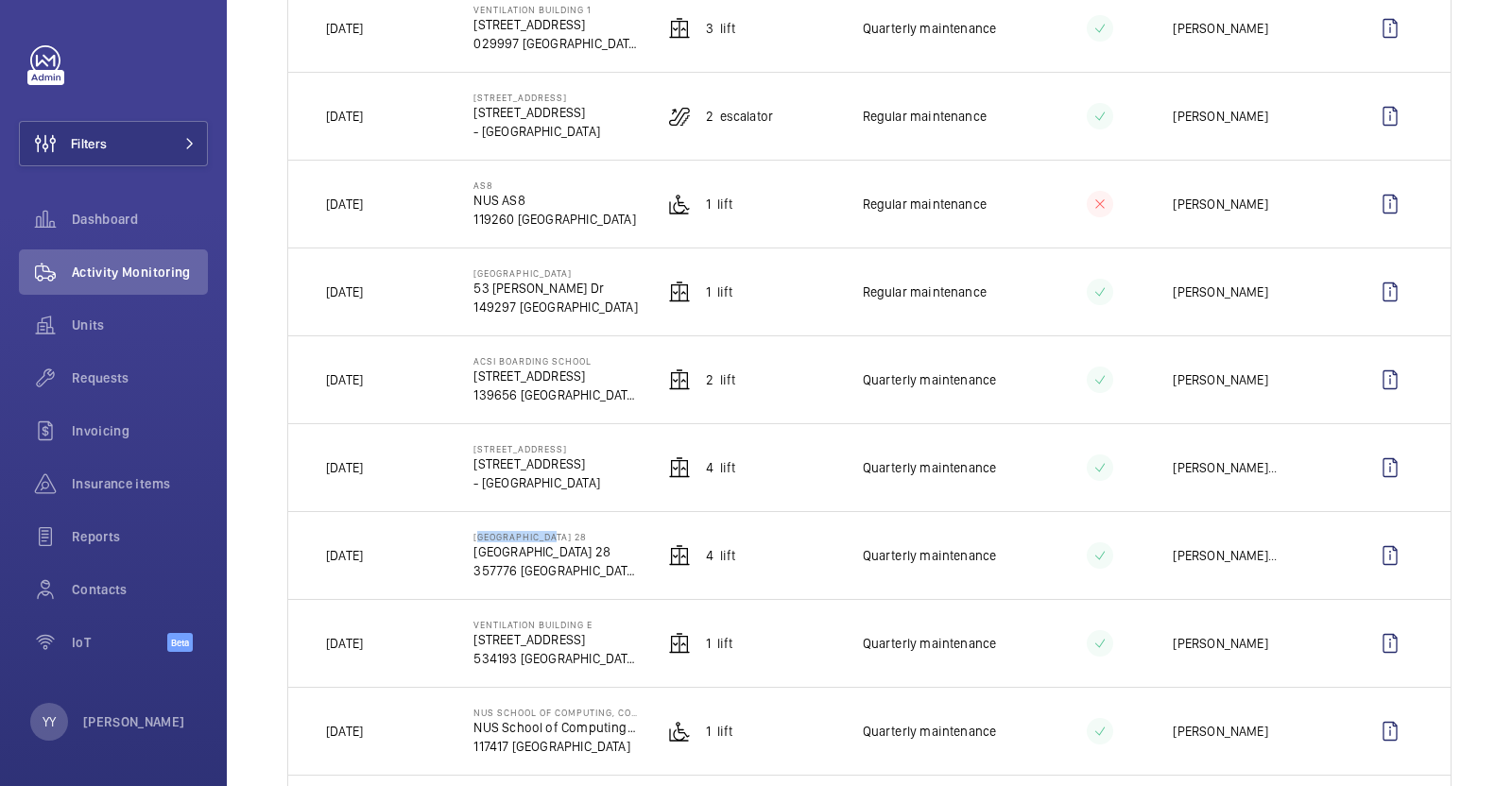 drag, startPoint x: 471, startPoint y: 536, endPoint x: 549, endPoint y: 533, distance: 78.0577 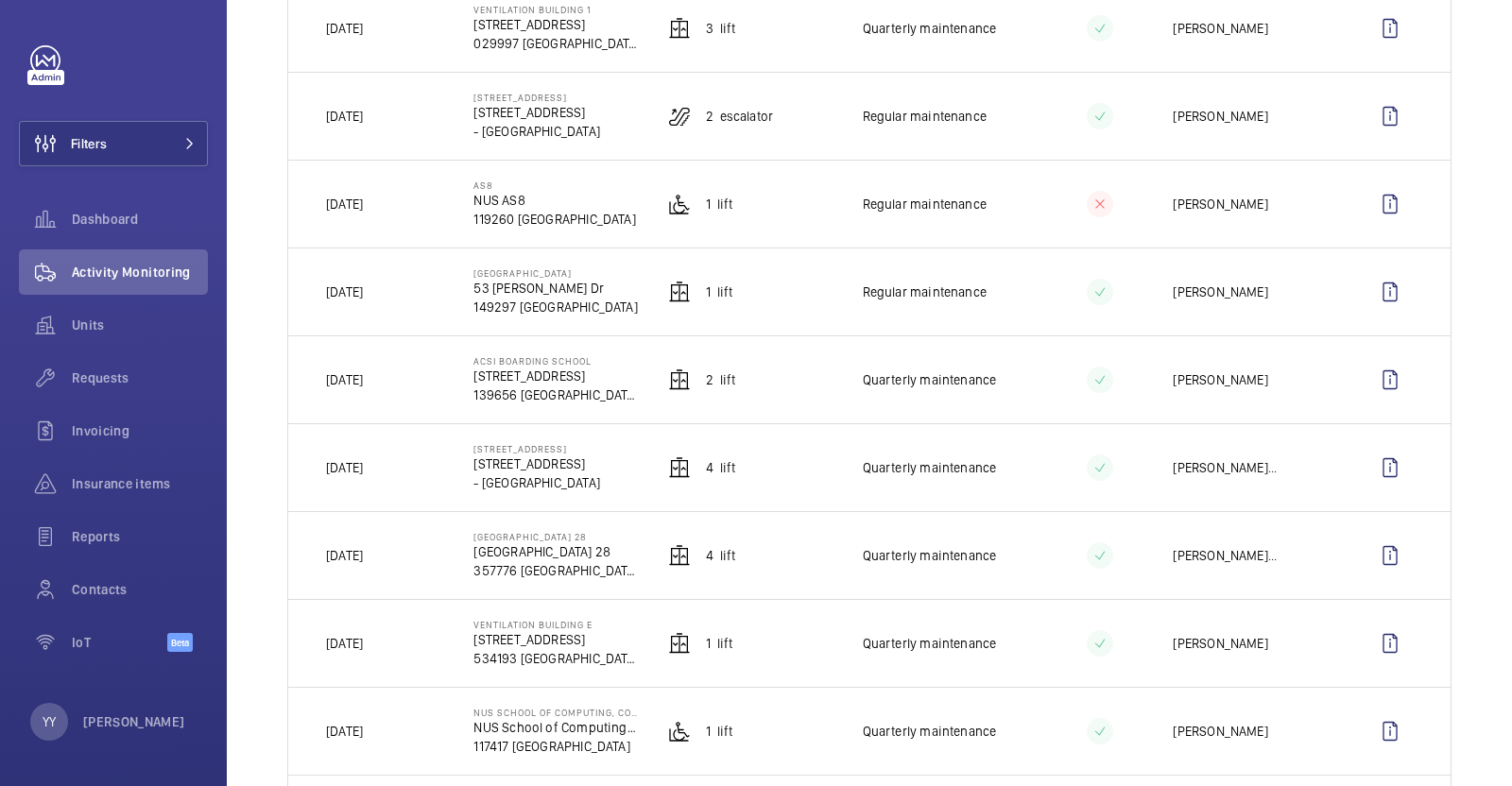 click on "[GEOGRAPHIC_DATA] [STREET_ADDRESS]" 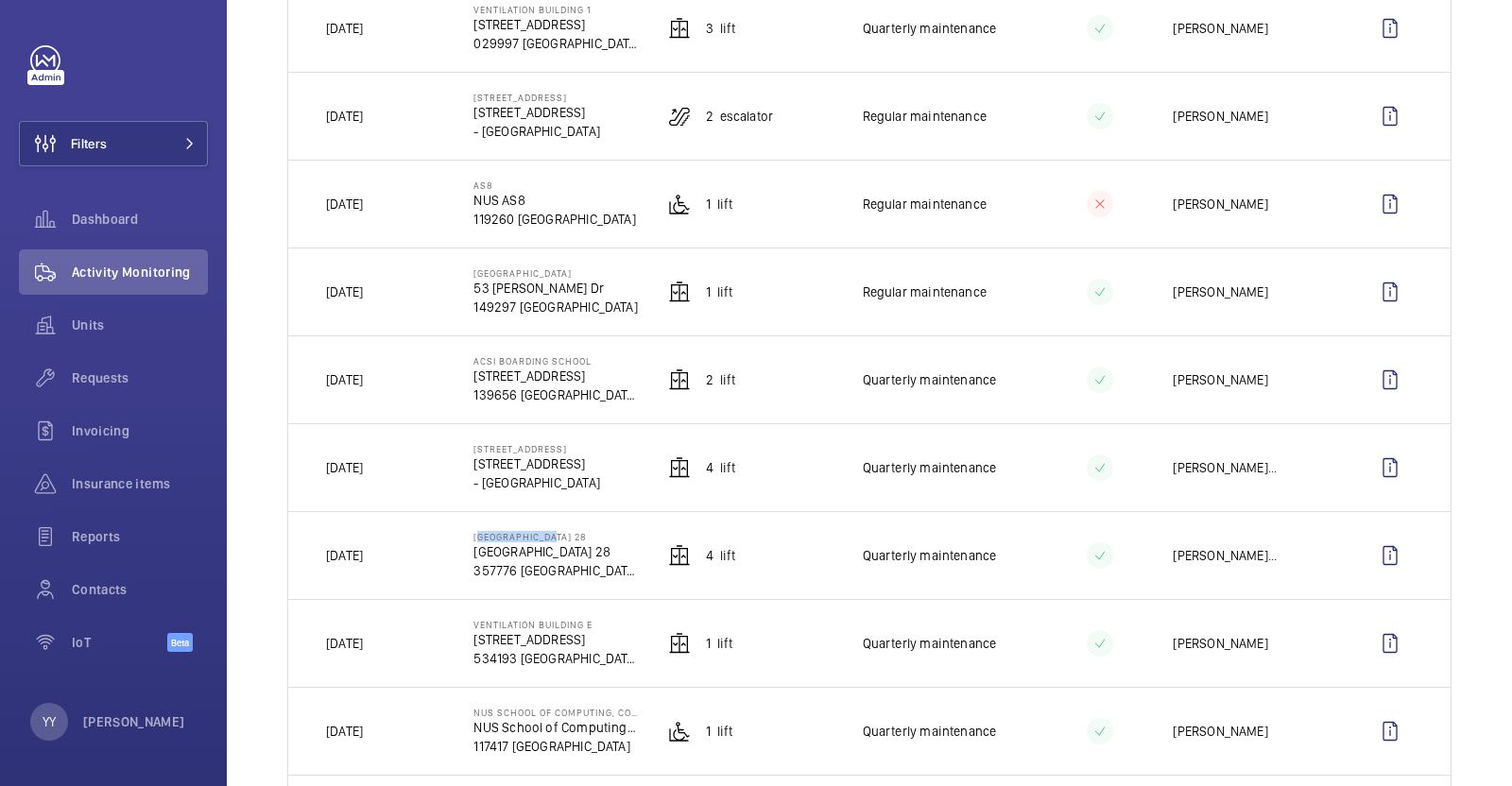 drag, startPoint x: 470, startPoint y: 533, endPoint x: 558, endPoint y: 529, distance: 88.09086 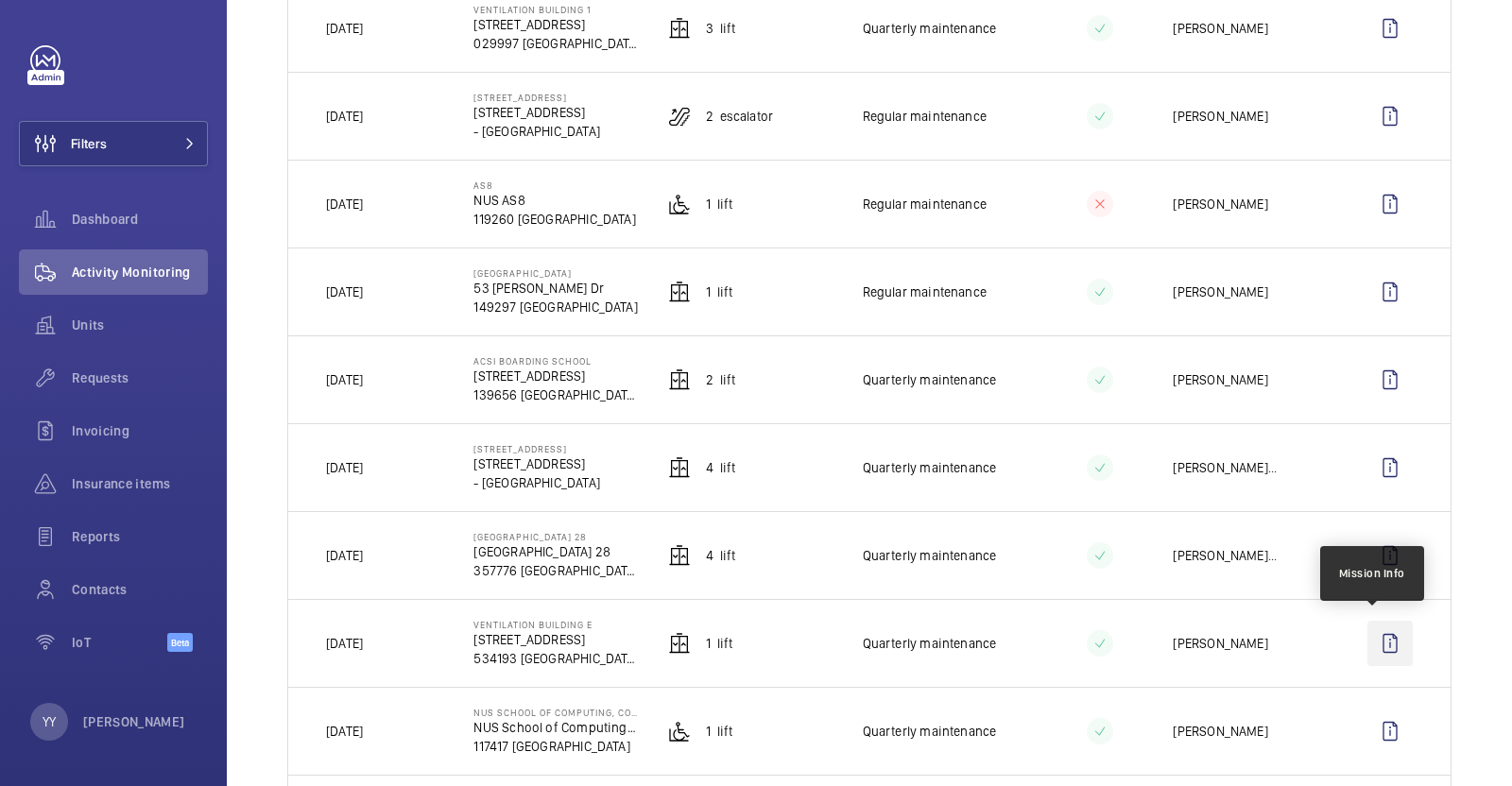 click 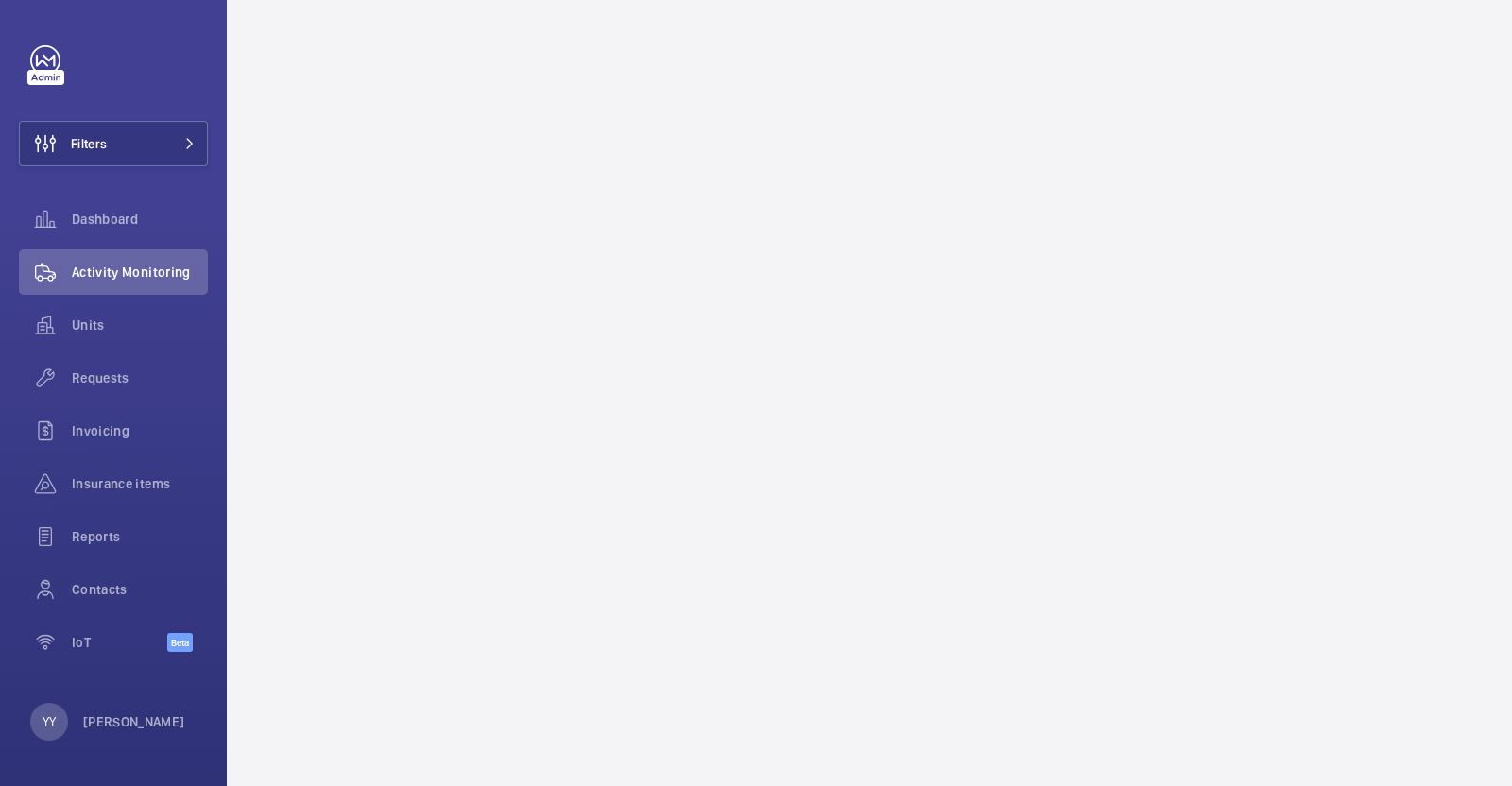 scroll, scrollTop: 0, scrollLeft: 0, axis: both 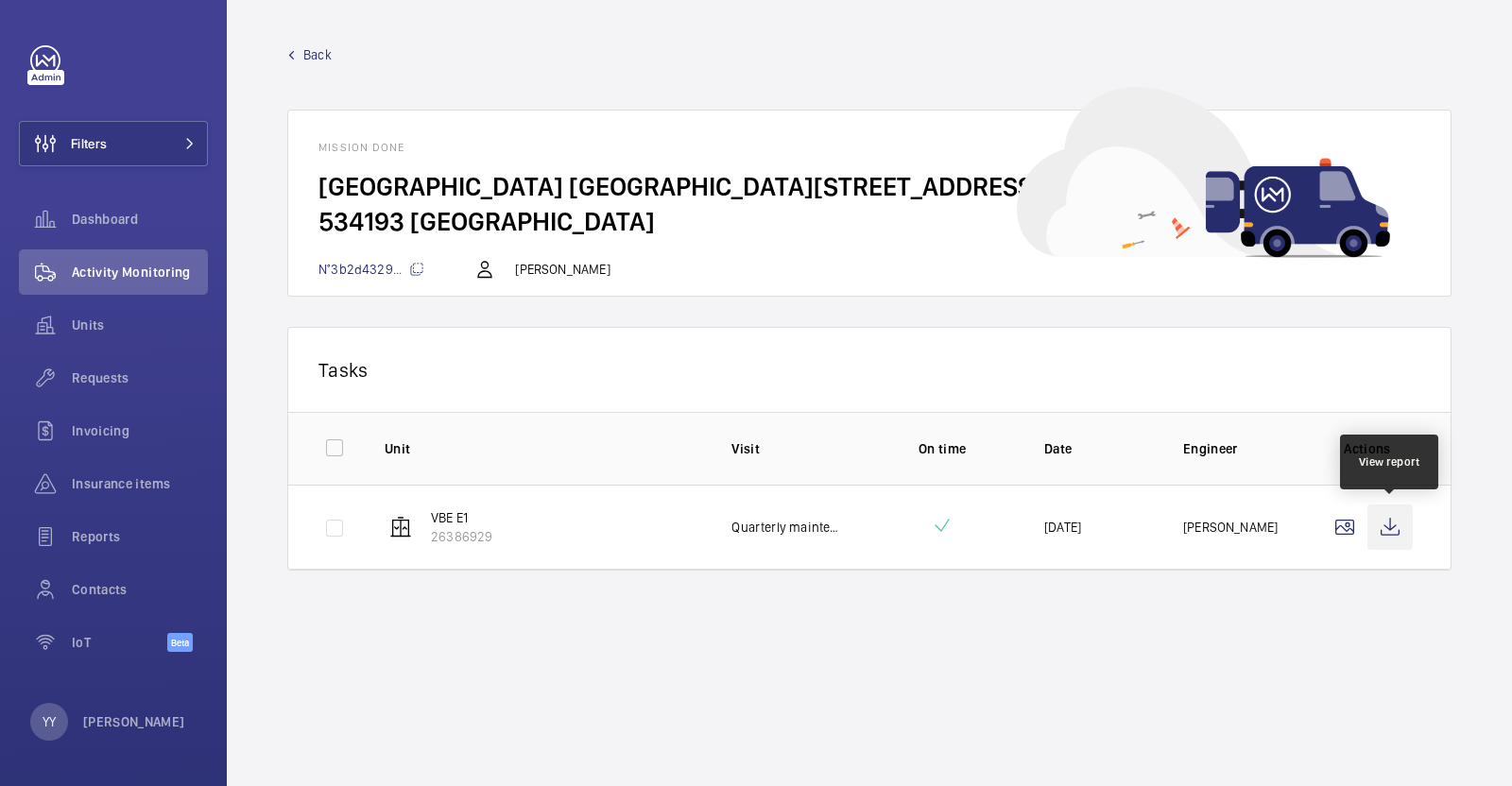 click 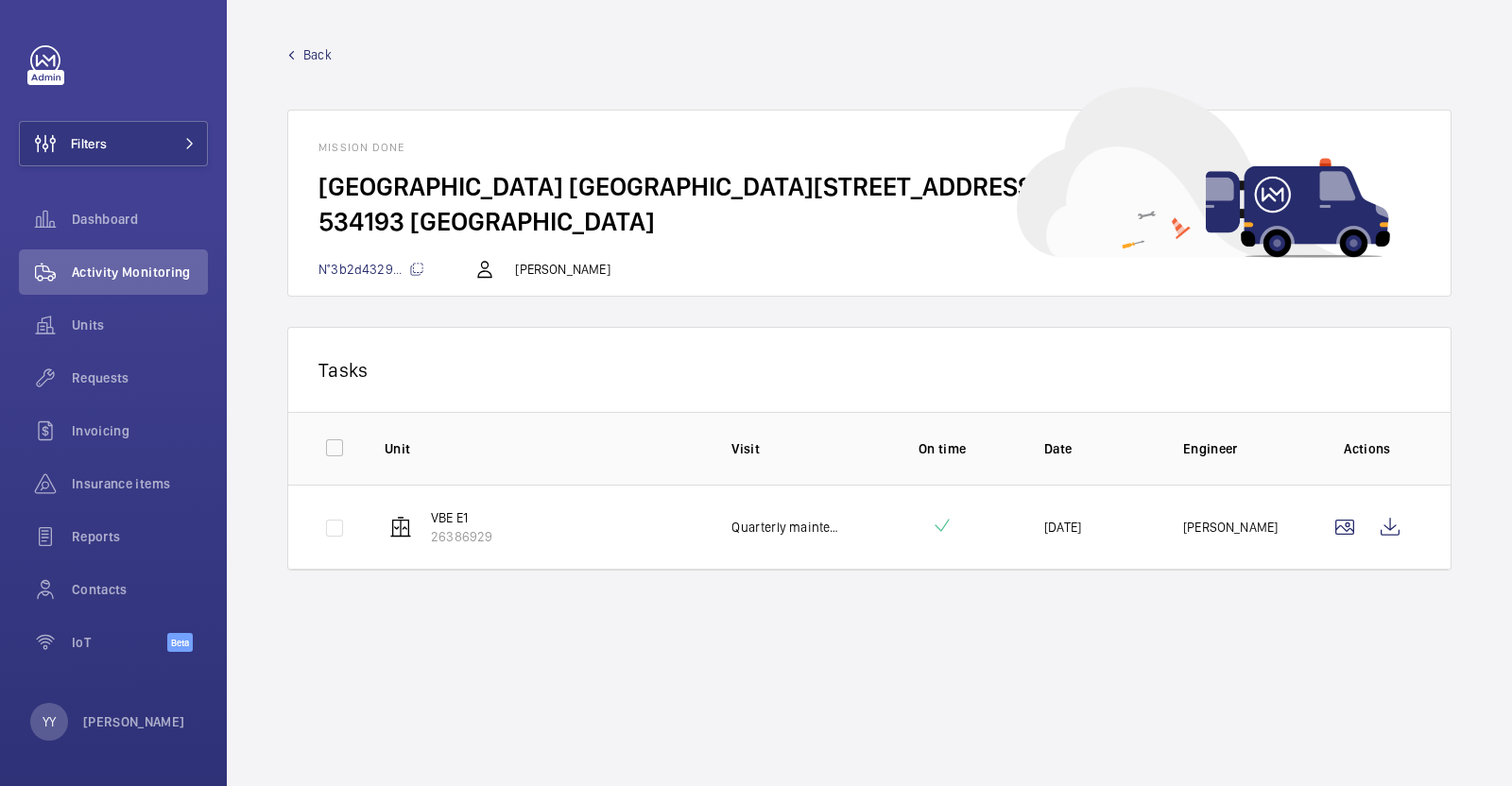 click on "Back  Mission done  Ventilation Building E - [STREET_ADDRESS]...   Raman Erusappan" 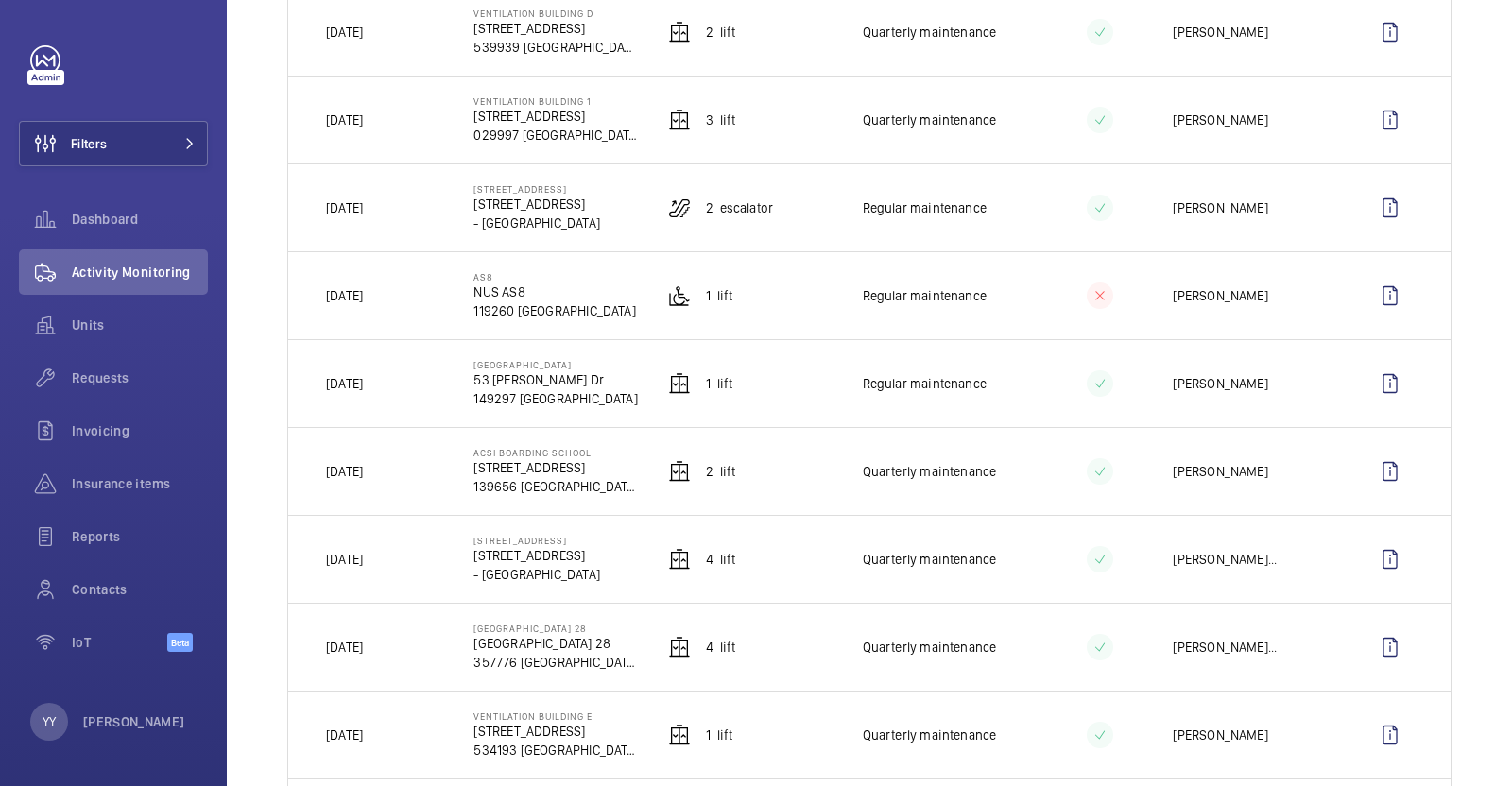 scroll, scrollTop: 354, scrollLeft: 0, axis: vertical 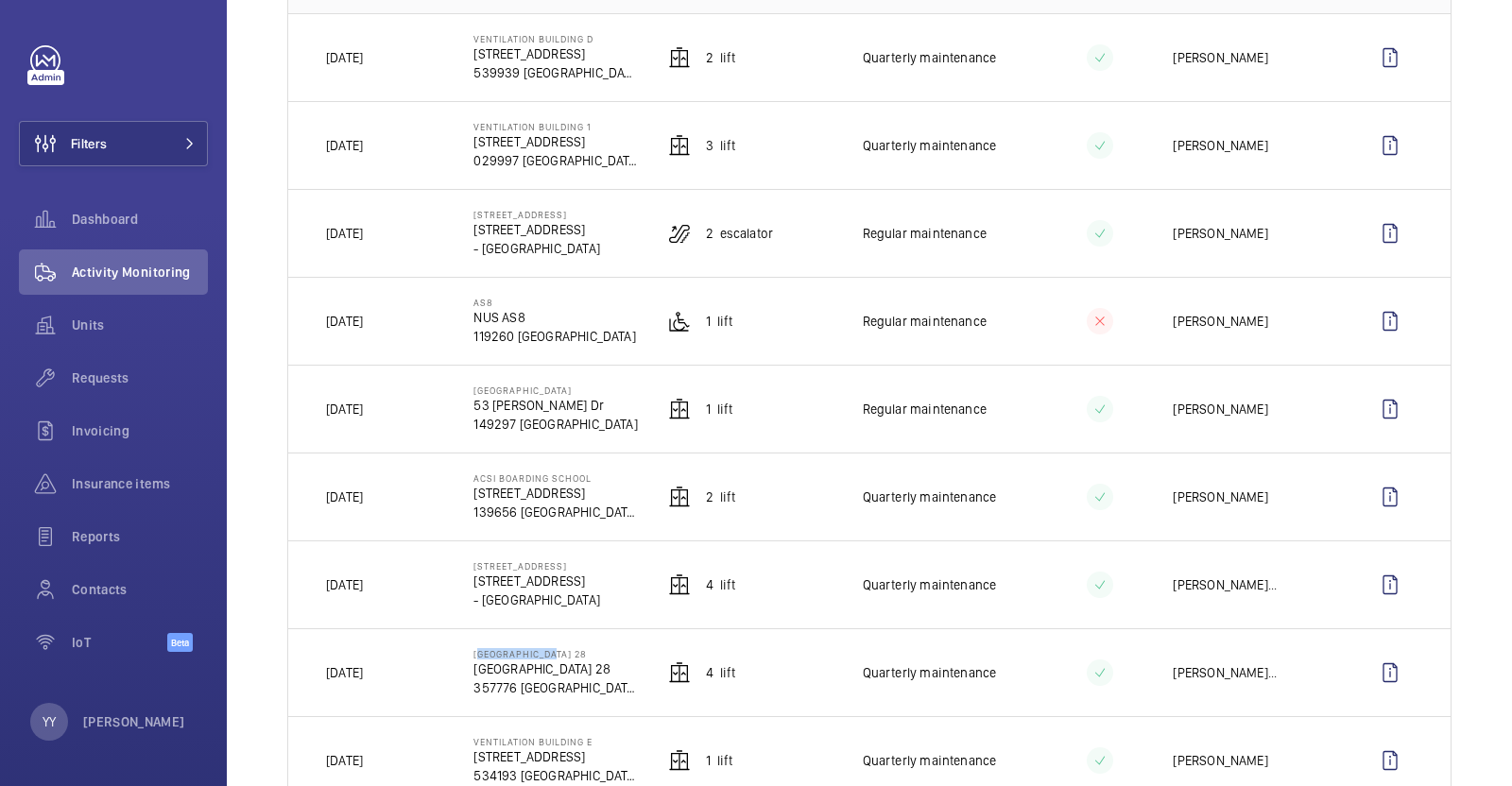 drag, startPoint x: 469, startPoint y: 644, endPoint x: 548, endPoint y: 652, distance: 79.40403 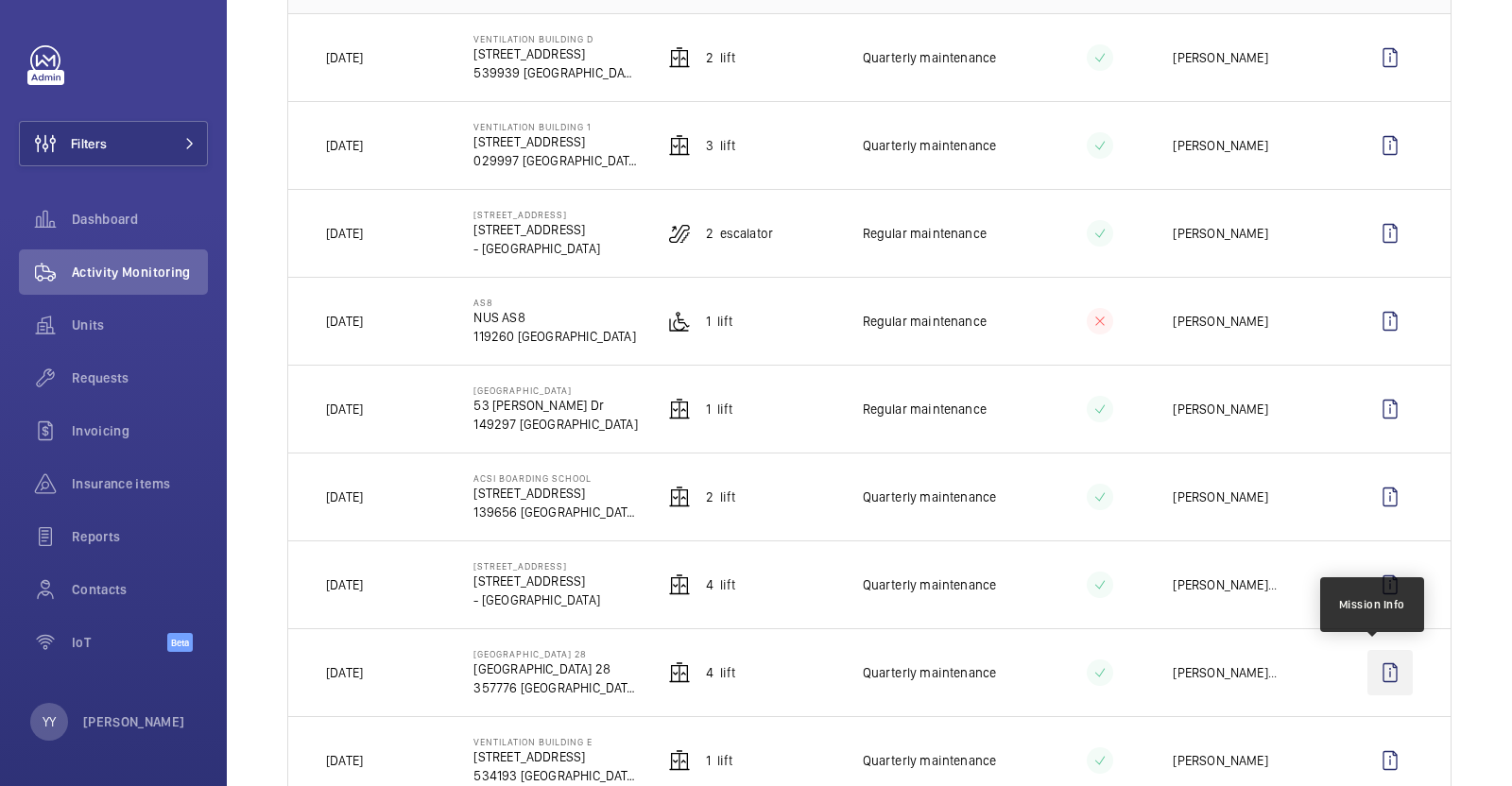 click 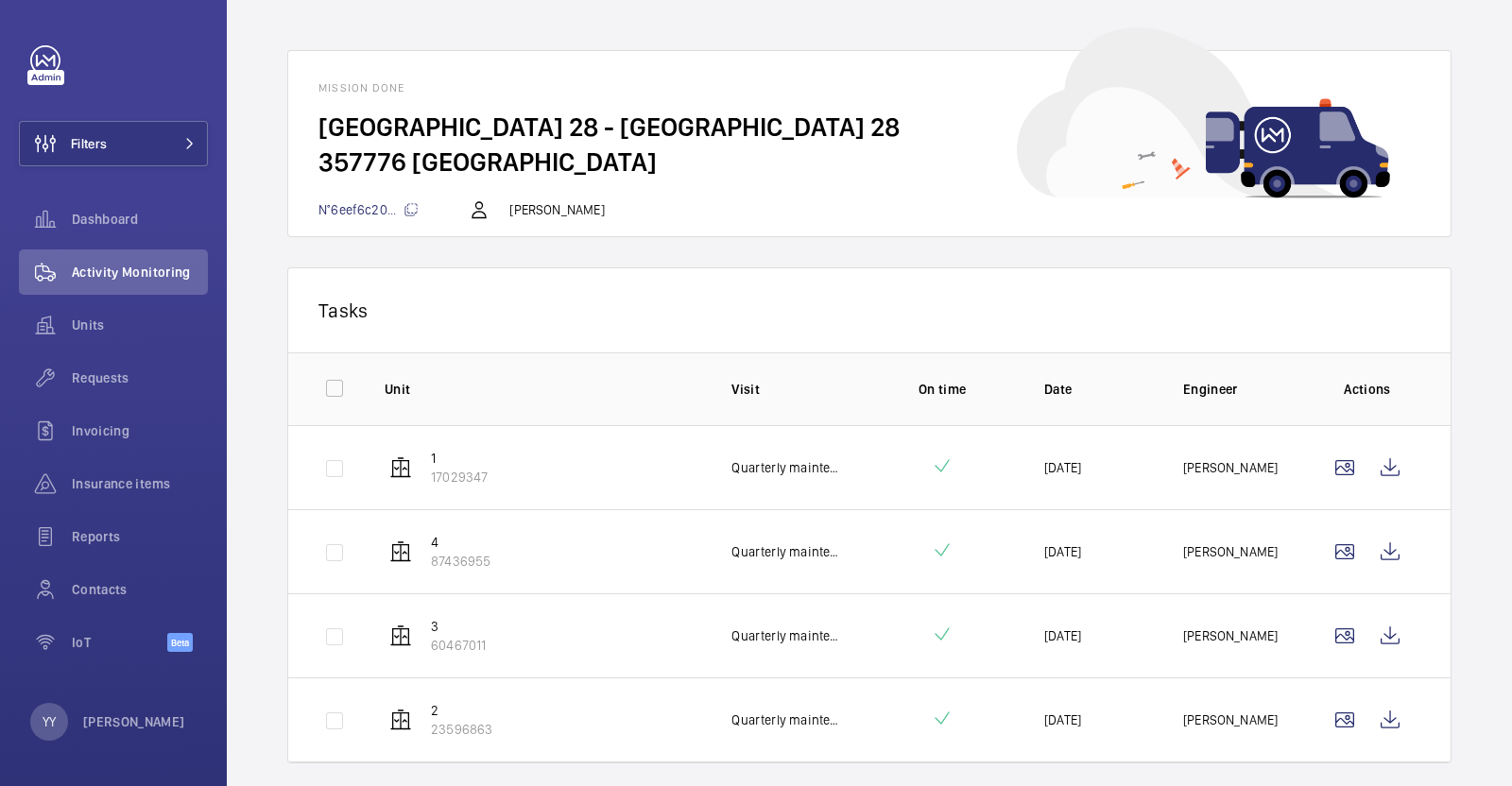 scroll, scrollTop: 111, scrollLeft: 0, axis: vertical 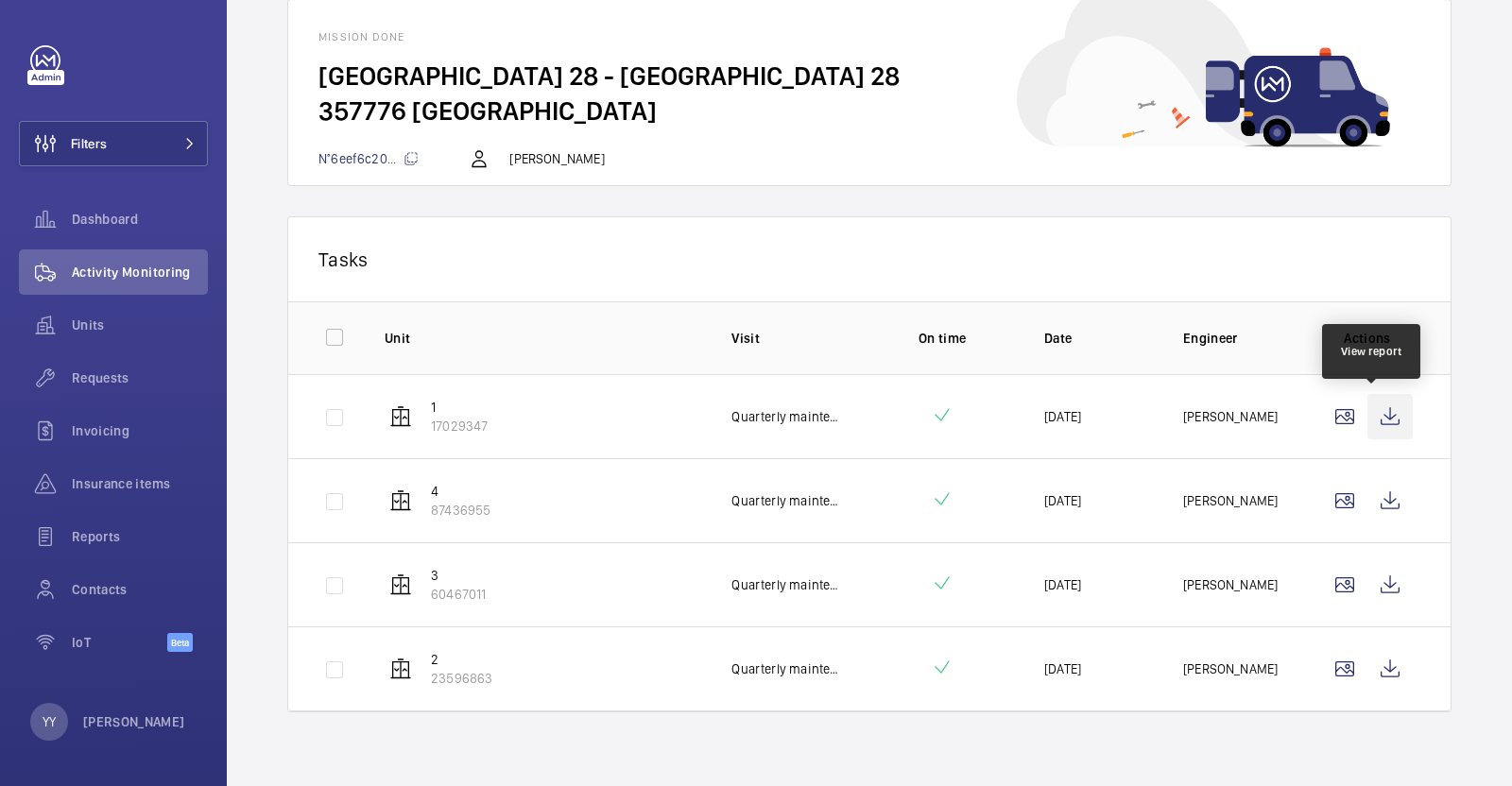 click 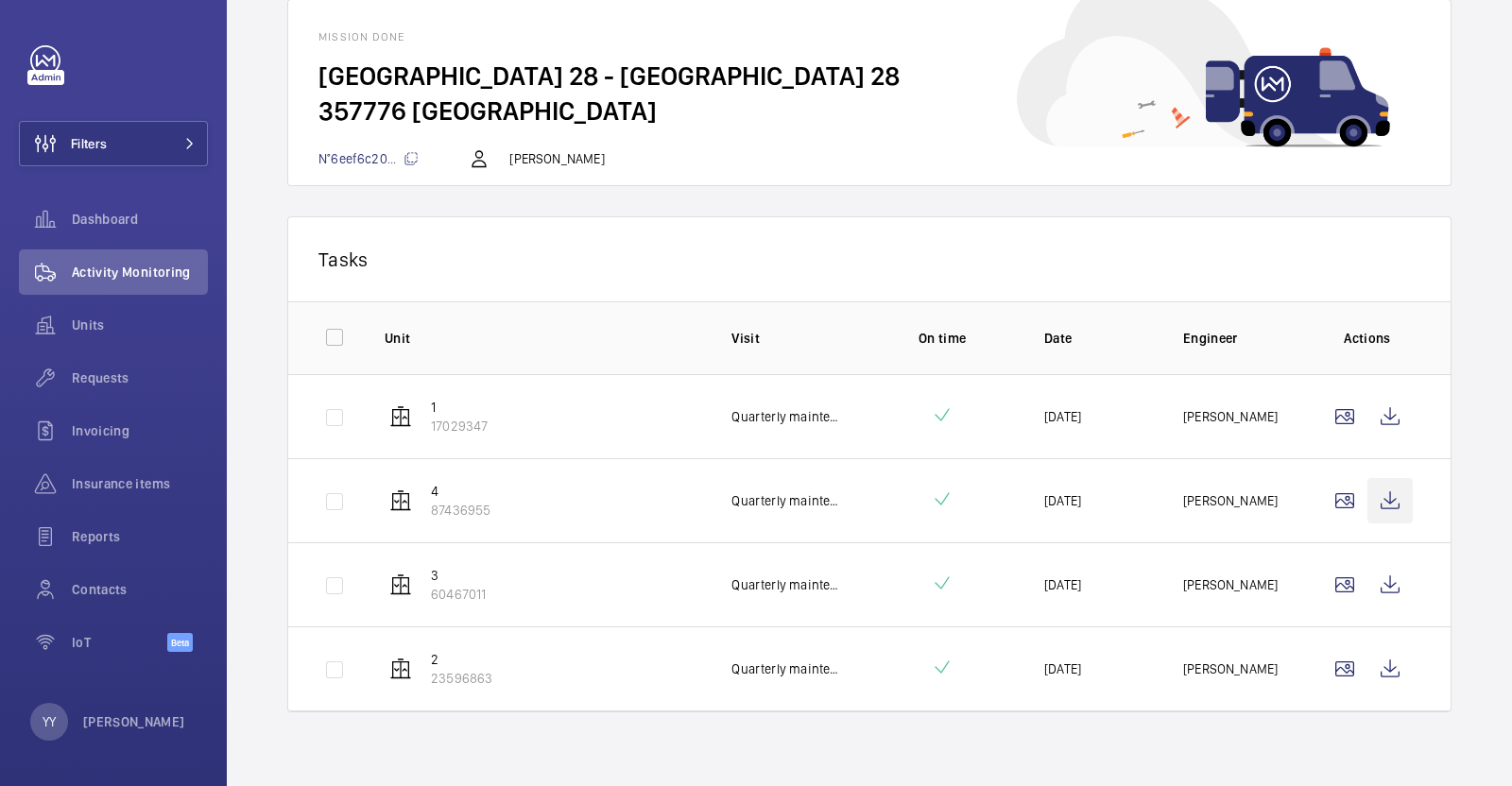 click 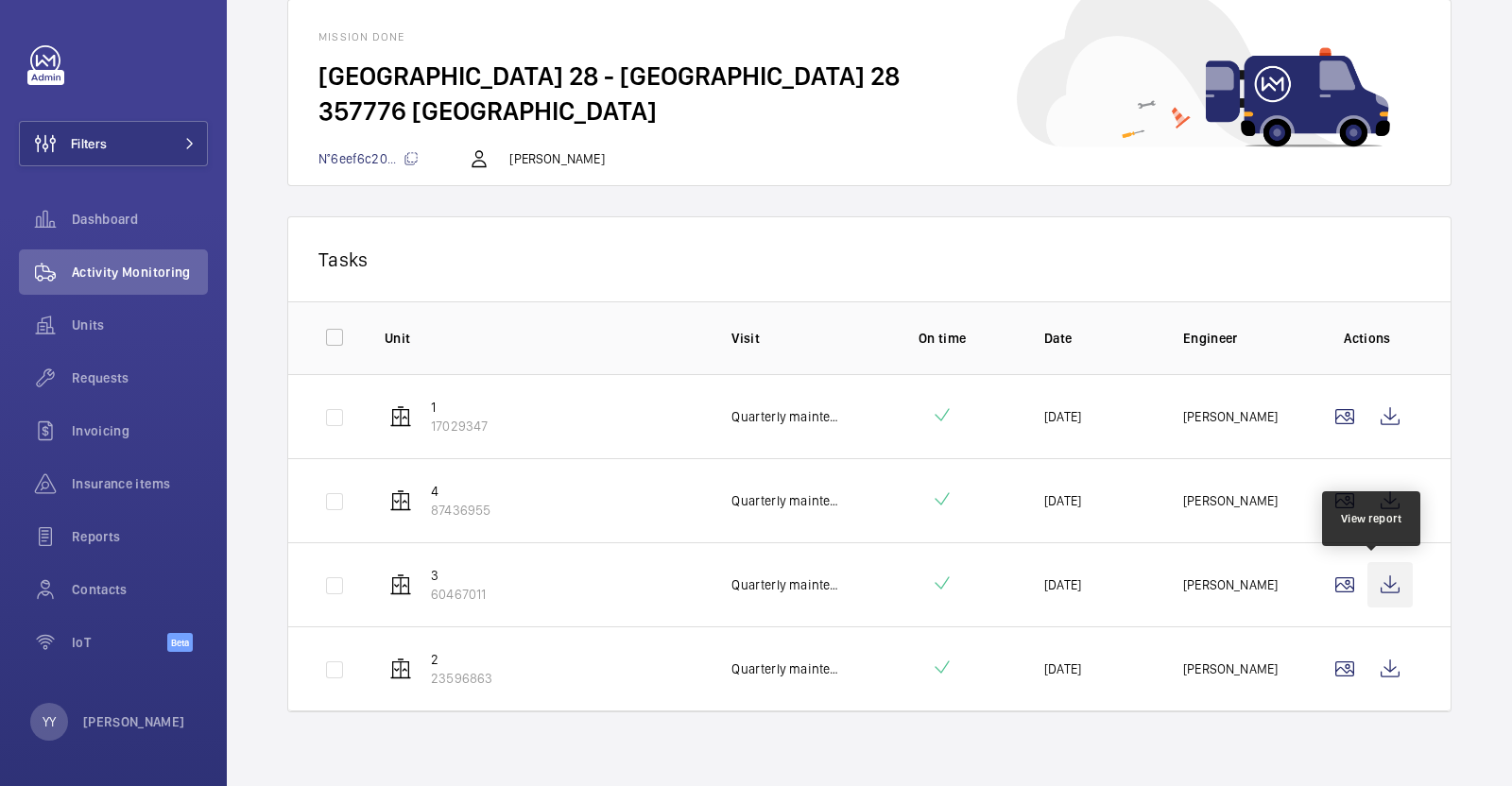 click 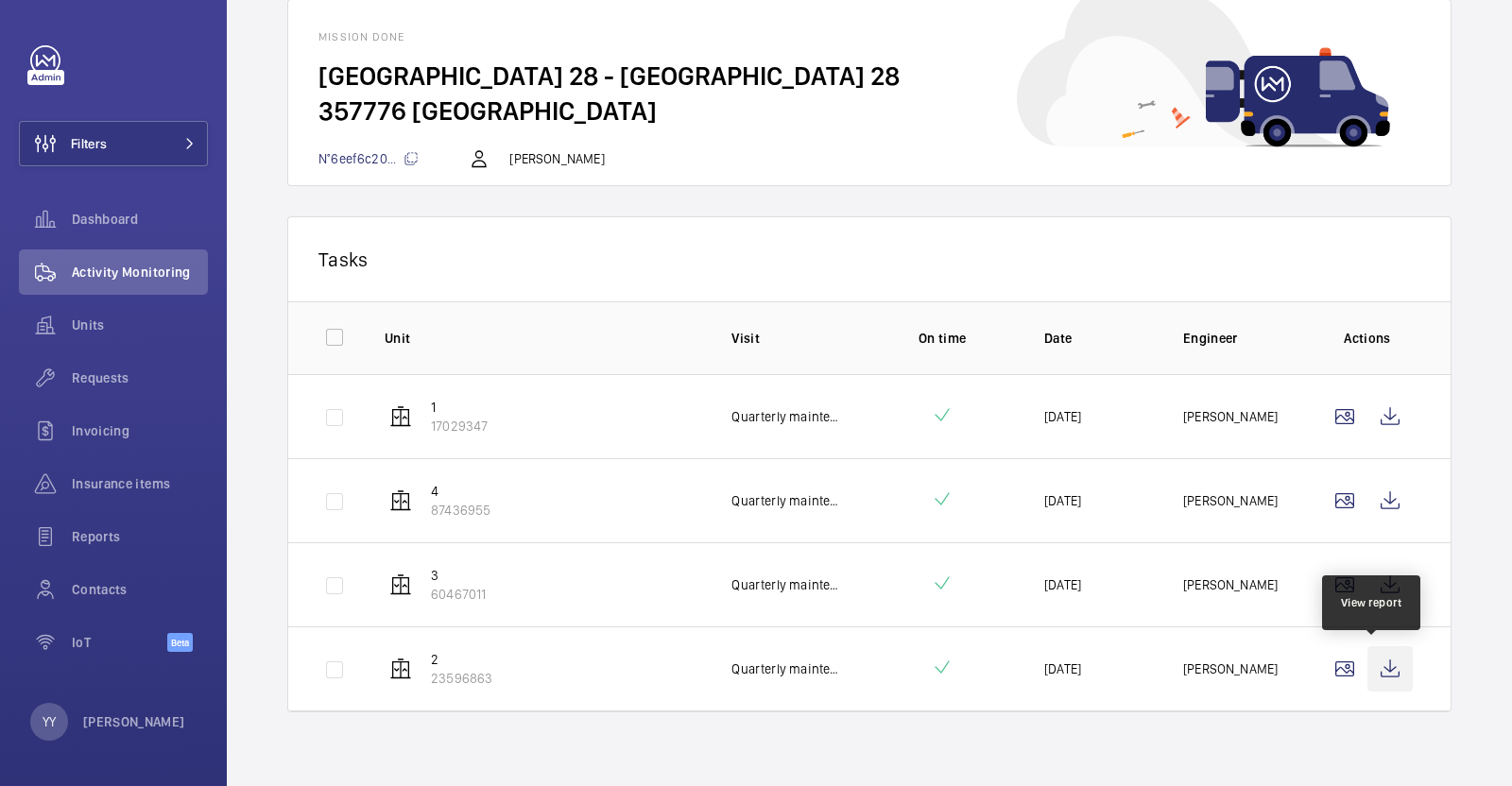 click 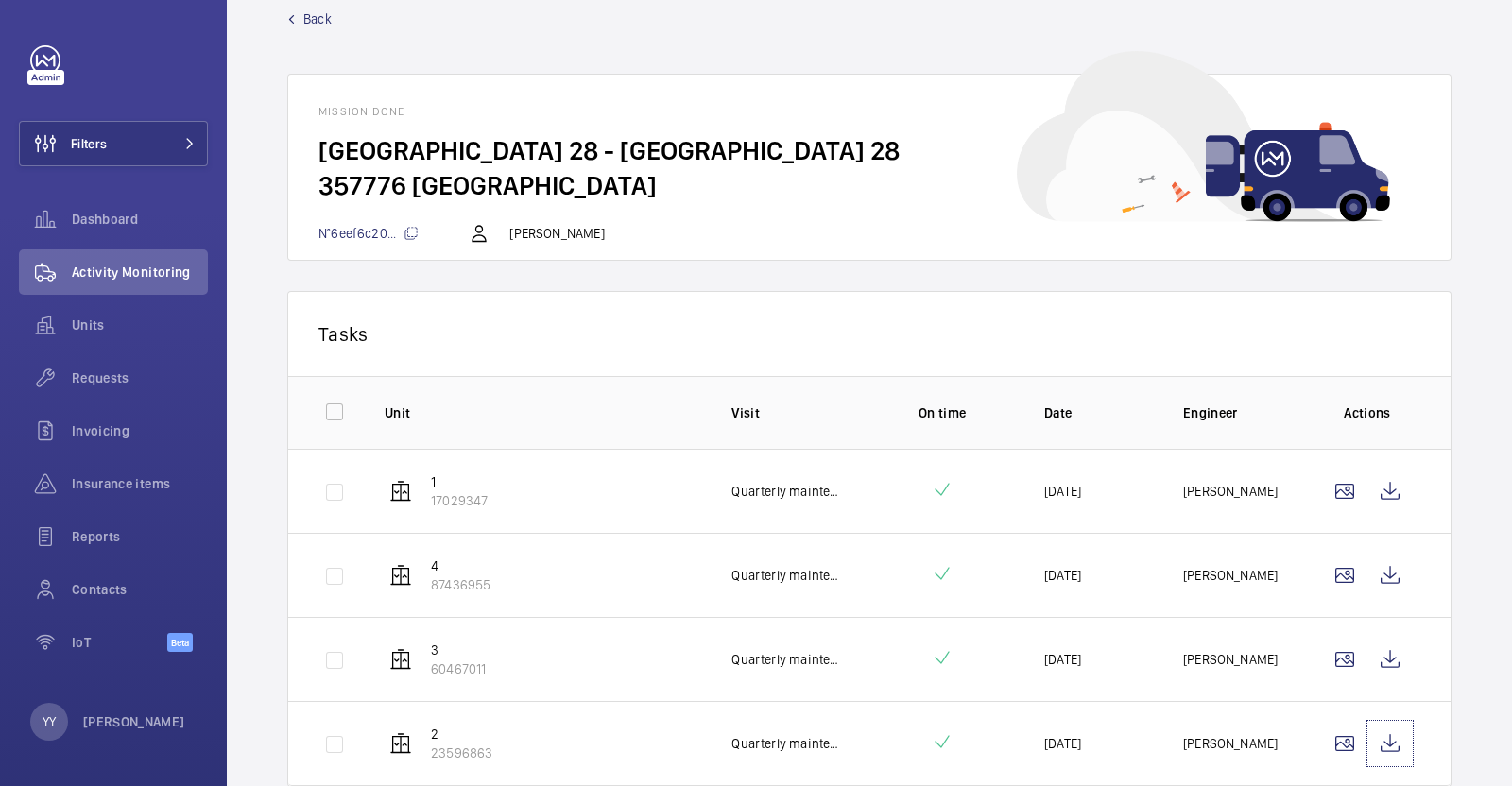 scroll, scrollTop: 0, scrollLeft: 0, axis: both 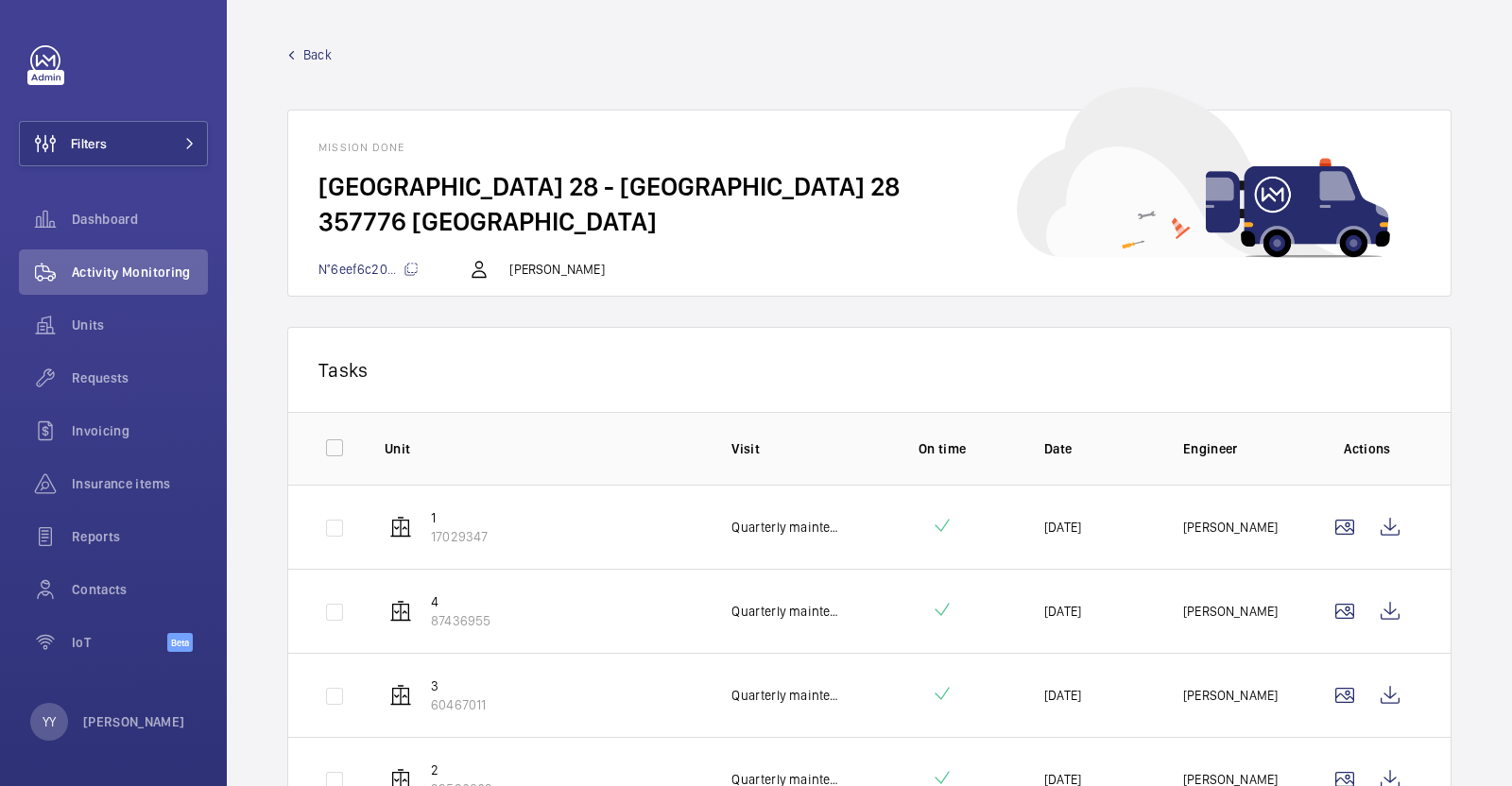 click on "Back" 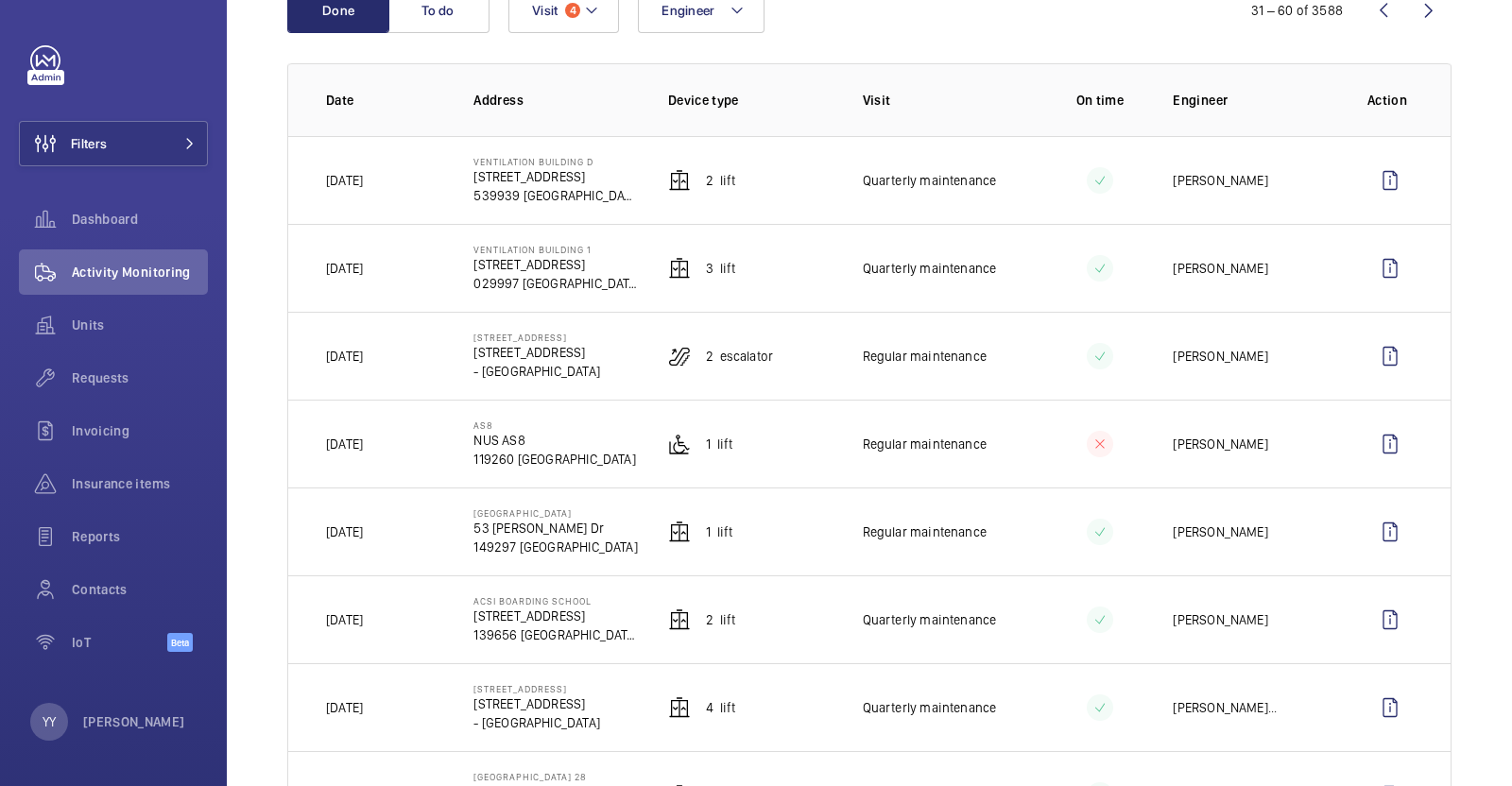 scroll, scrollTop: 471, scrollLeft: 0, axis: vertical 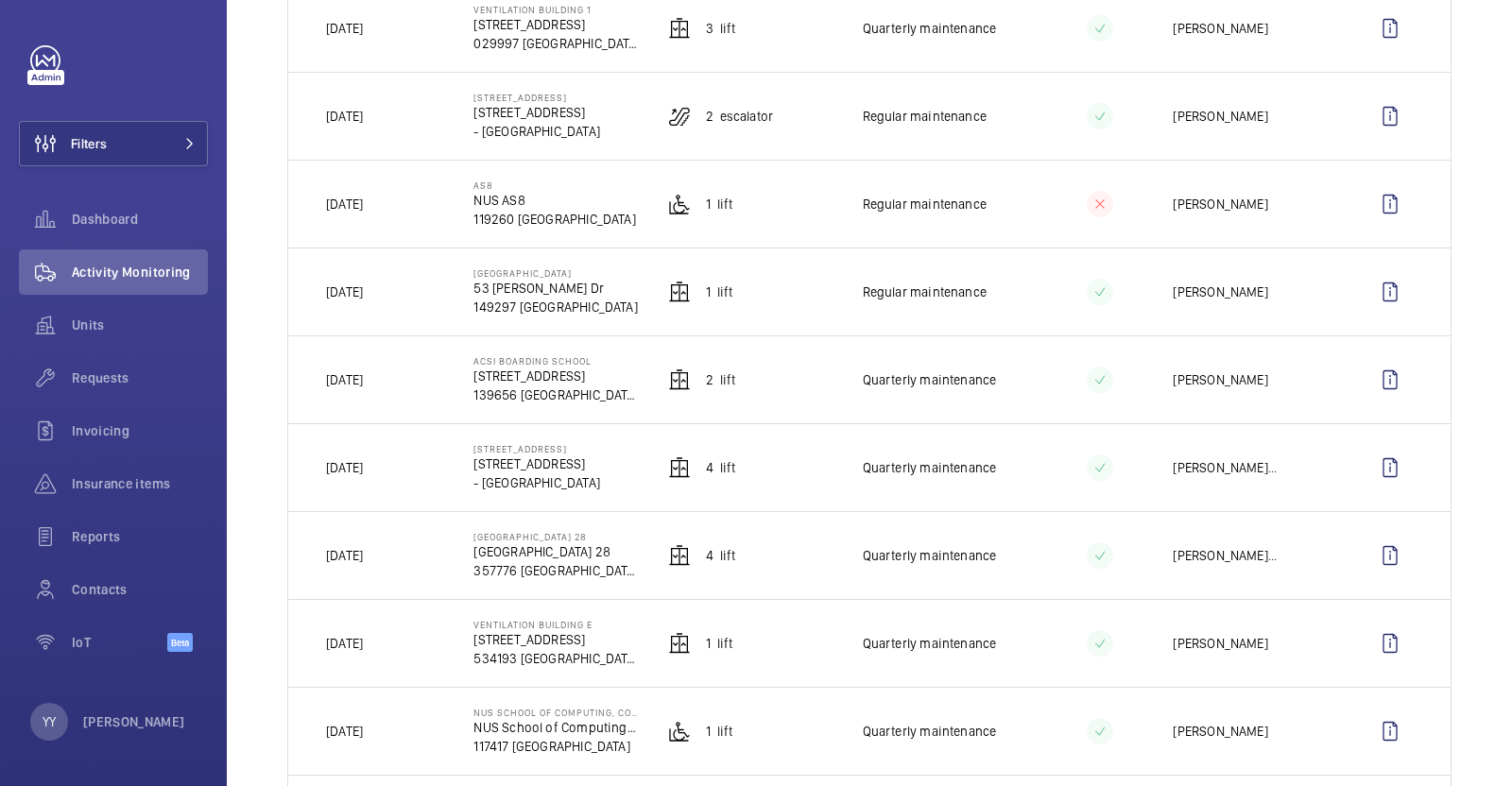 drag, startPoint x: 341, startPoint y: 470, endPoint x: 369, endPoint y: 469, distance: 28.017851 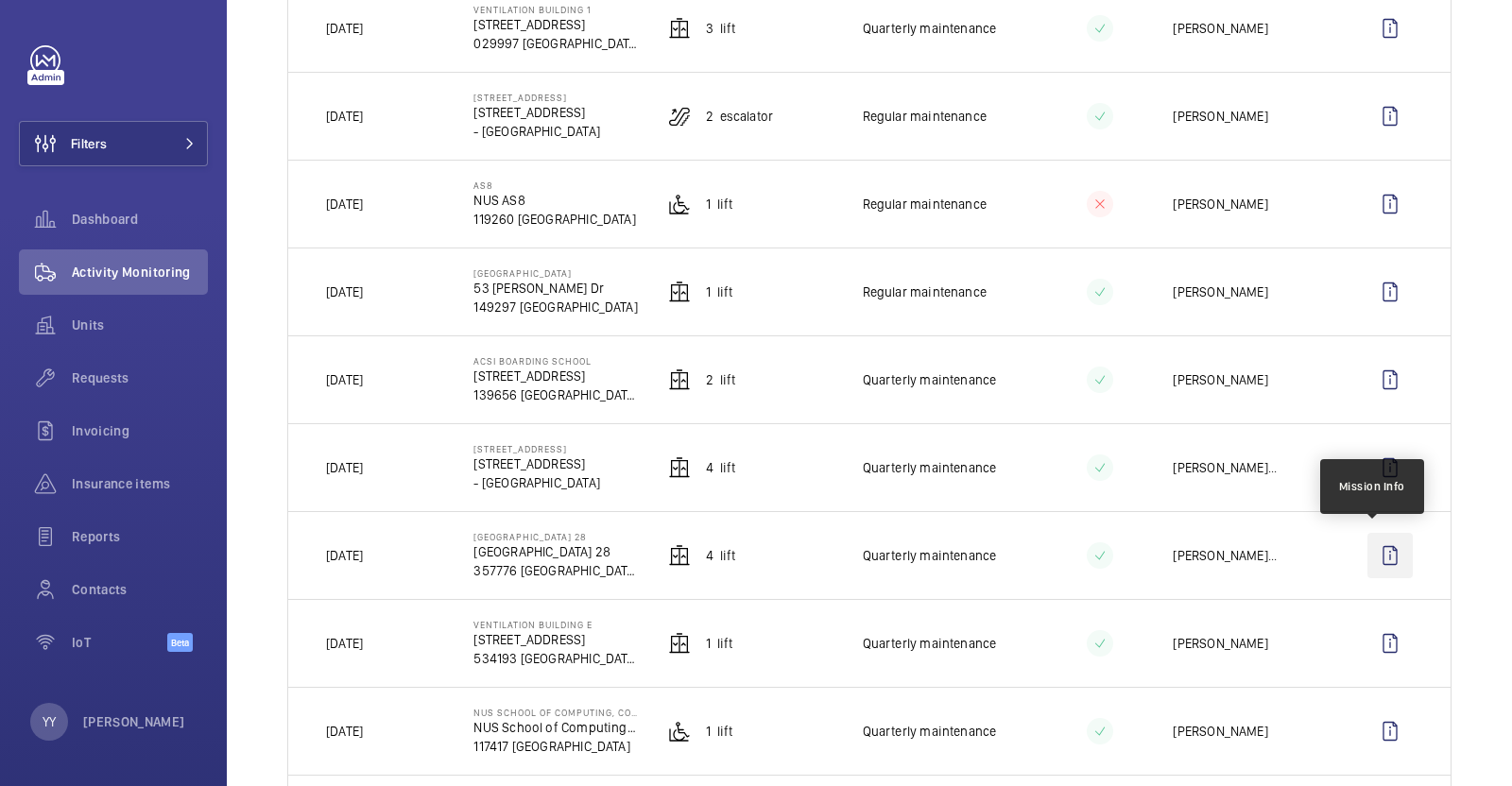 click 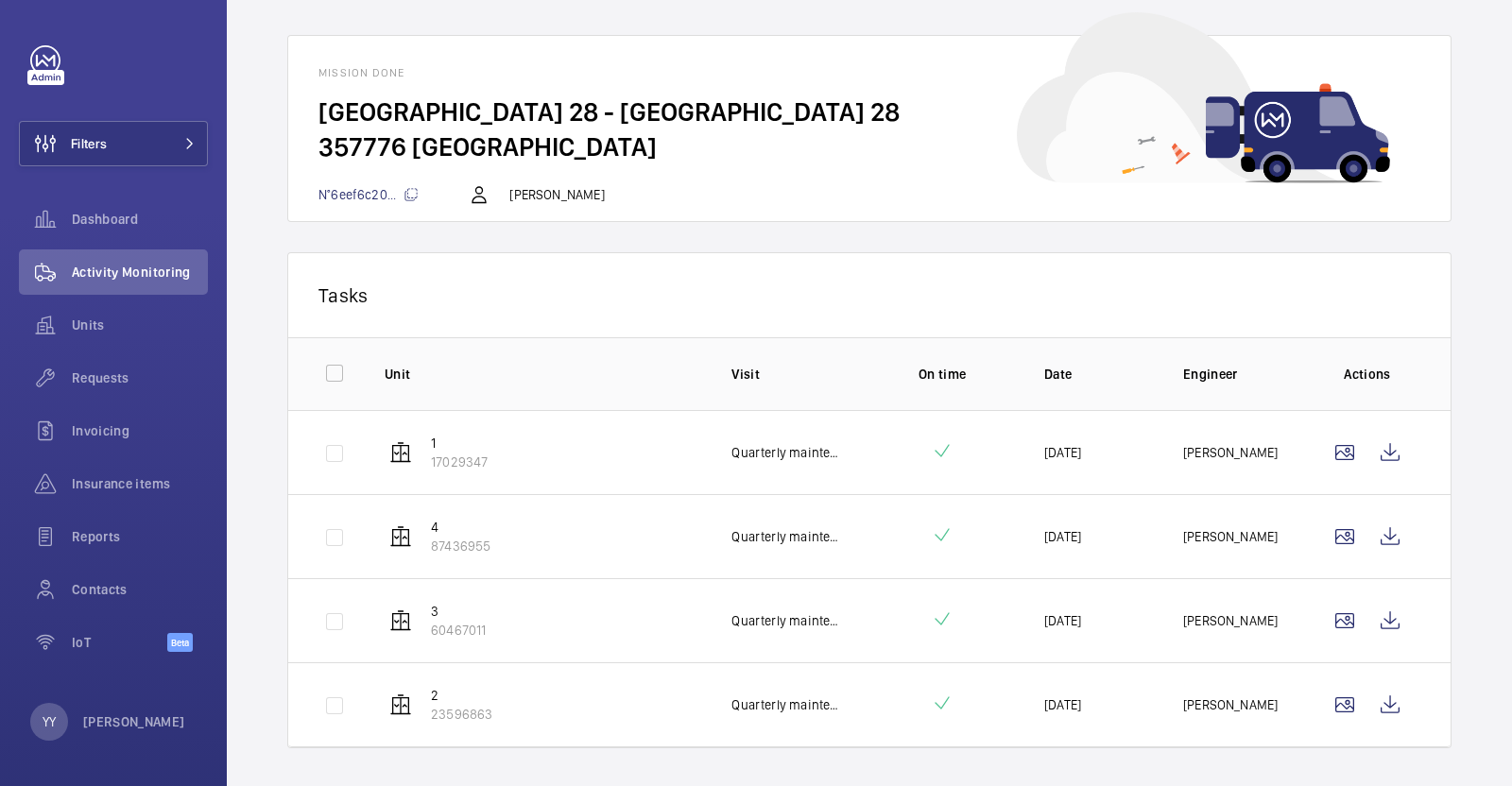 scroll, scrollTop: 111, scrollLeft: 0, axis: vertical 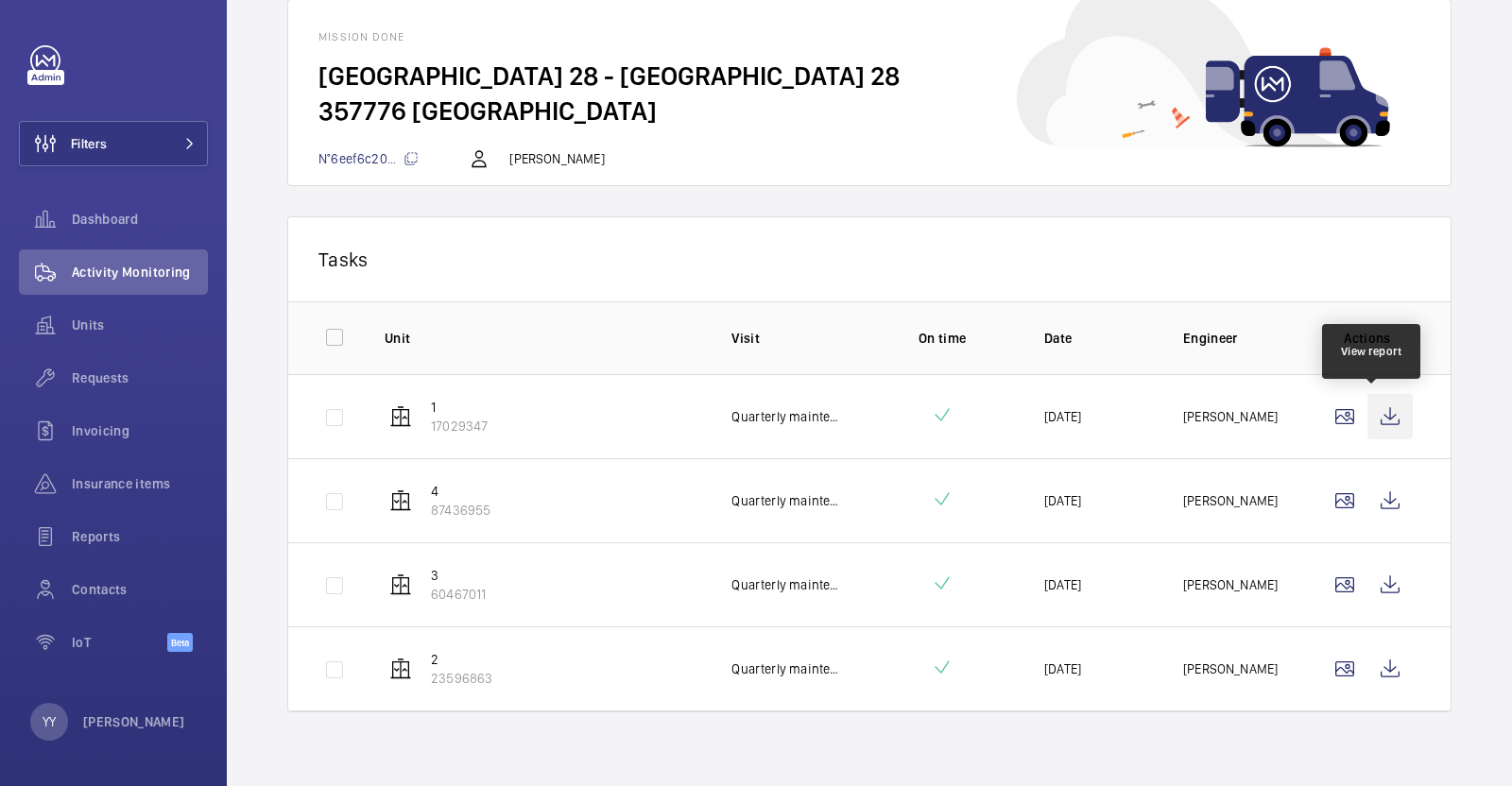 click 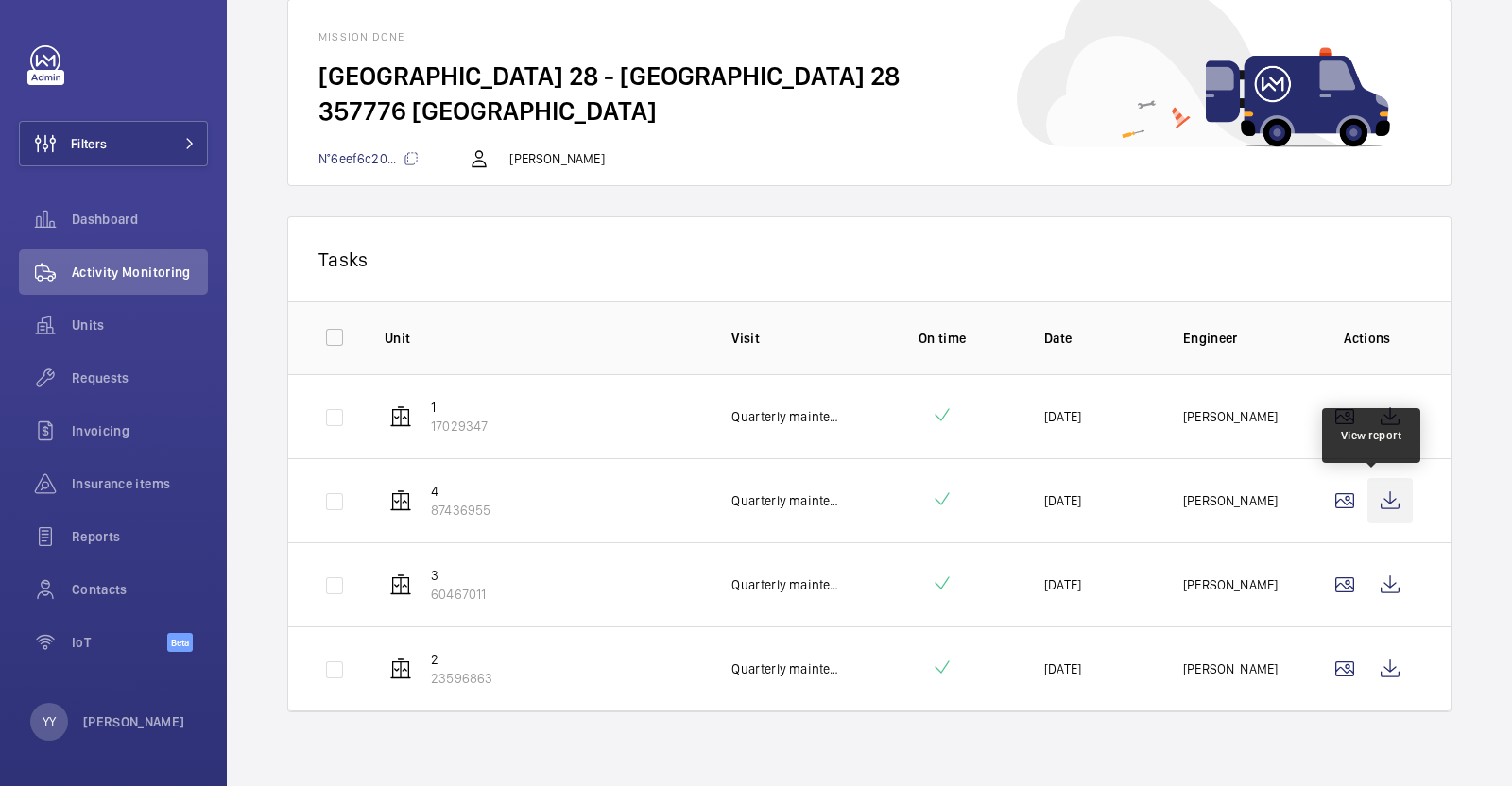 click 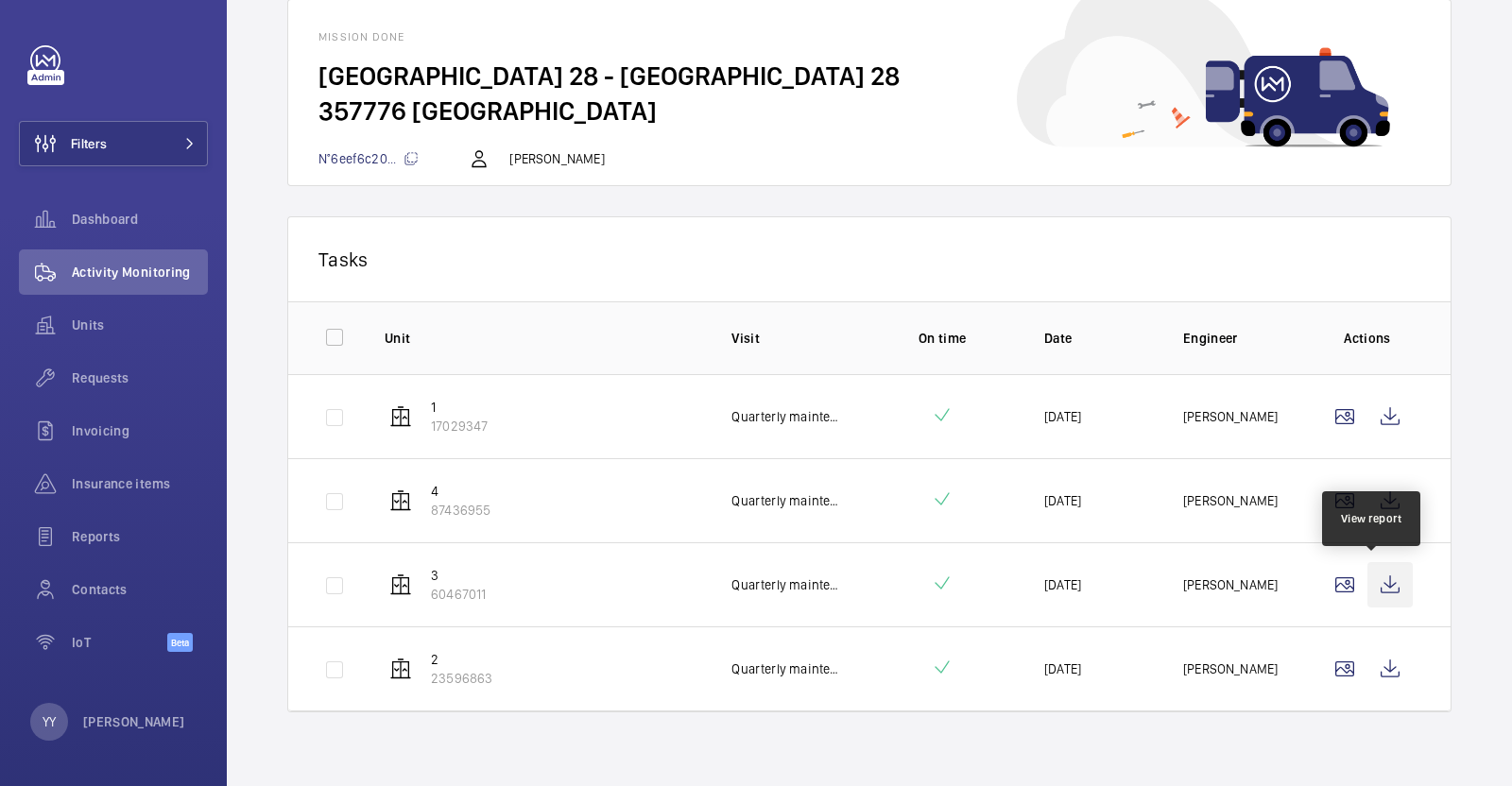 click 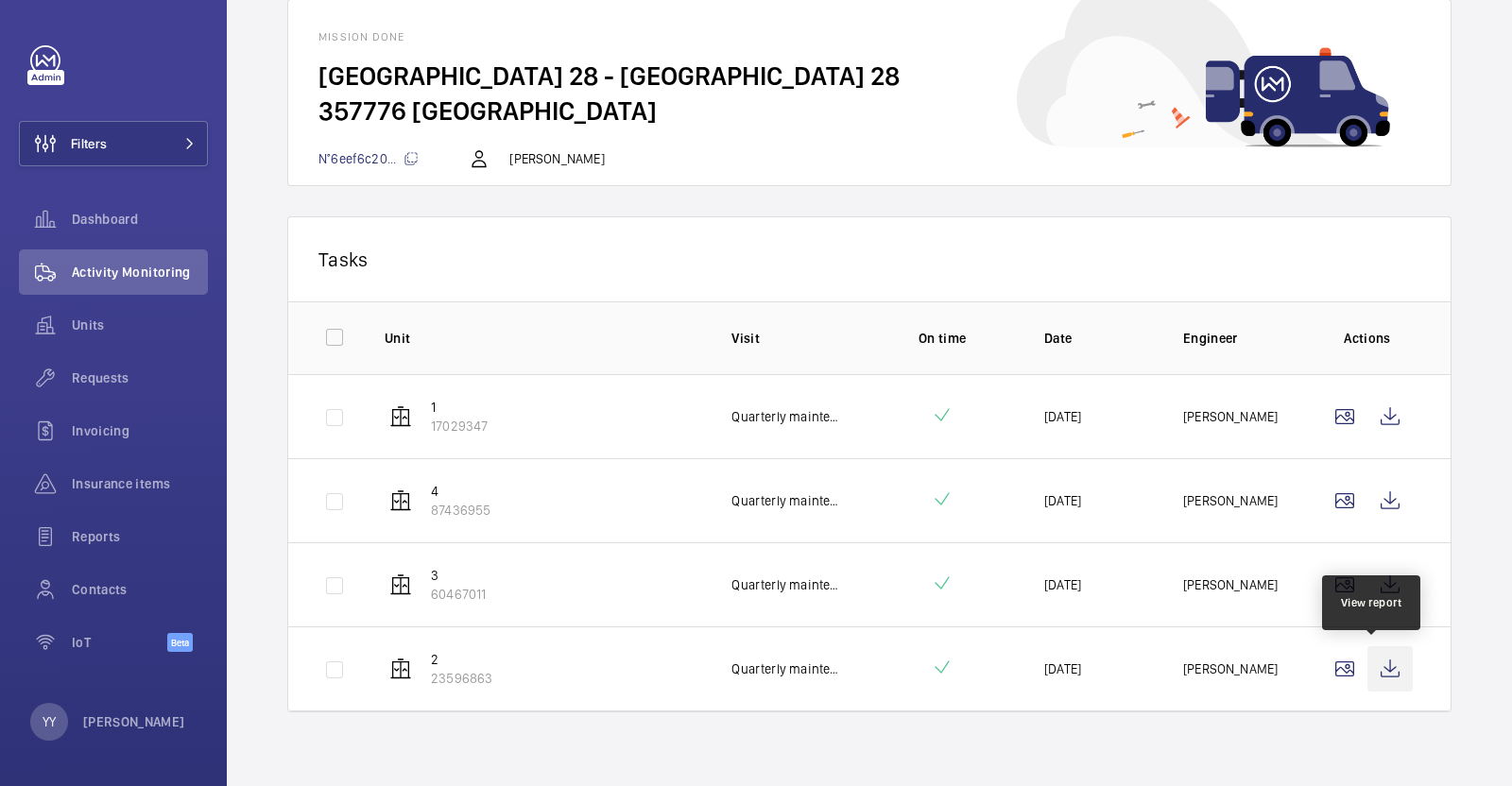 click 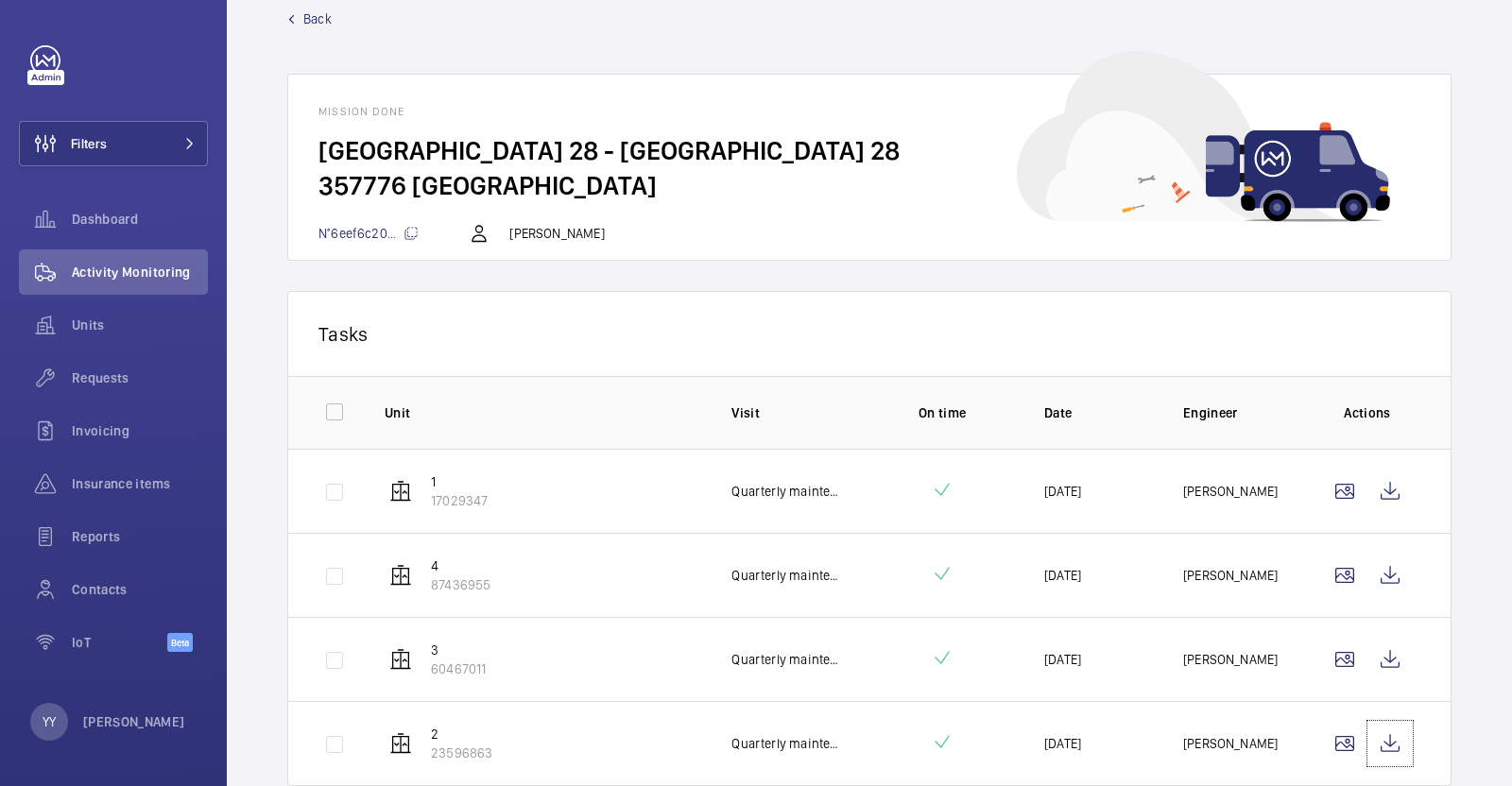 scroll, scrollTop: 0, scrollLeft: 0, axis: both 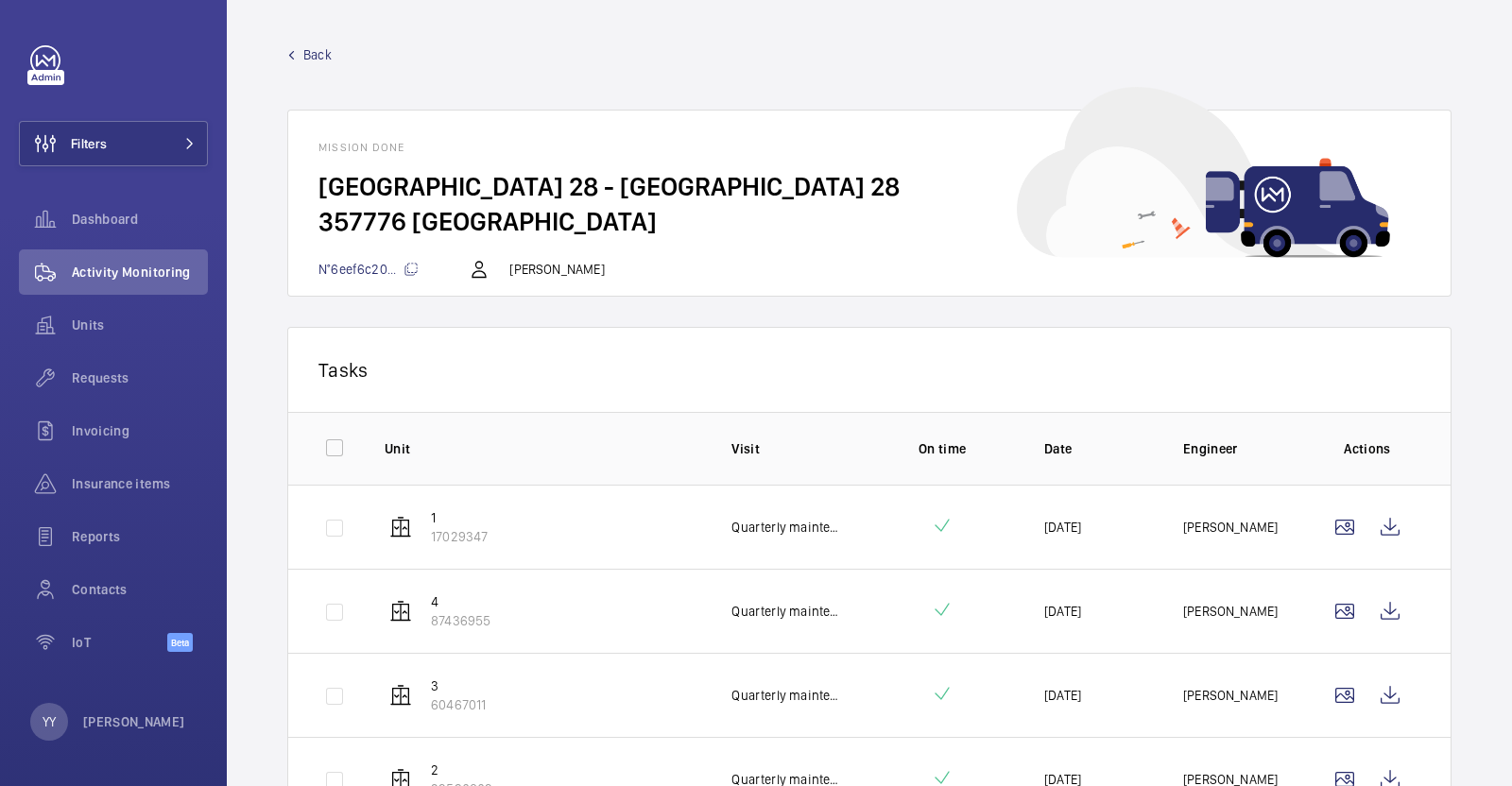 click on "Back" 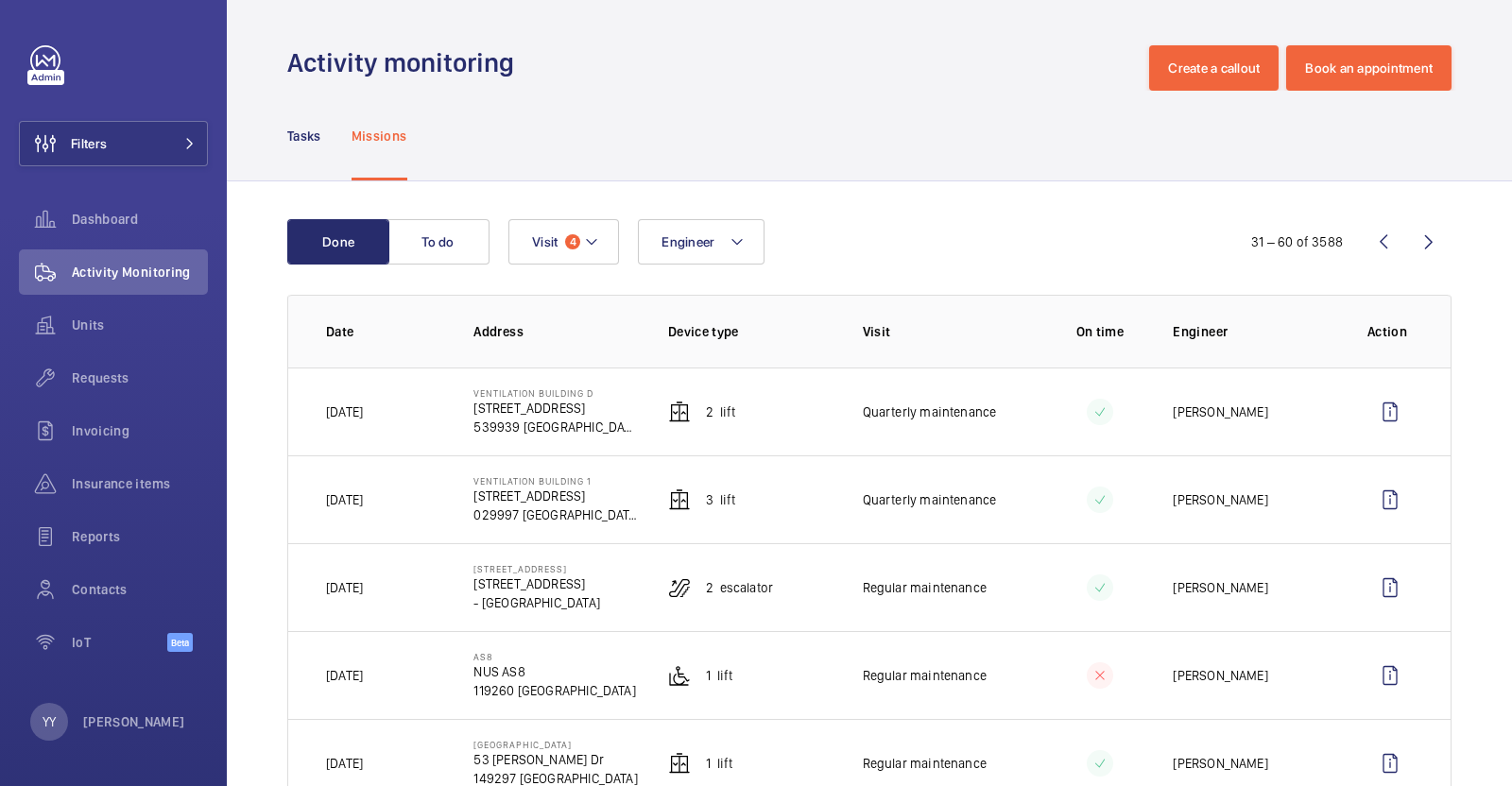 scroll, scrollTop: 471, scrollLeft: 0, axis: vertical 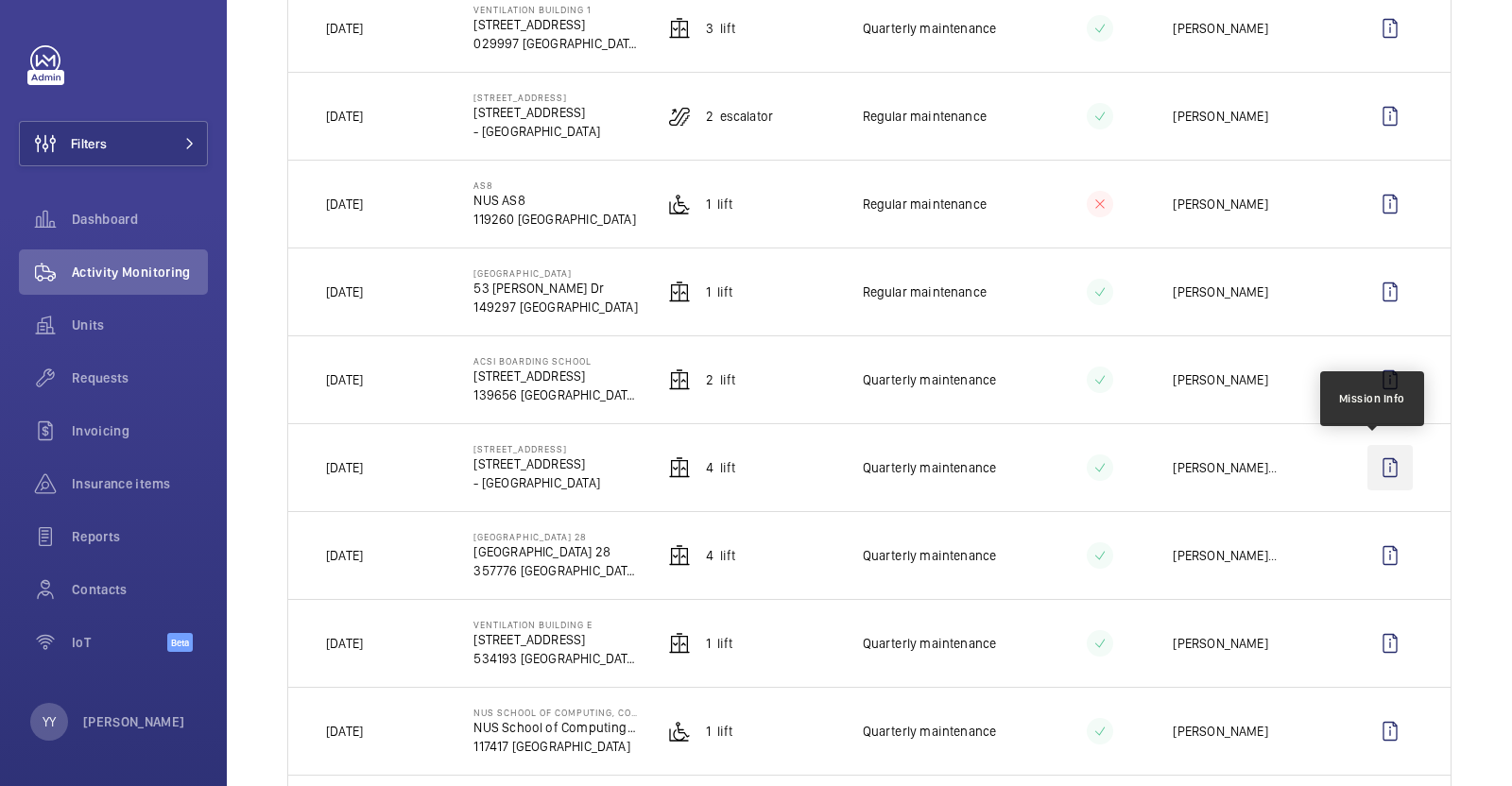 click 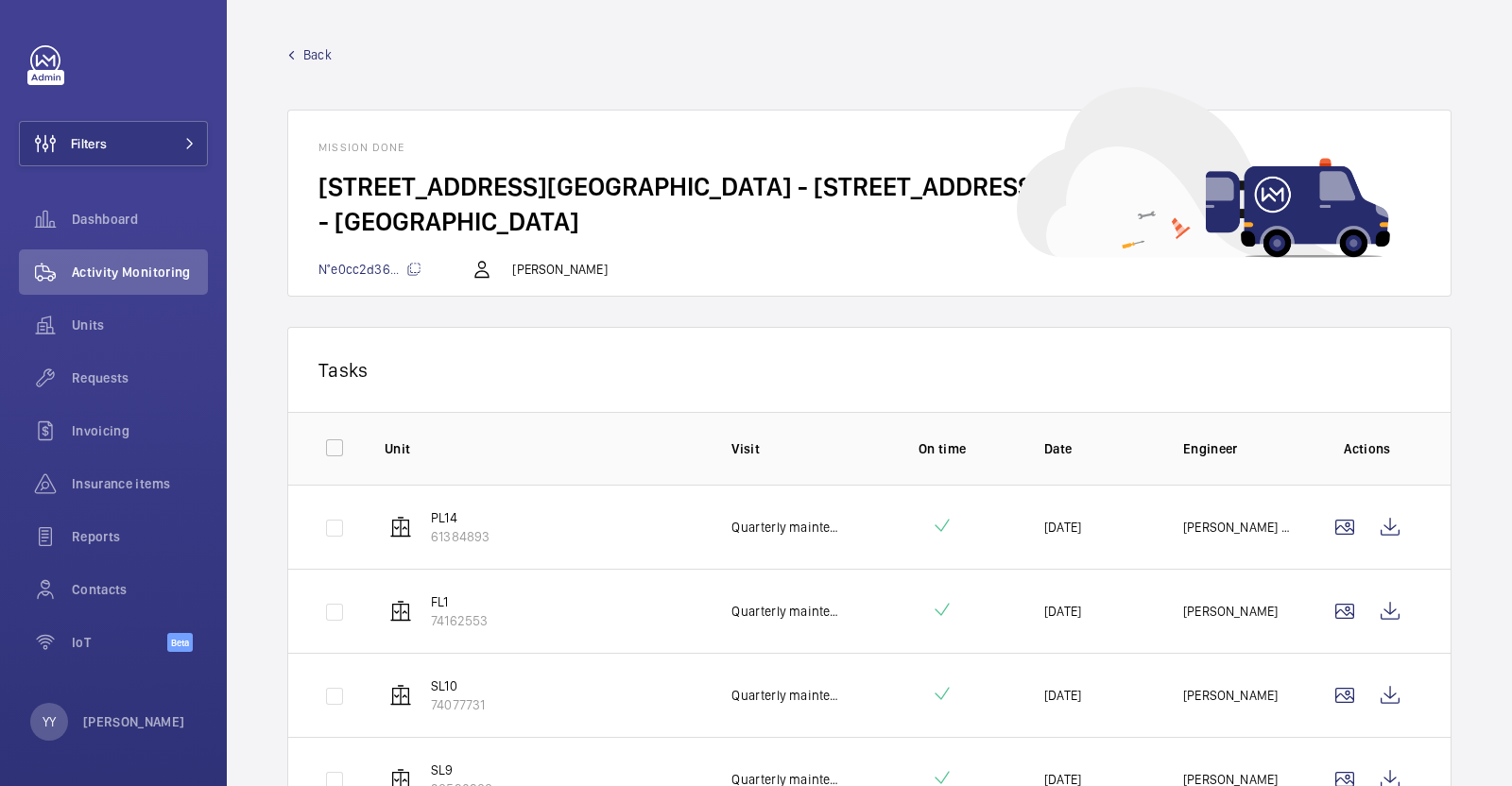 scroll, scrollTop: 111, scrollLeft: 0, axis: vertical 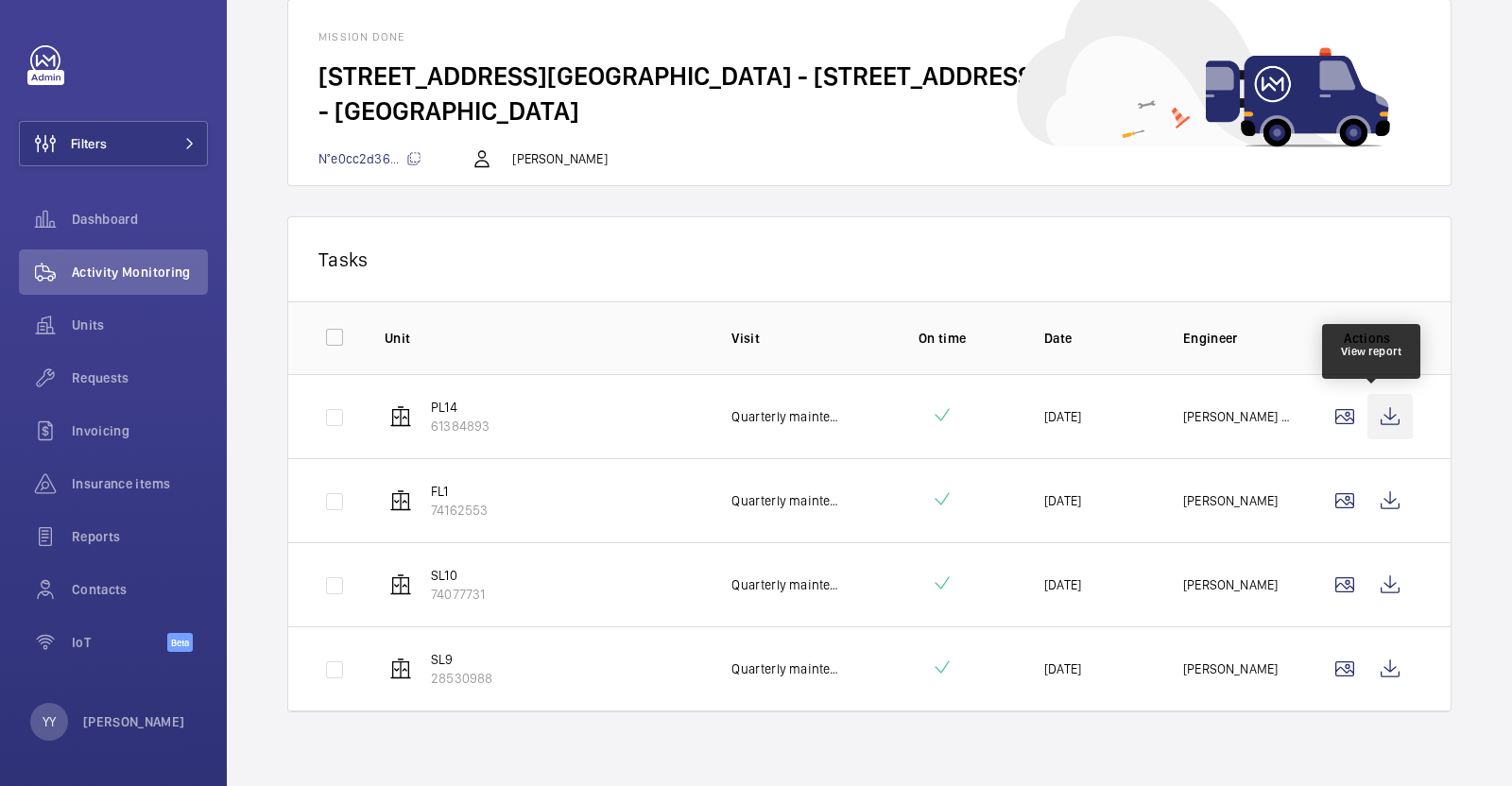 click 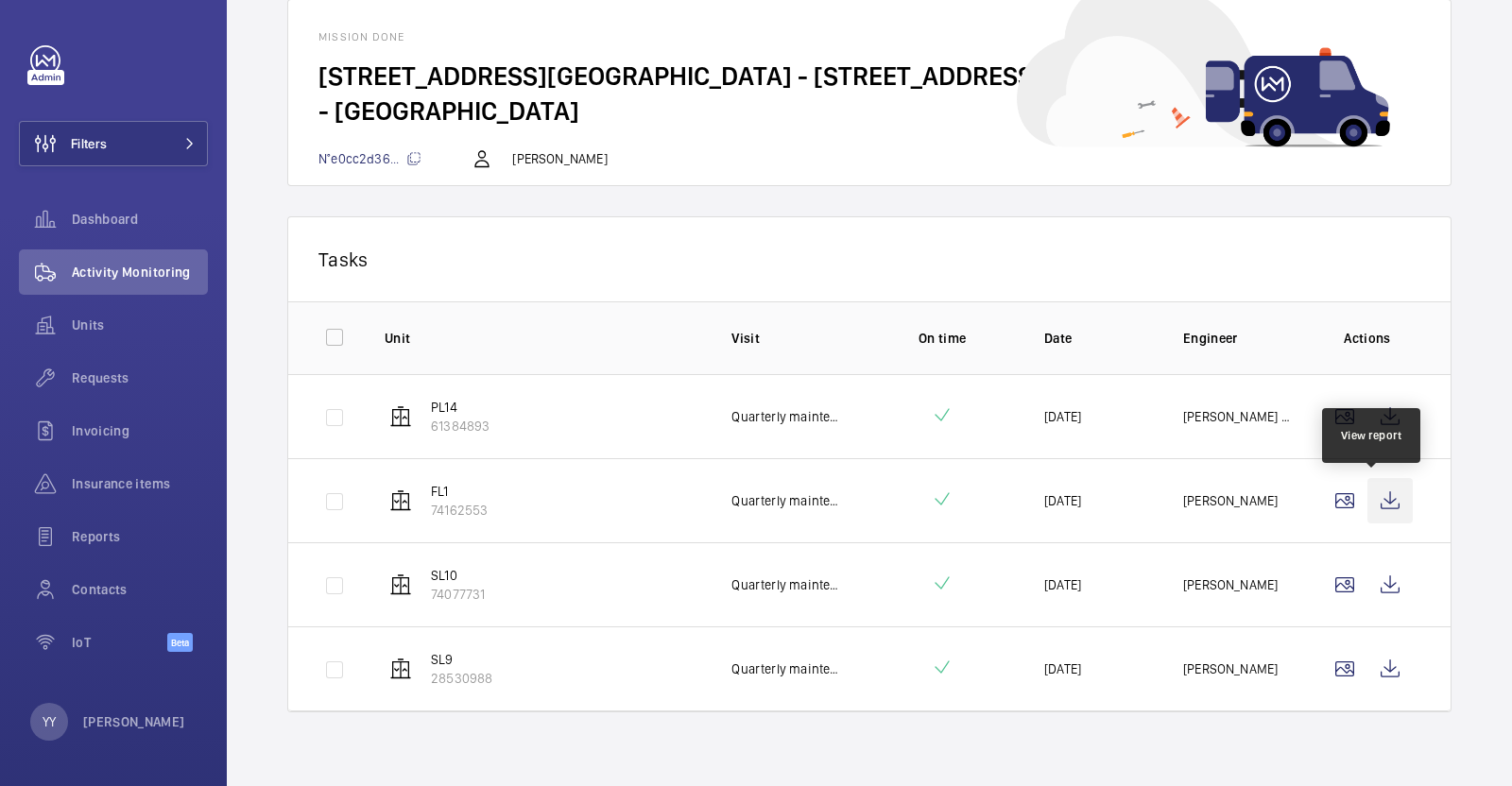 click 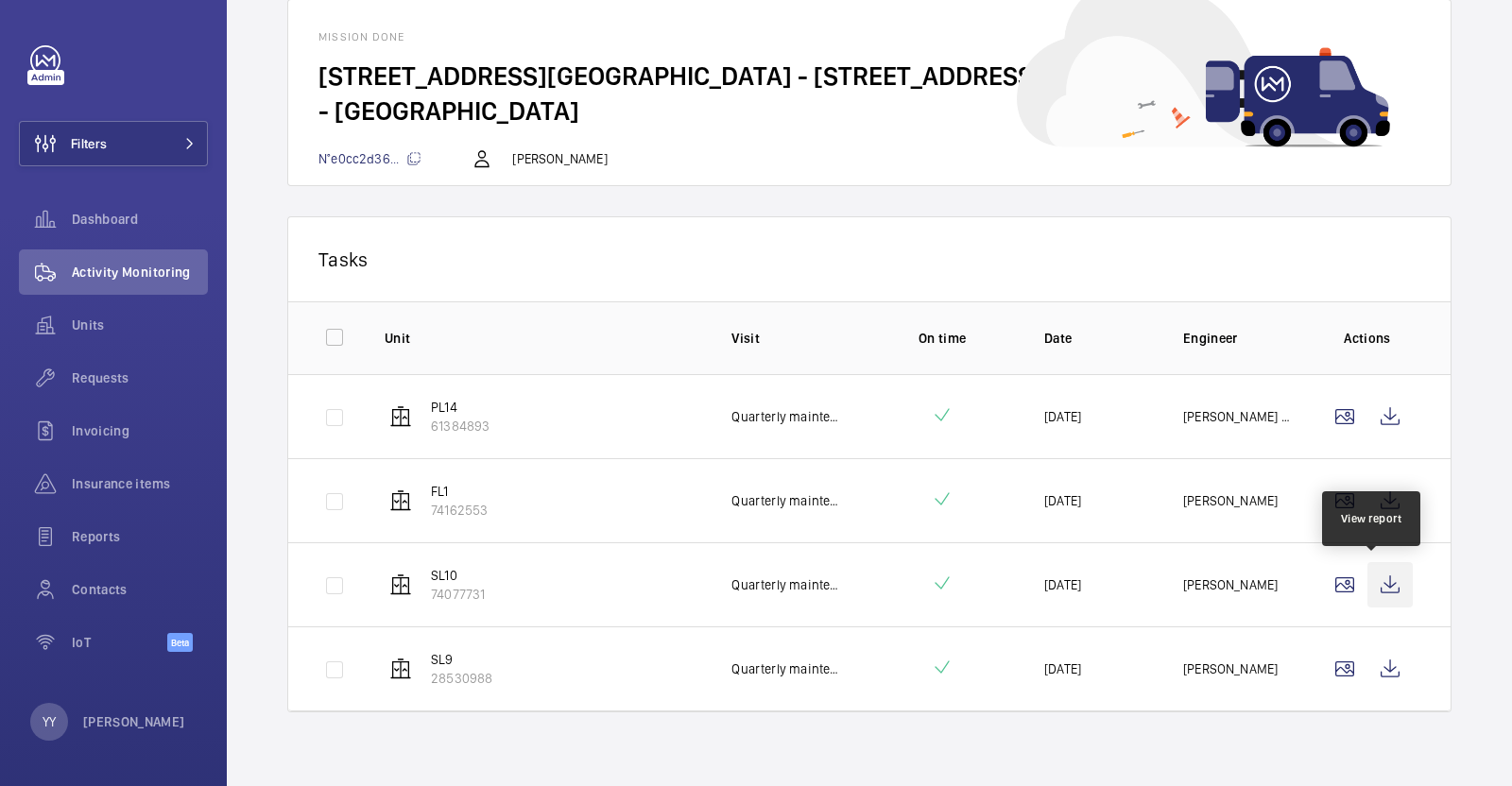 click 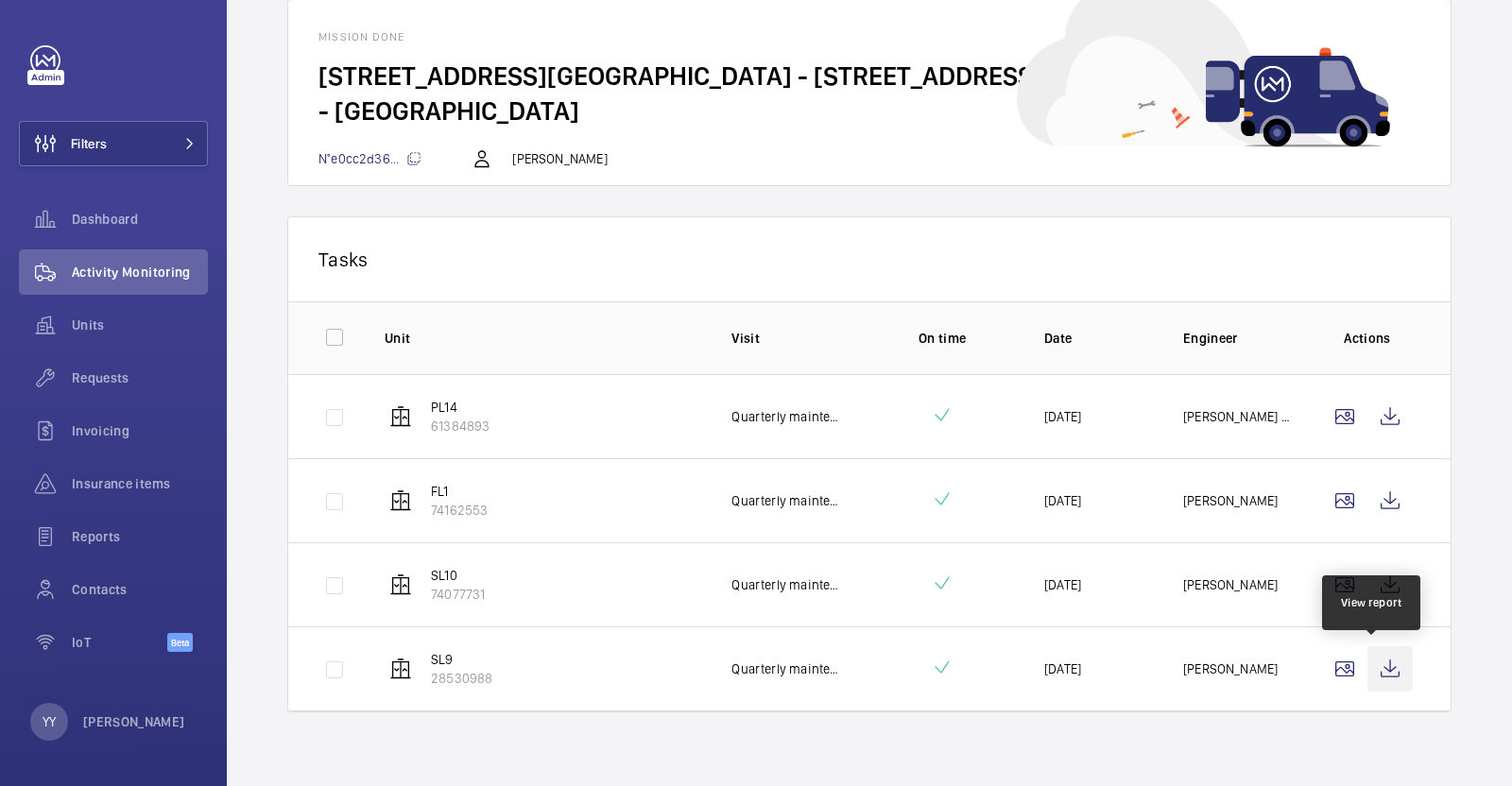 click 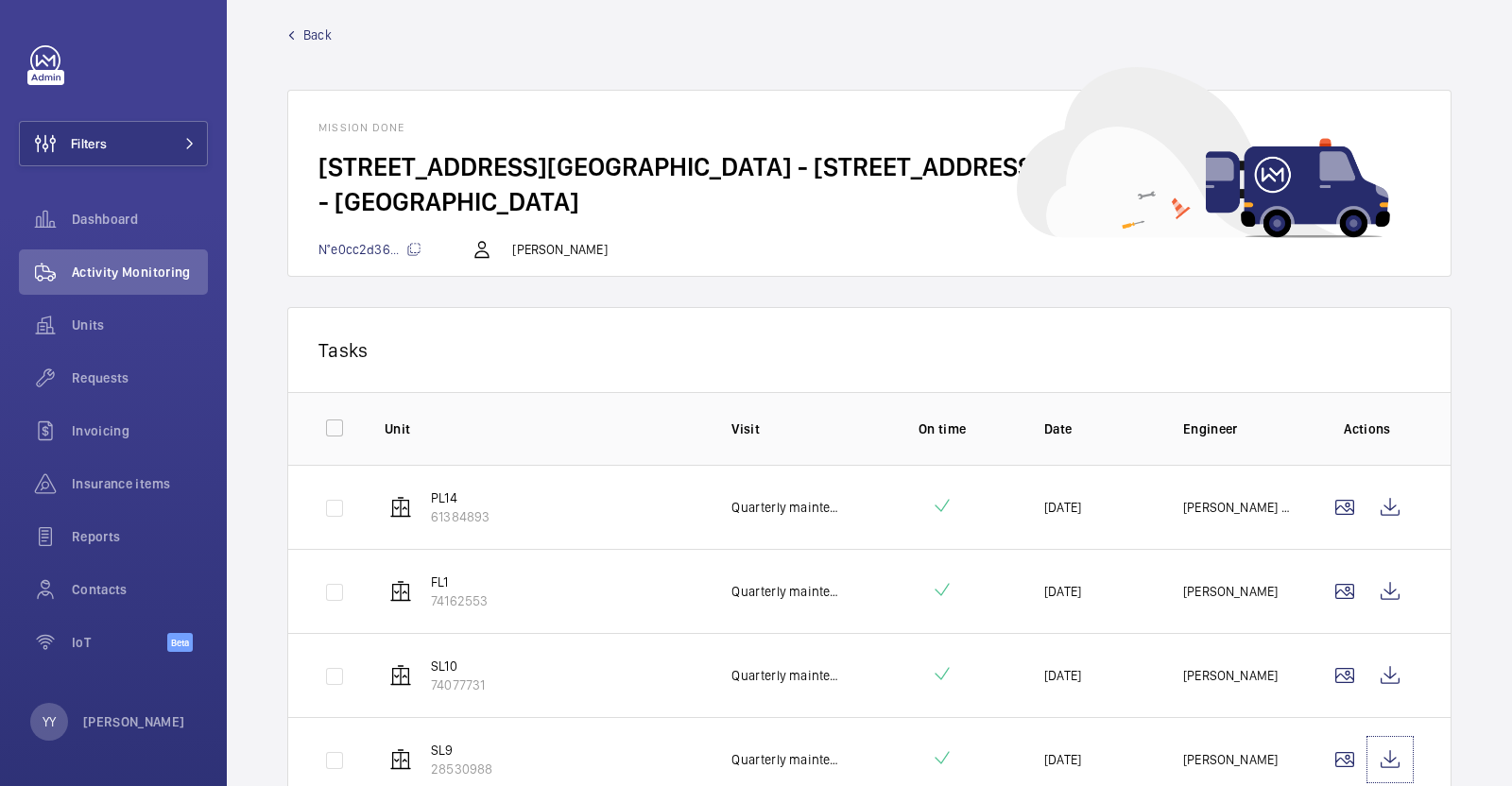 scroll, scrollTop: 0, scrollLeft: 0, axis: both 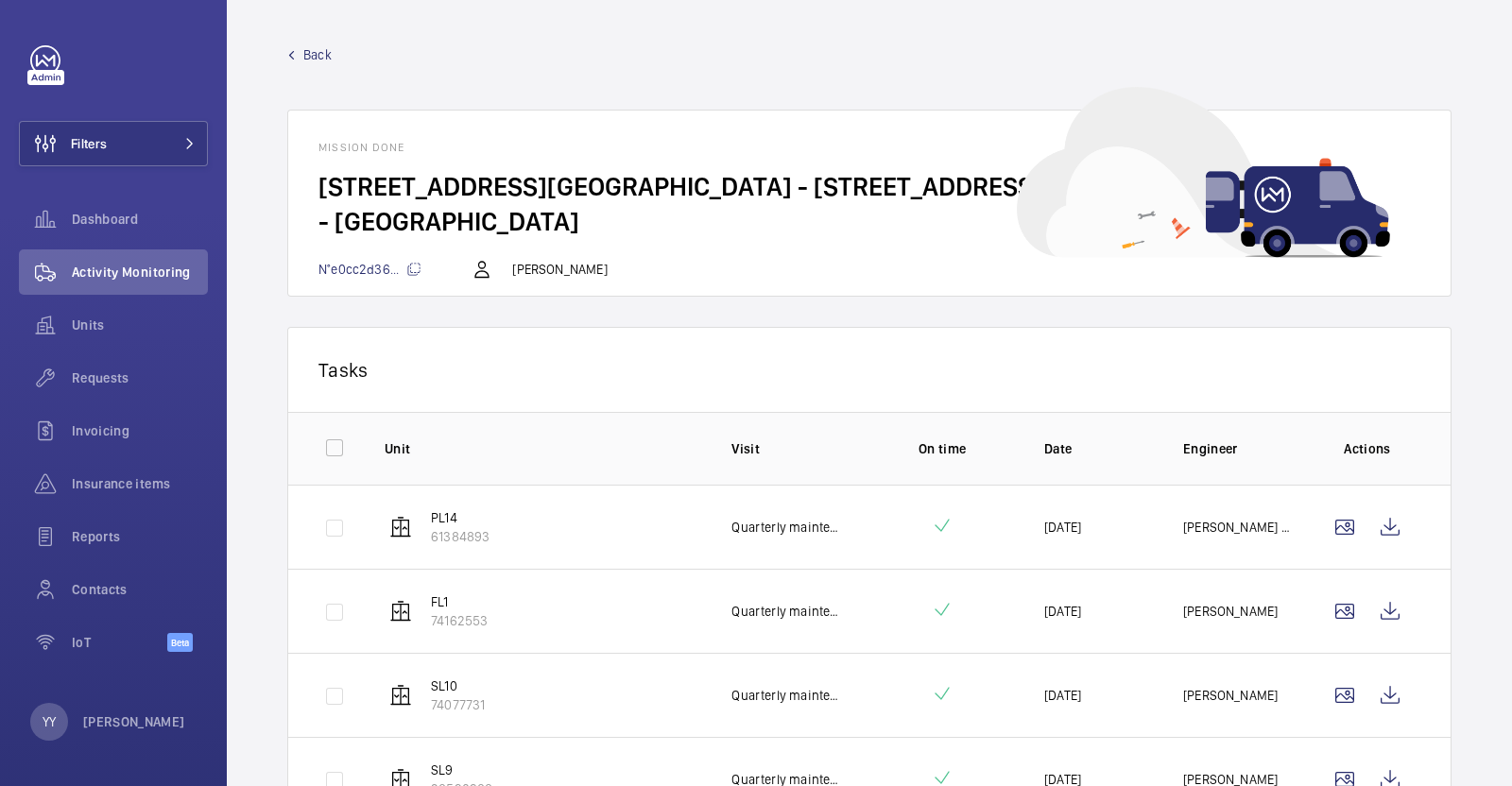 click on "Back" 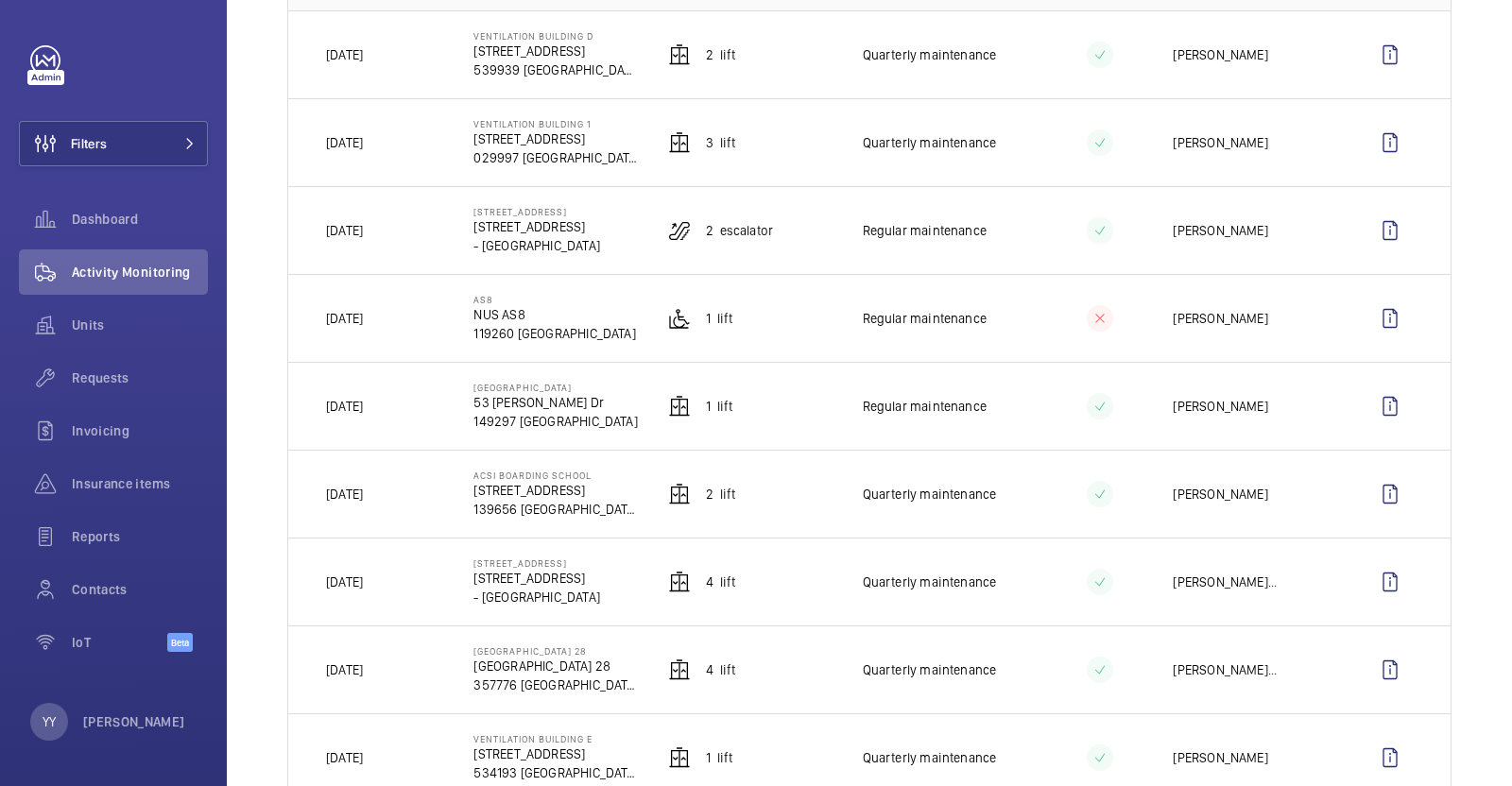 scroll, scrollTop: 471, scrollLeft: 0, axis: vertical 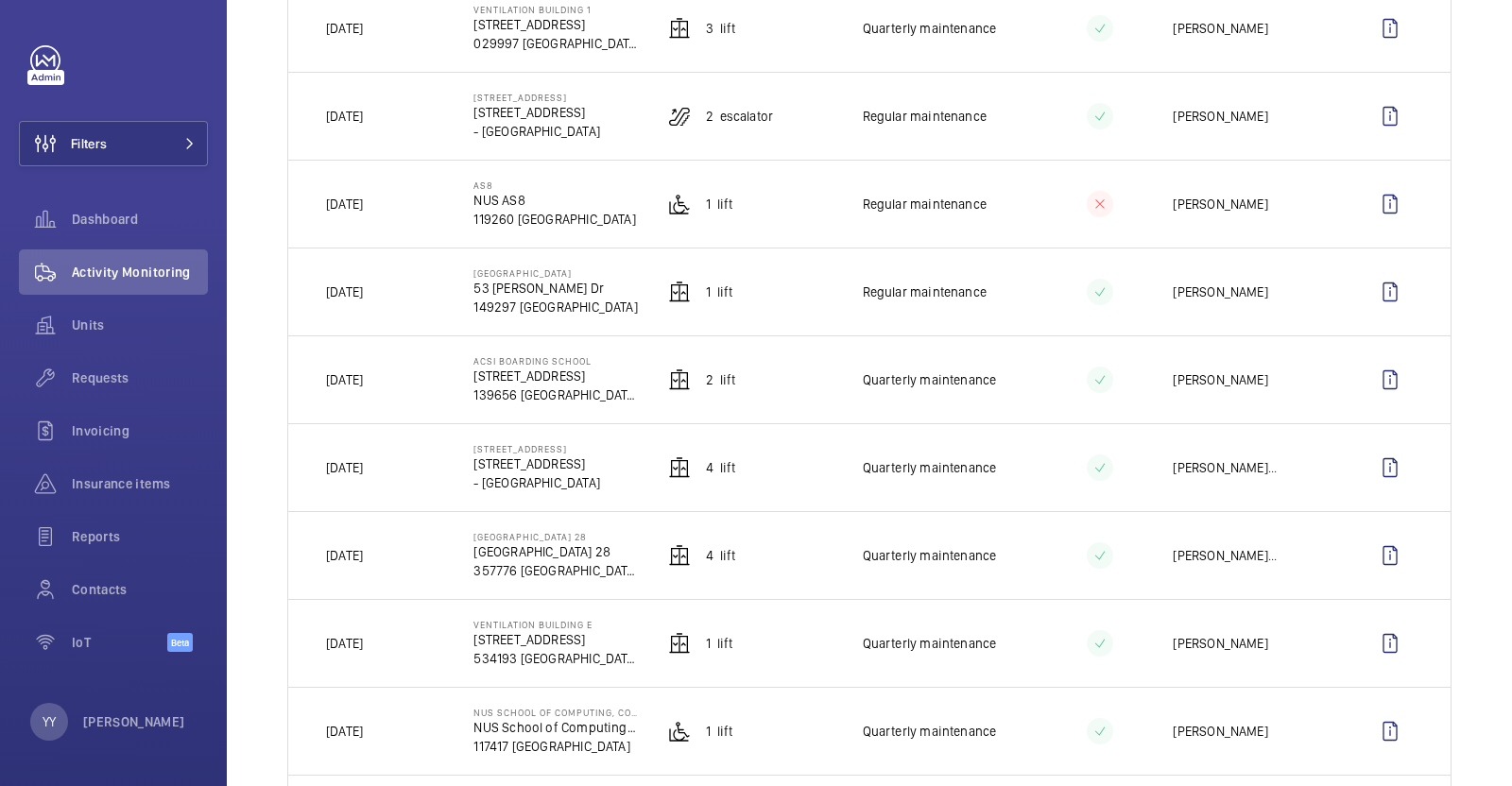 drag, startPoint x: 472, startPoint y: 356, endPoint x: 591, endPoint y: 351, distance: 119.105 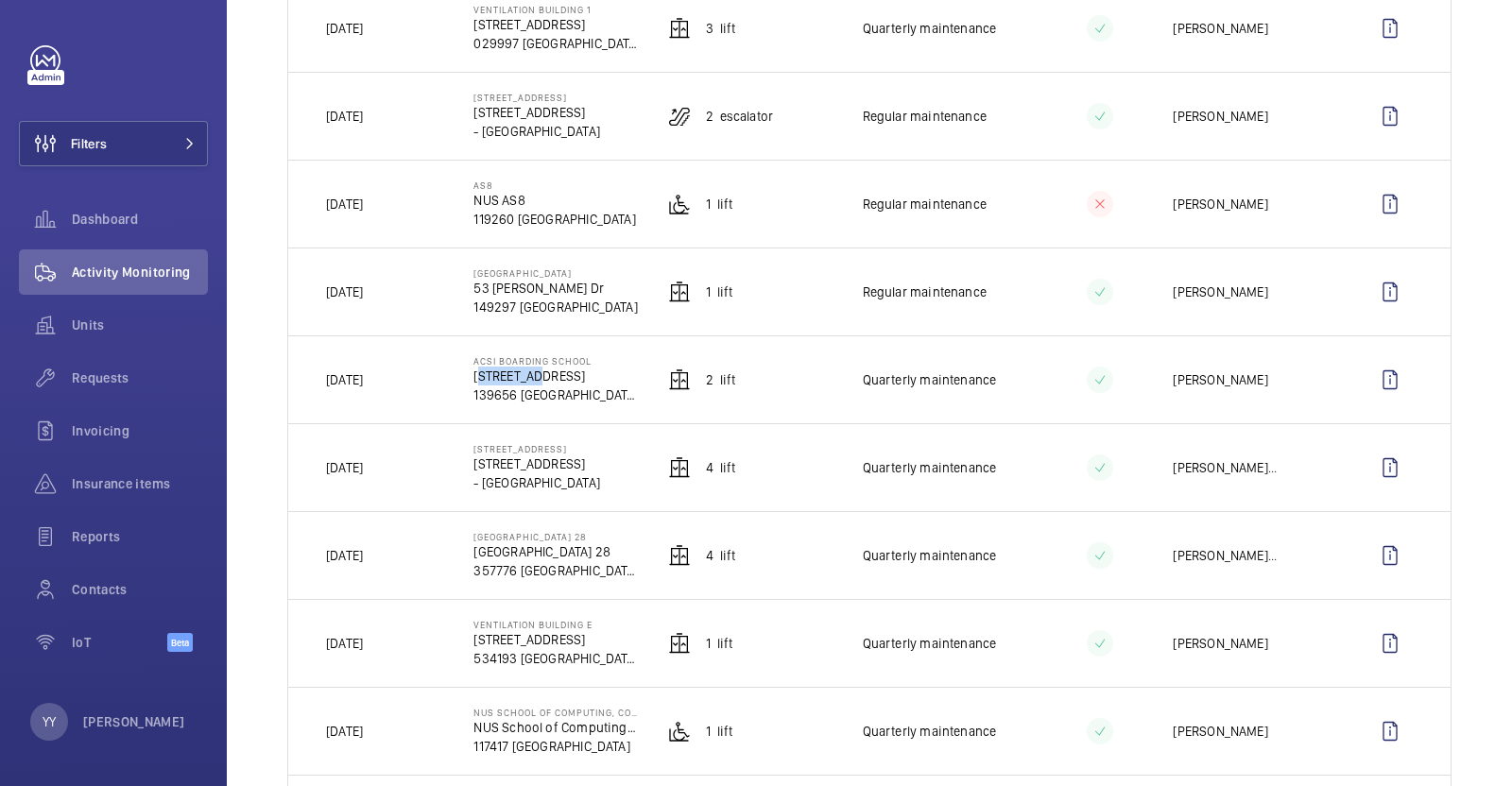 drag, startPoint x: 472, startPoint y: 370, endPoint x: 524, endPoint y: 370, distance: 52 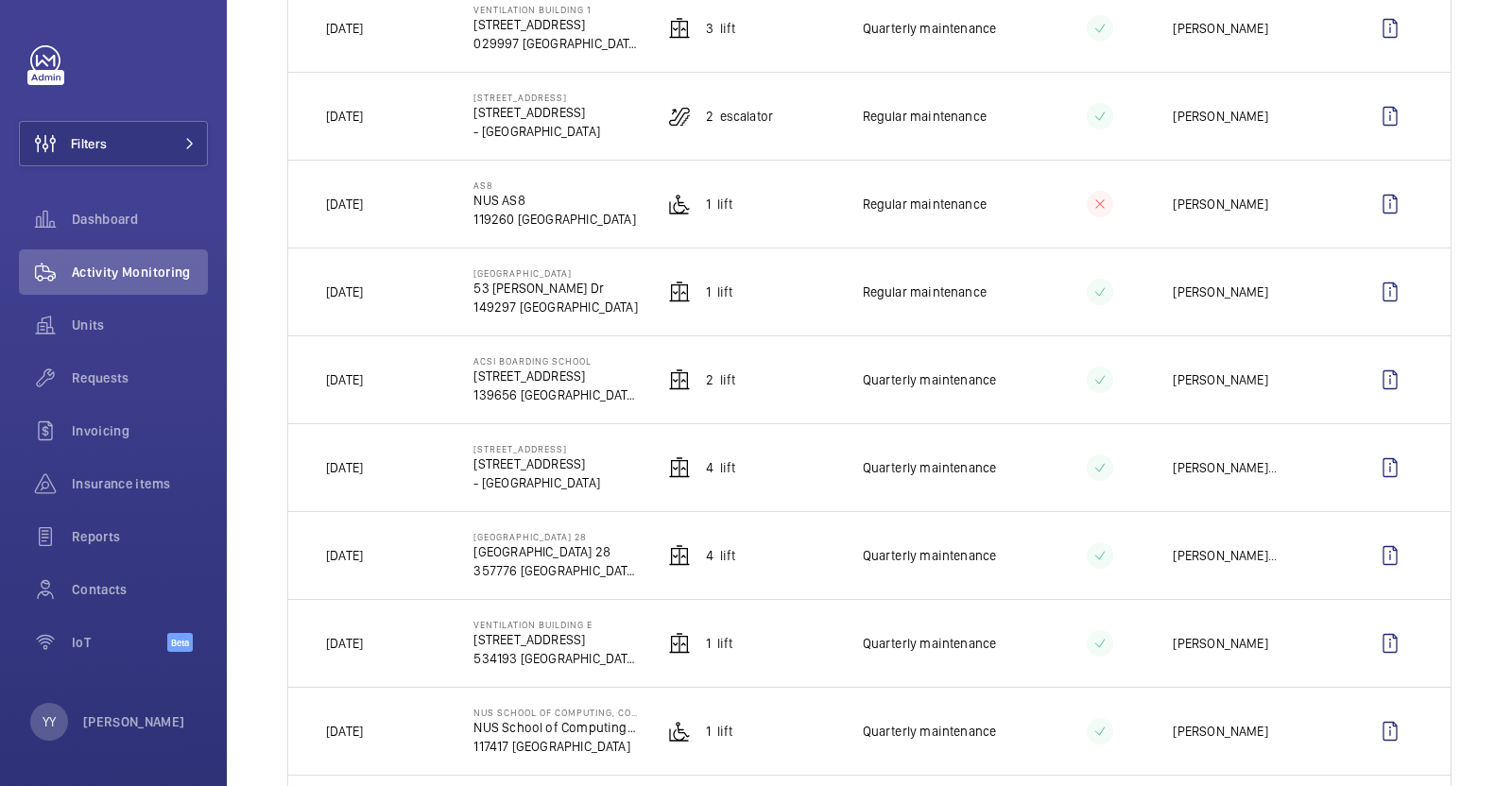drag, startPoint x: 470, startPoint y: 352, endPoint x: 605, endPoint y: 352, distance: 135 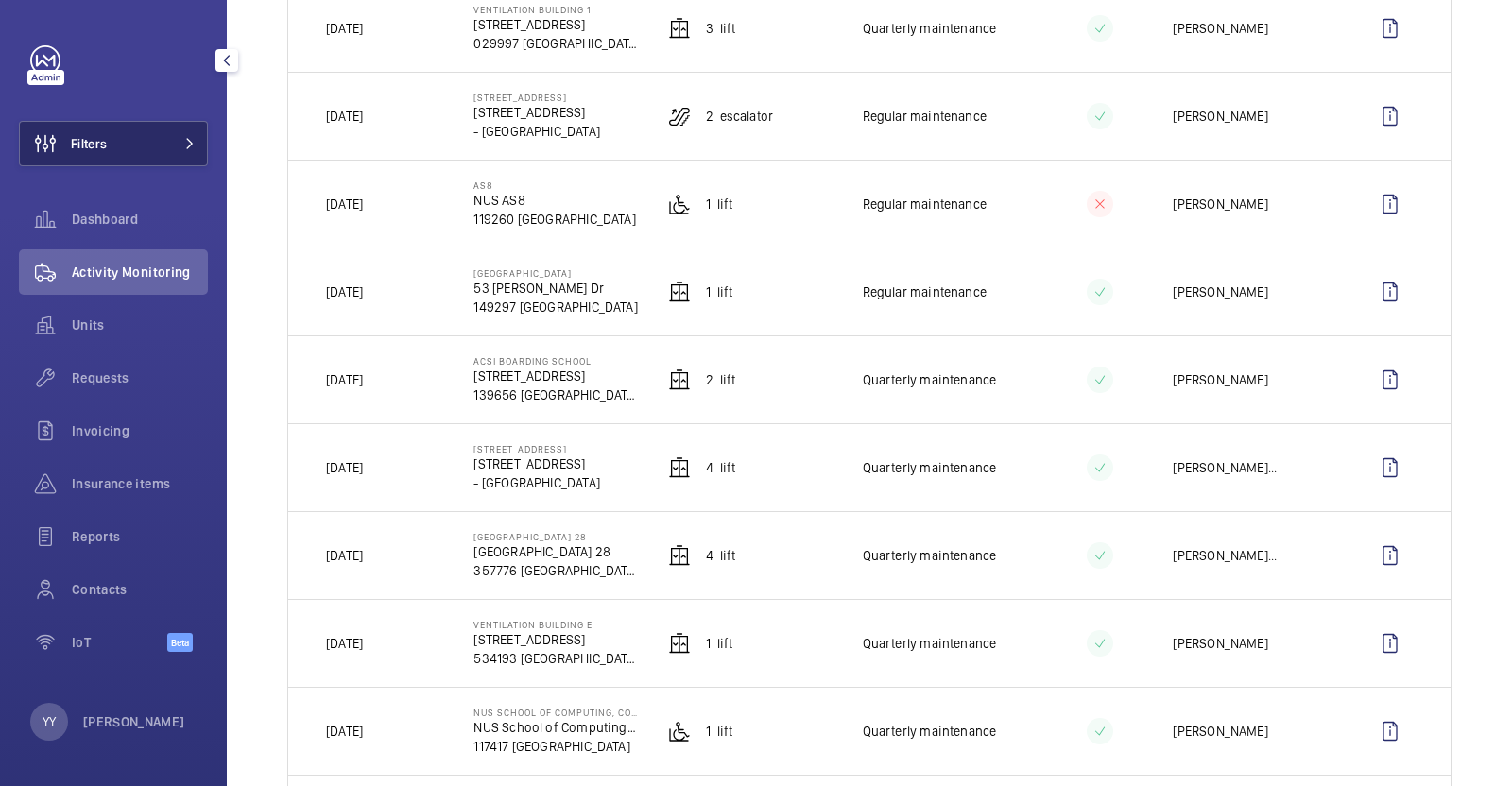 click on "Filters" 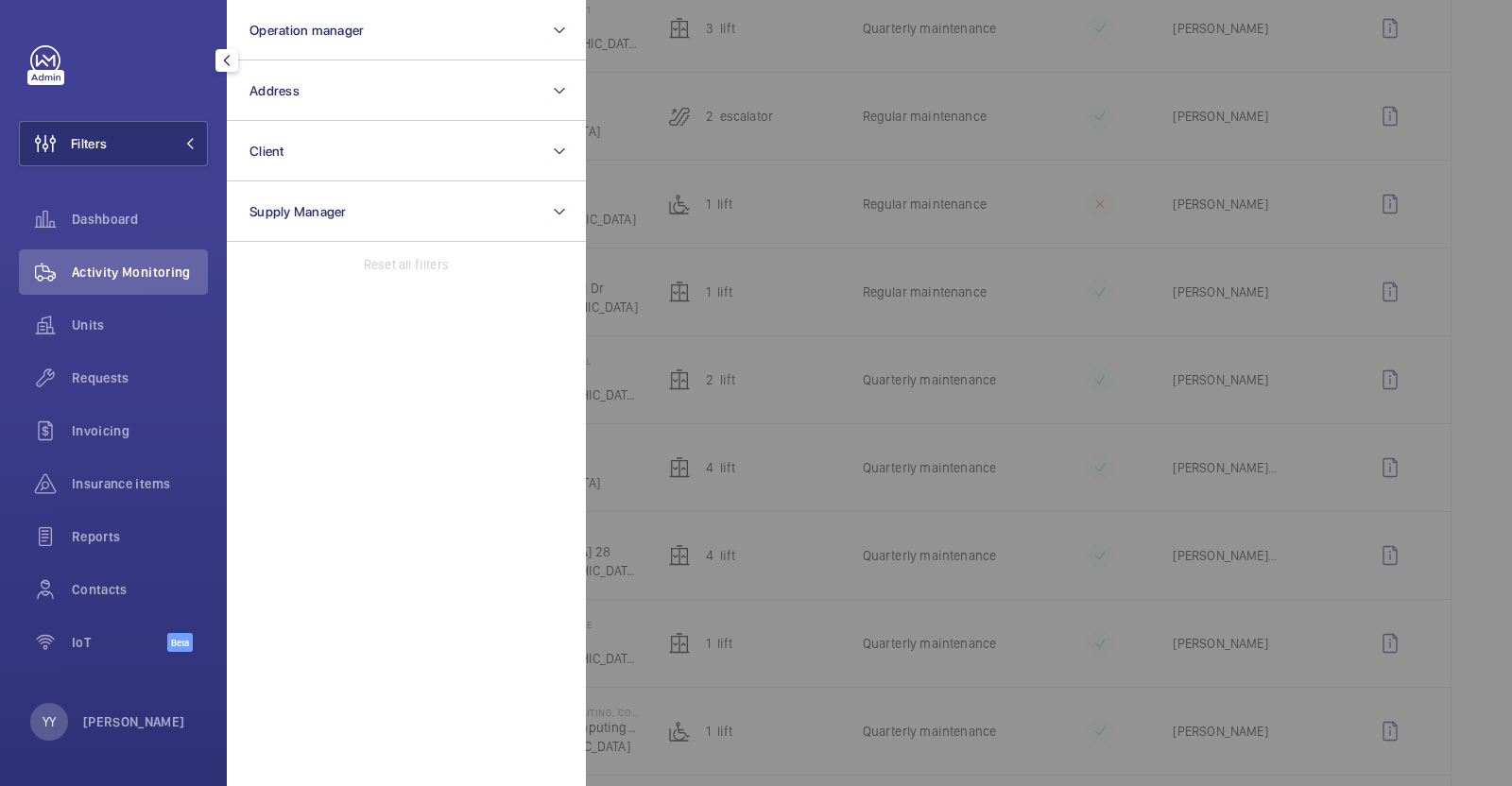click 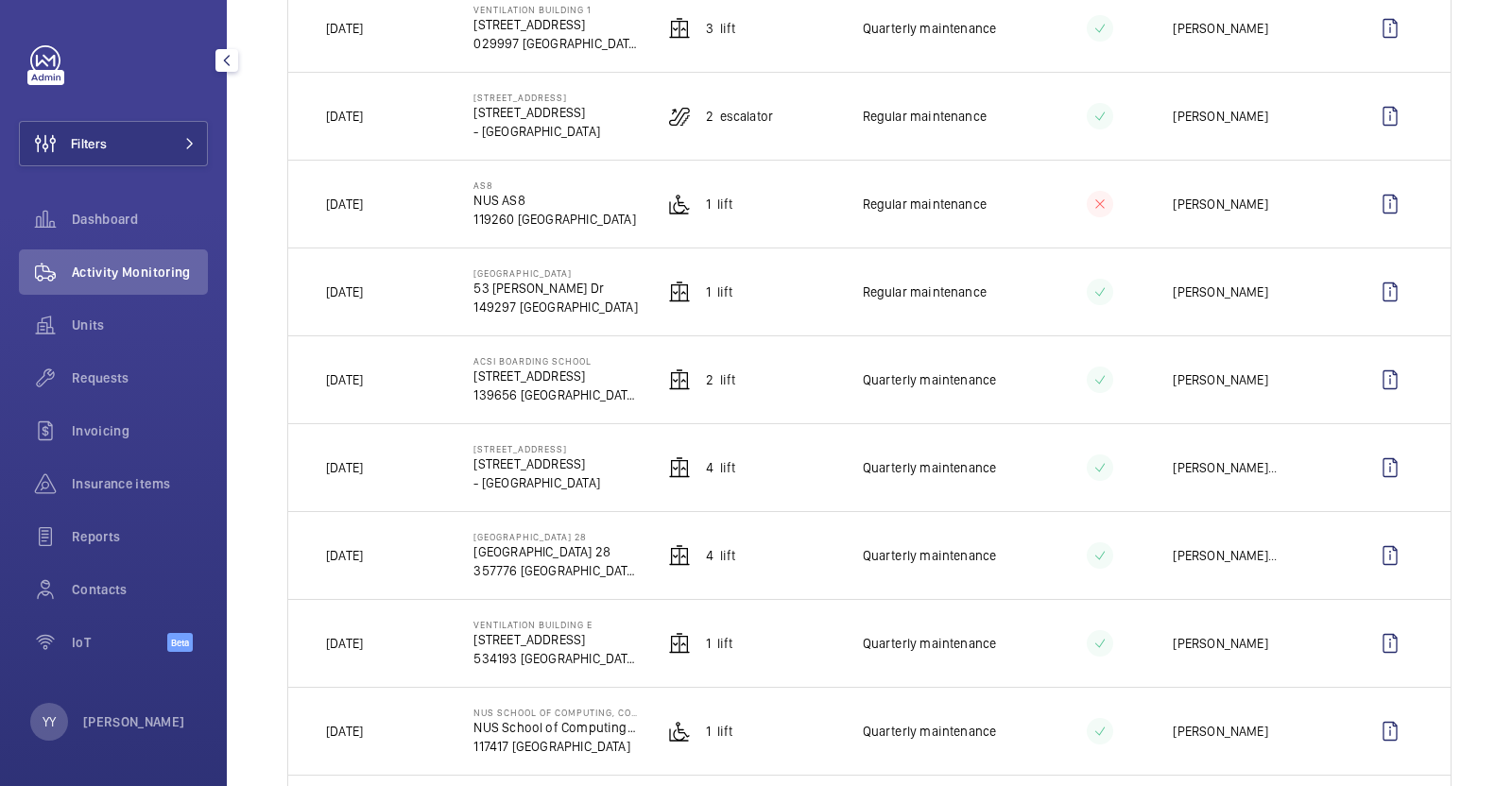 drag, startPoint x: 472, startPoint y: 356, endPoint x: 610, endPoint y: 356, distance: 138 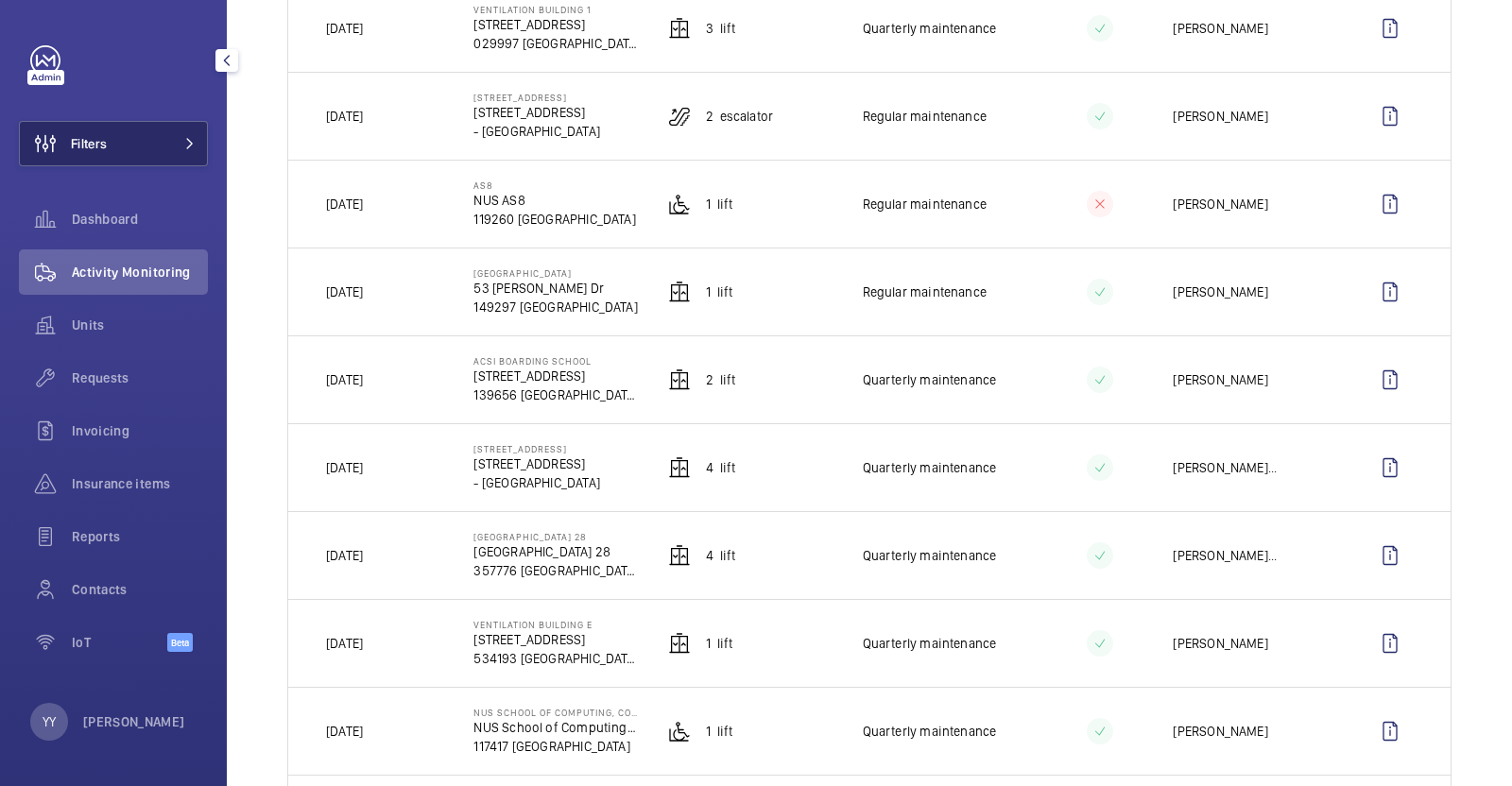 click on "Filters" 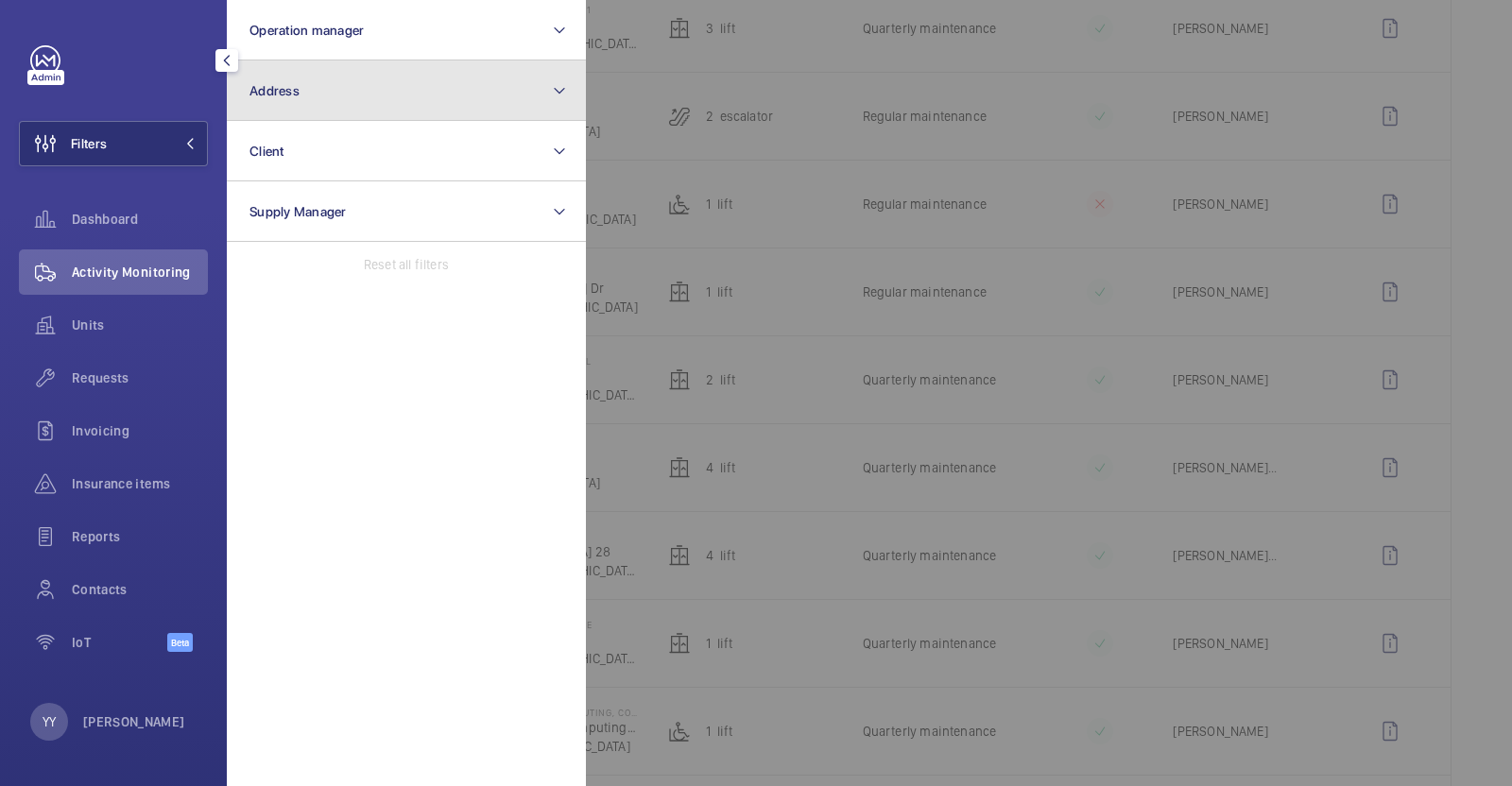 click on "Address" 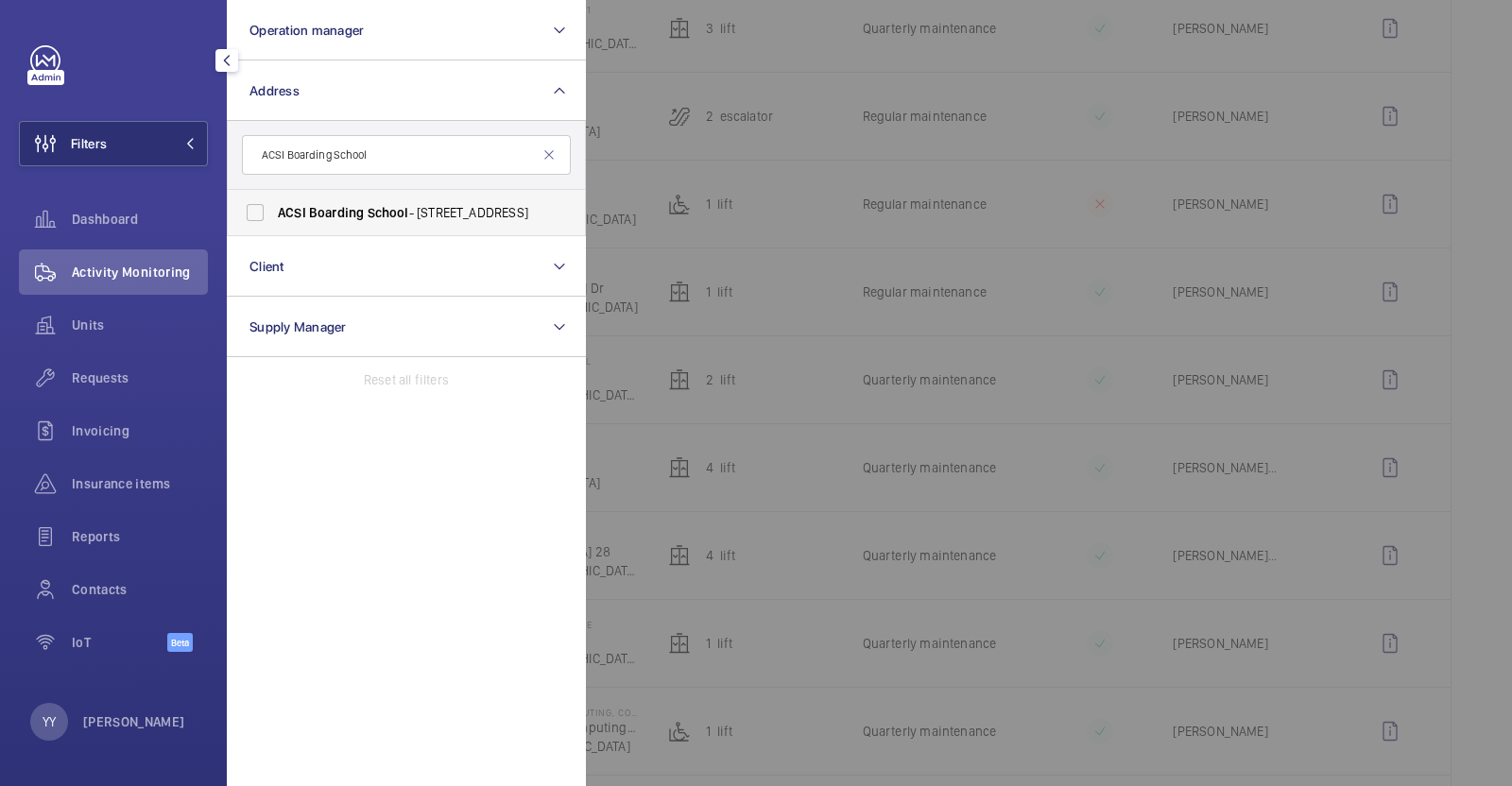 type on "ACSI Boarding School" 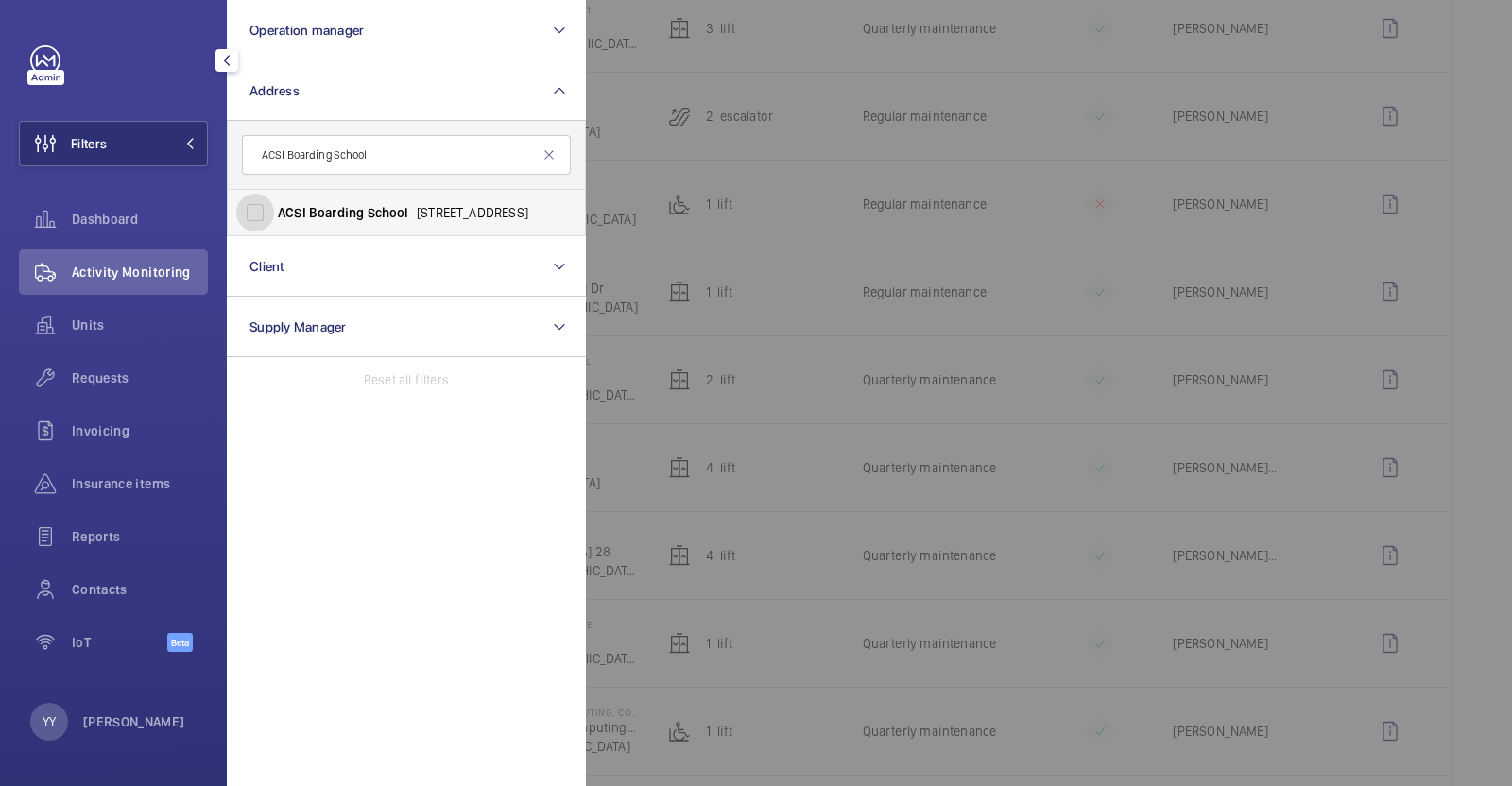 click on "ACSI   Boarding   School  - [STREET_ADDRESS]" at bounding box center [255, 213] 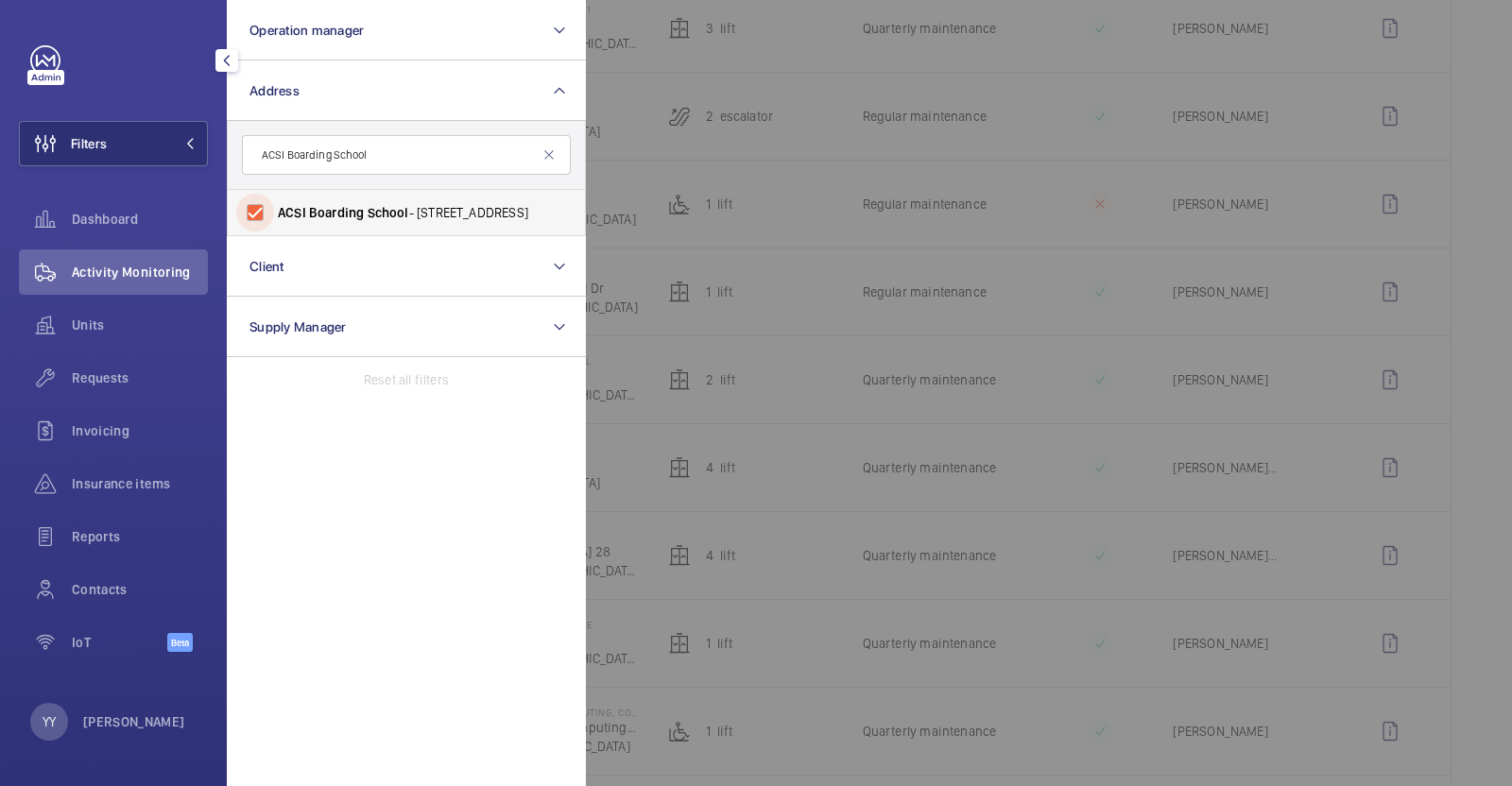 checkbox on "true" 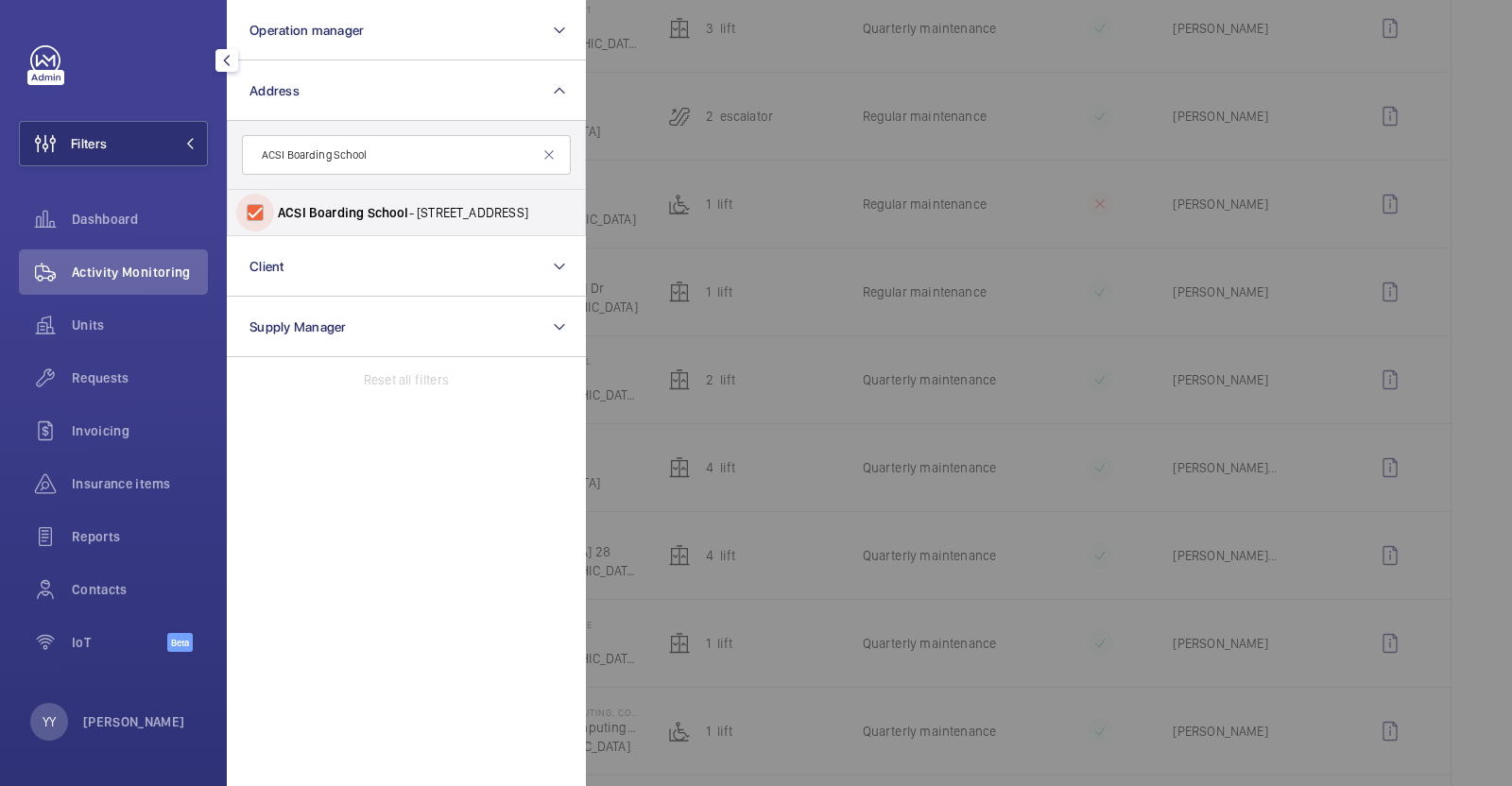 scroll, scrollTop: 0, scrollLeft: 0, axis: both 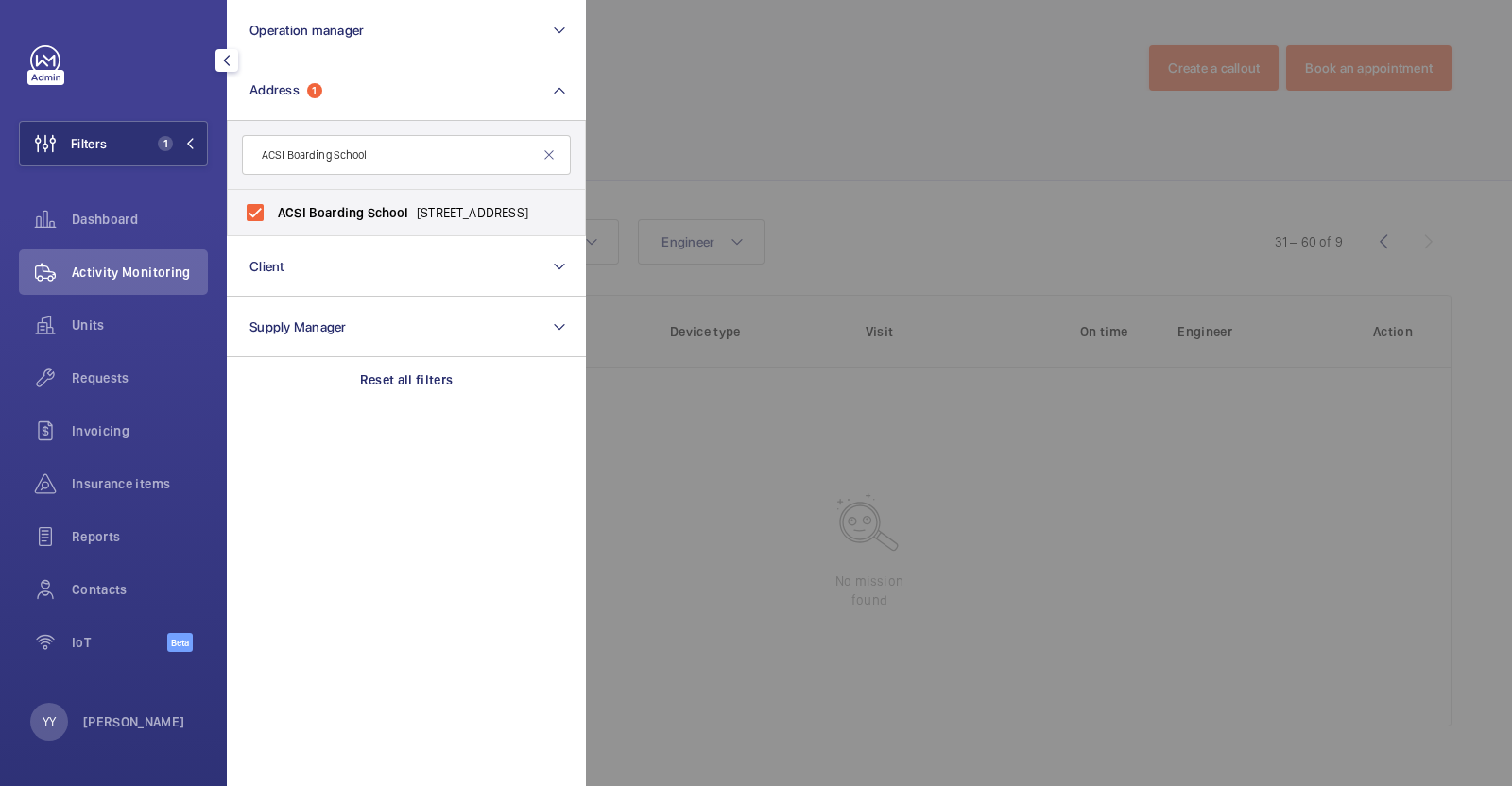 click 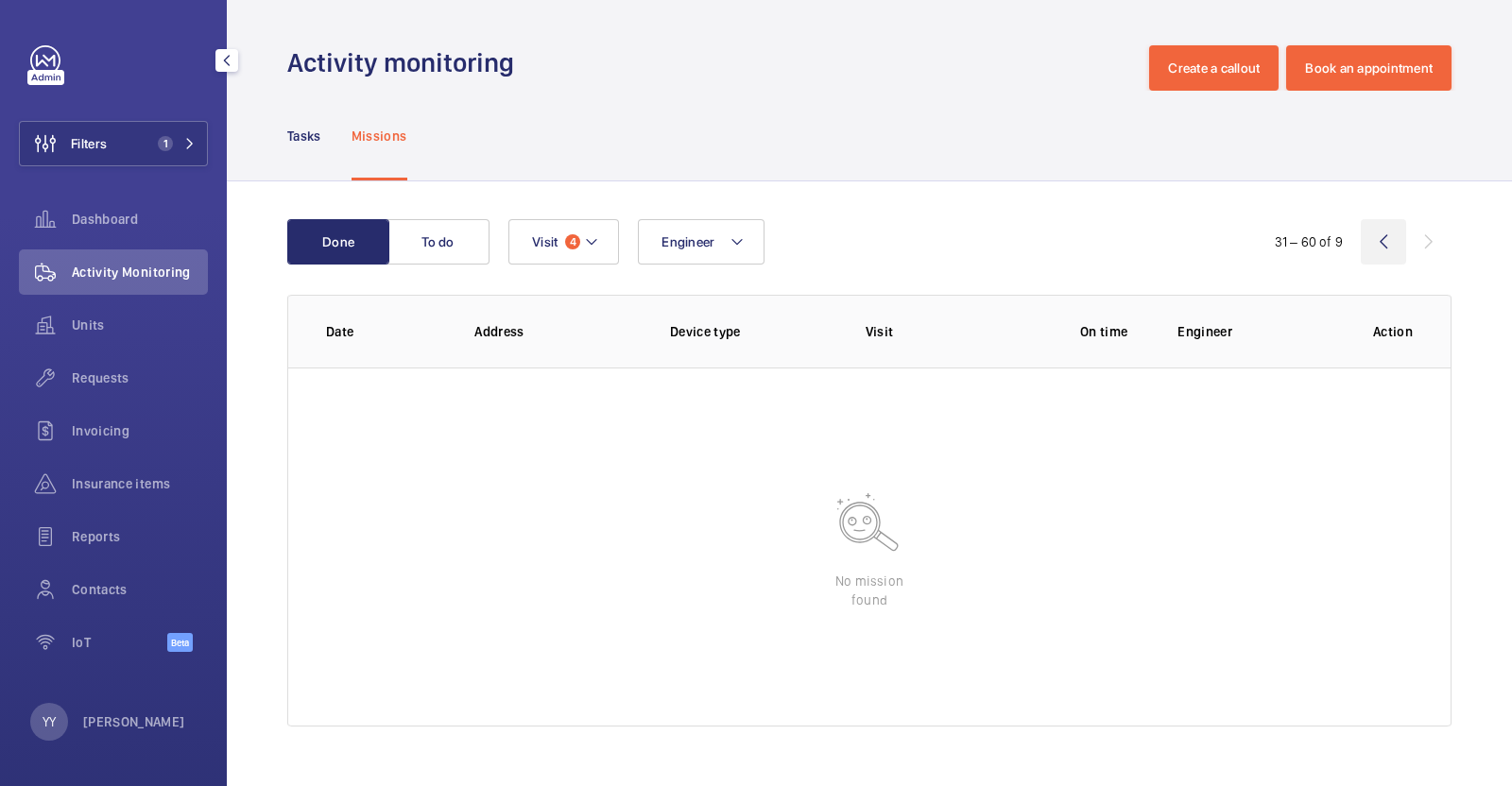 click 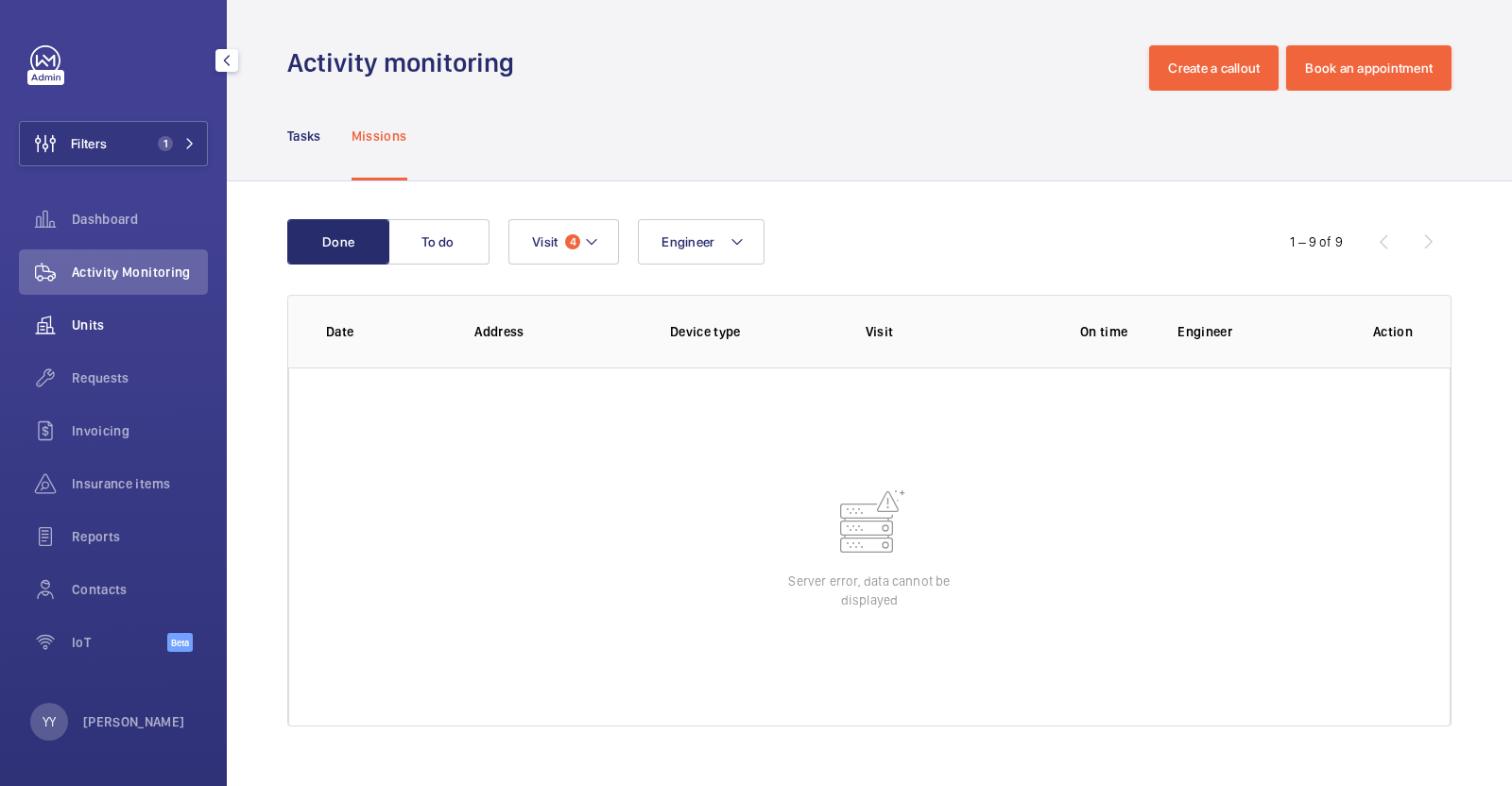 click on "Units" 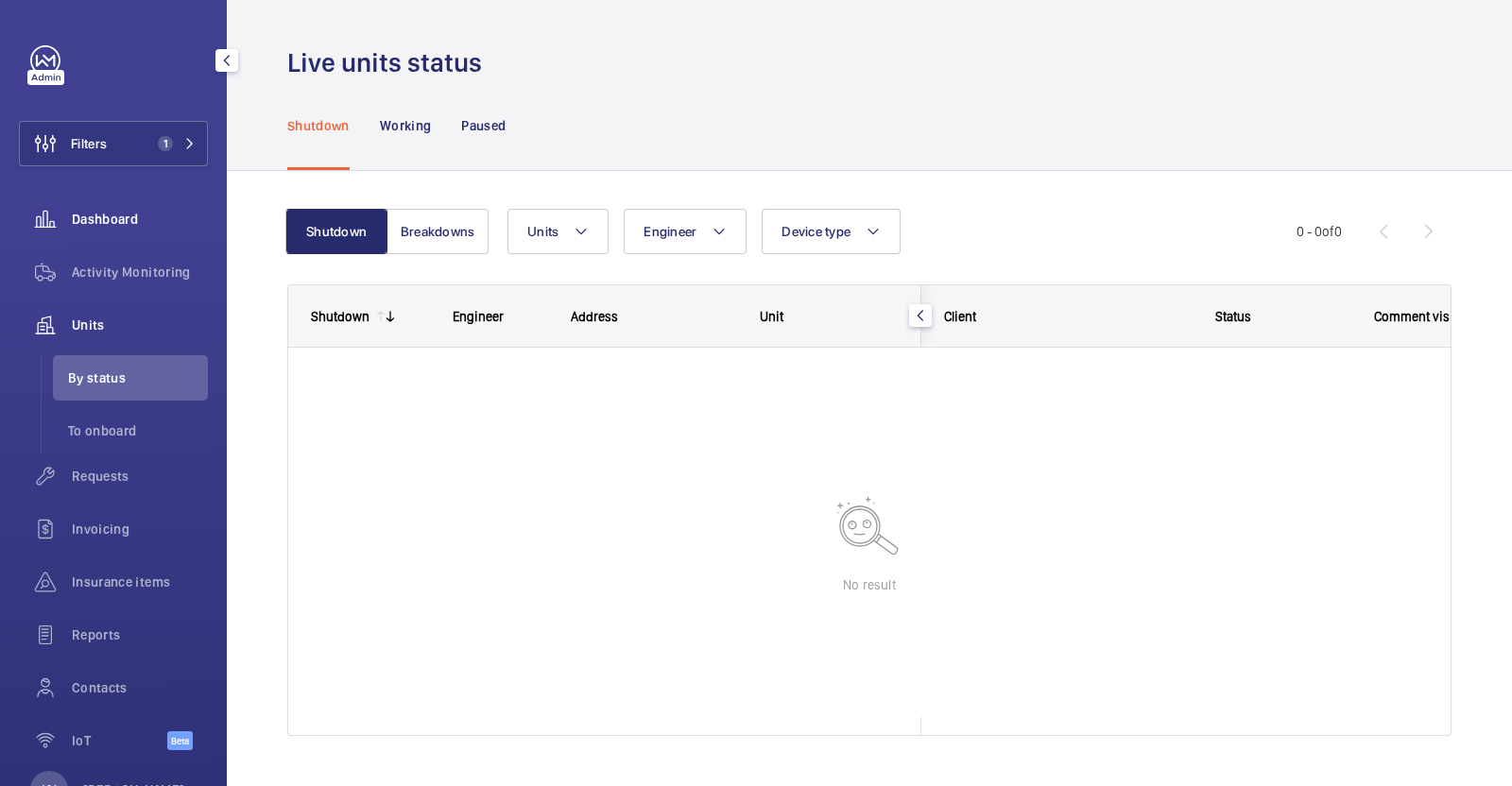 click on "Dashboard" 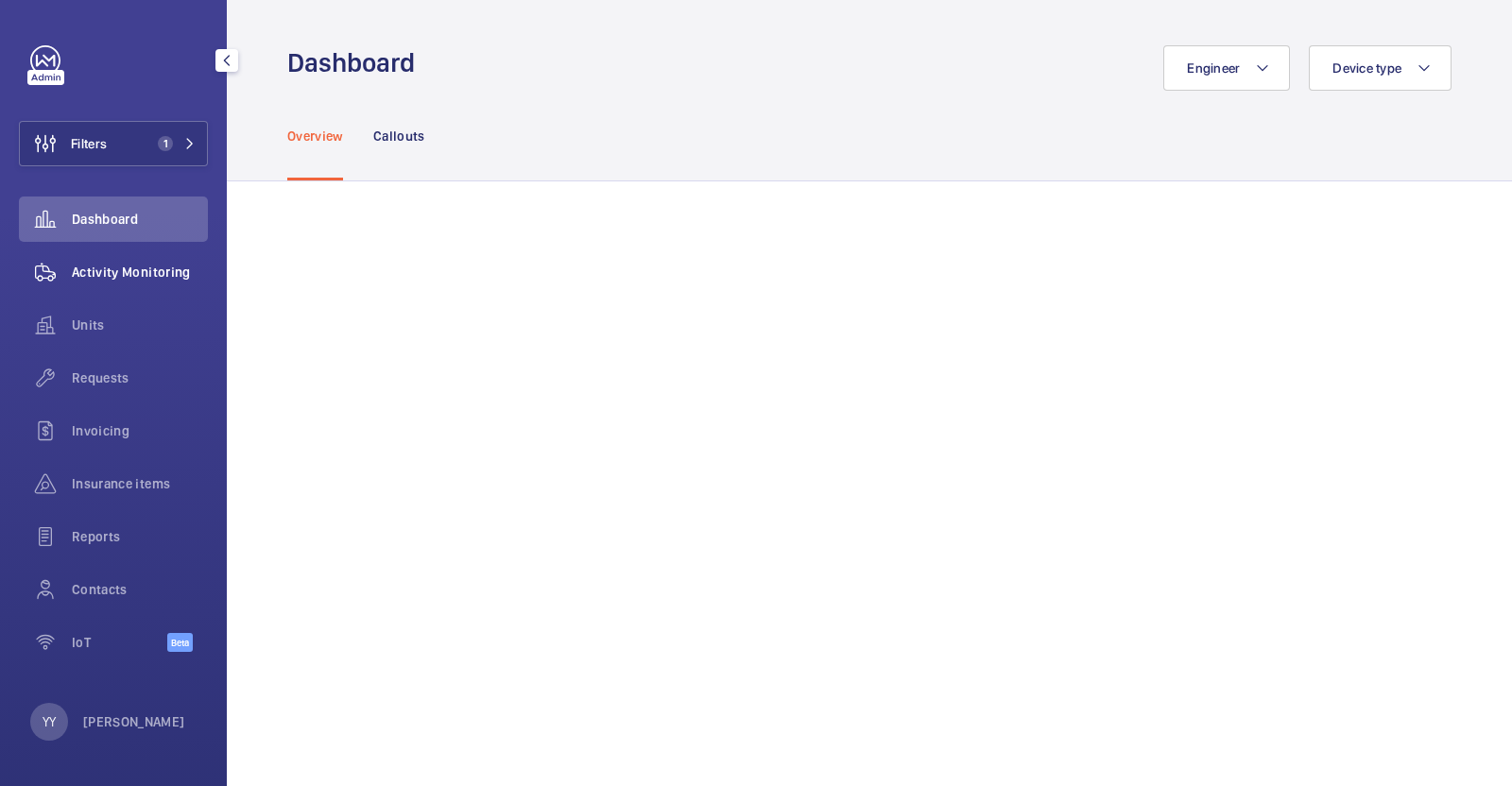click on "Activity Monitoring" 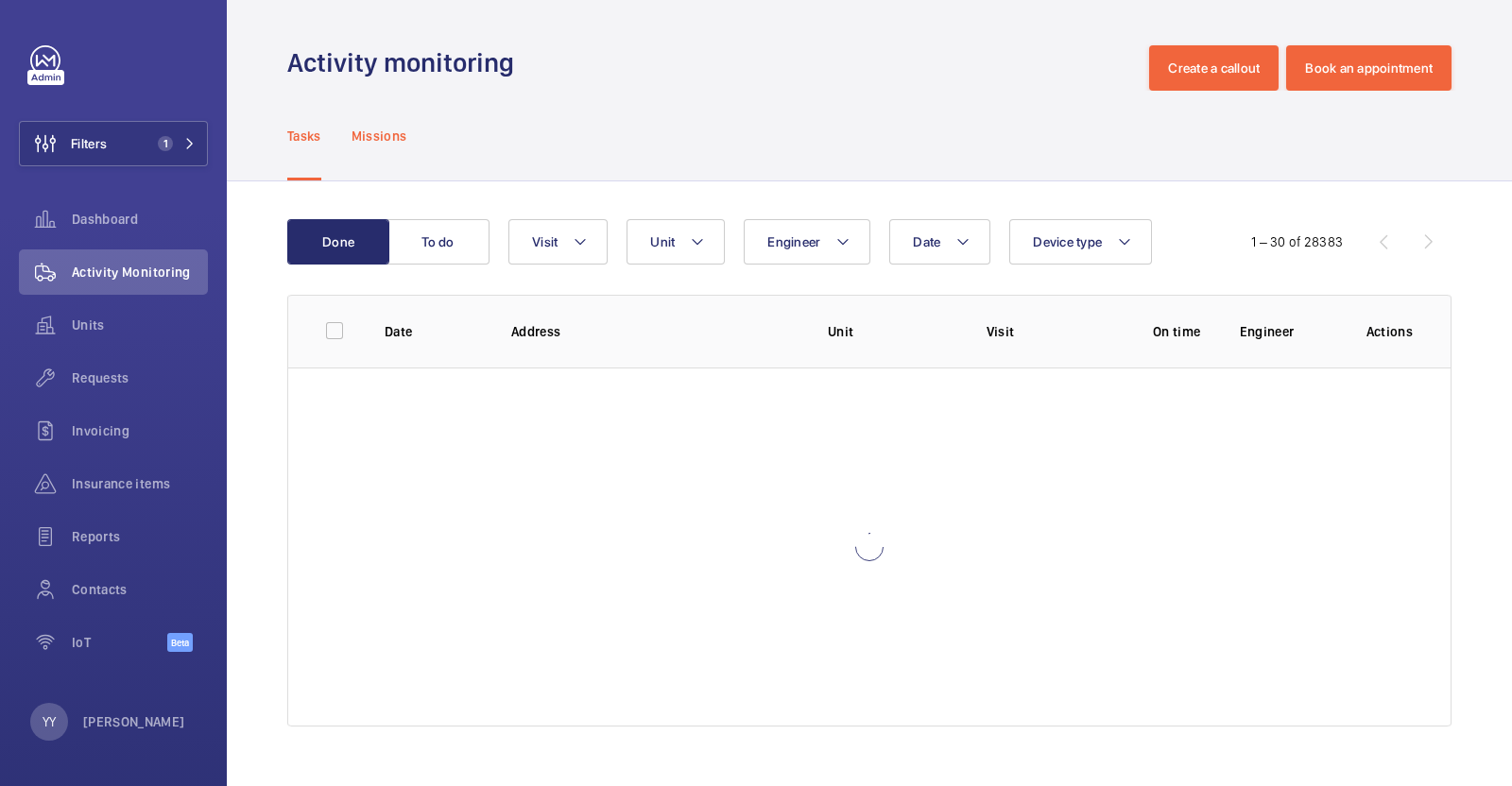 click on "Missions" 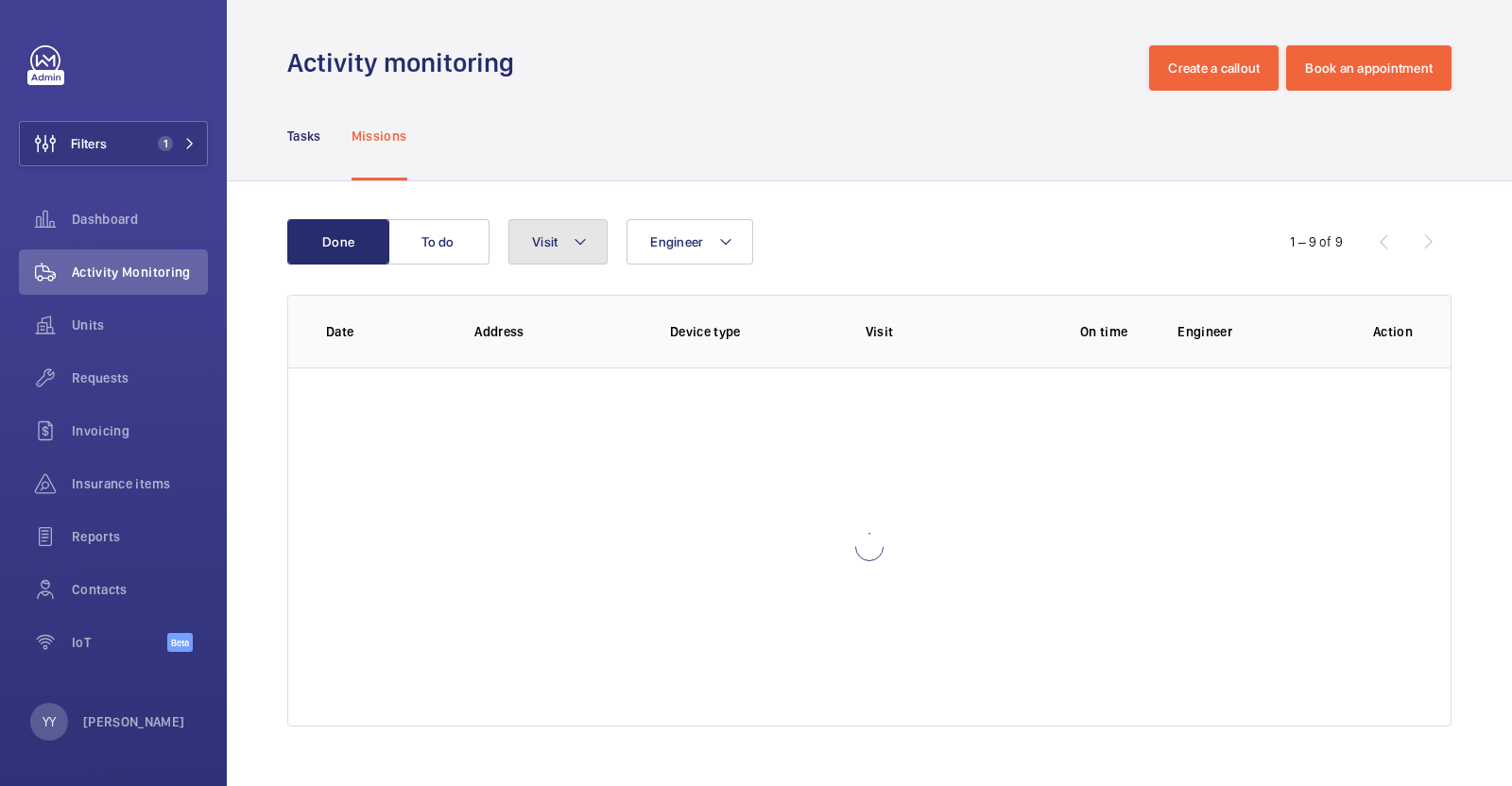 click 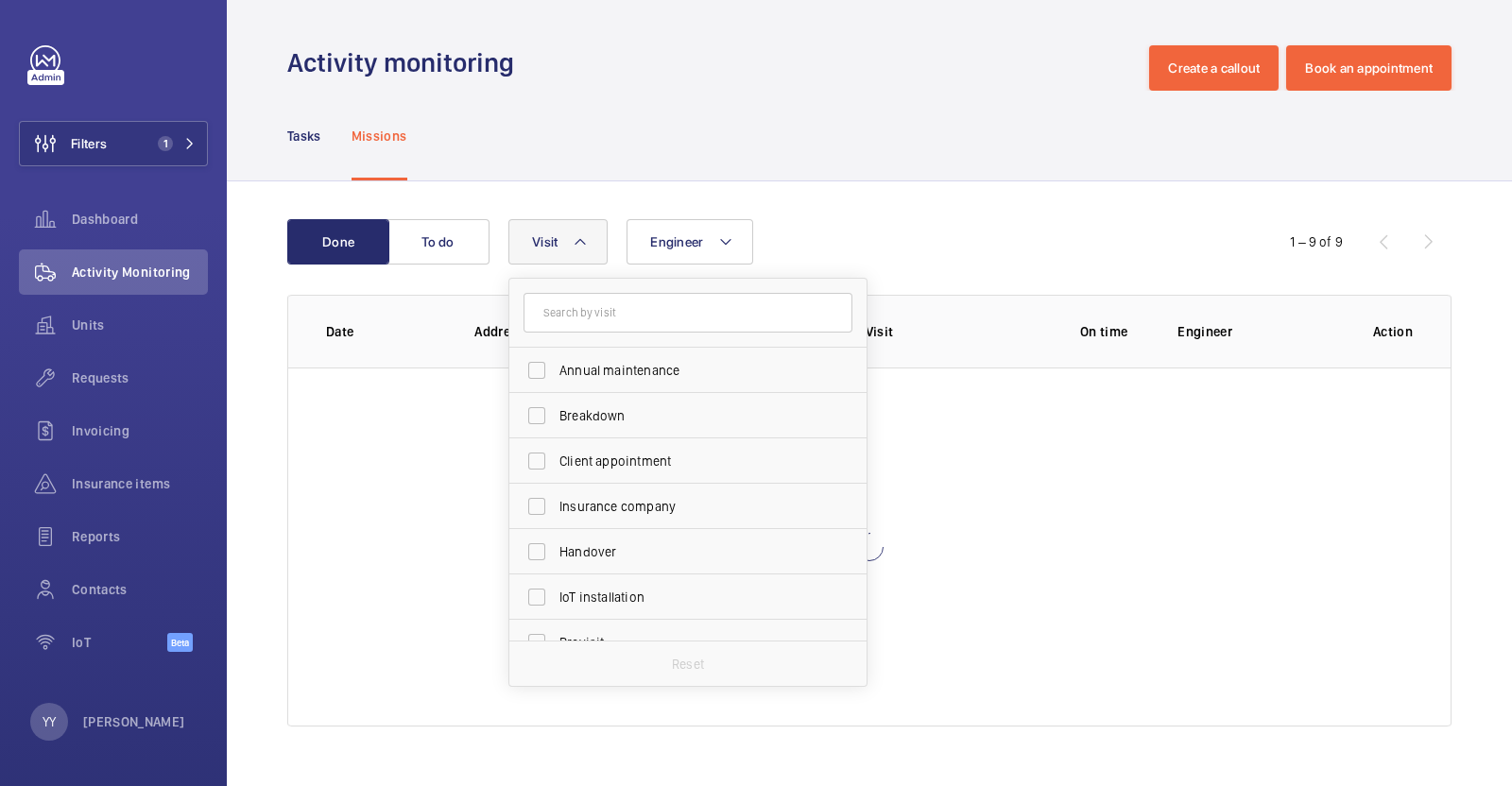 click on "Tasks Missions" 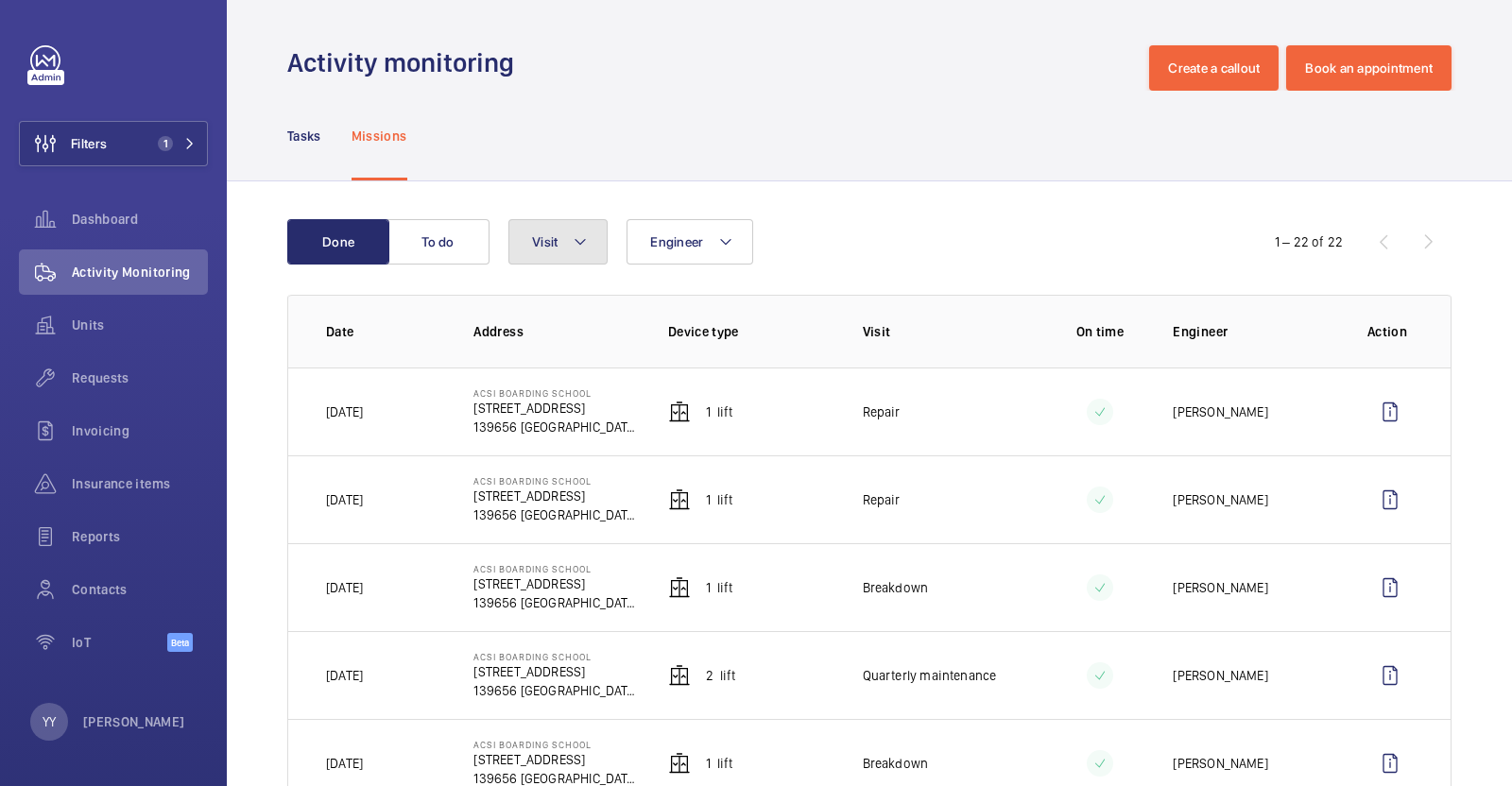 click on "Visit" 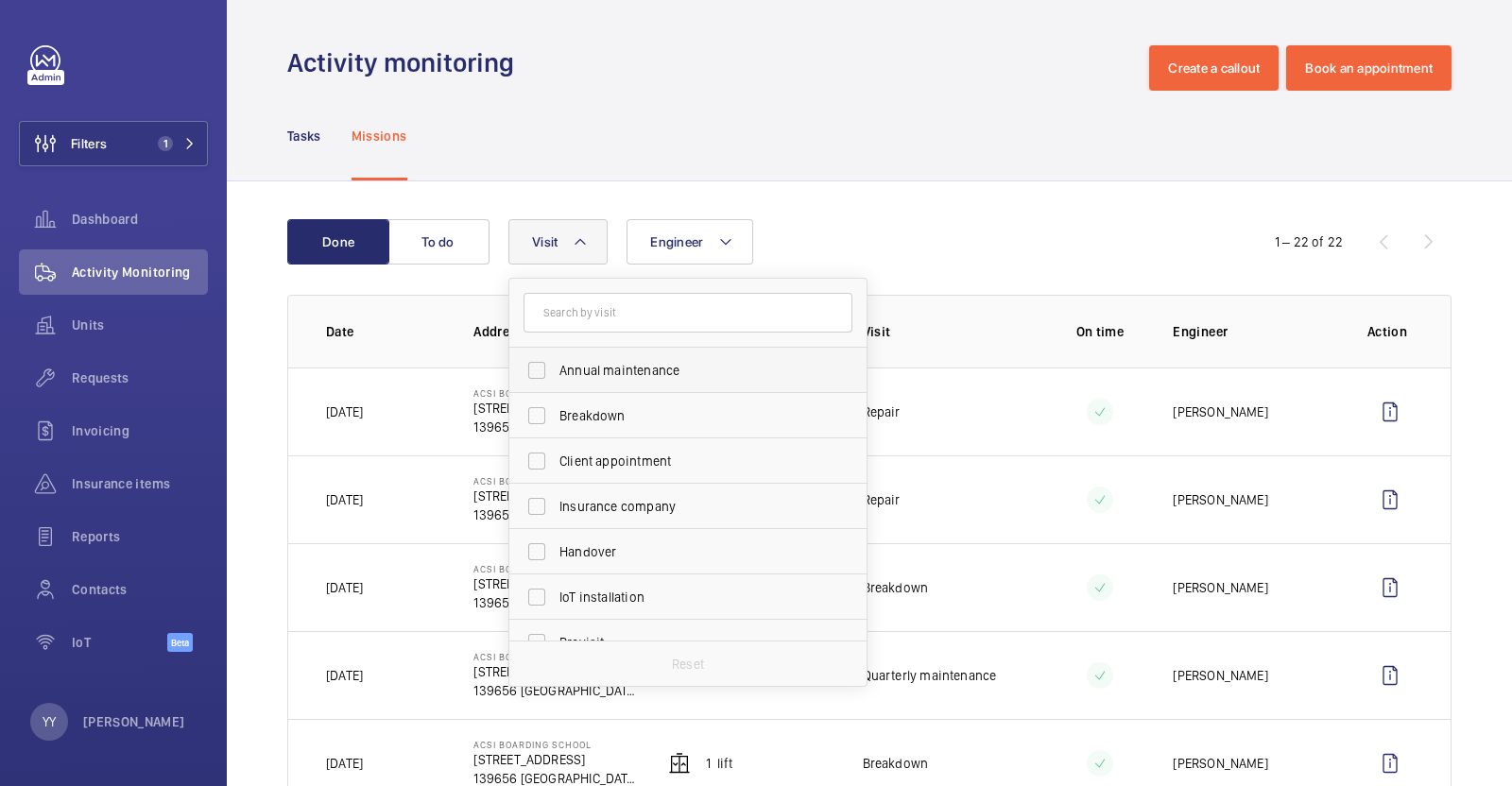 click on "Annual maintenance" at bounding box center [674, 370] 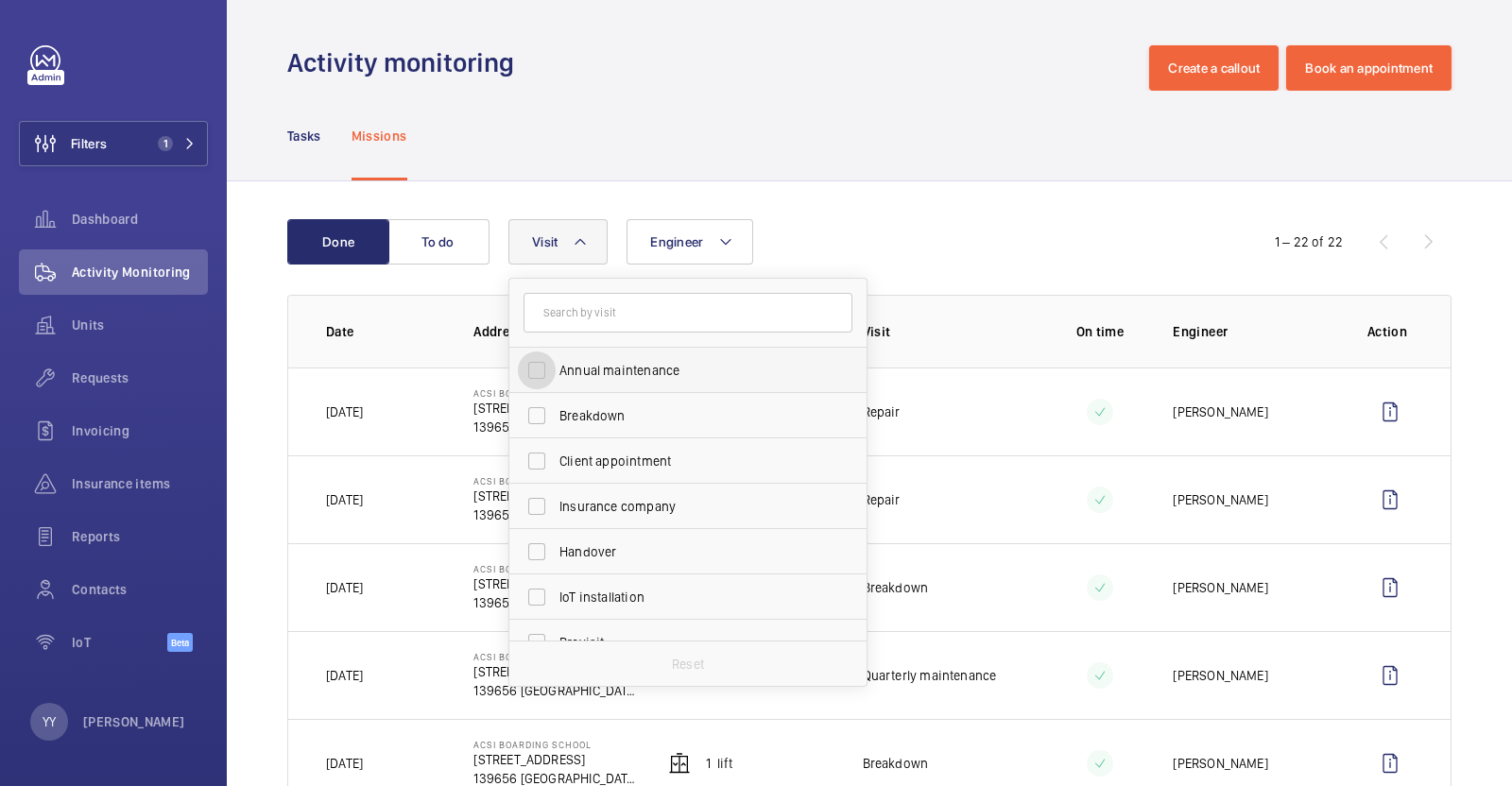 click on "Annual maintenance" at bounding box center (537, 370) 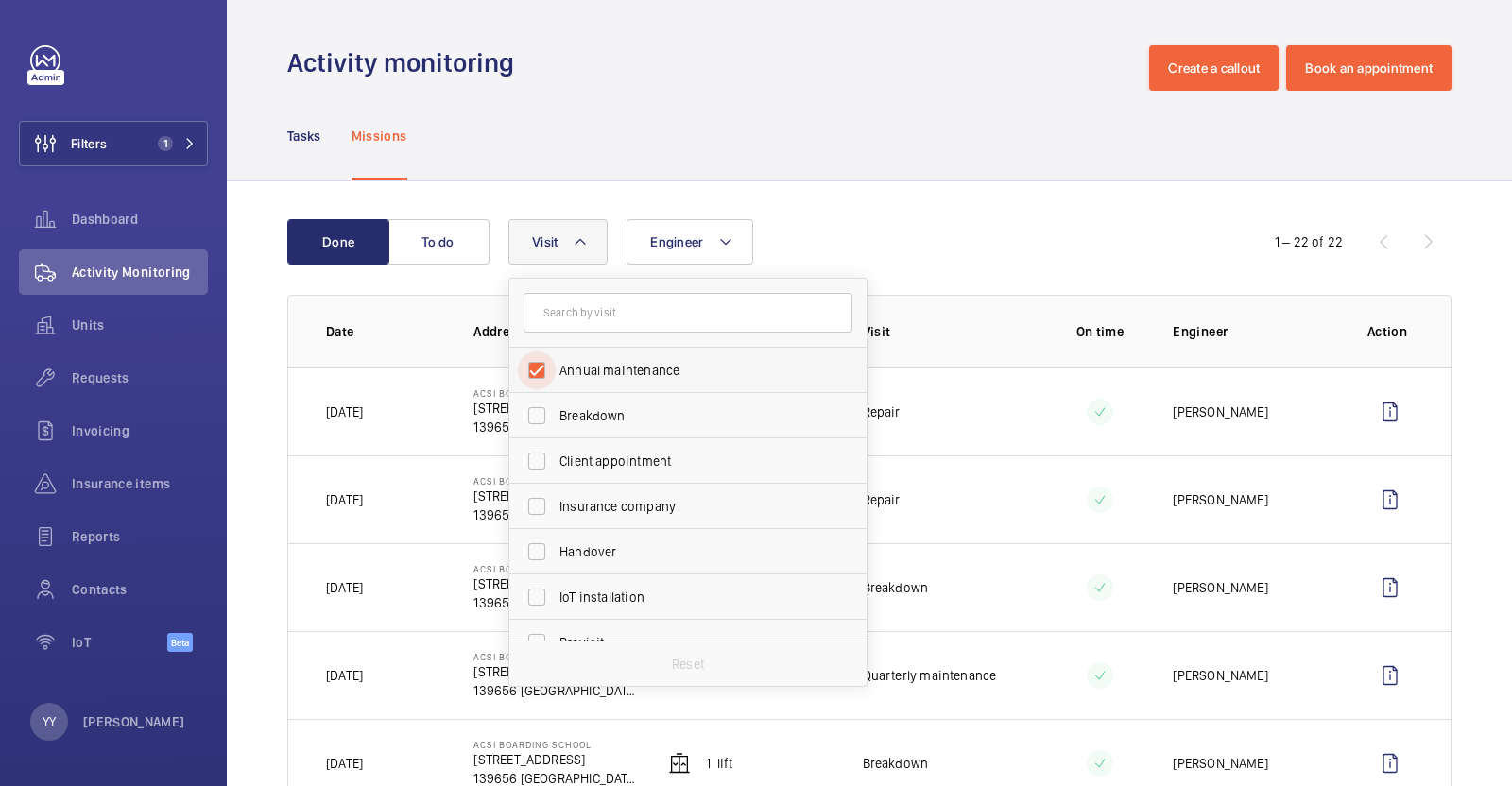 checkbox on "true" 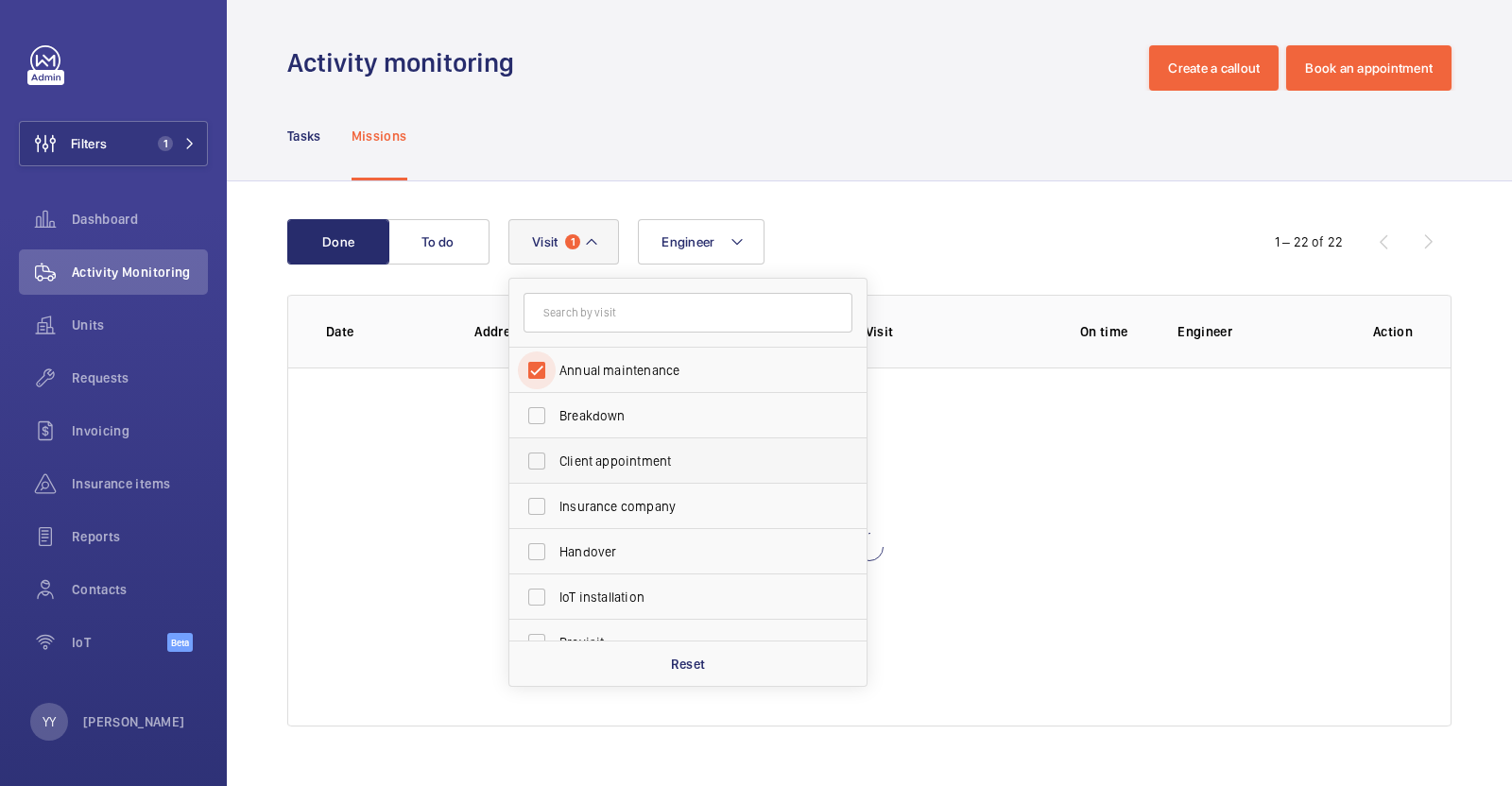 scroll, scrollTop: 297, scrollLeft: 0, axis: vertical 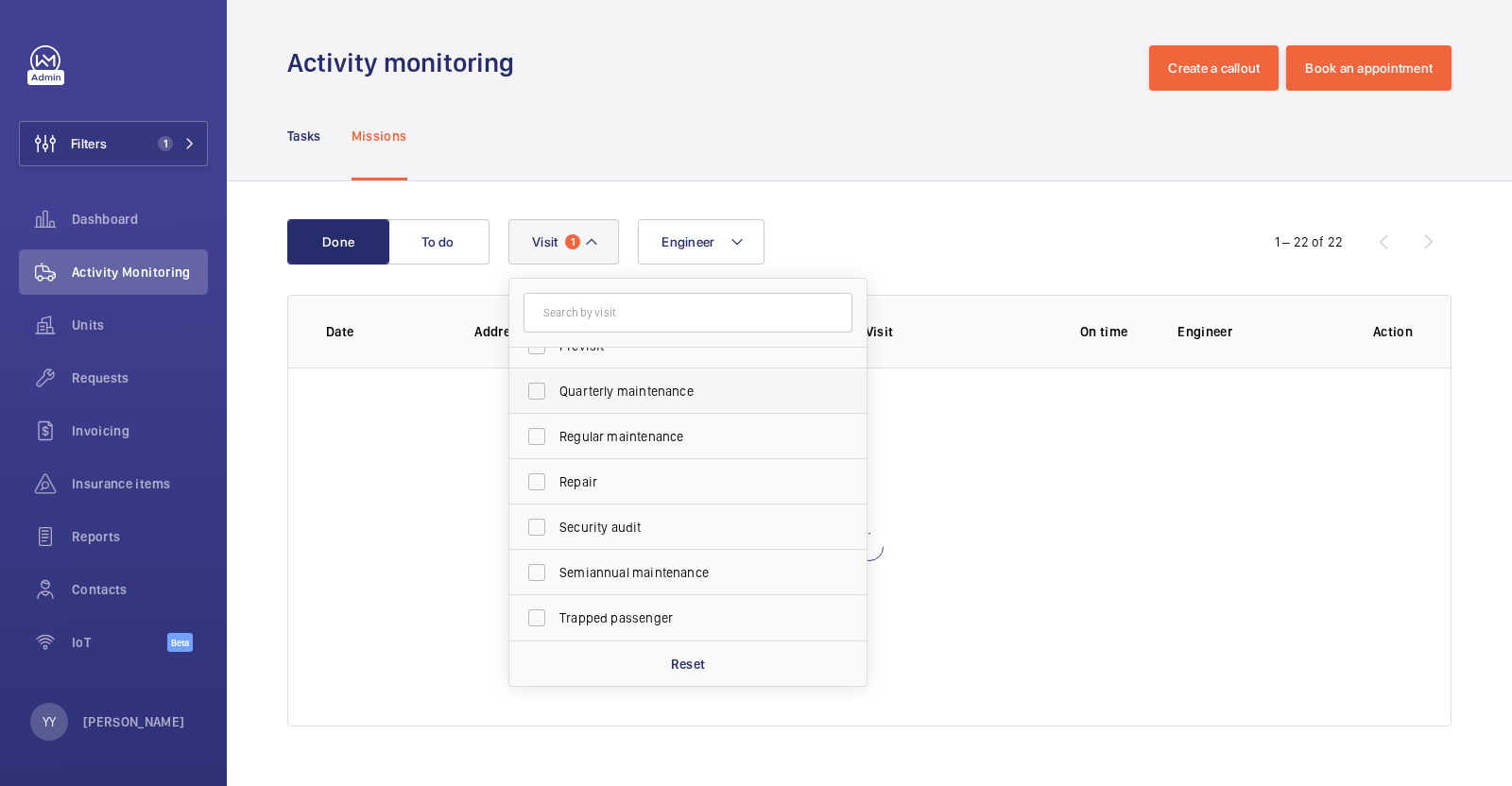 click on "Quarterly maintenance" at bounding box center [689, 391] 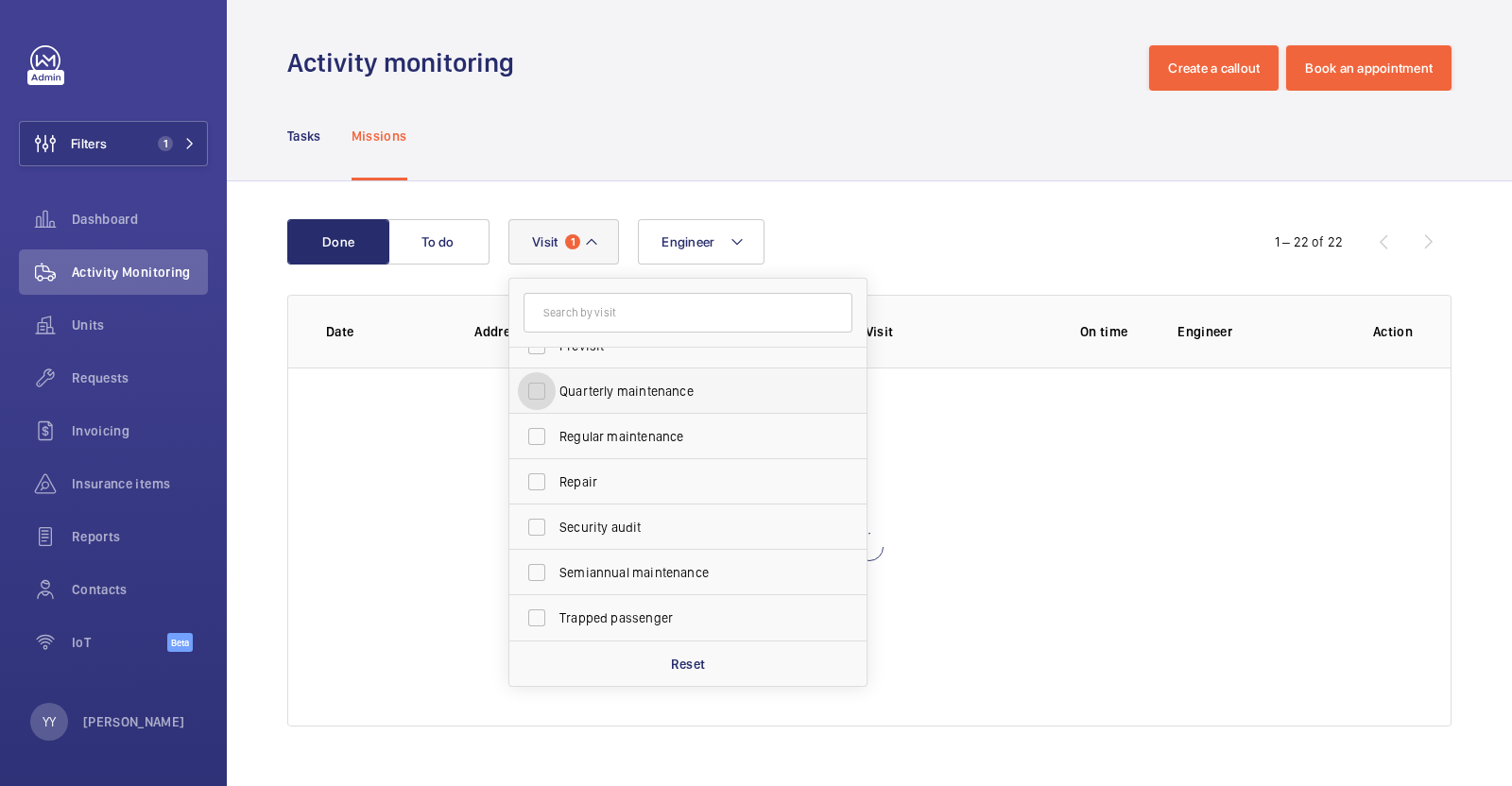 click on "Quarterly maintenance" at bounding box center (537, 391) 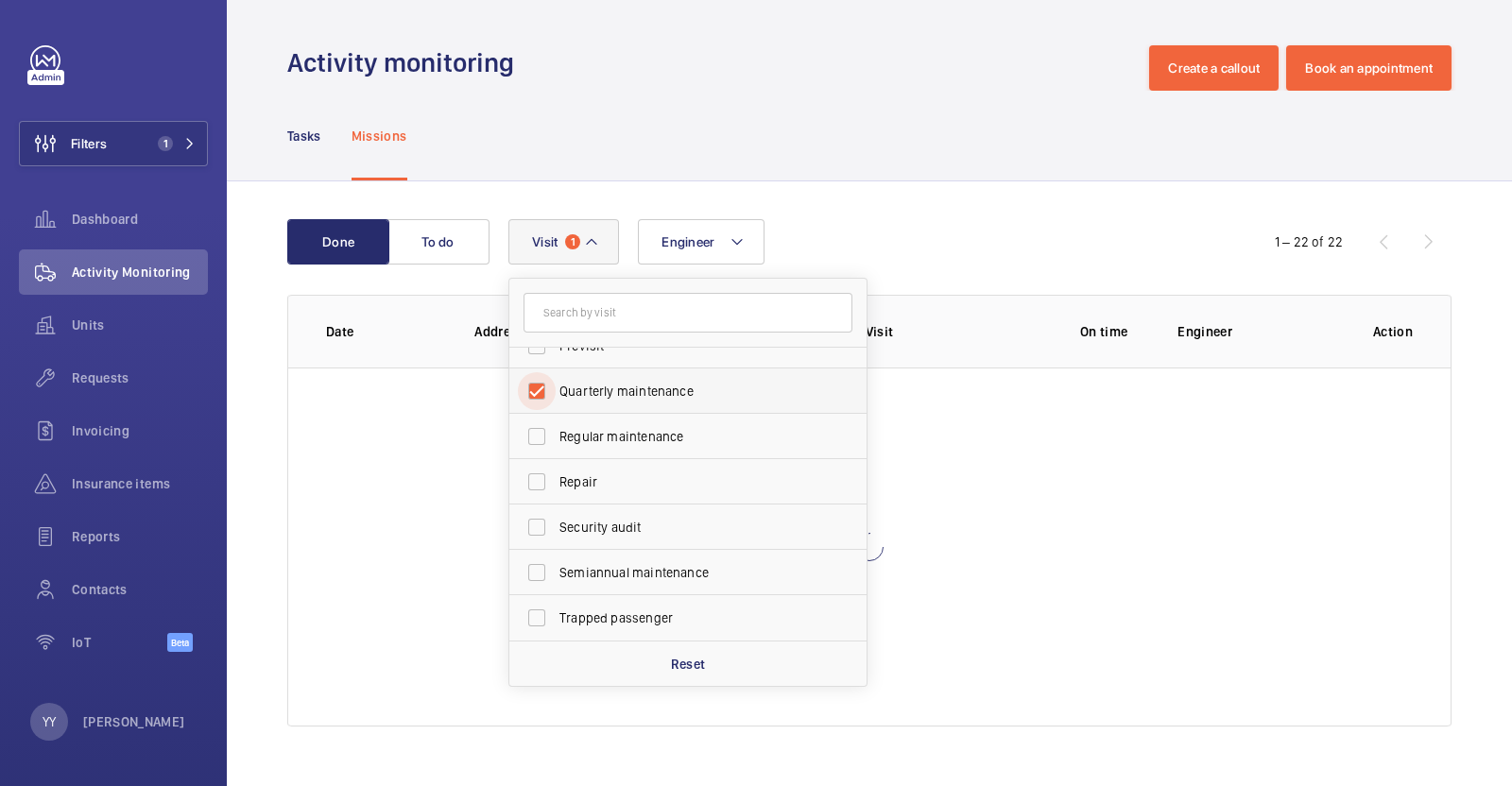 checkbox on "true" 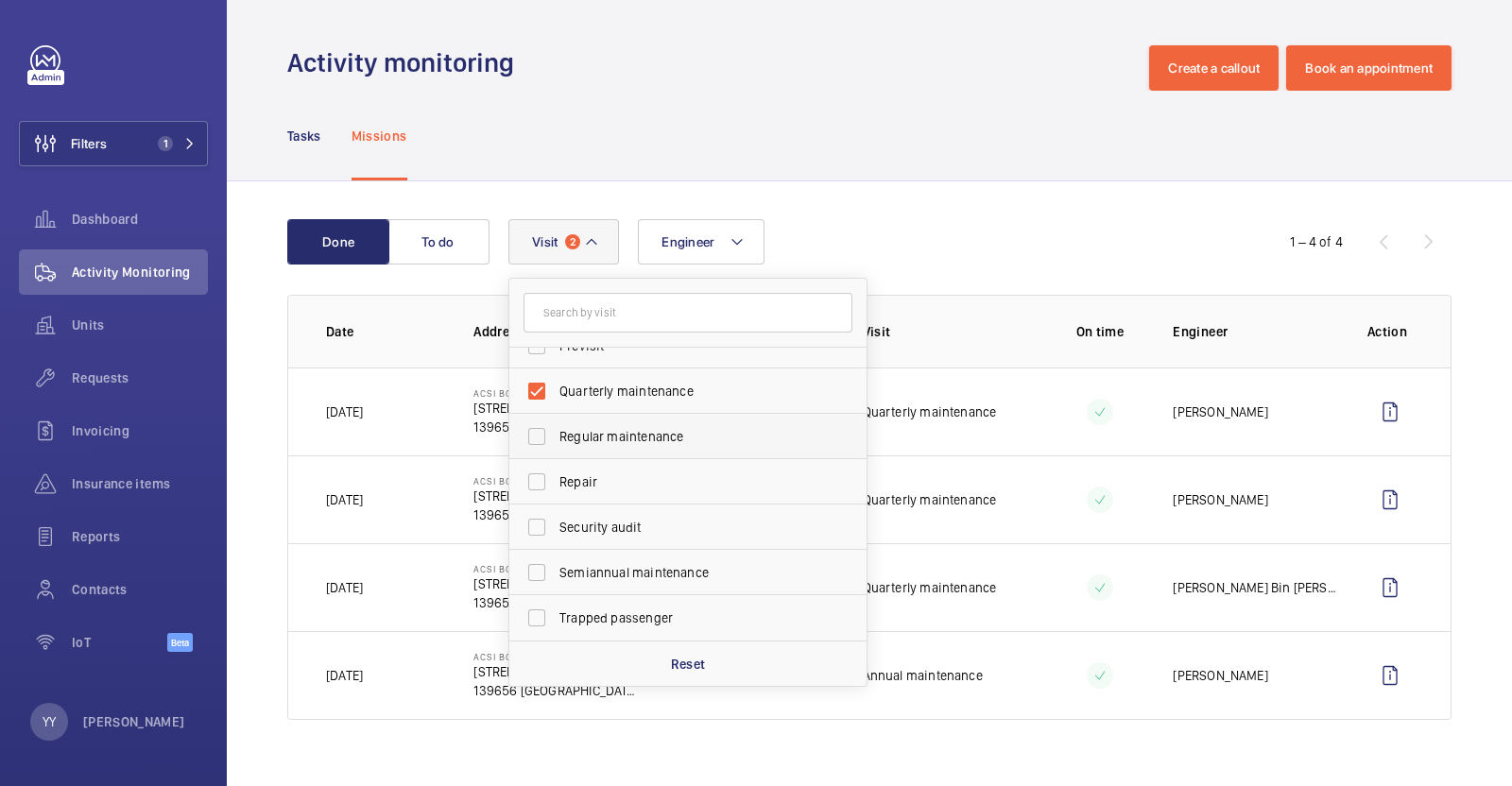 click on "Regular maintenance" at bounding box center [674, 436] 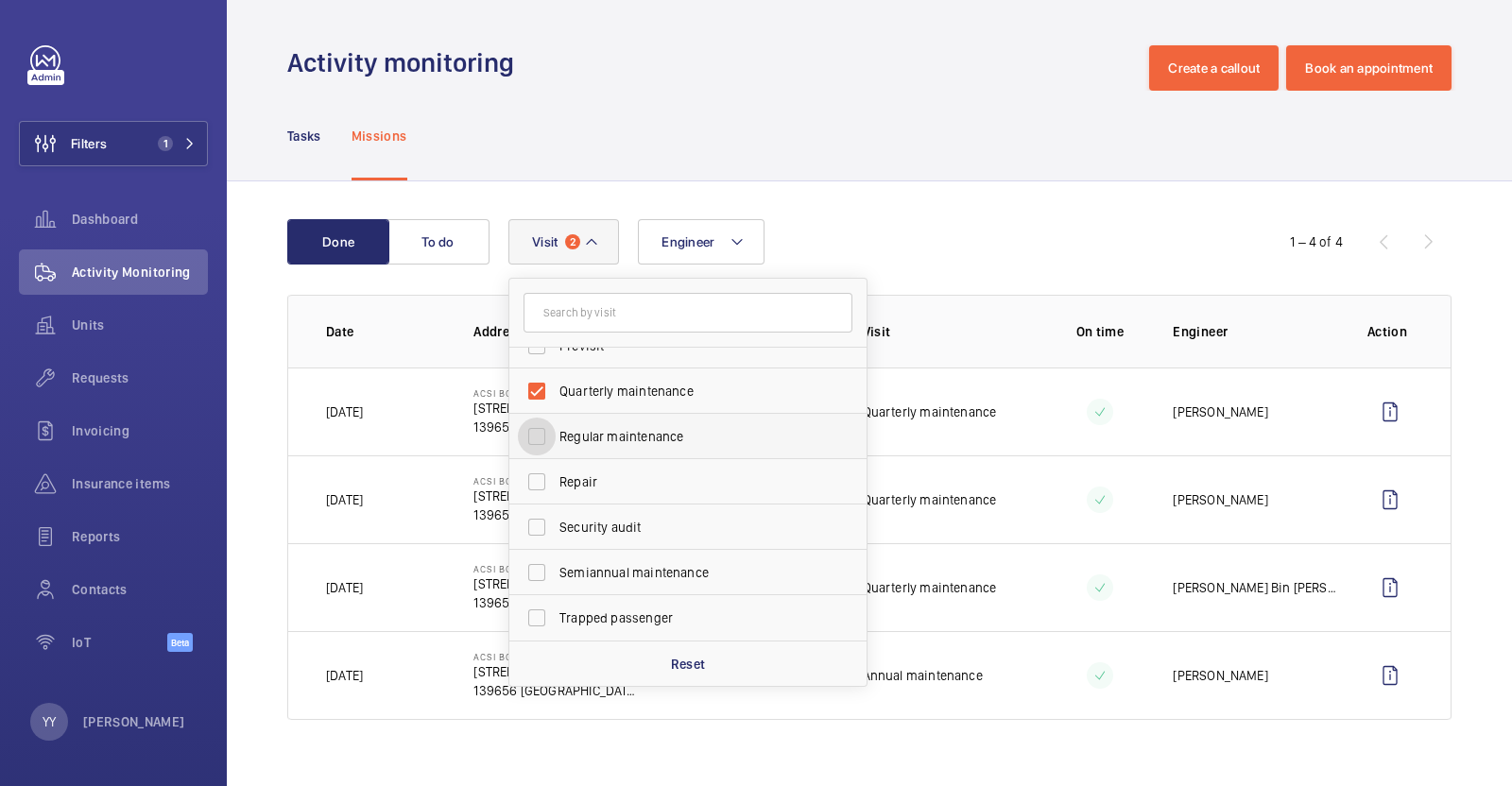 click on "Regular maintenance" at bounding box center [537, 436] 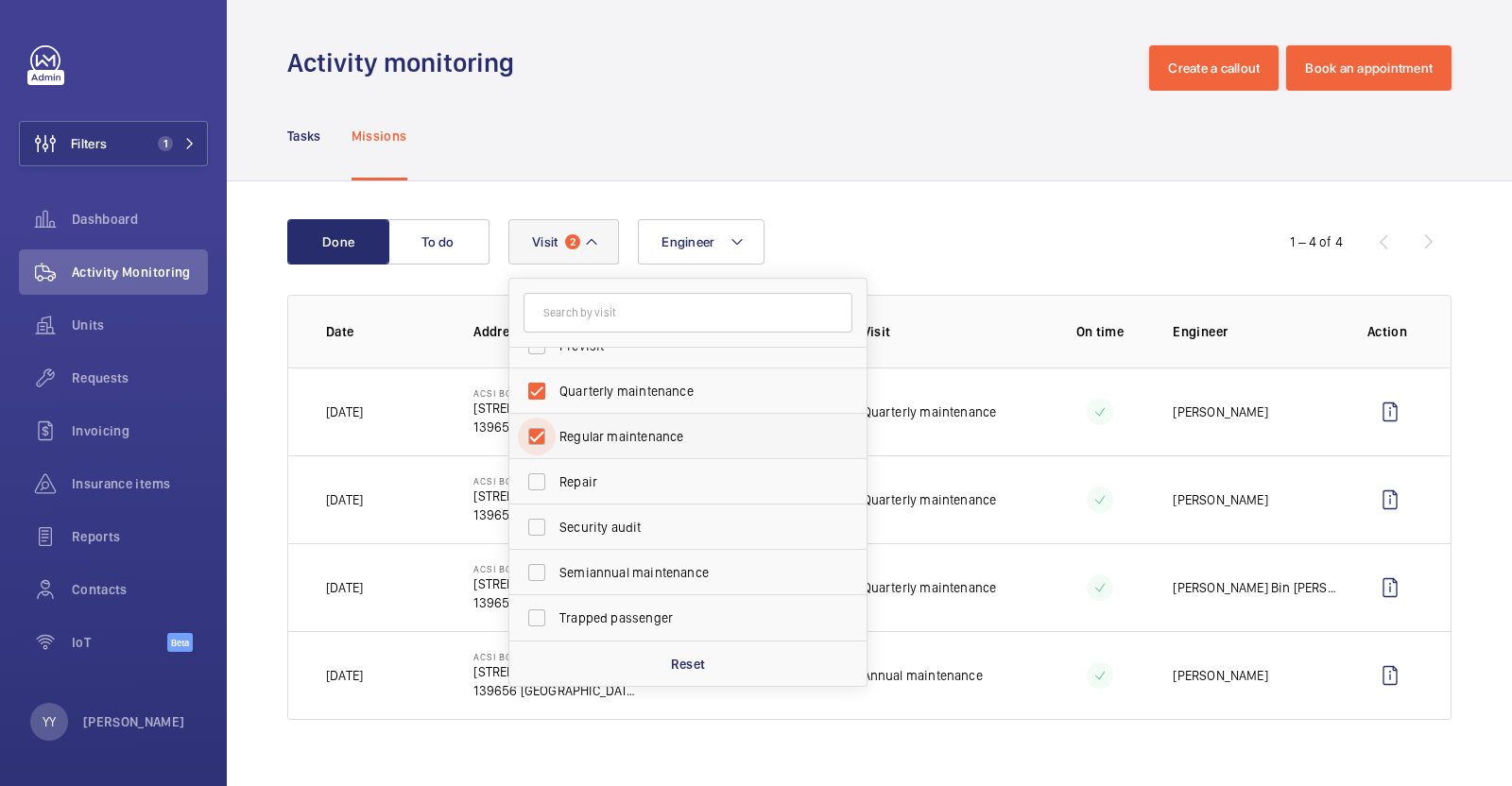 checkbox on "true" 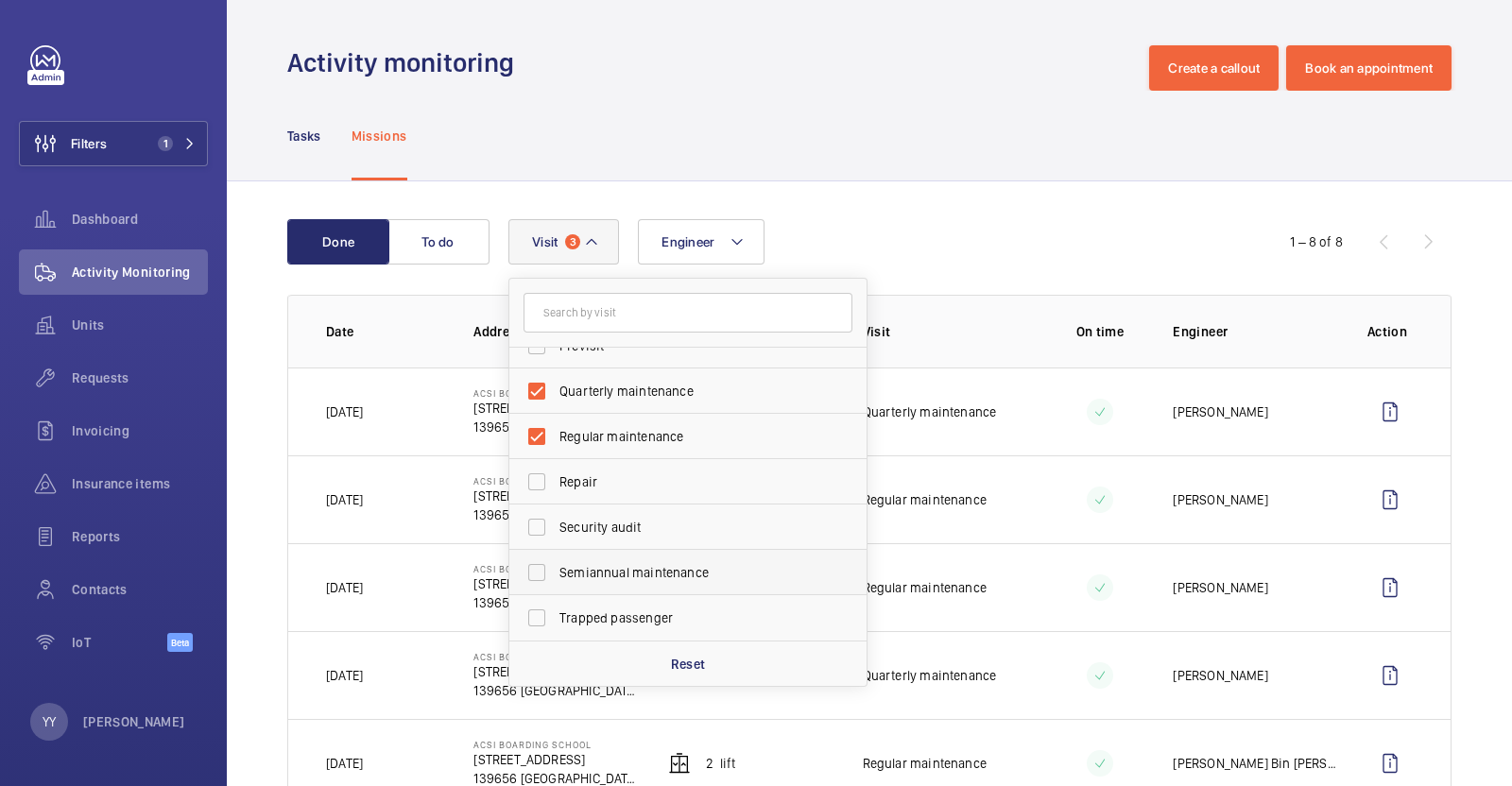 click on "Semiannual maintenance" at bounding box center (689, 572) 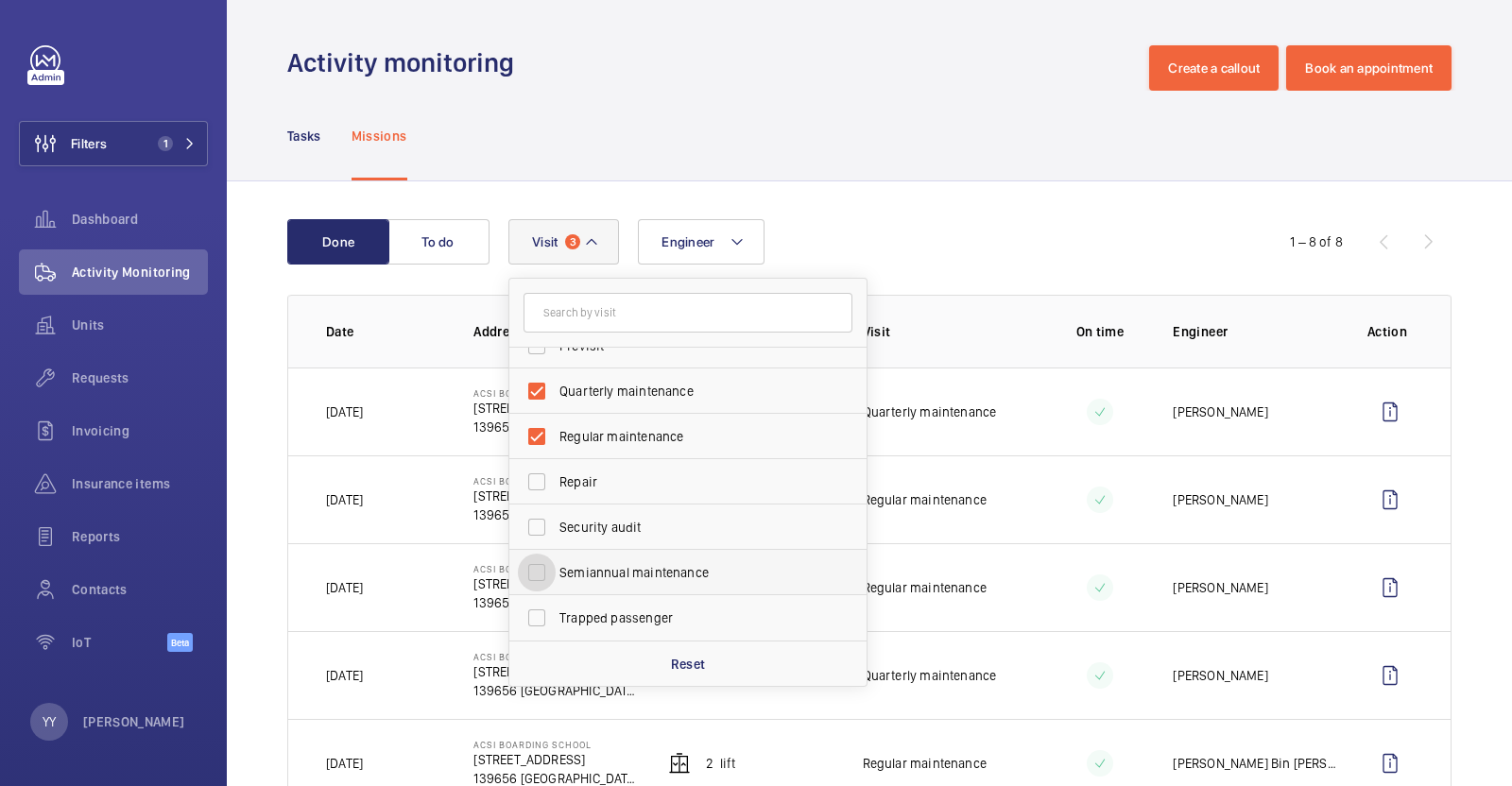 click on "Semiannual maintenance" at bounding box center (537, 572) 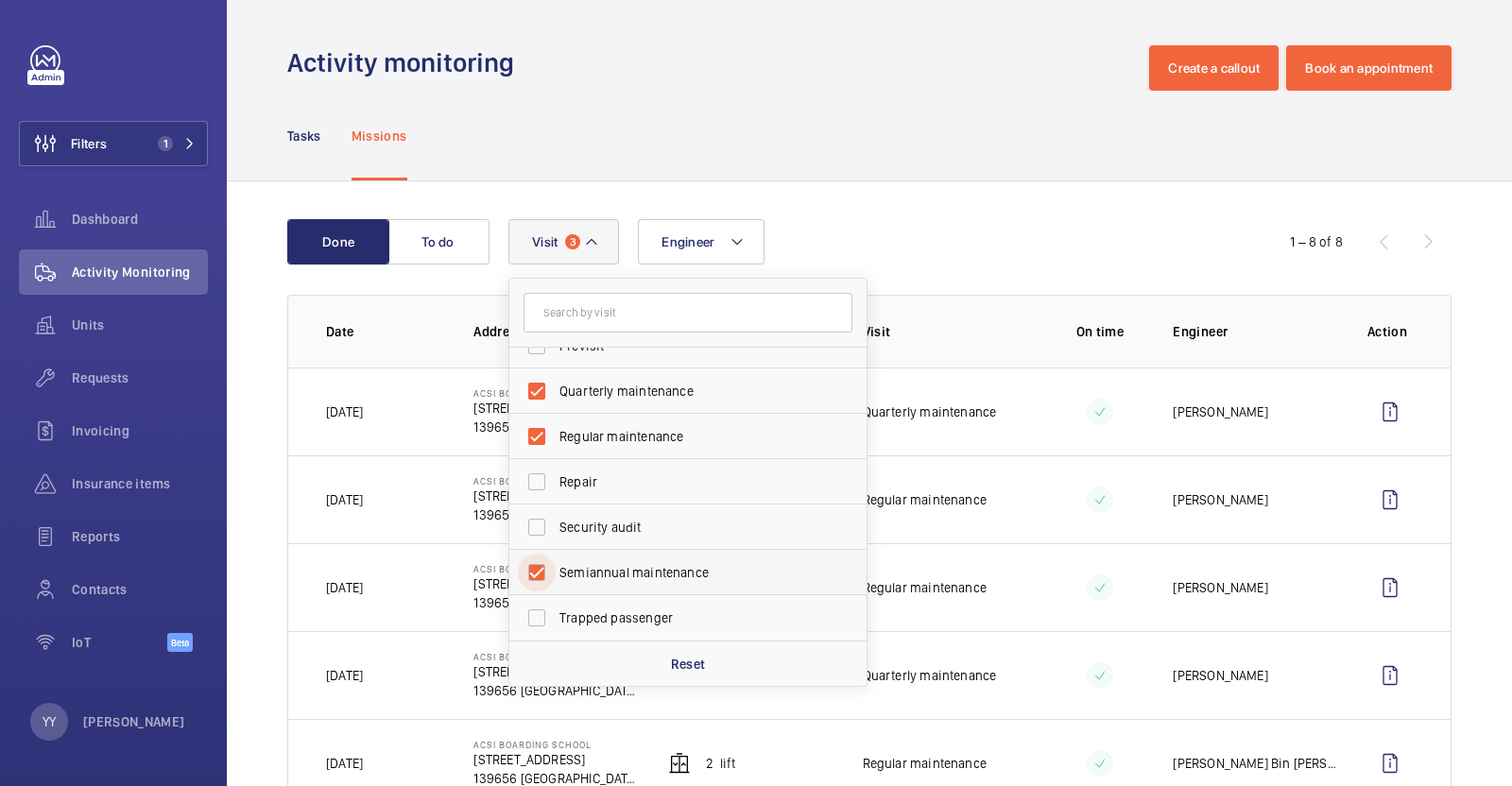 checkbox on "true" 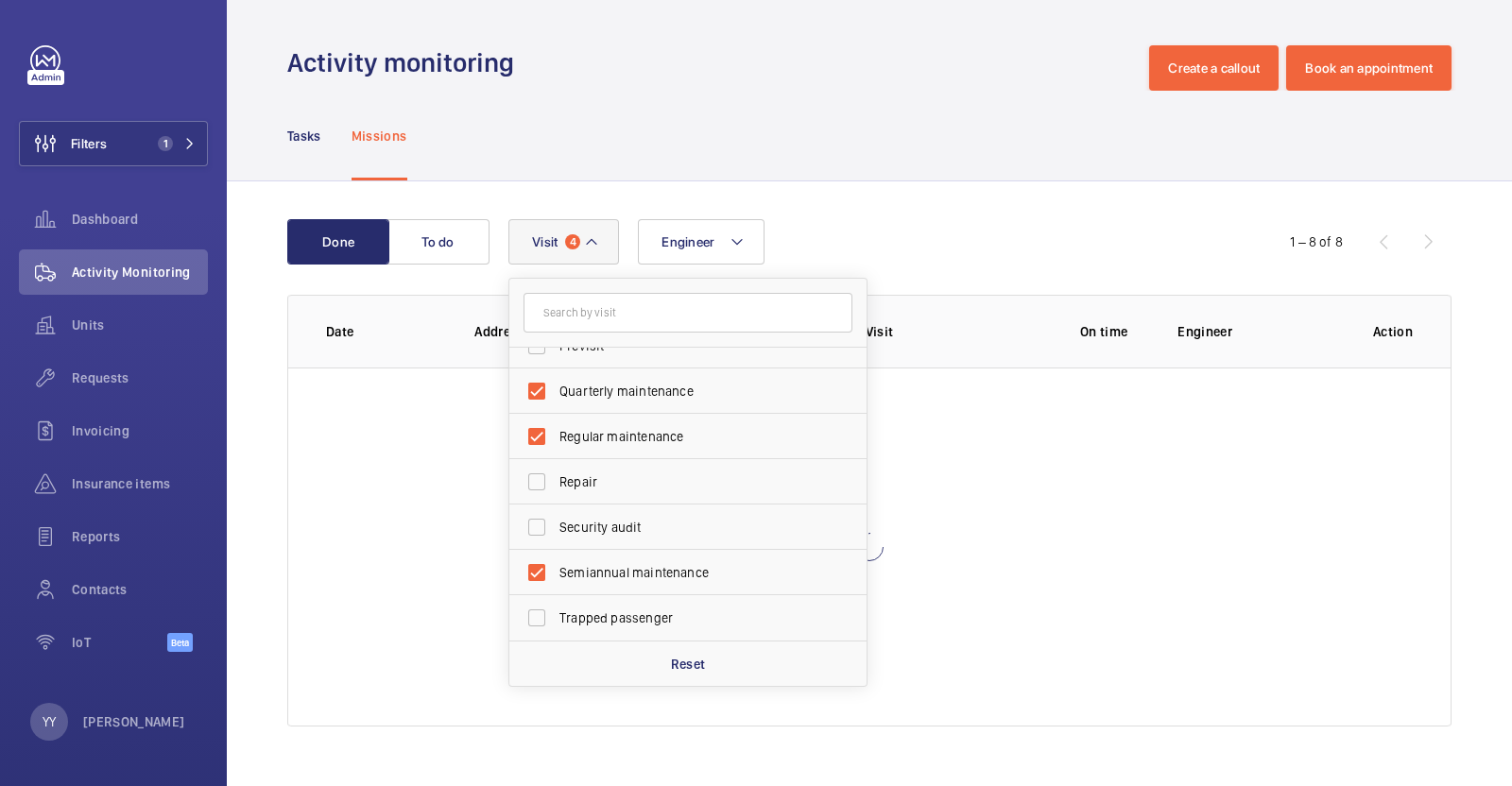 click on "Done To do Engineer Visit 4 Annual maintenance Breakdown Client appointment Insurance company Handover IoT installation Previsit Quarterly maintenance Regular maintenance Repair Security audit Semiannual maintenance Trapped passenger Reset  1 – 8 of 8  Date Address Device type Visit On time Engineer Action" 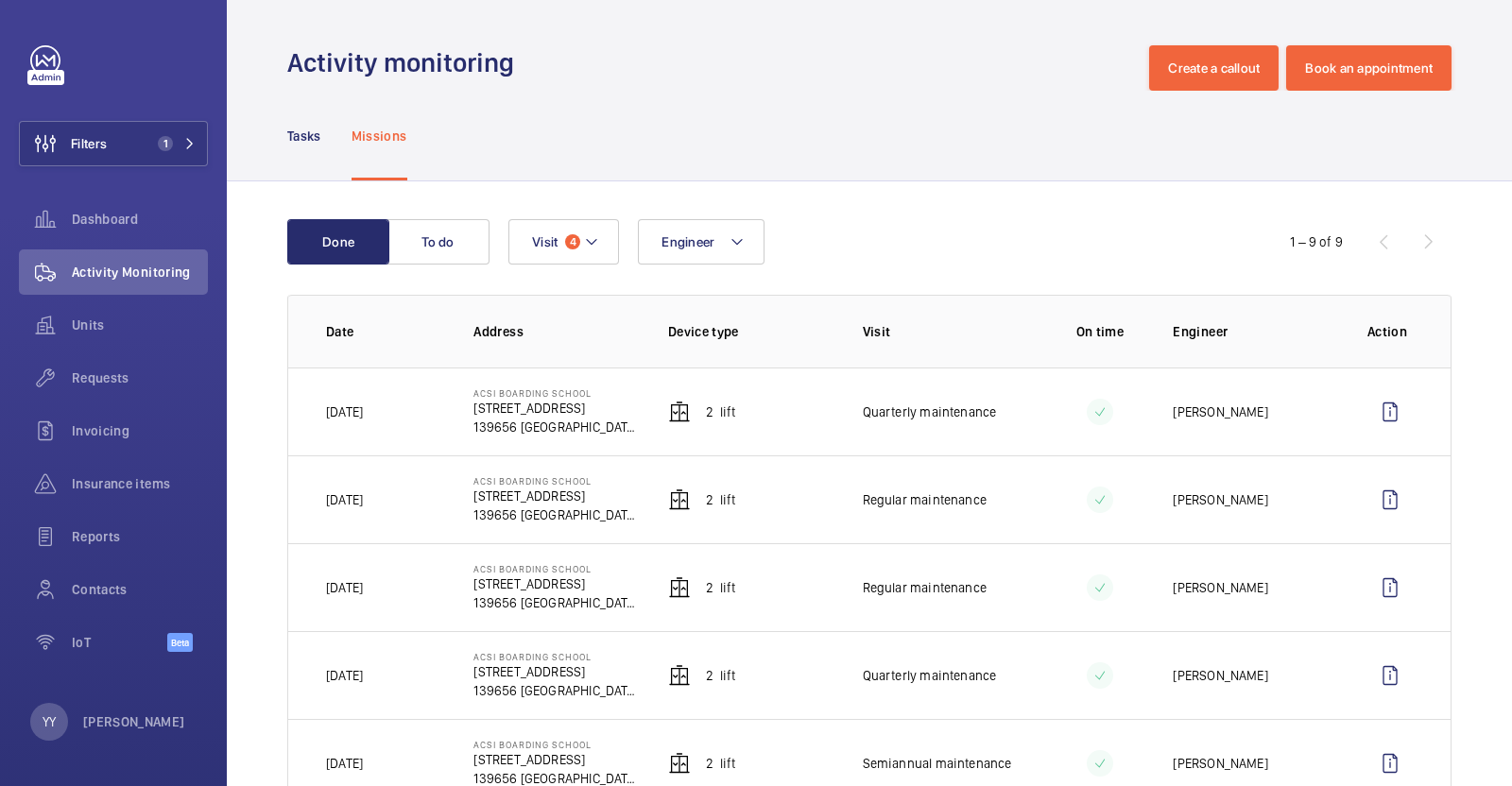drag, startPoint x: 364, startPoint y: 501, endPoint x: 439, endPoint y: 499, distance: 75.026662 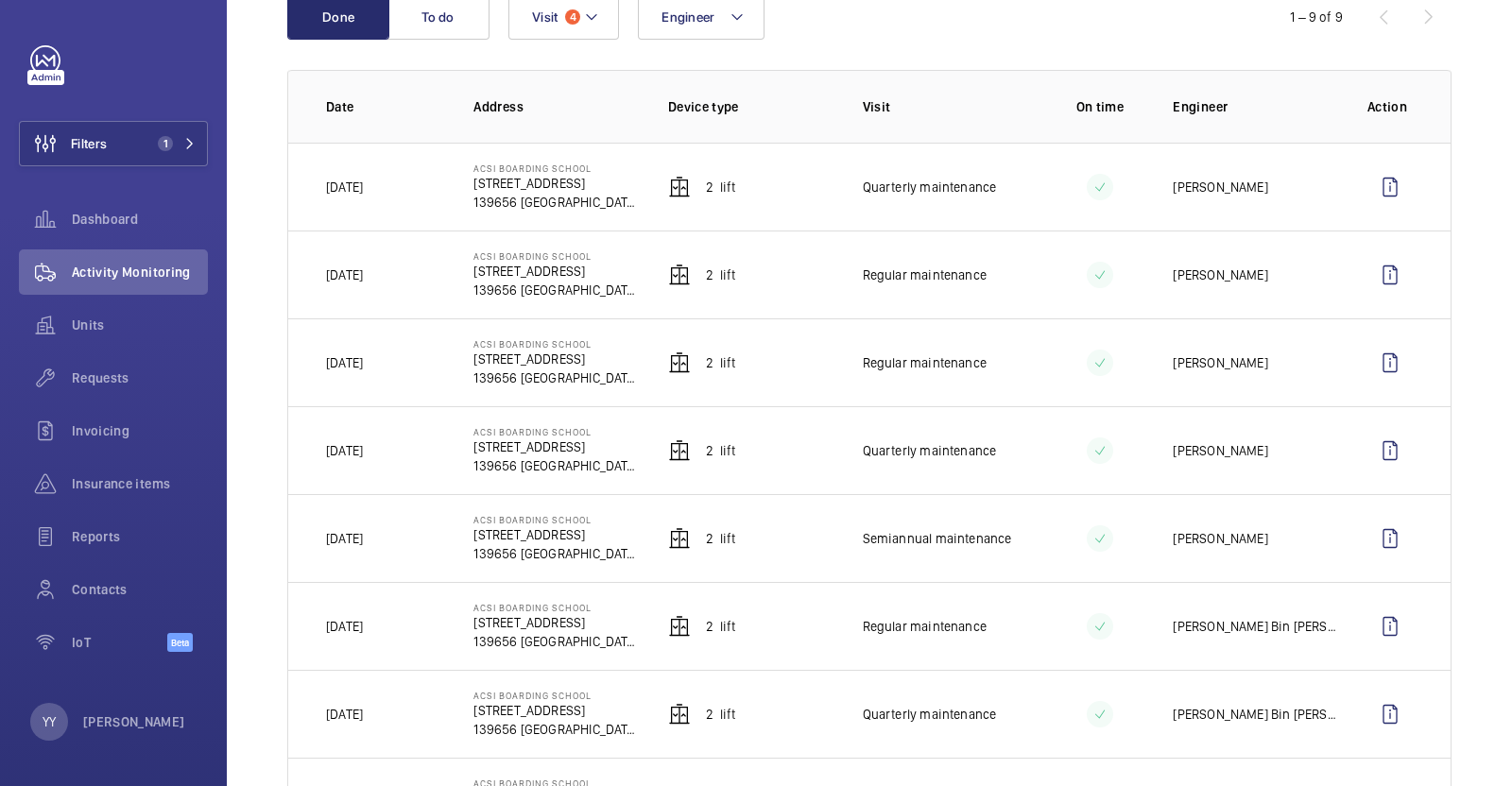 scroll, scrollTop: 117, scrollLeft: 0, axis: vertical 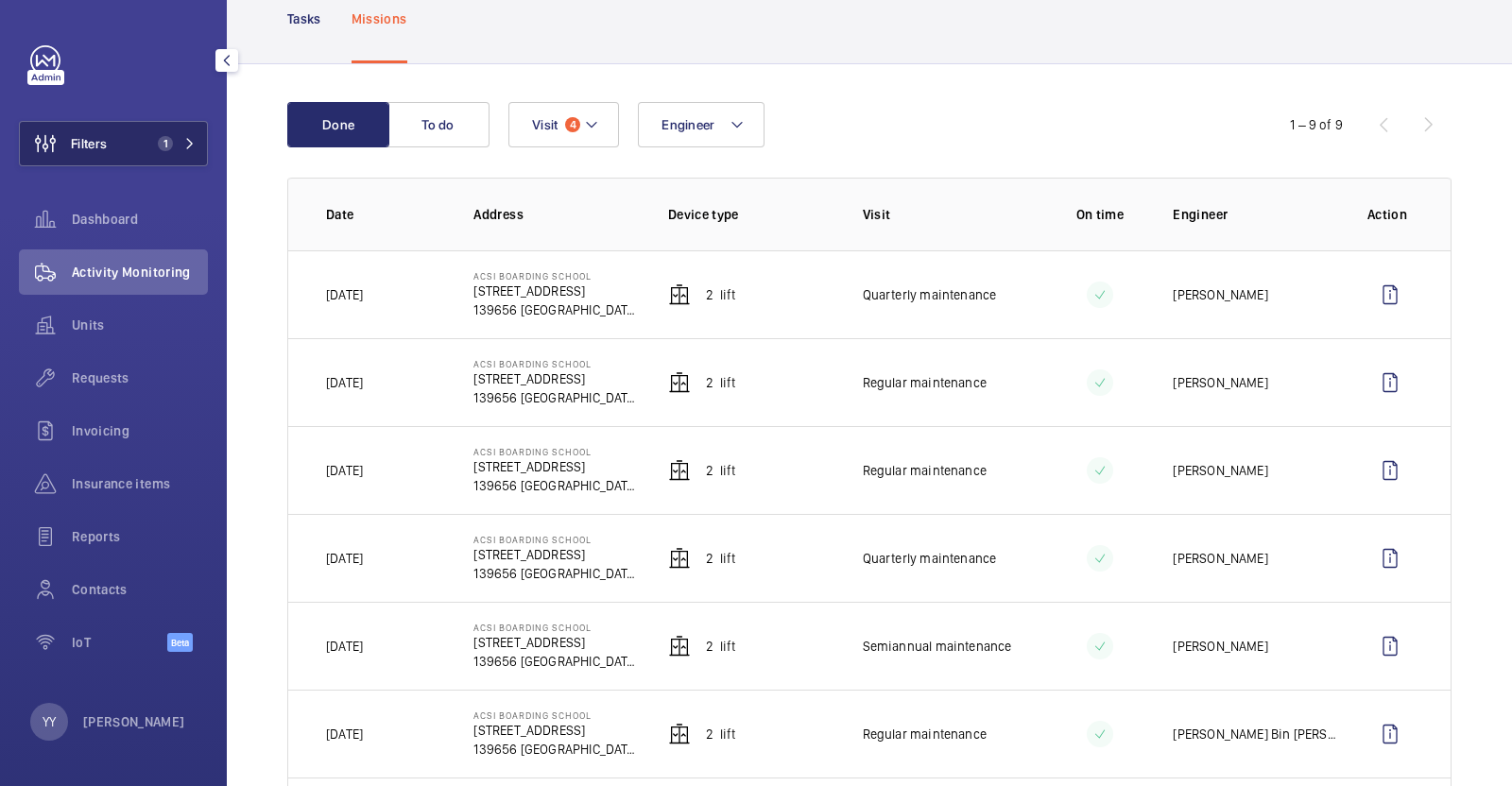 click on "Filters 1" 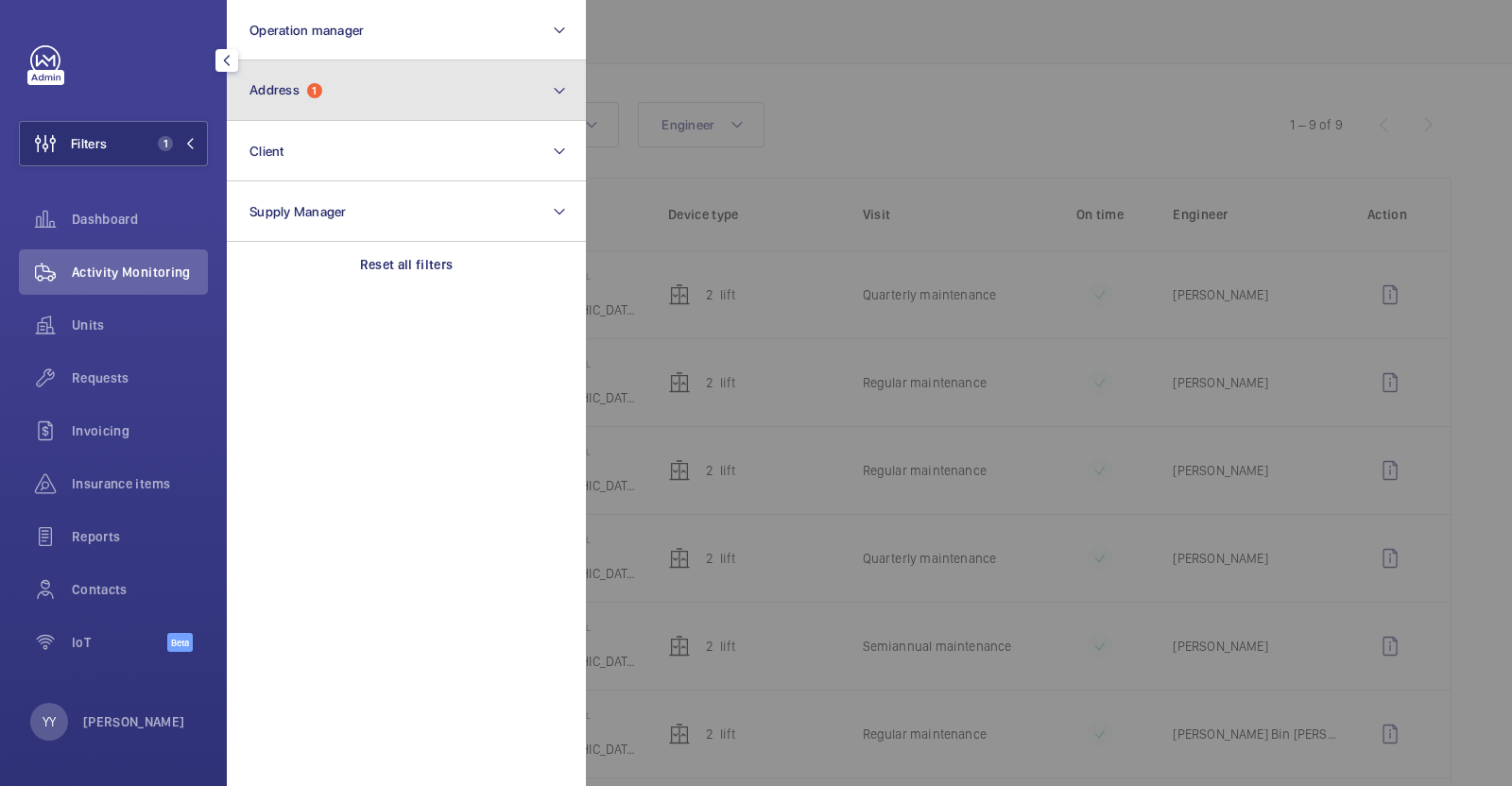 click on "Address  1" 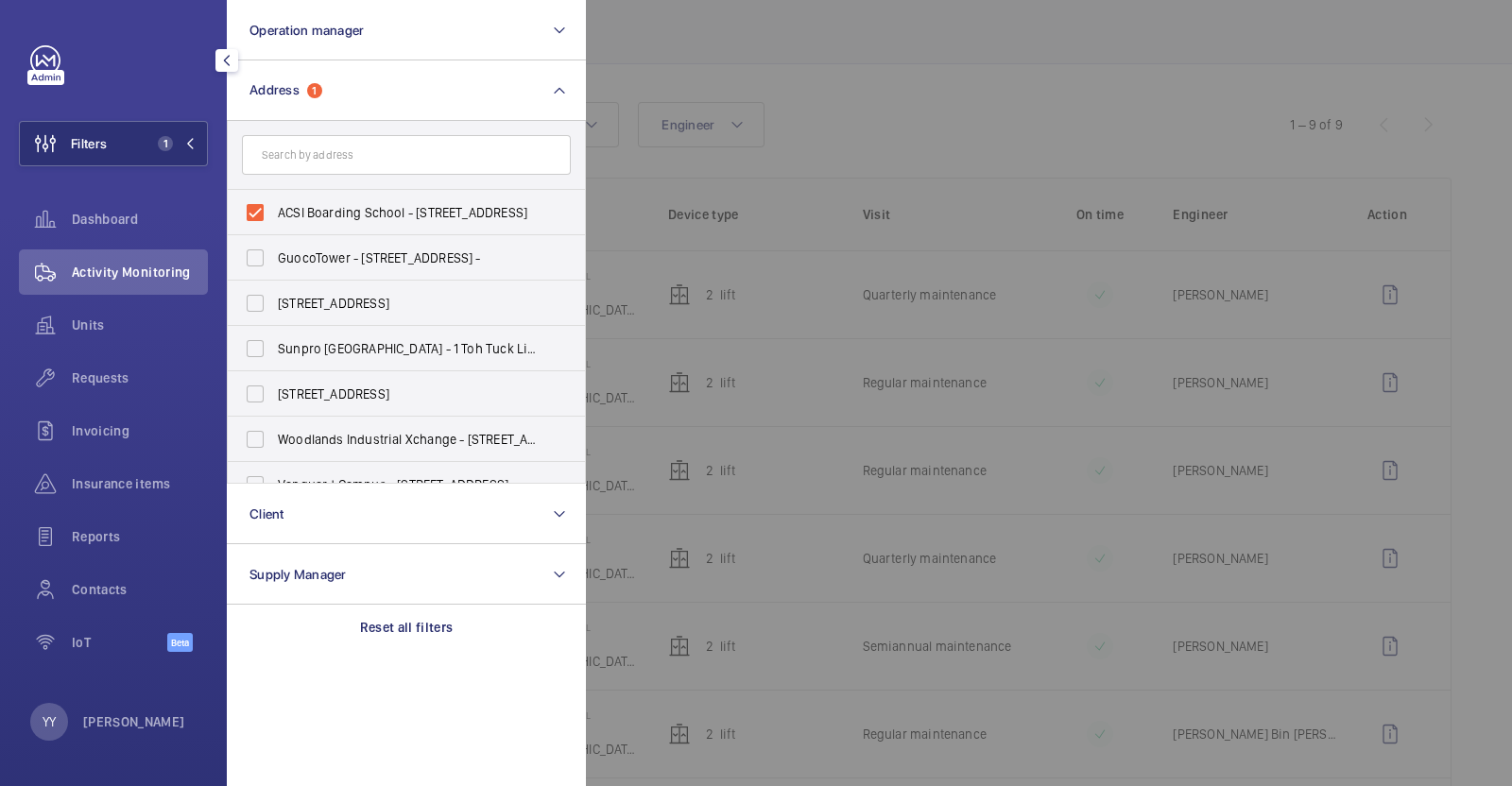 click on "ACSI Boarding School - [STREET_ADDRESS]" at bounding box center (407, 213) 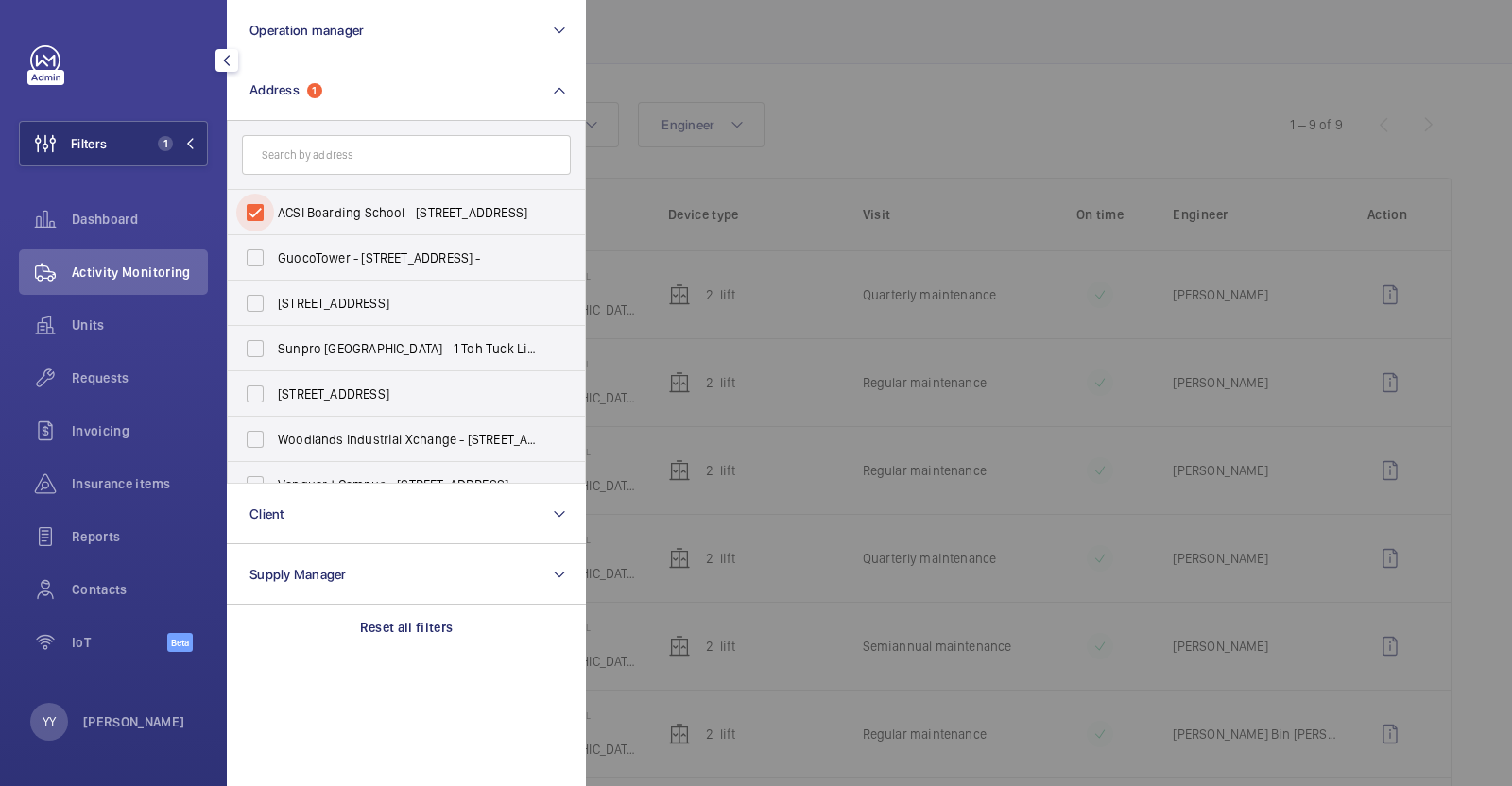 click on "ACSI Boarding School - [STREET_ADDRESS]" at bounding box center [255, 213] 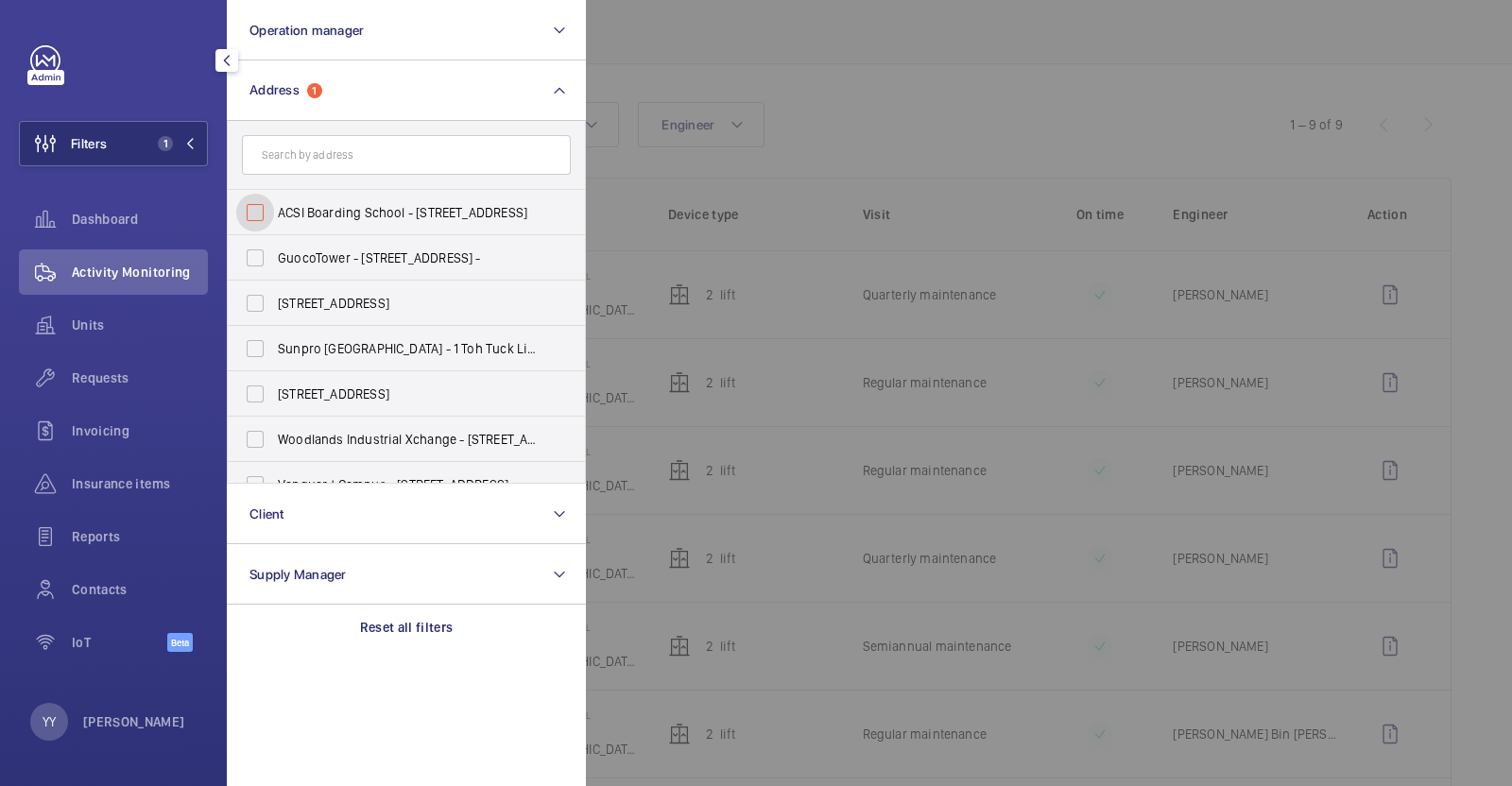 checkbox on "false" 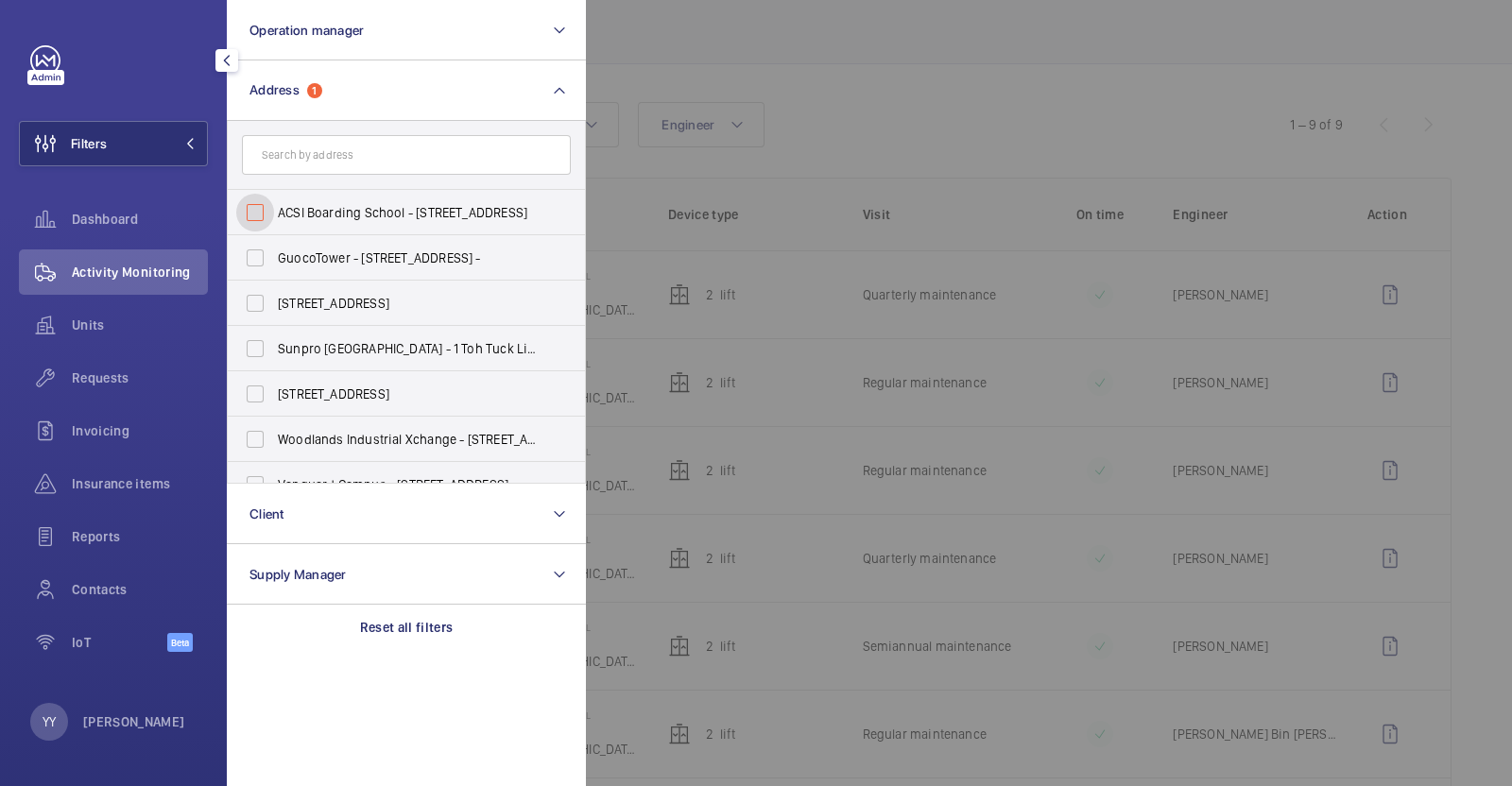 scroll, scrollTop: 0, scrollLeft: 0, axis: both 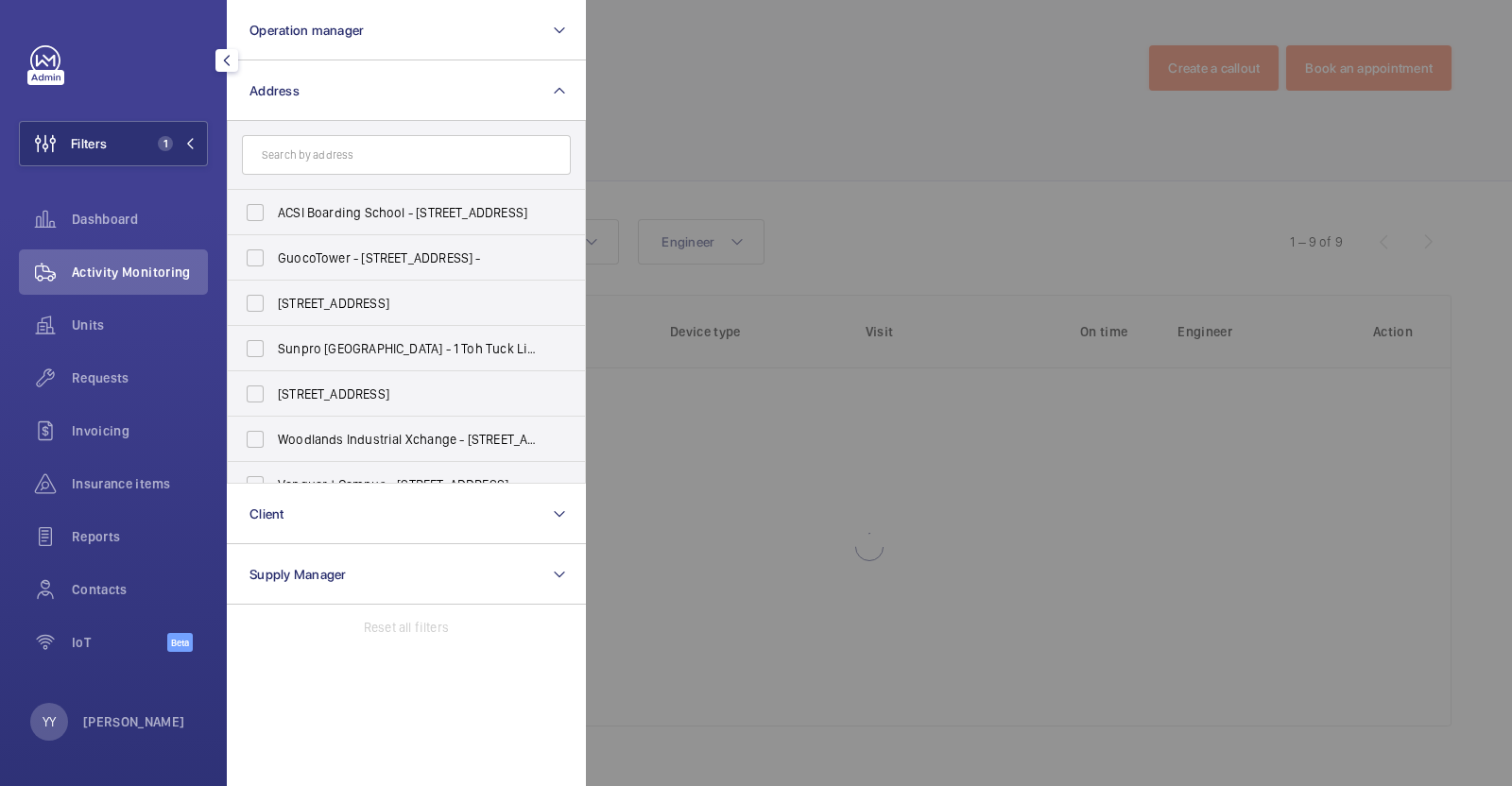 click 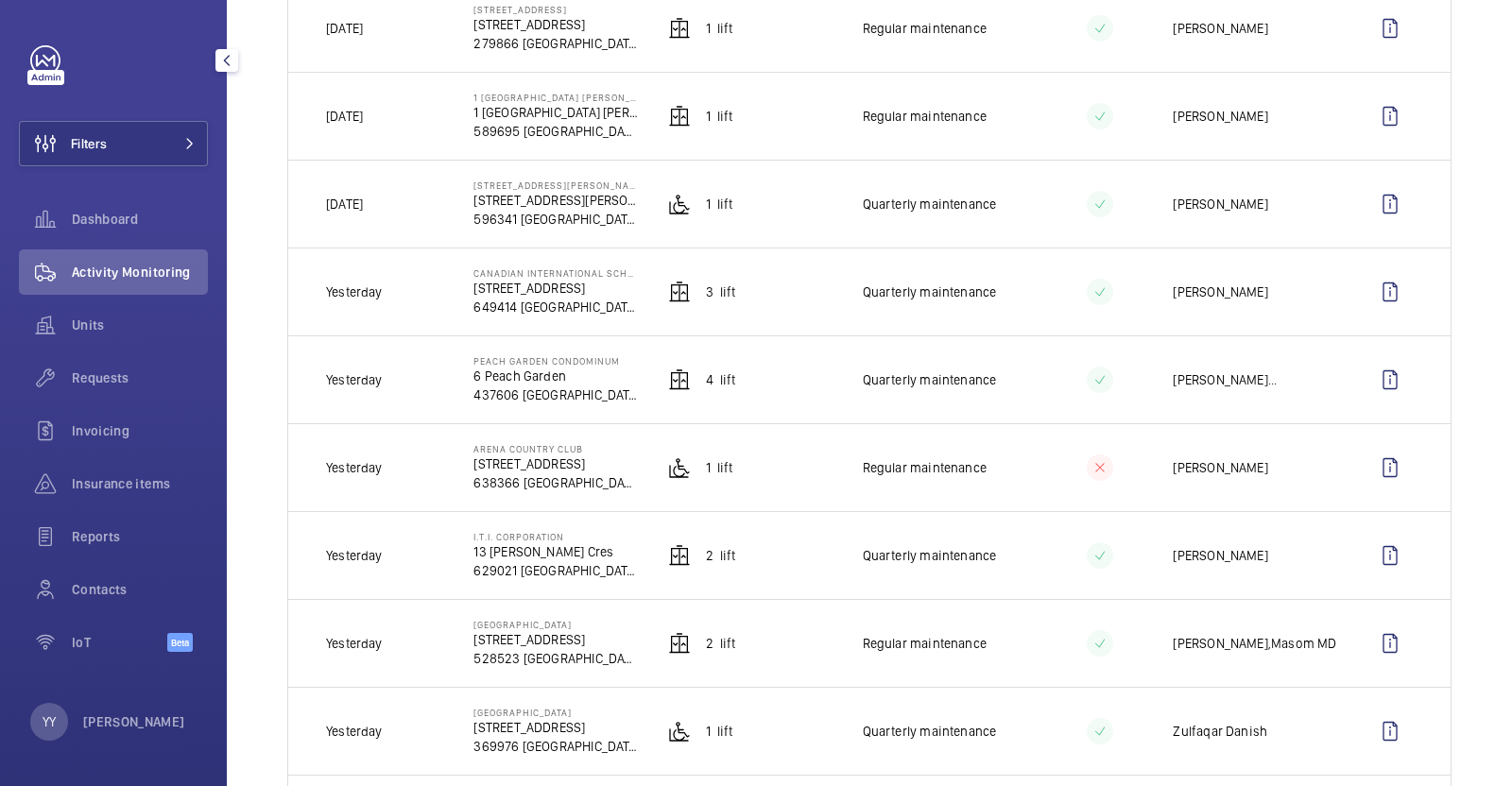 scroll, scrollTop: 0, scrollLeft: 0, axis: both 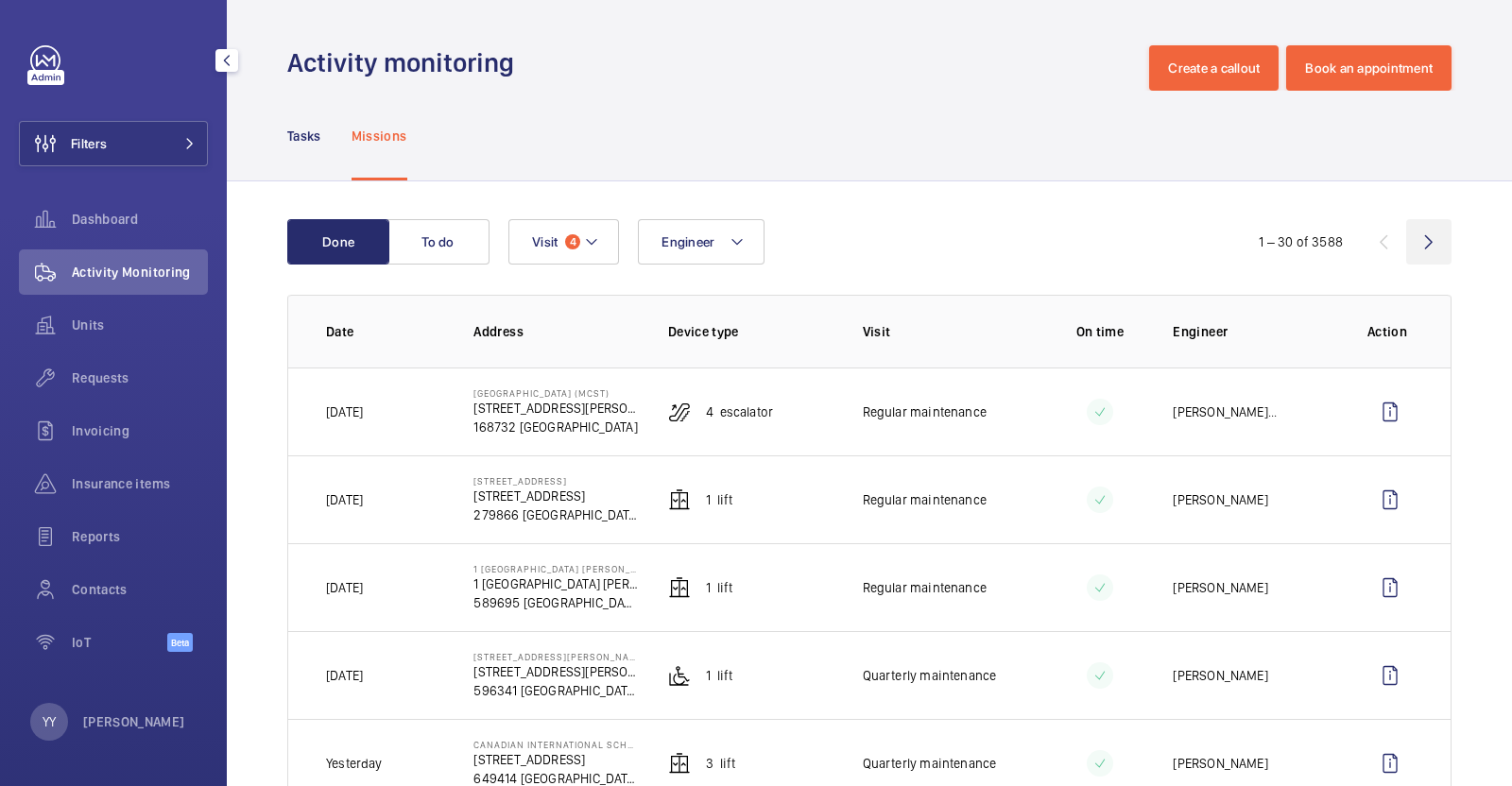 click 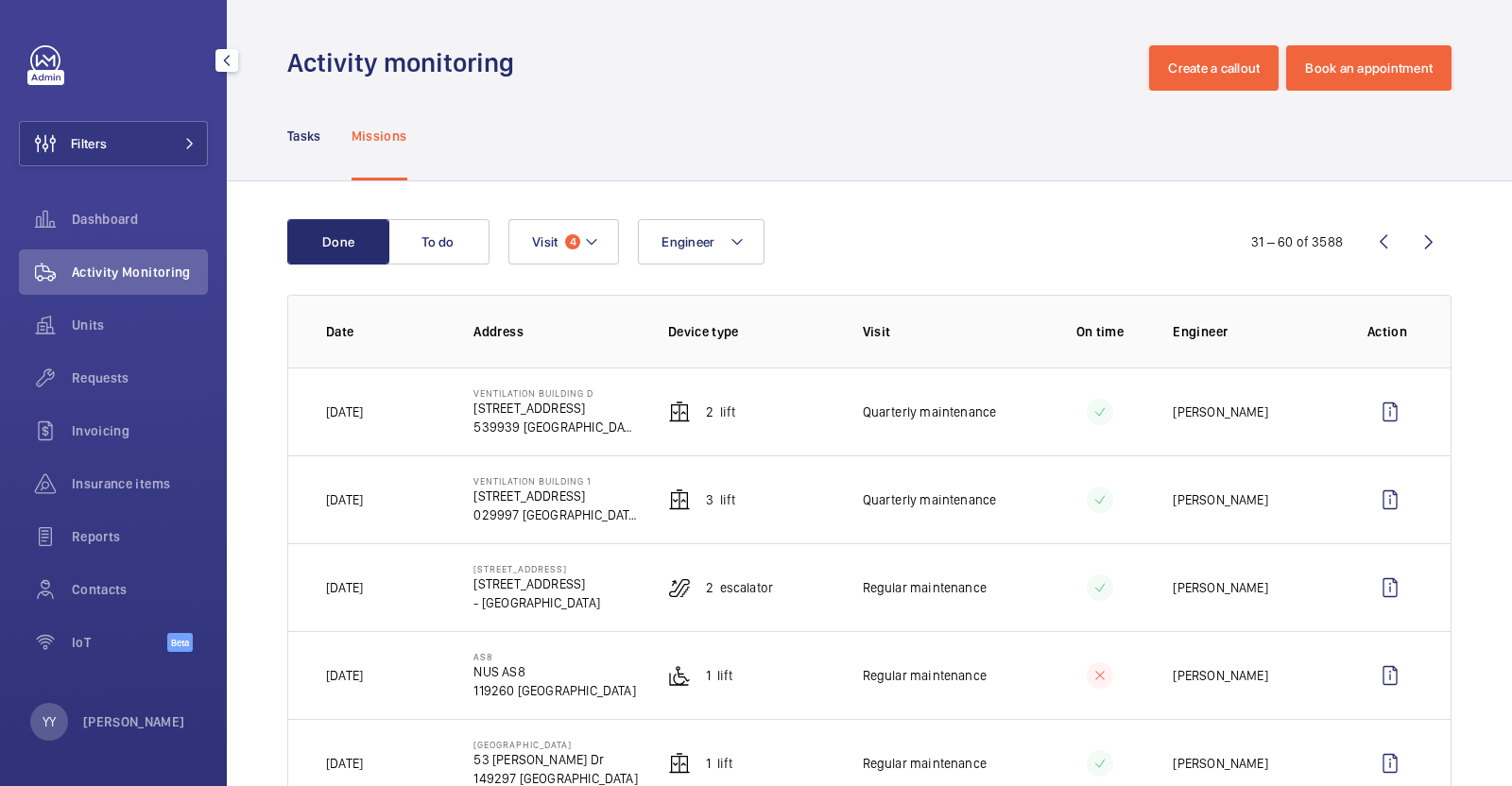 scroll, scrollTop: 354, scrollLeft: 0, axis: vertical 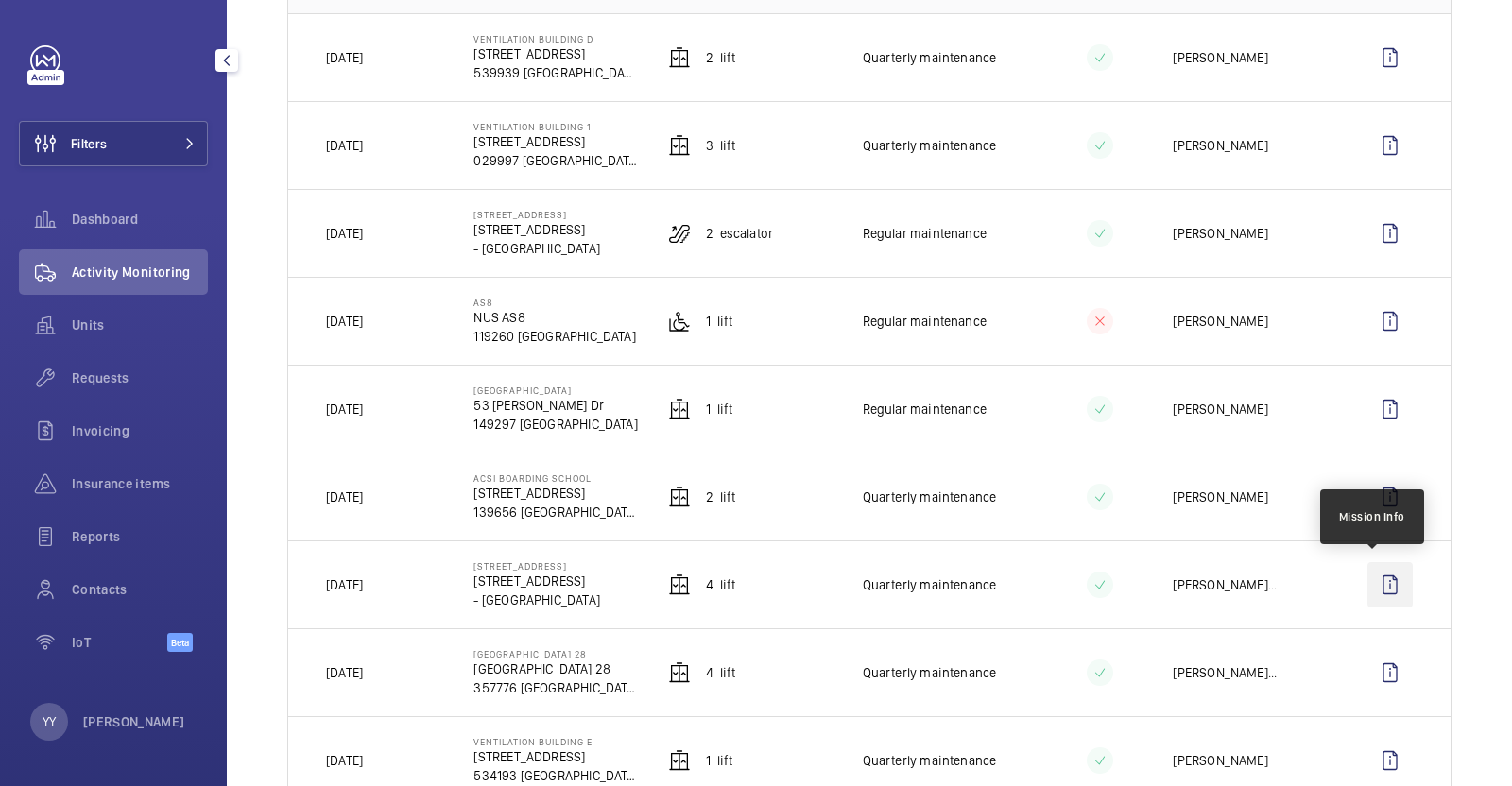 click 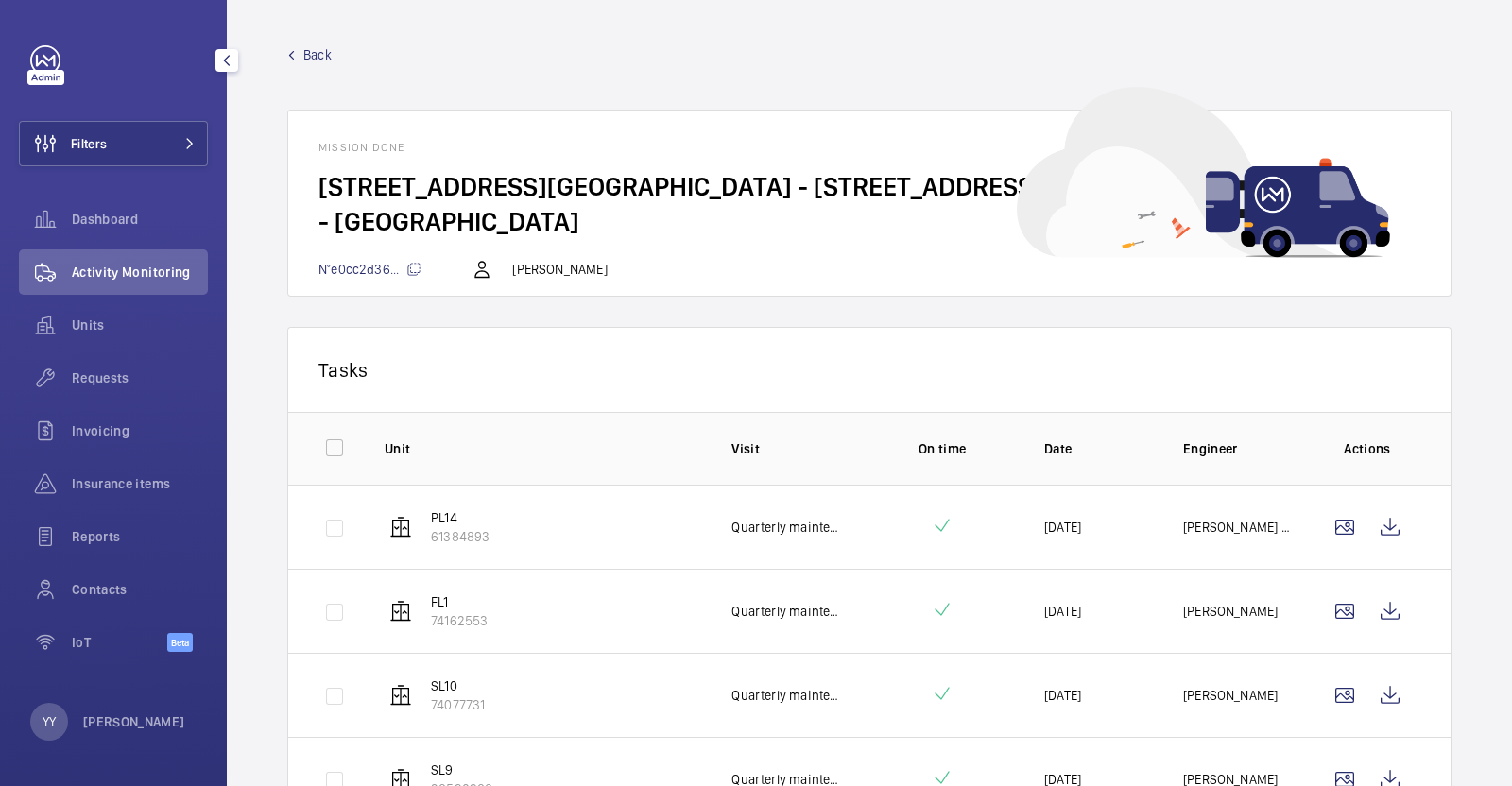 scroll, scrollTop: 111, scrollLeft: 0, axis: vertical 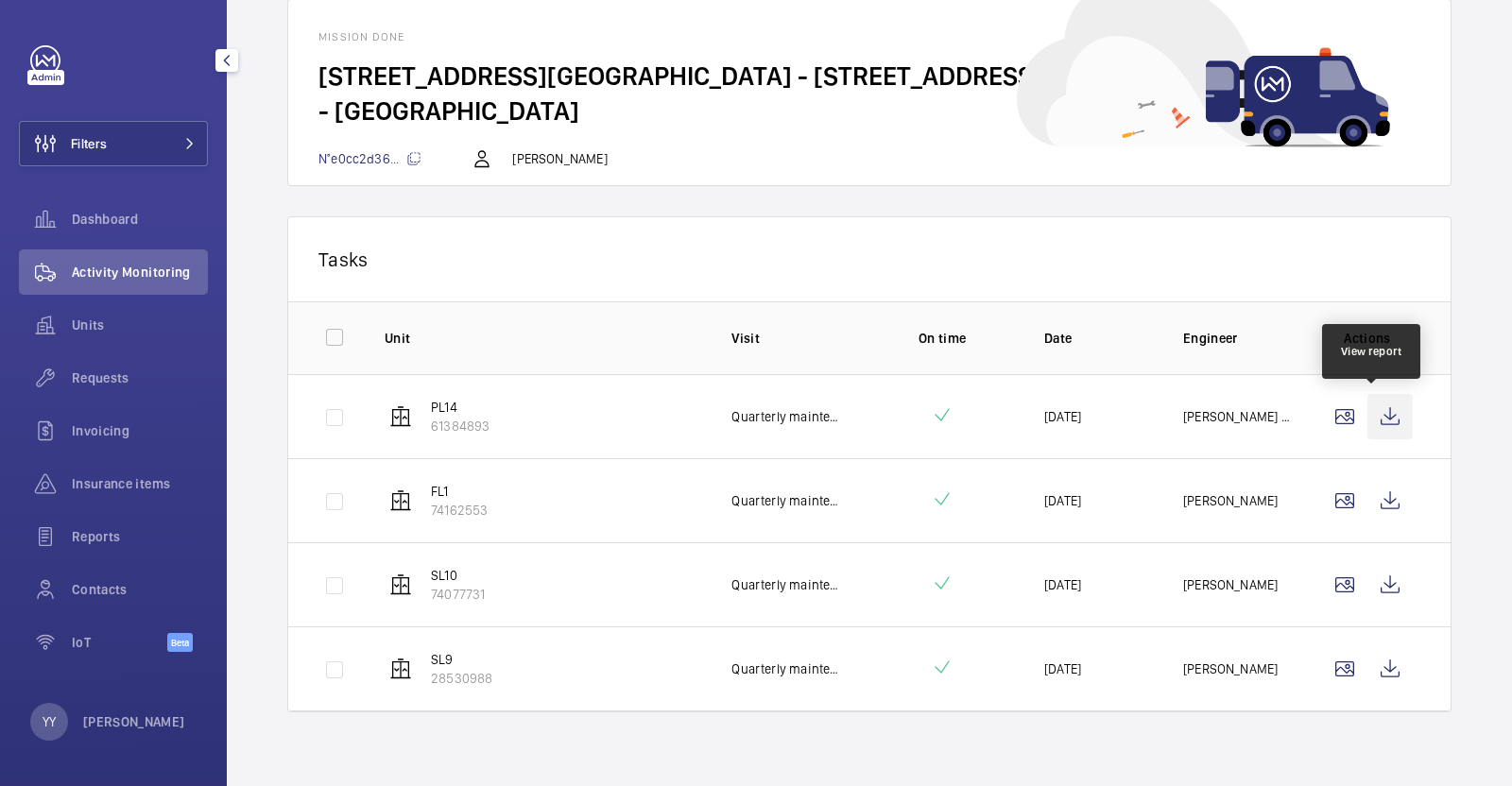 click 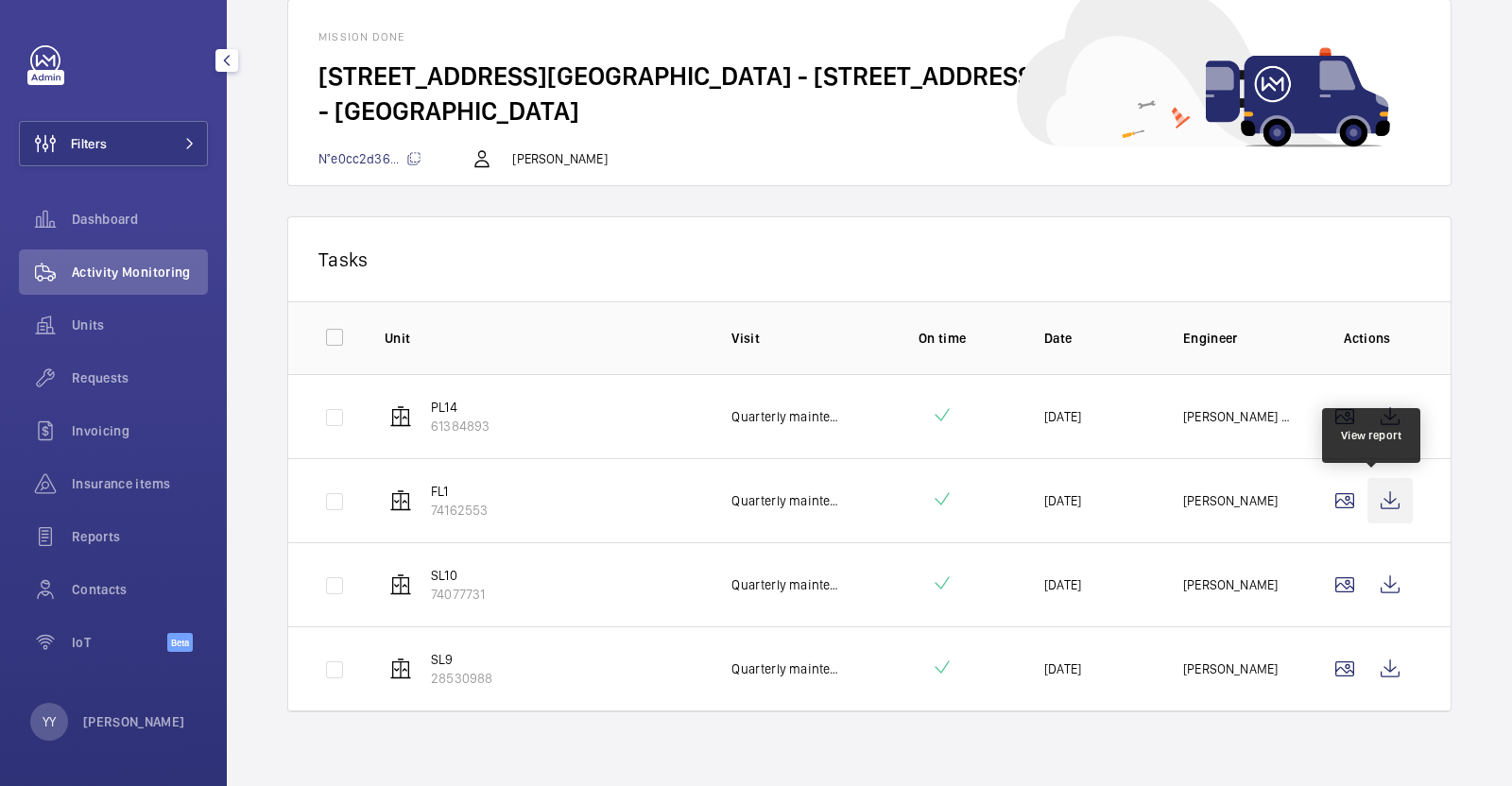 click 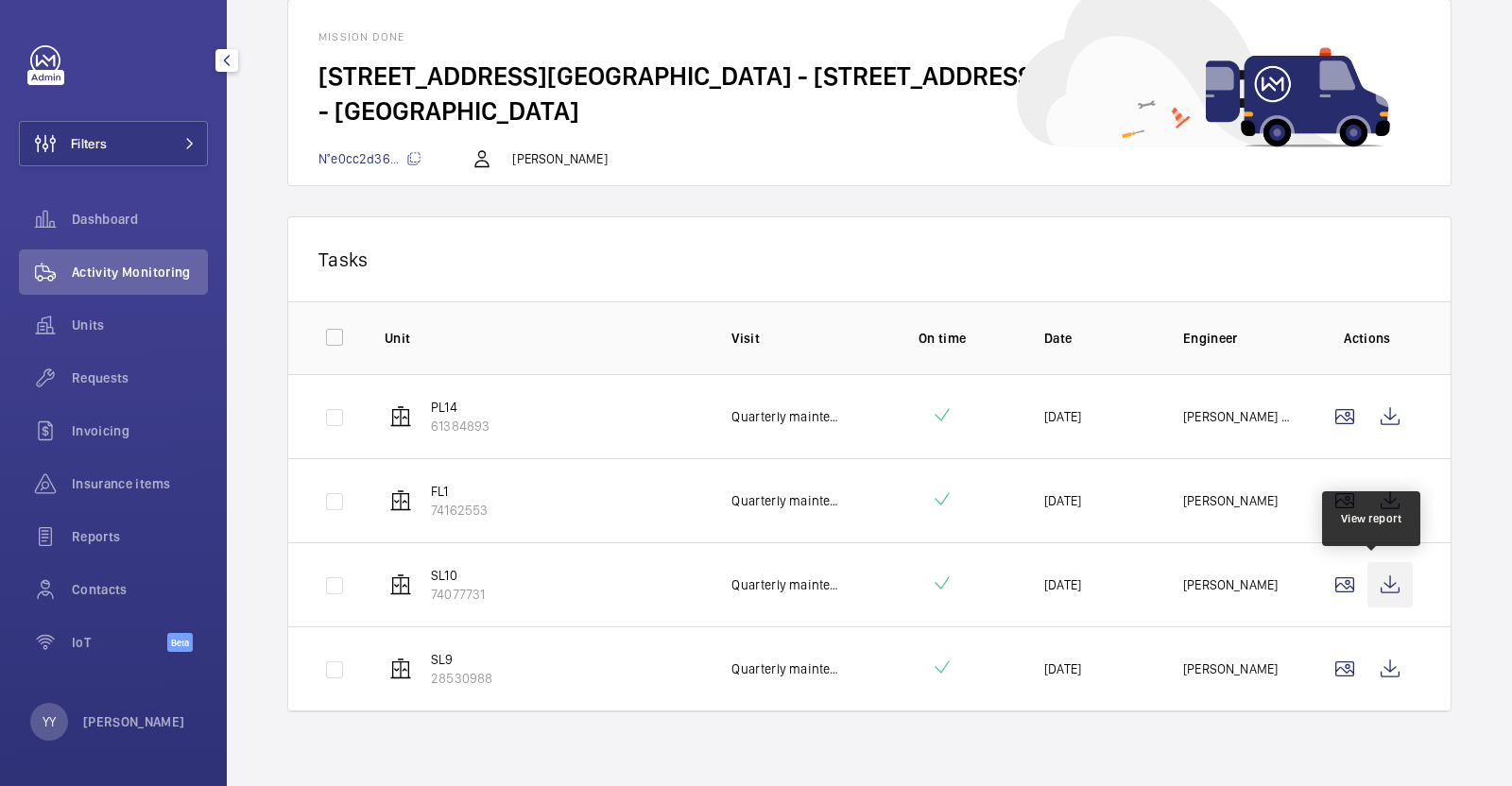 click 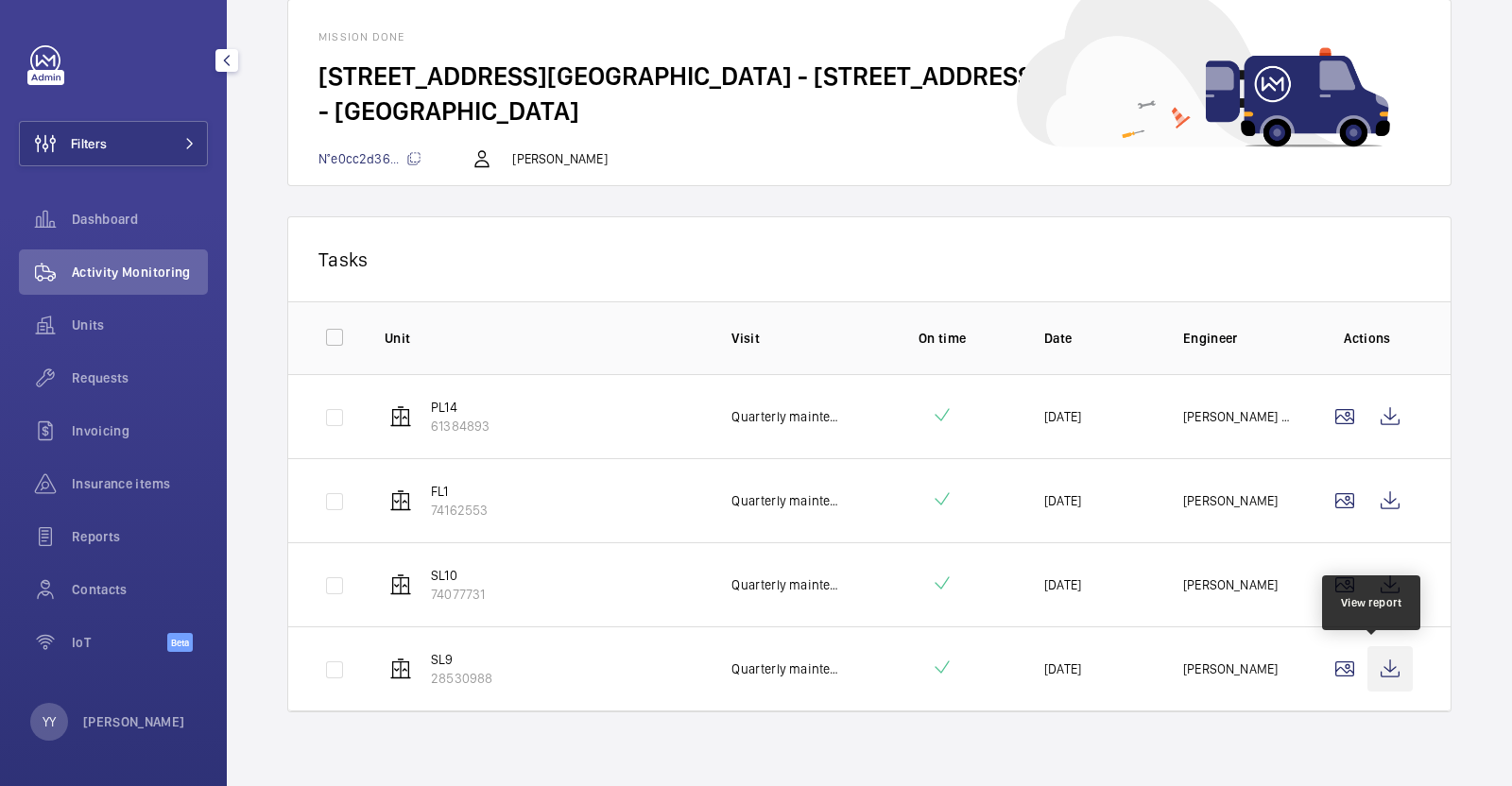 click 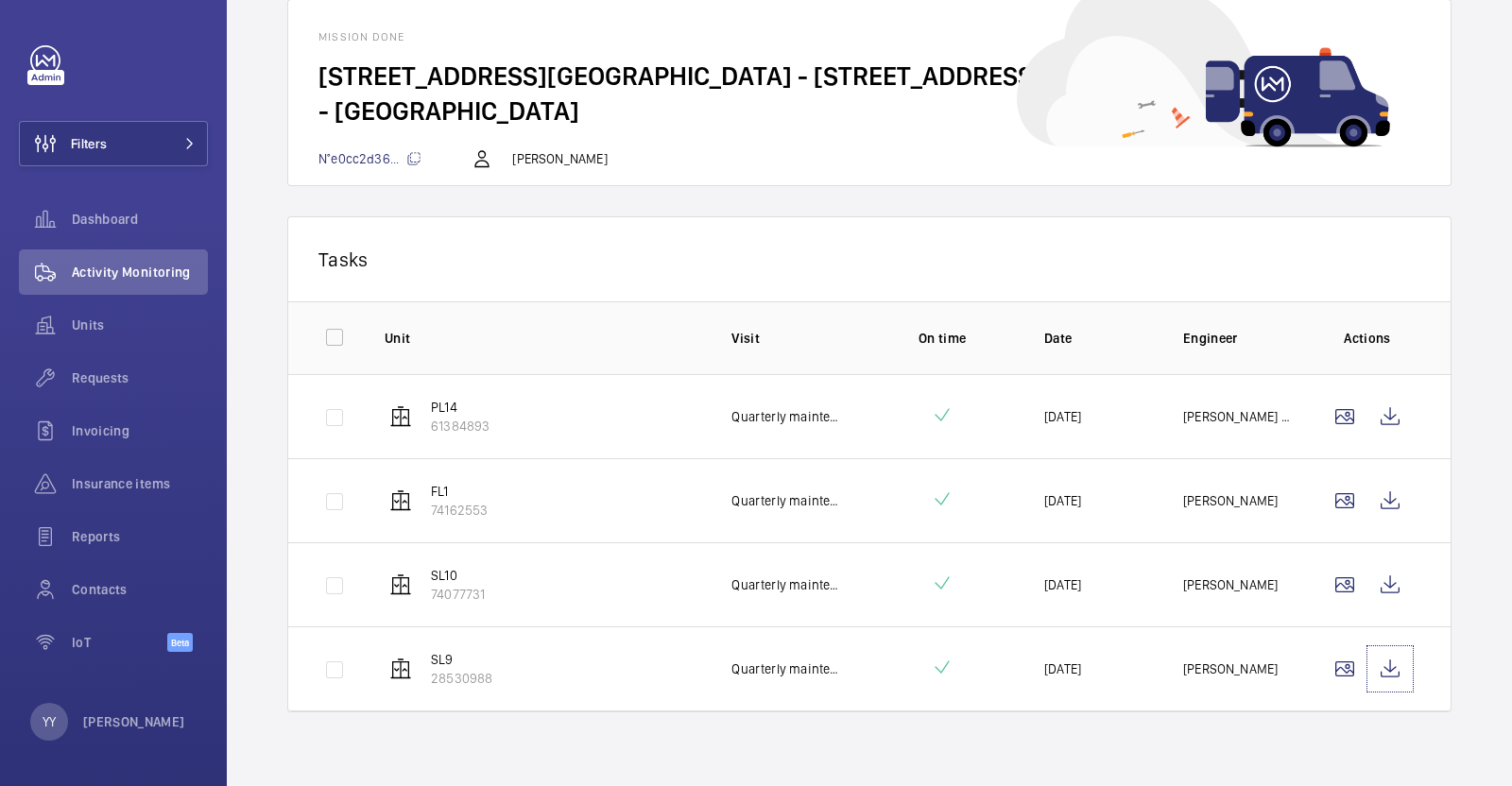 scroll, scrollTop: 0, scrollLeft: 0, axis: both 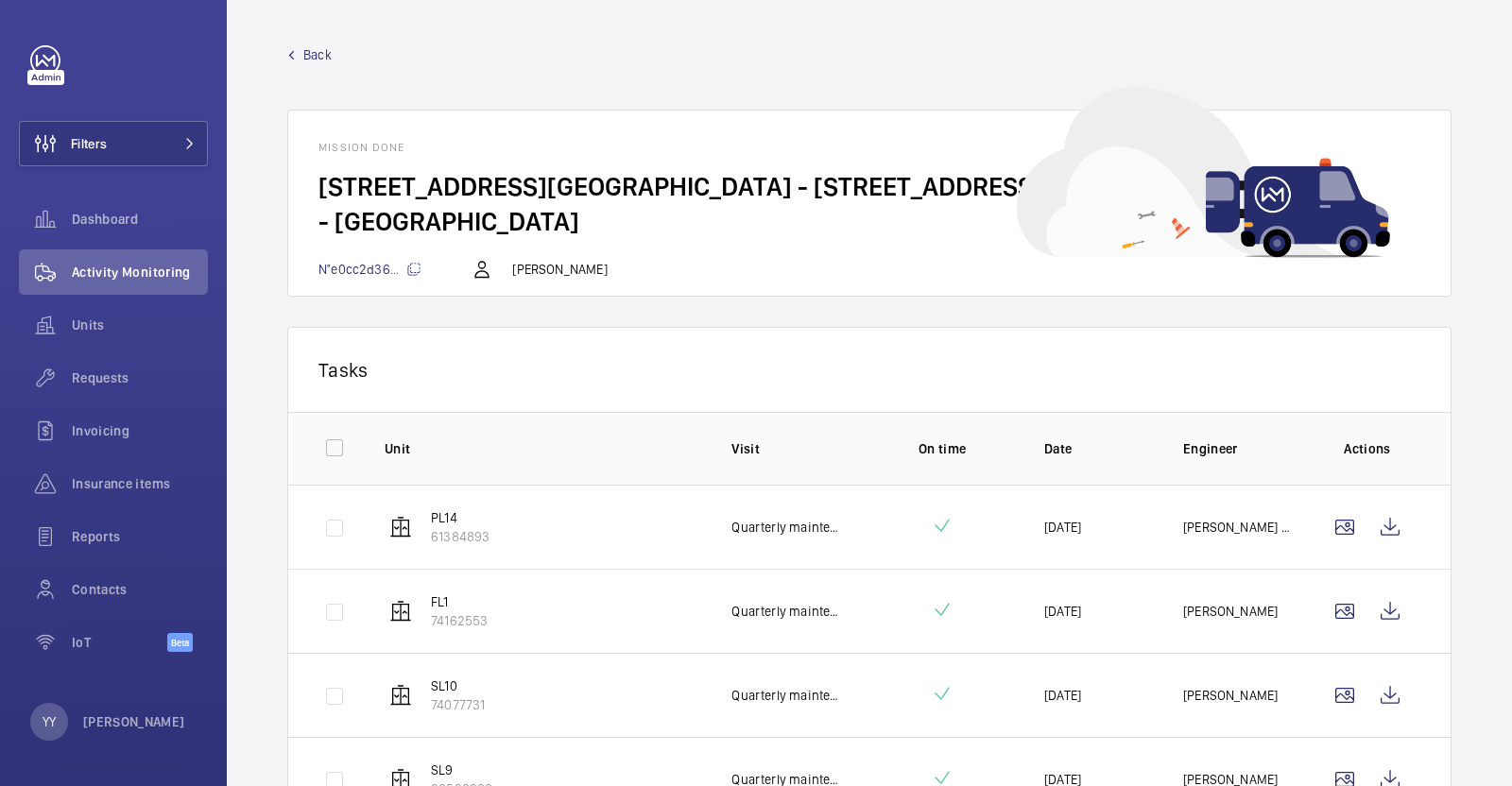 click on "Back" 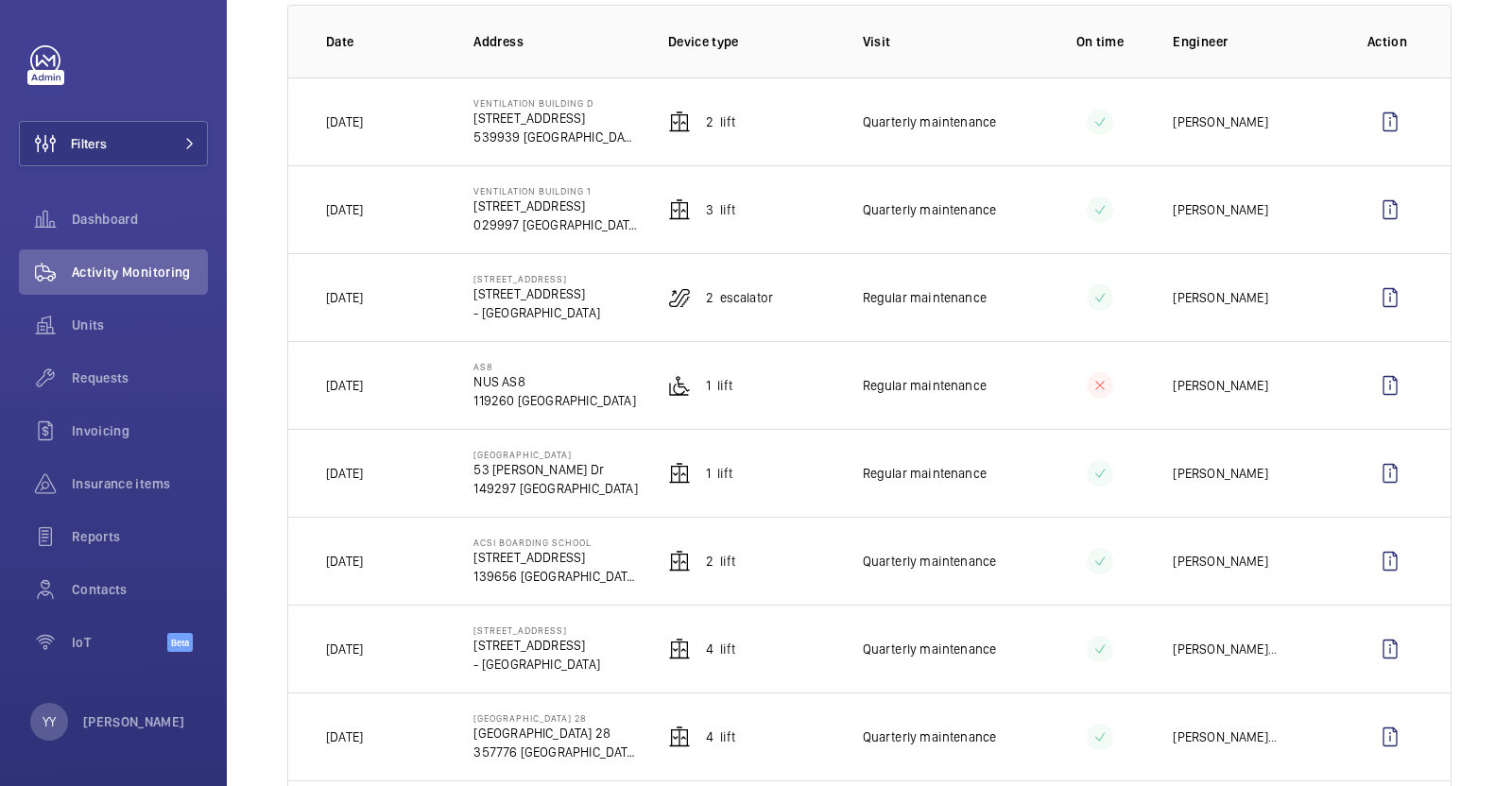 scroll, scrollTop: 471, scrollLeft: 0, axis: vertical 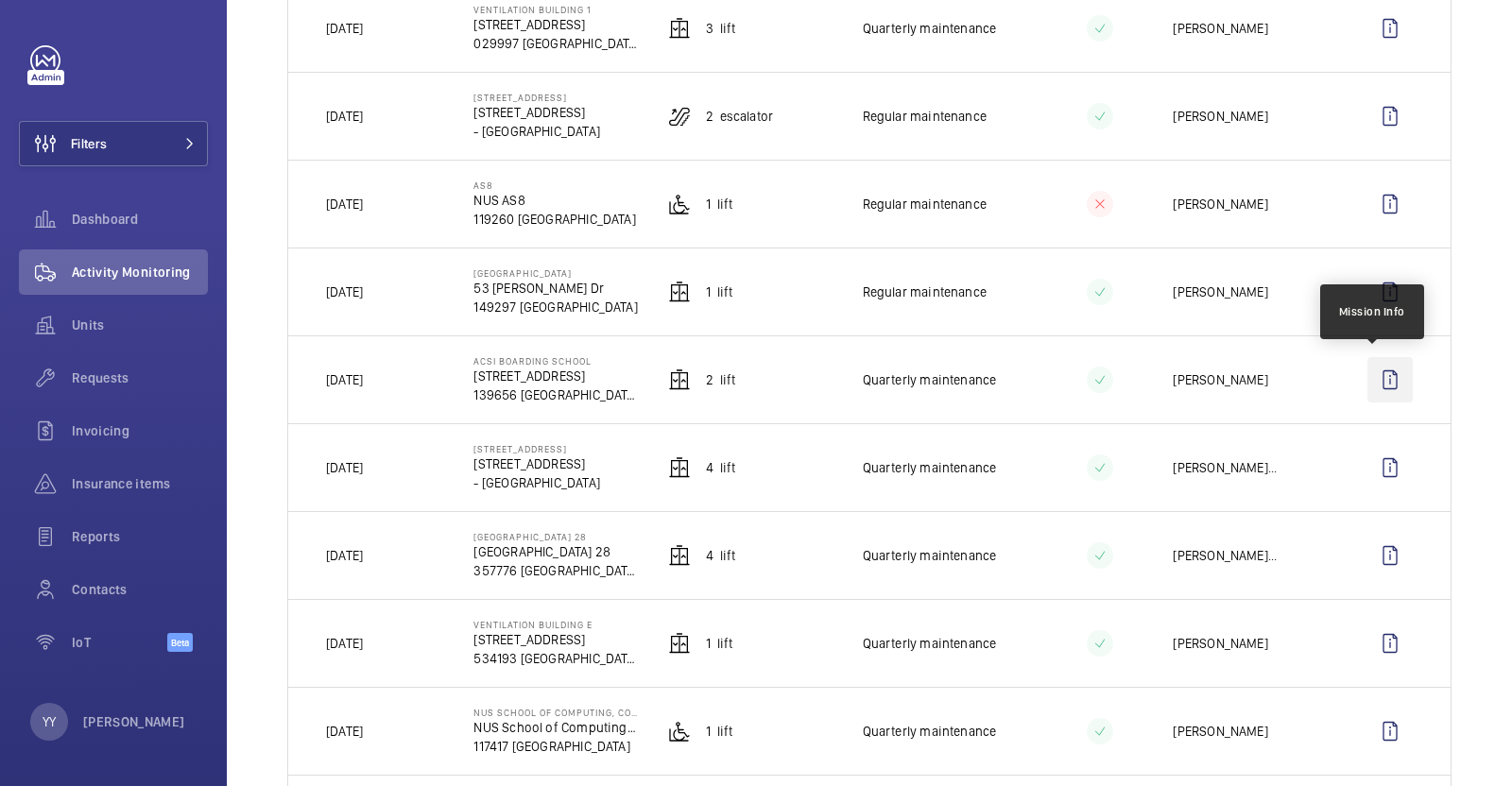click 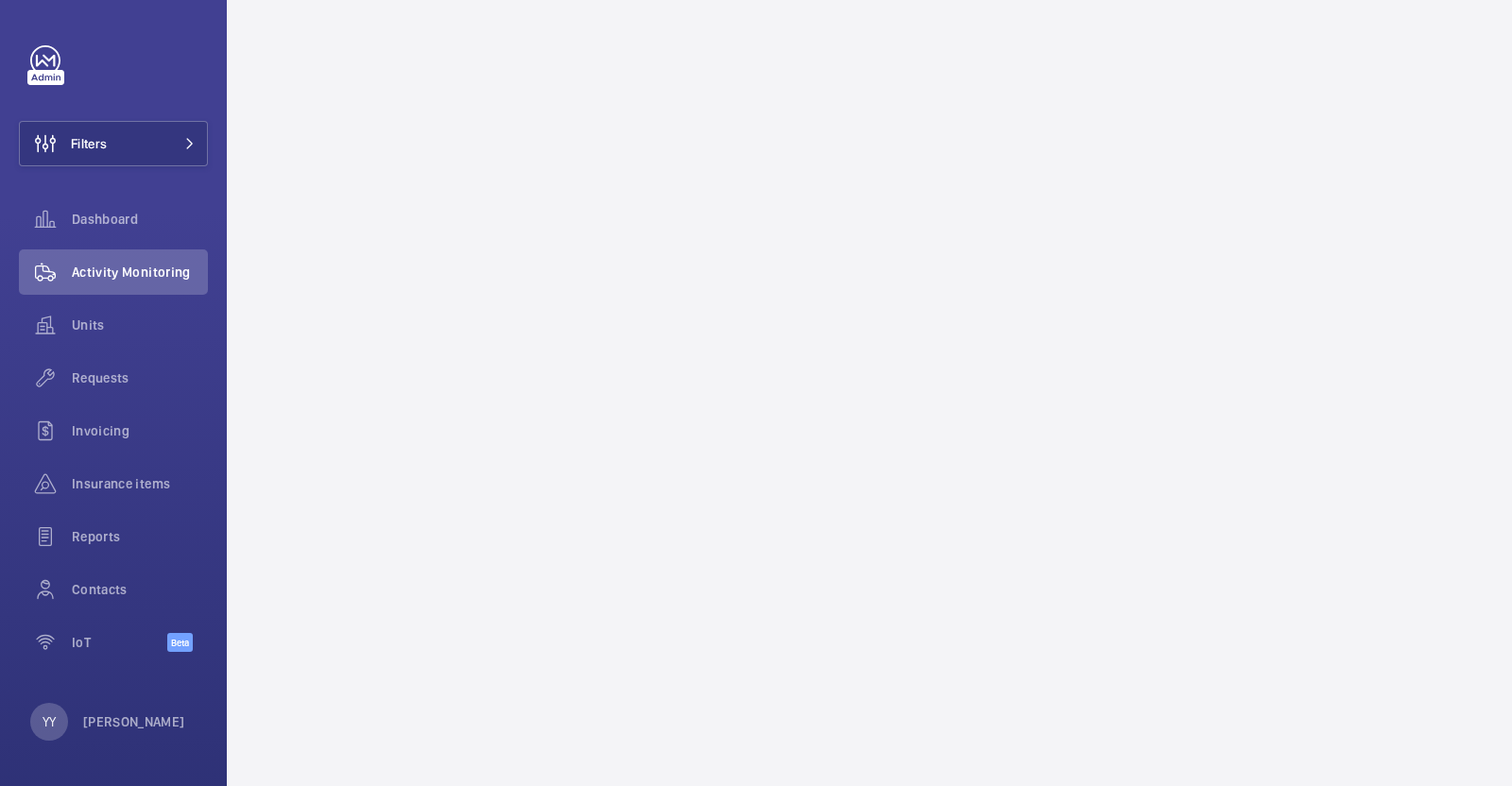 scroll, scrollTop: 0, scrollLeft: 0, axis: both 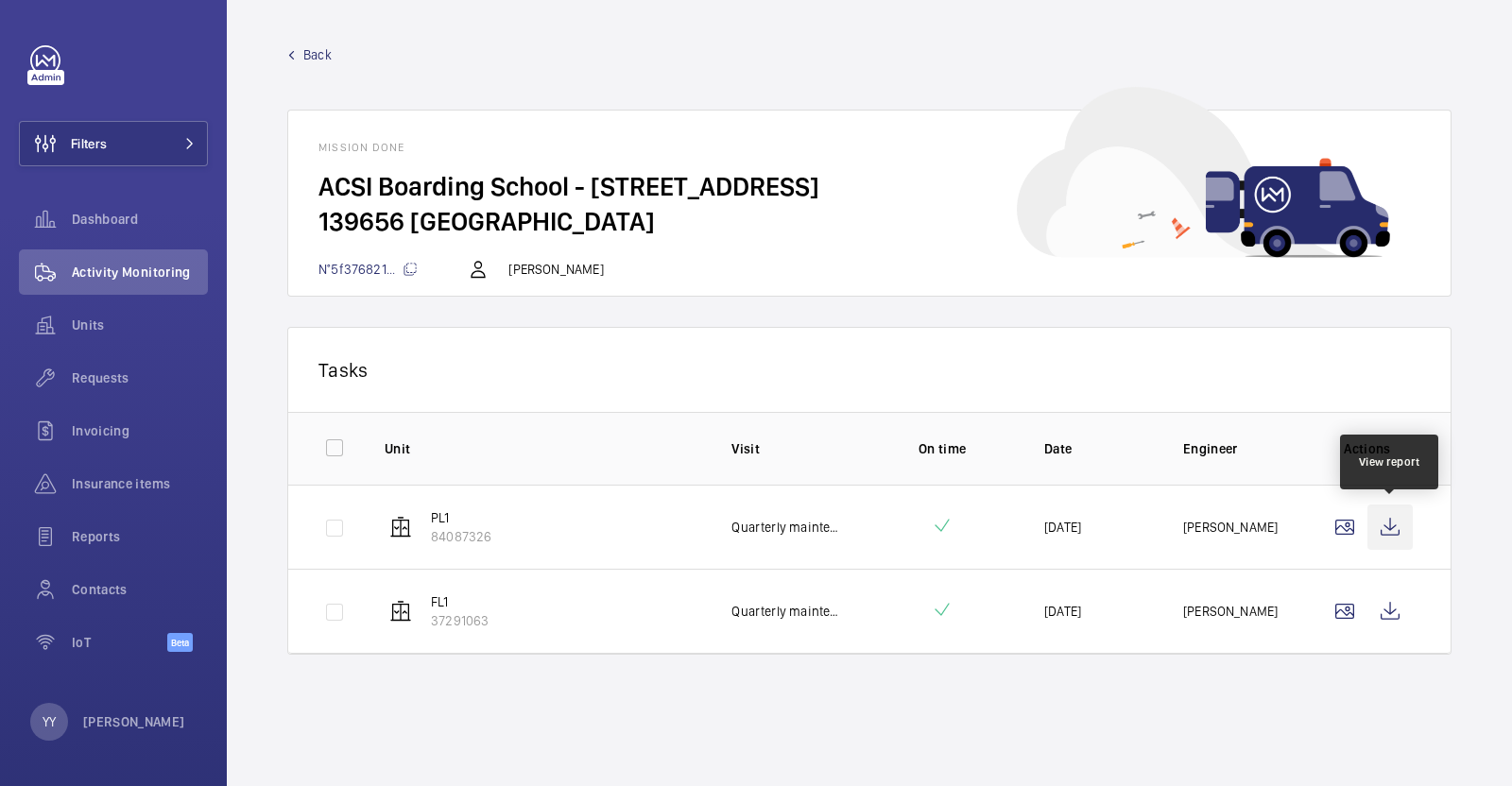 click 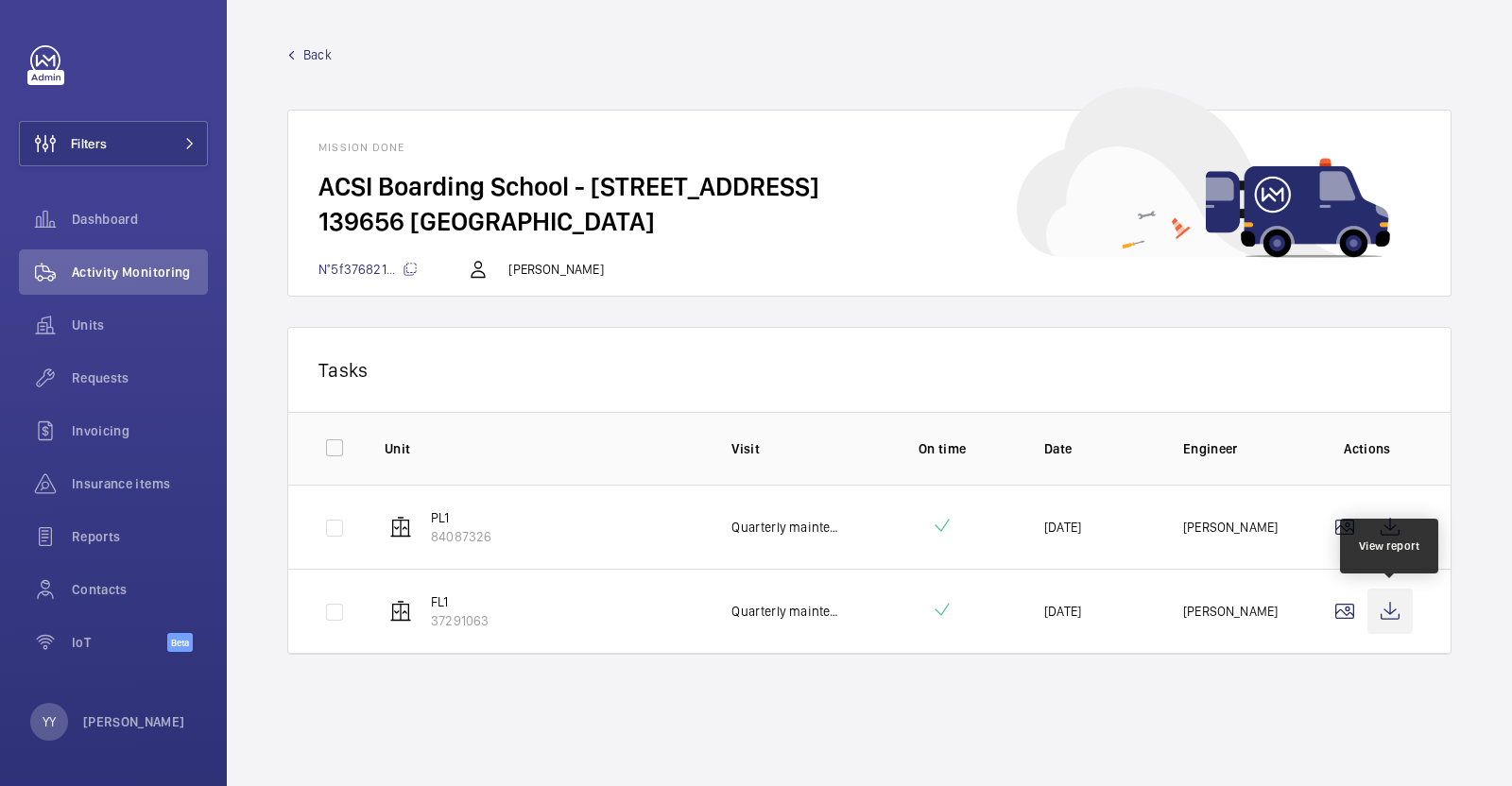 click 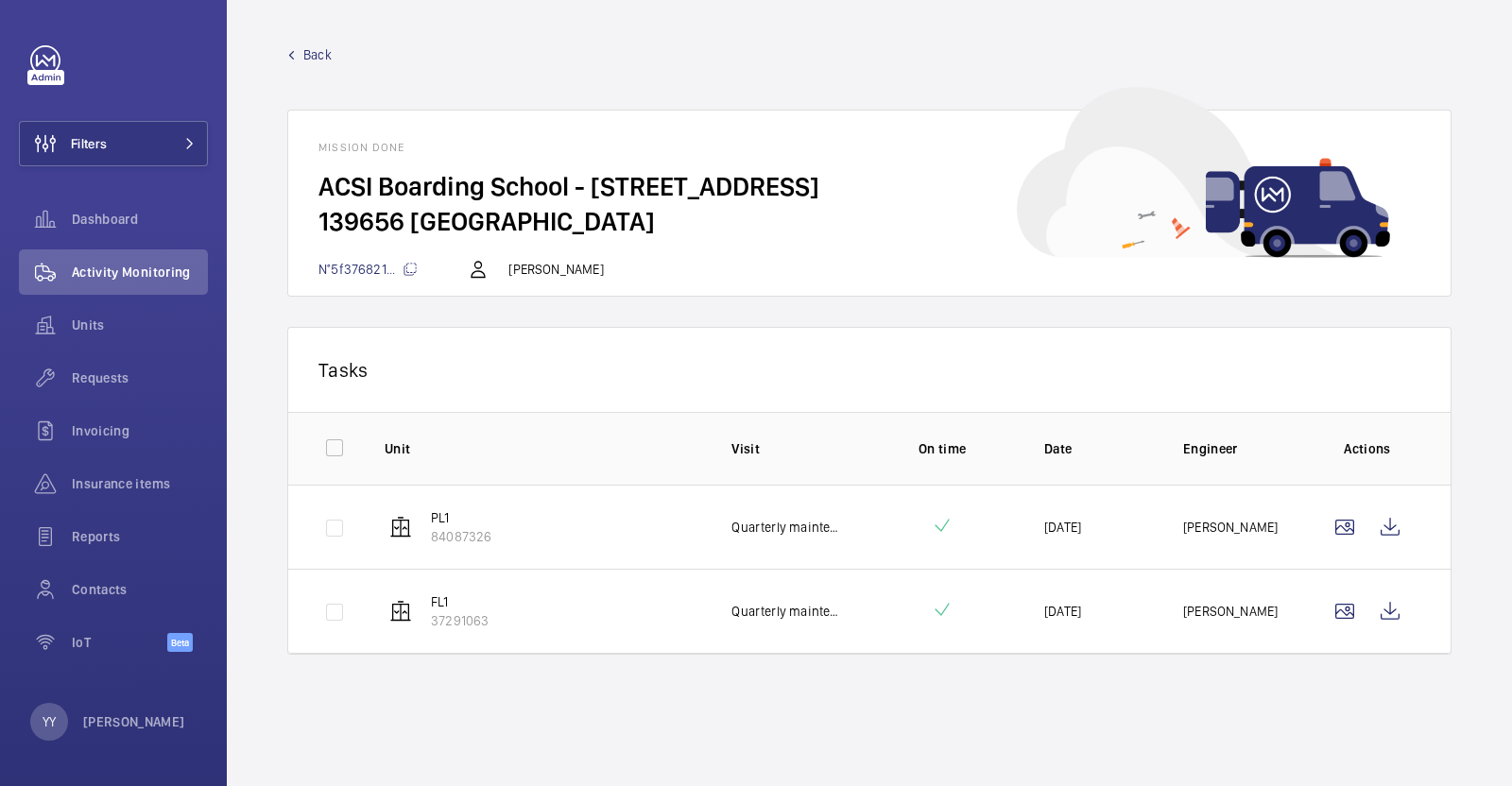 click on "Back" 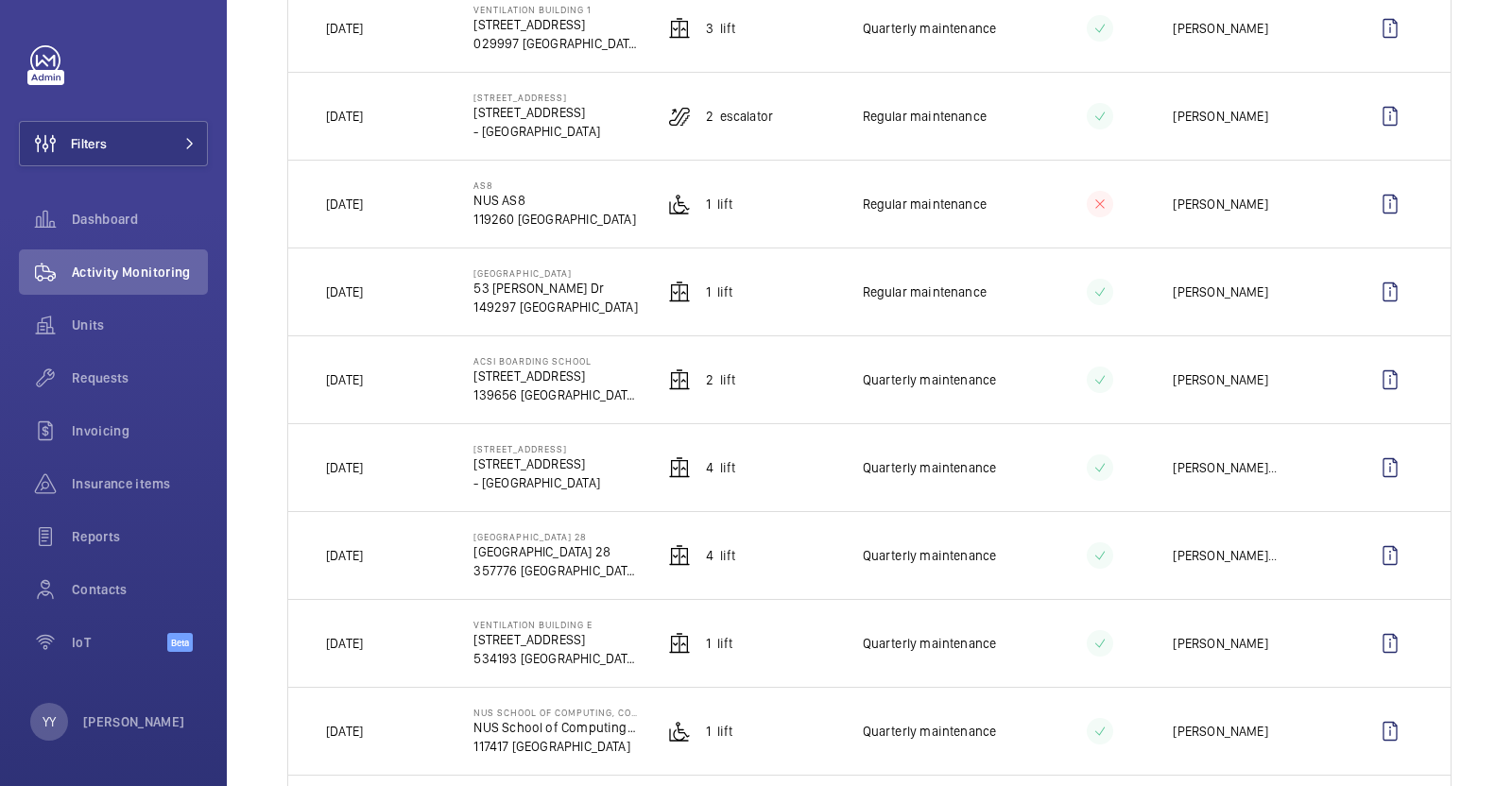 scroll, scrollTop: 354, scrollLeft: 0, axis: vertical 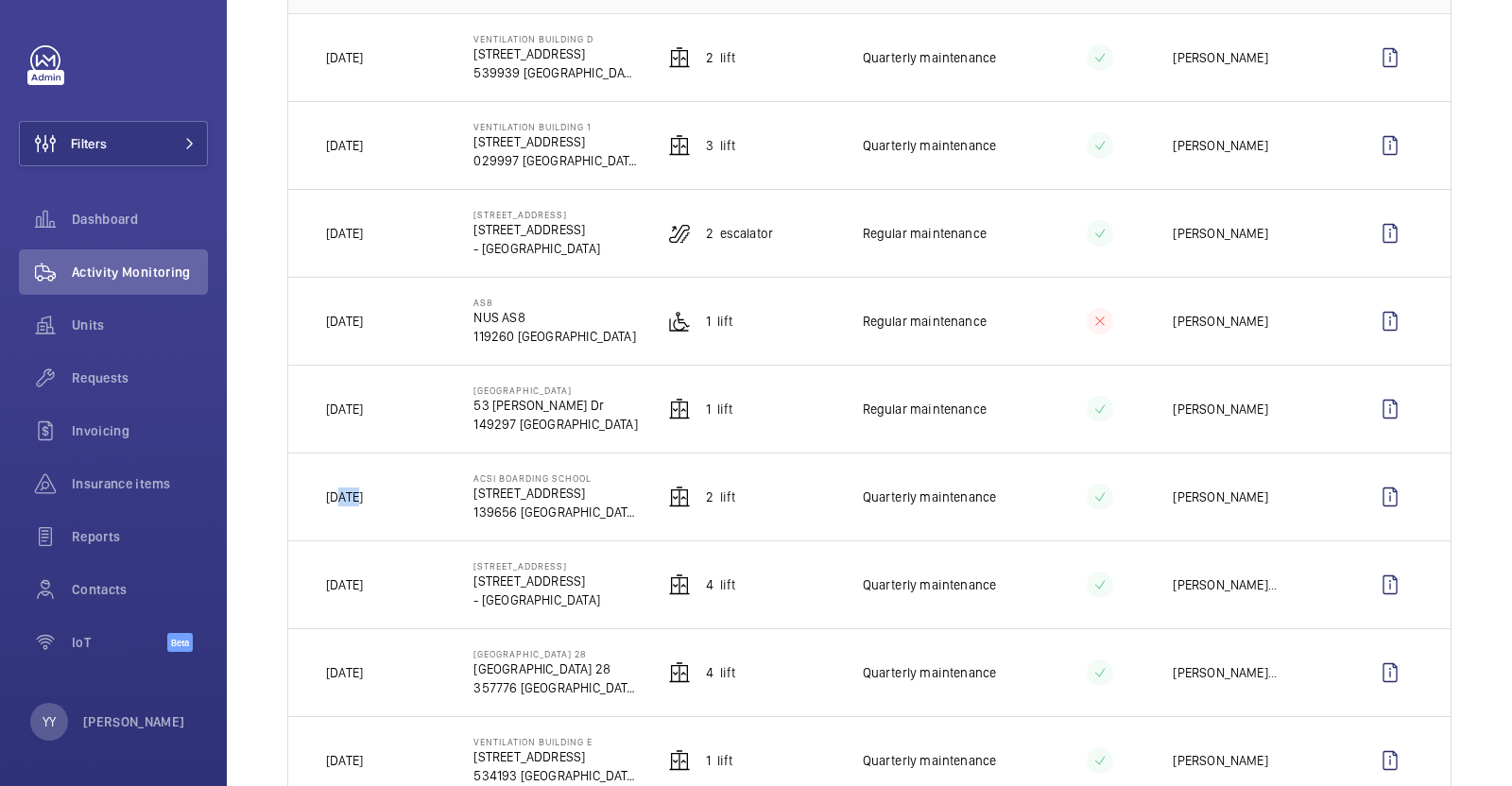 drag, startPoint x: 339, startPoint y: 491, endPoint x: 356, endPoint y: 491, distance: 17 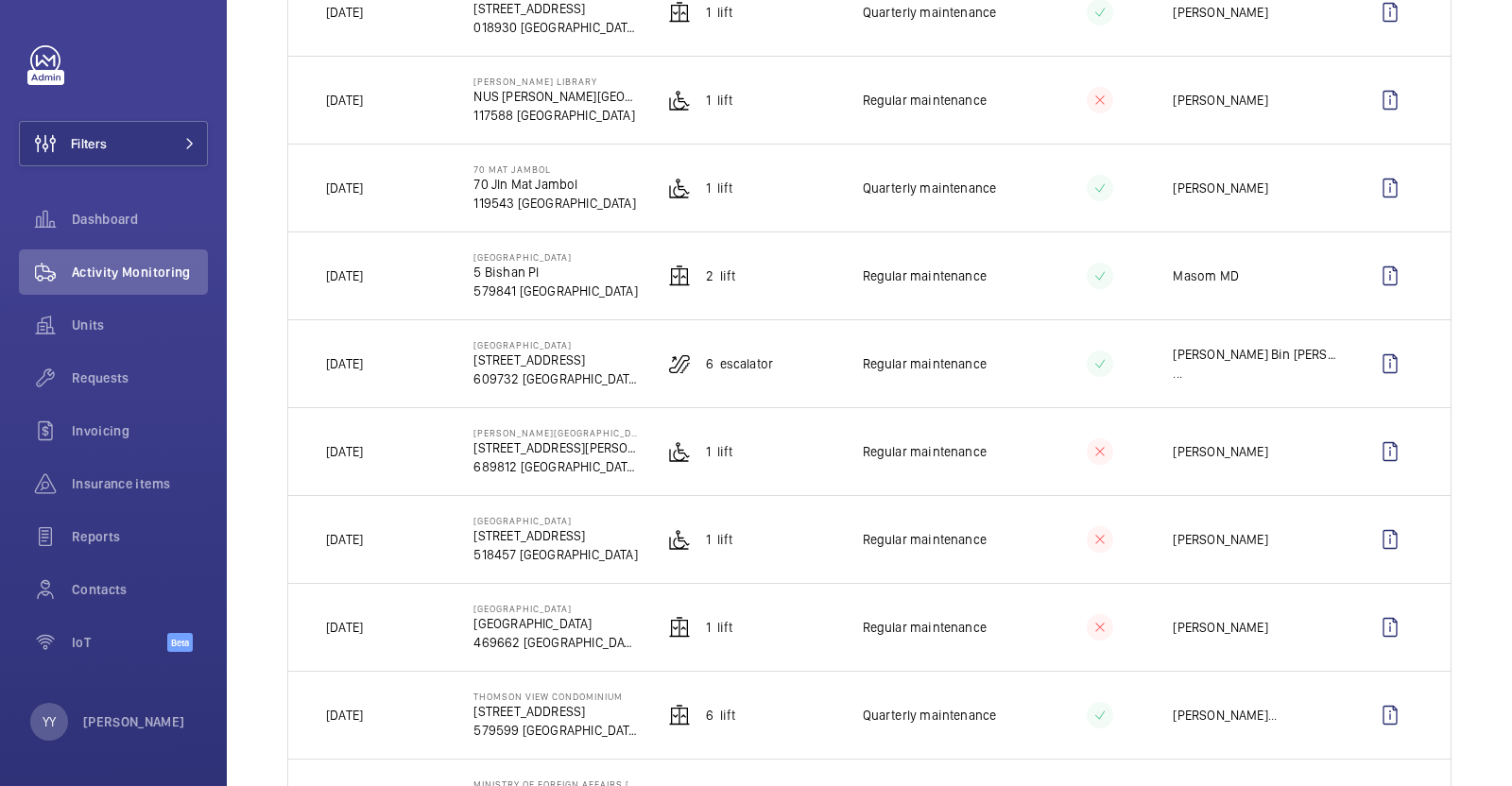 scroll, scrollTop: 1417, scrollLeft: 0, axis: vertical 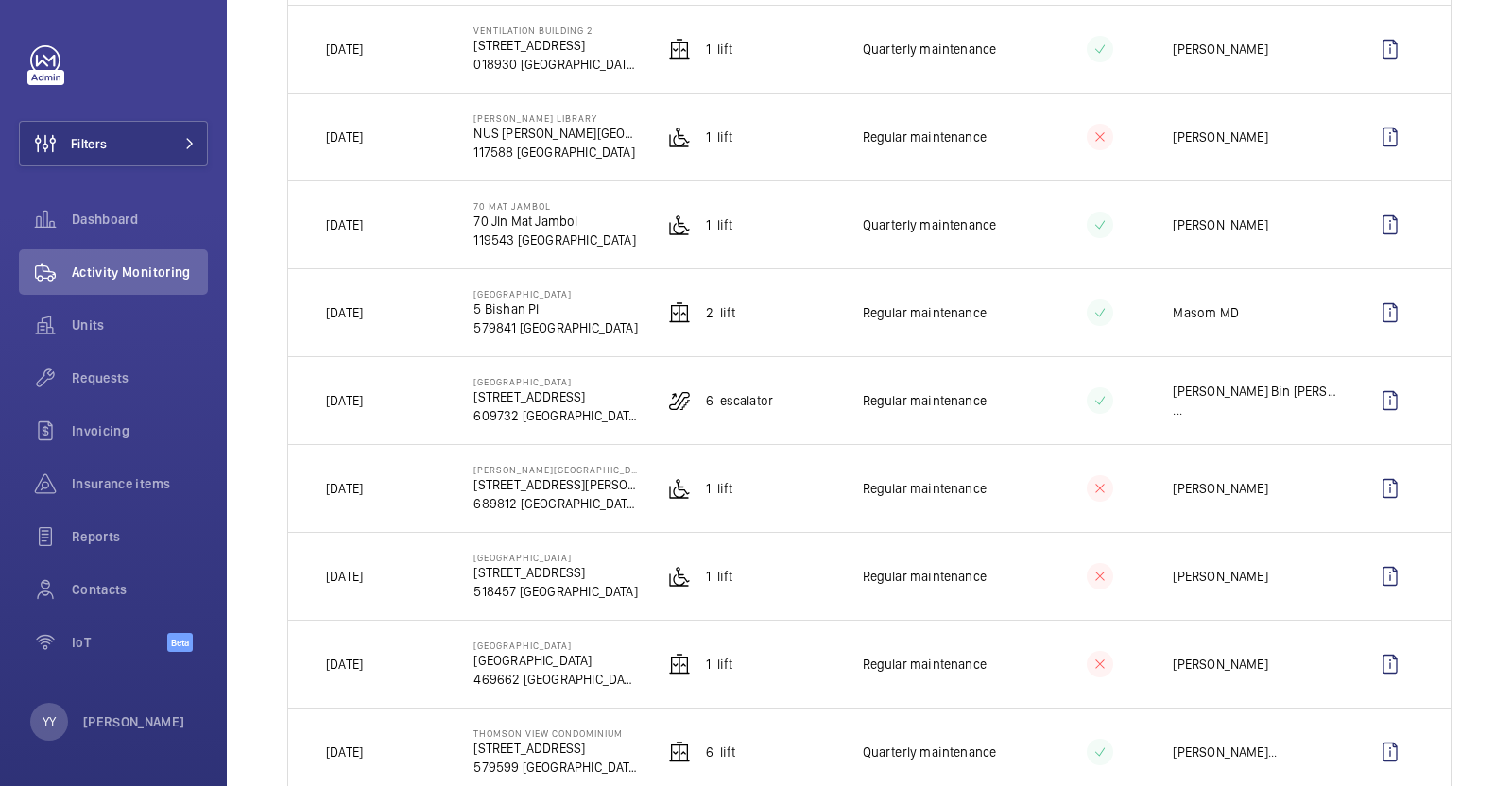 drag, startPoint x: 359, startPoint y: 306, endPoint x: 406, endPoint y: 333, distance: 54.203321 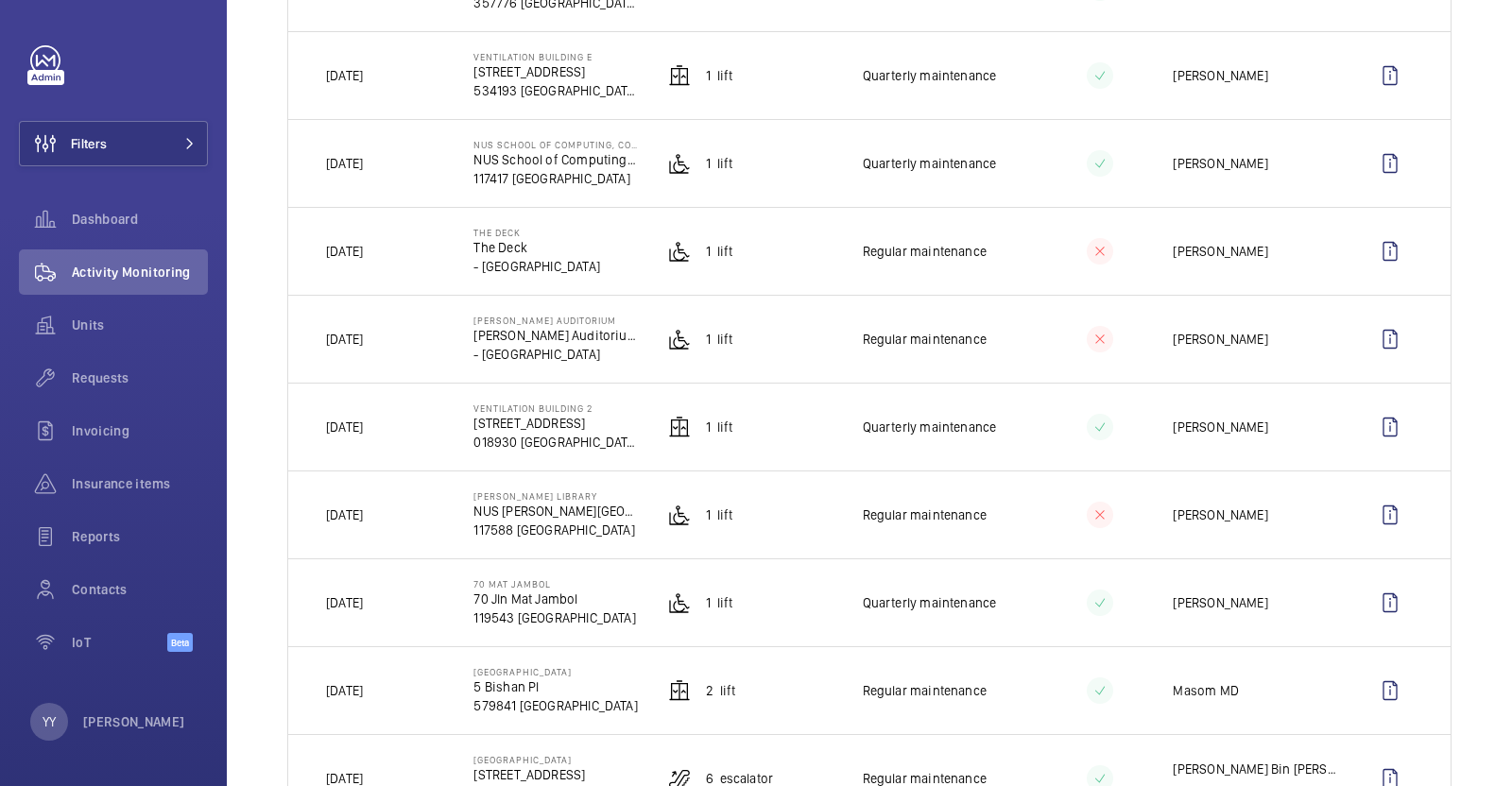 scroll, scrollTop: 944, scrollLeft: 0, axis: vertical 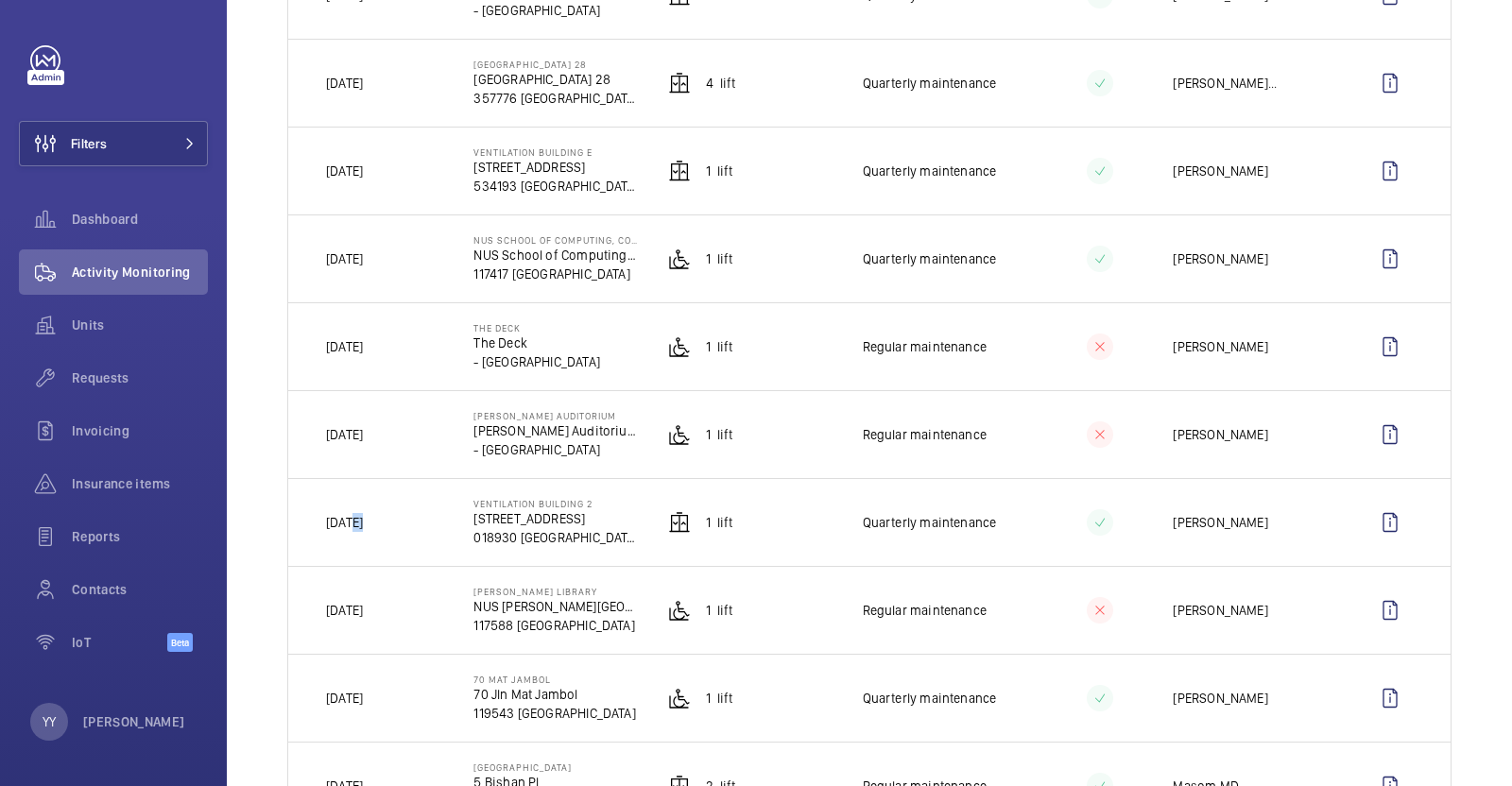 drag, startPoint x: 350, startPoint y: 516, endPoint x: 361, endPoint y: 516, distance: 11 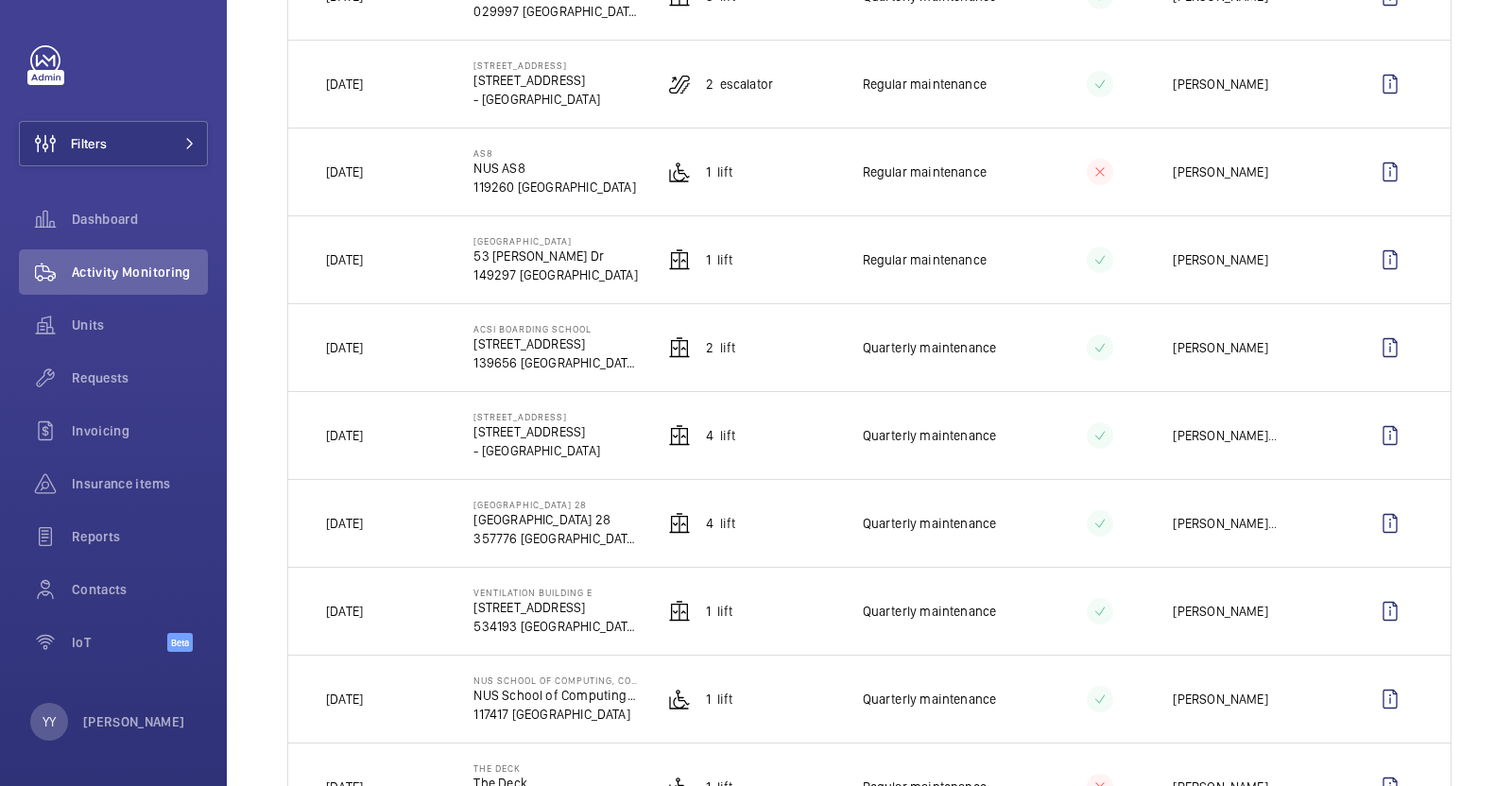 scroll, scrollTop: 471, scrollLeft: 0, axis: vertical 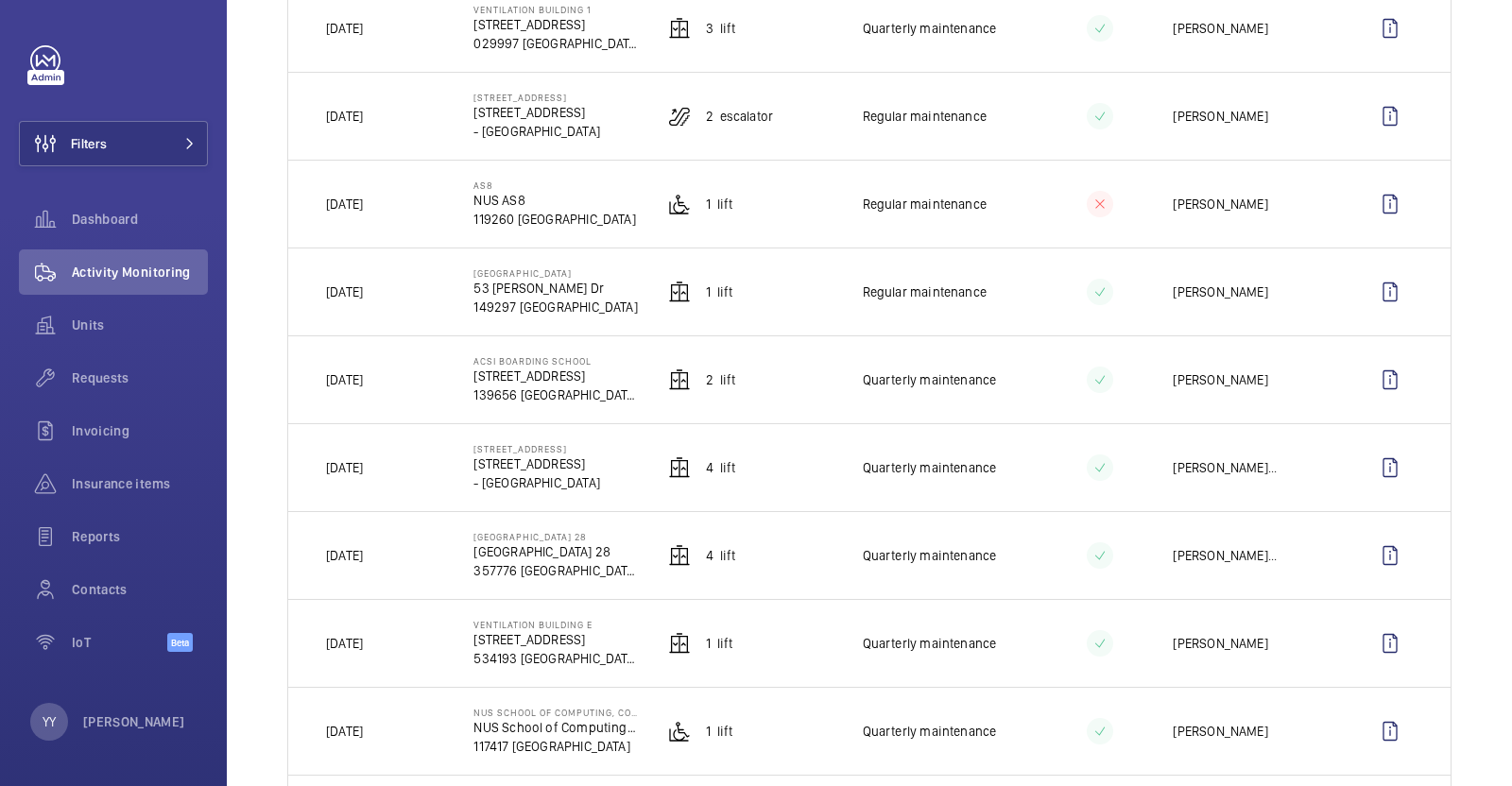 drag, startPoint x: 337, startPoint y: 457, endPoint x: 369, endPoint y: 457, distance: 32 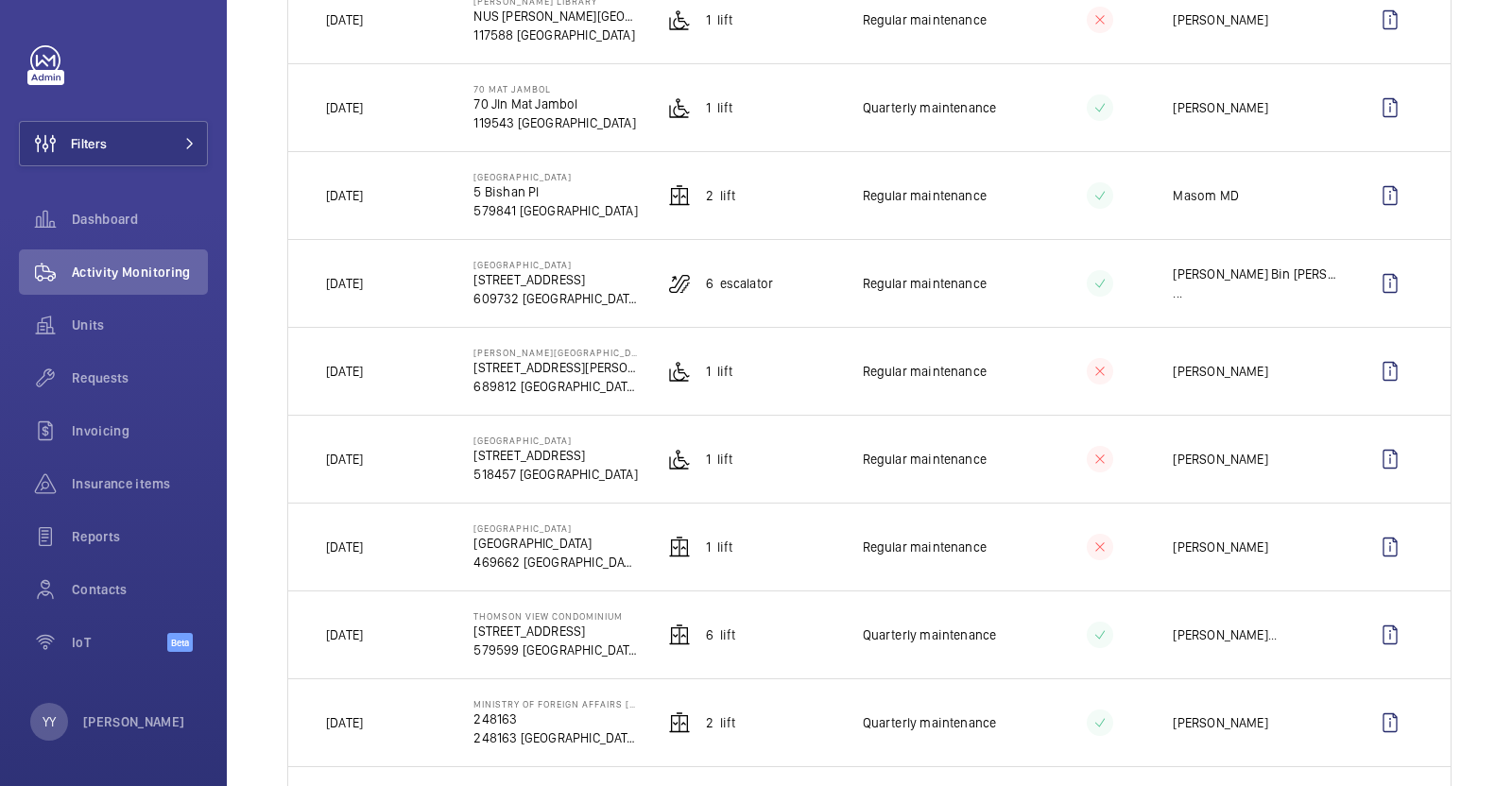 scroll, scrollTop: 1652, scrollLeft: 0, axis: vertical 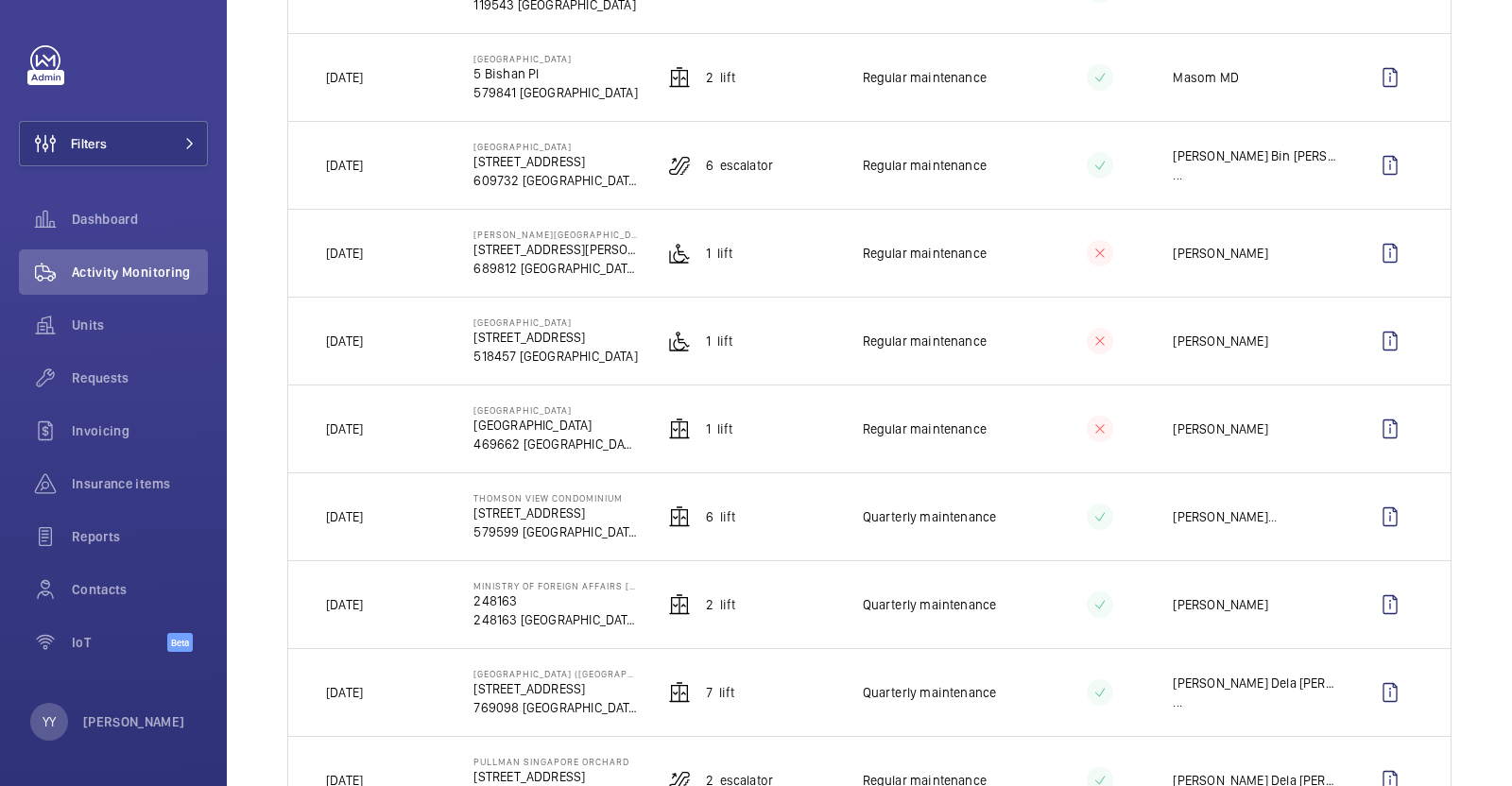 drag, startPoint x: 370, startPoint y: 68, endPoint x: 406, endPoint y: 73, distance: 36.345564 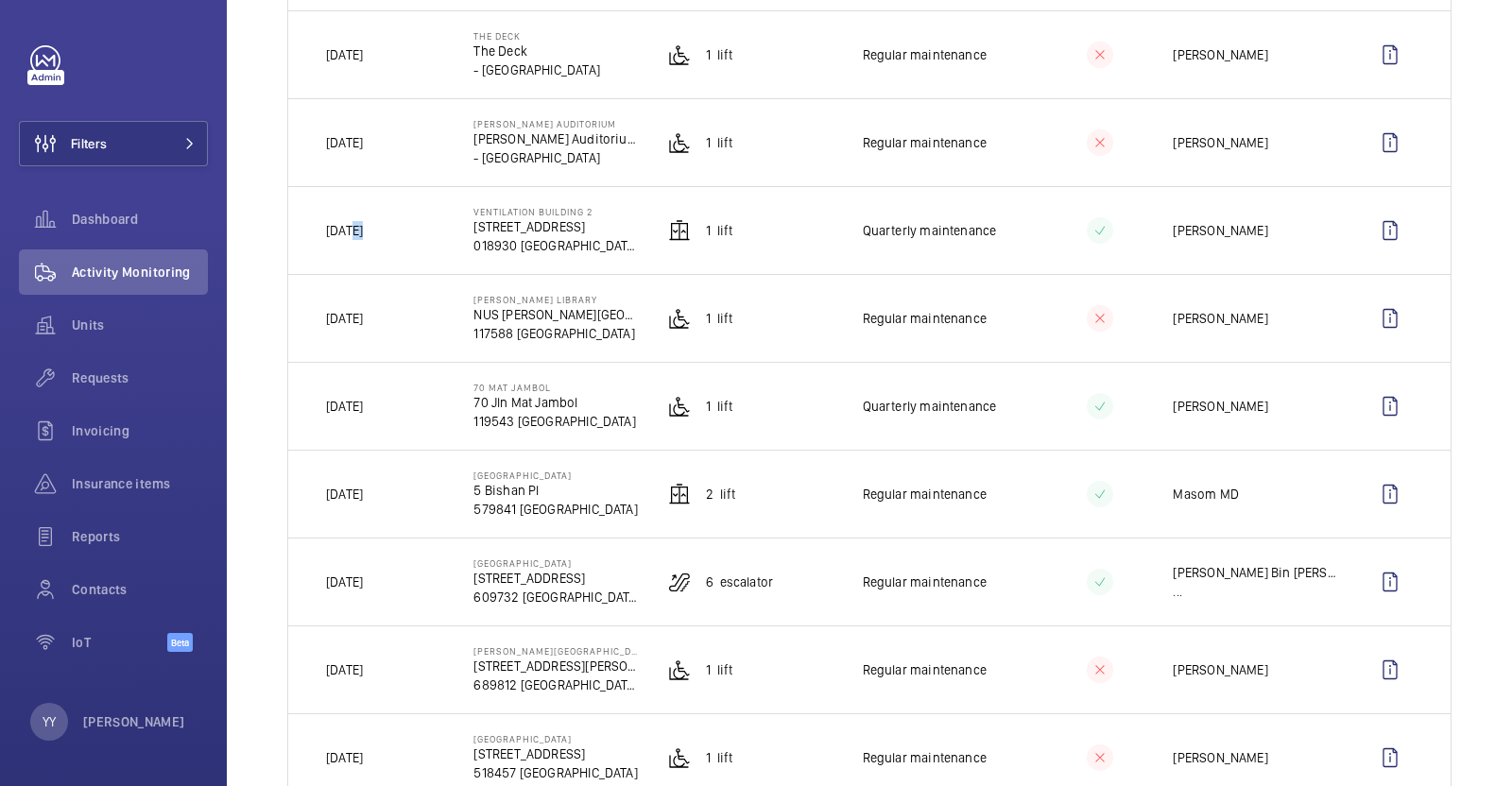 scroll, scrollTop: 1063, scrollLeft: 0, axis: vertical 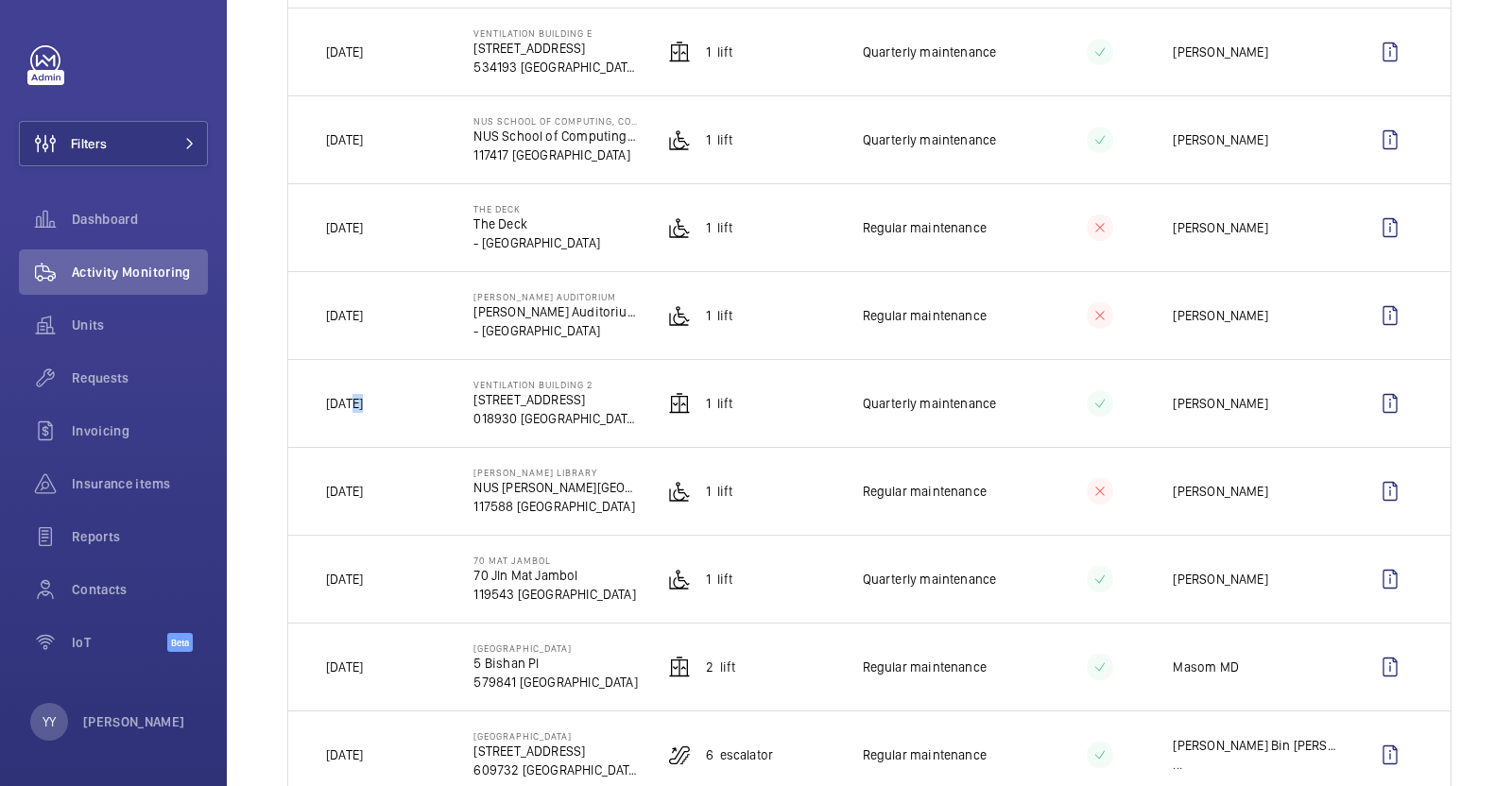 drag, startPoint x: 355, startPoint y: 396, endPoint x: 397, endPoint y: 394, distance: 42.04759 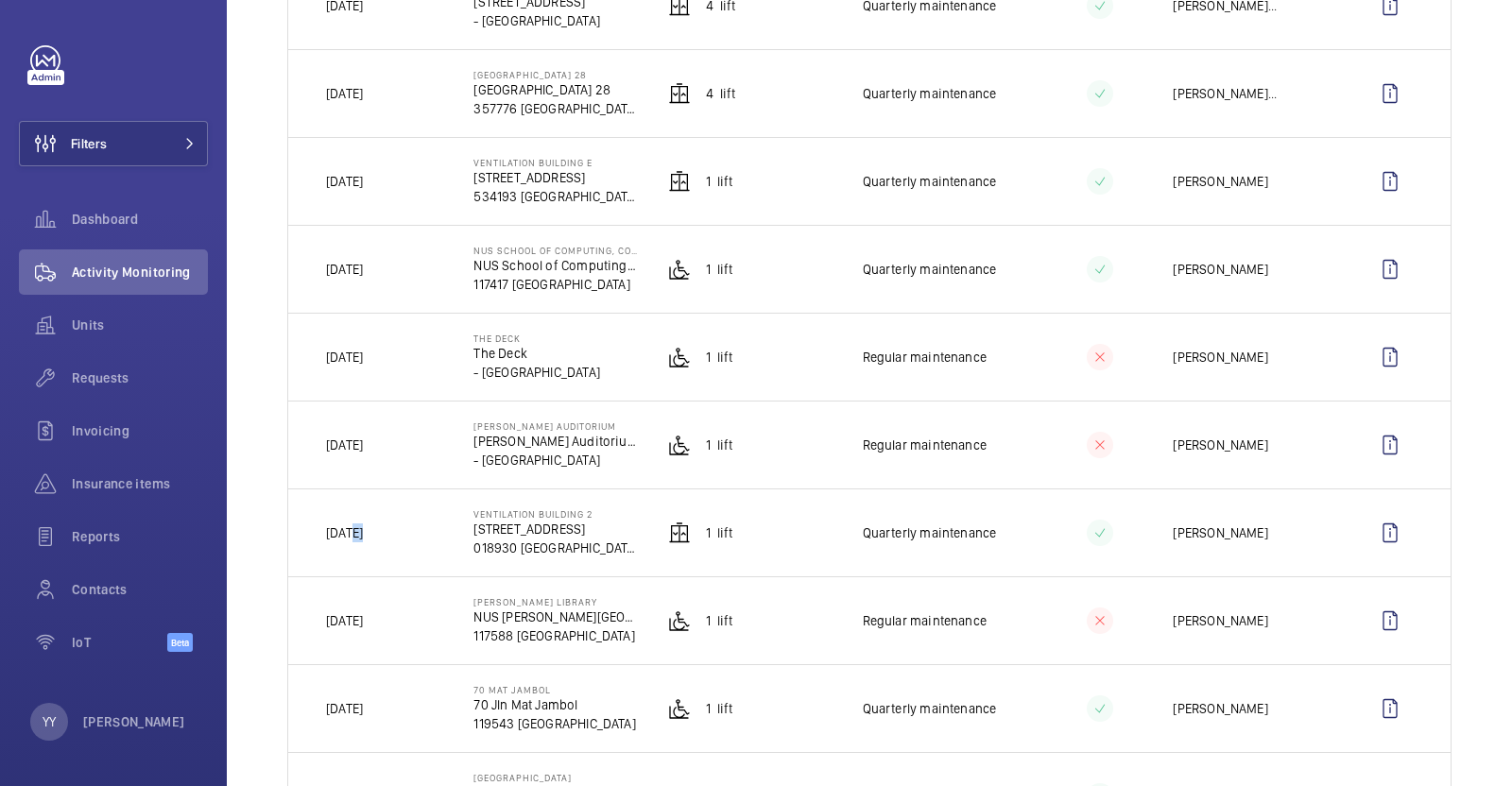 scroll, scrollTop: 709, scrollLeft: 0, axis: vertical 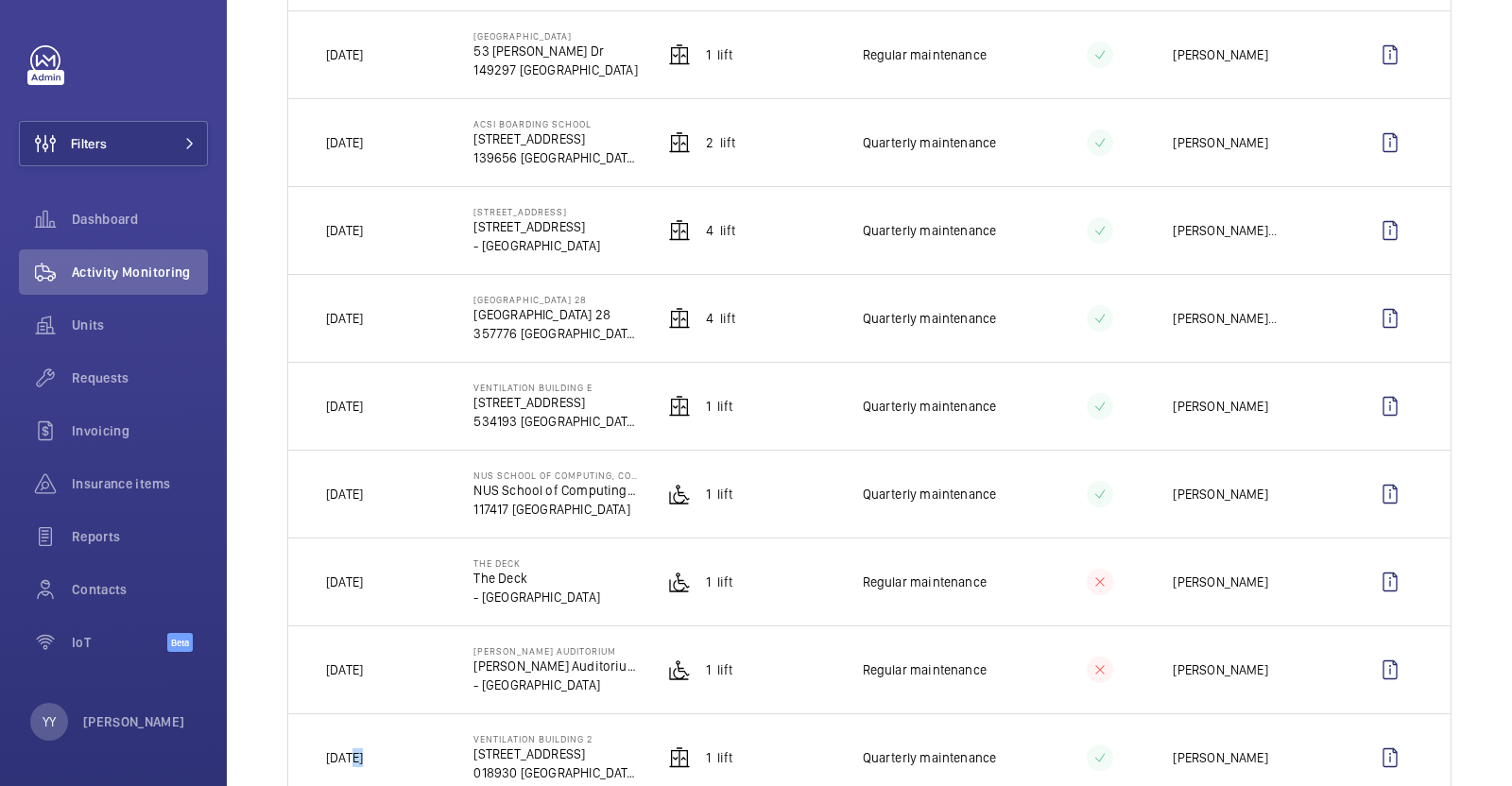 drag, startPoint x: 336, startPoint y: 224, endPoint x: 371, endPoint y: 224, distance: 35 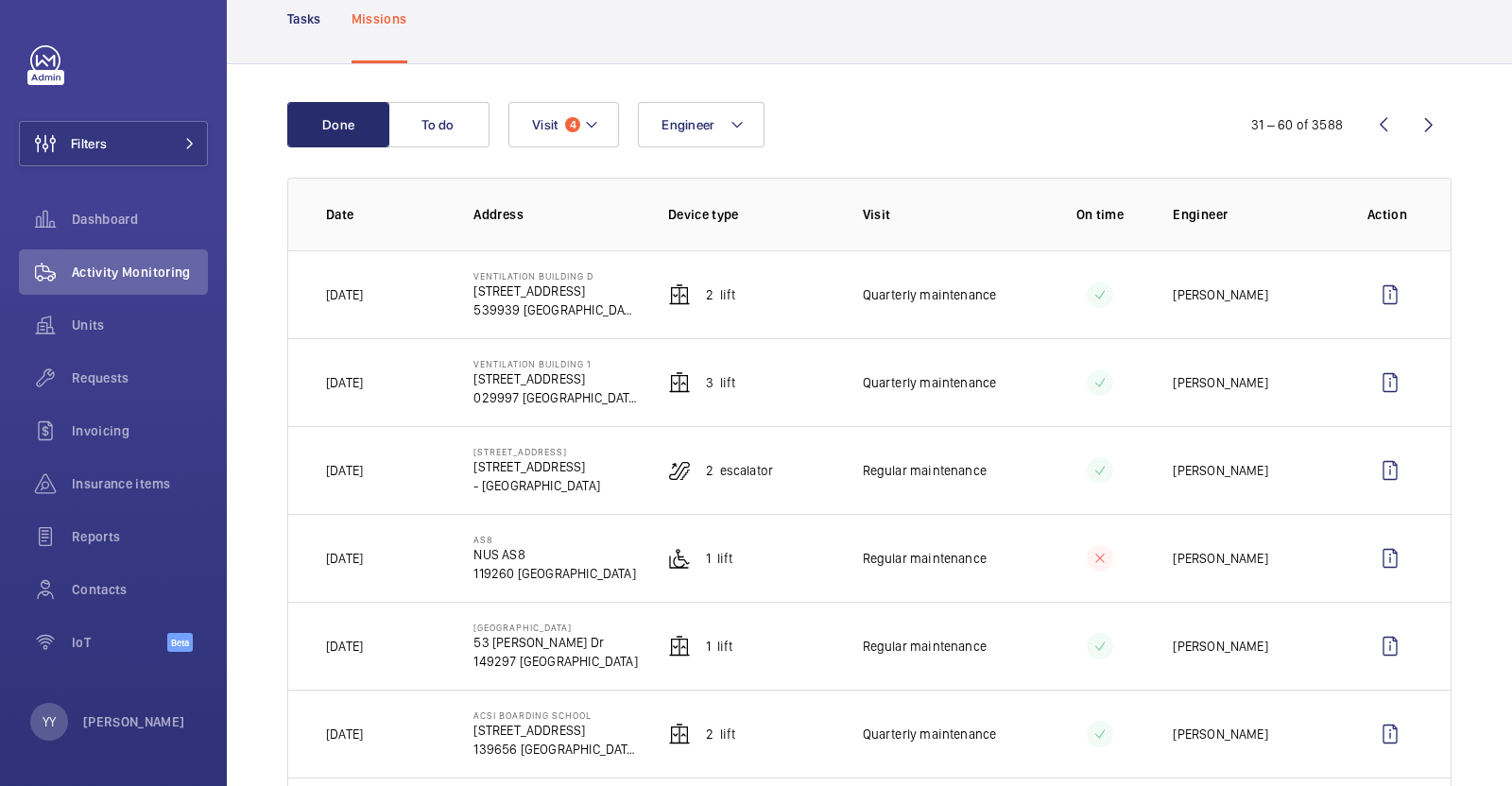 scroll, scrollTop: 235, scrollLeft: 0, axis: vertical 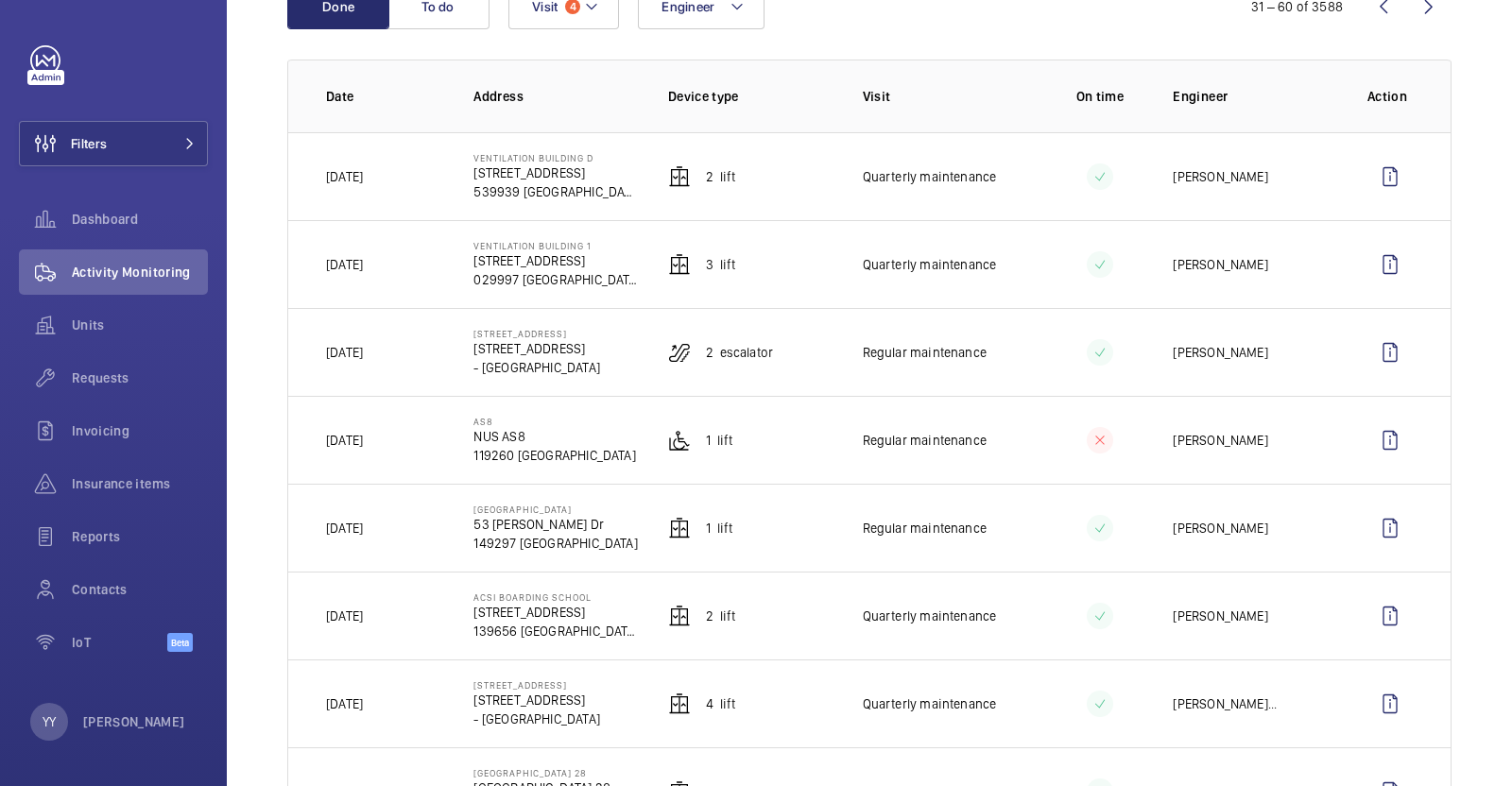 drag, startPoint x: 349, startPoint y: 342, endPoint x: 406, endPoint y: 333, distance: 57.70615 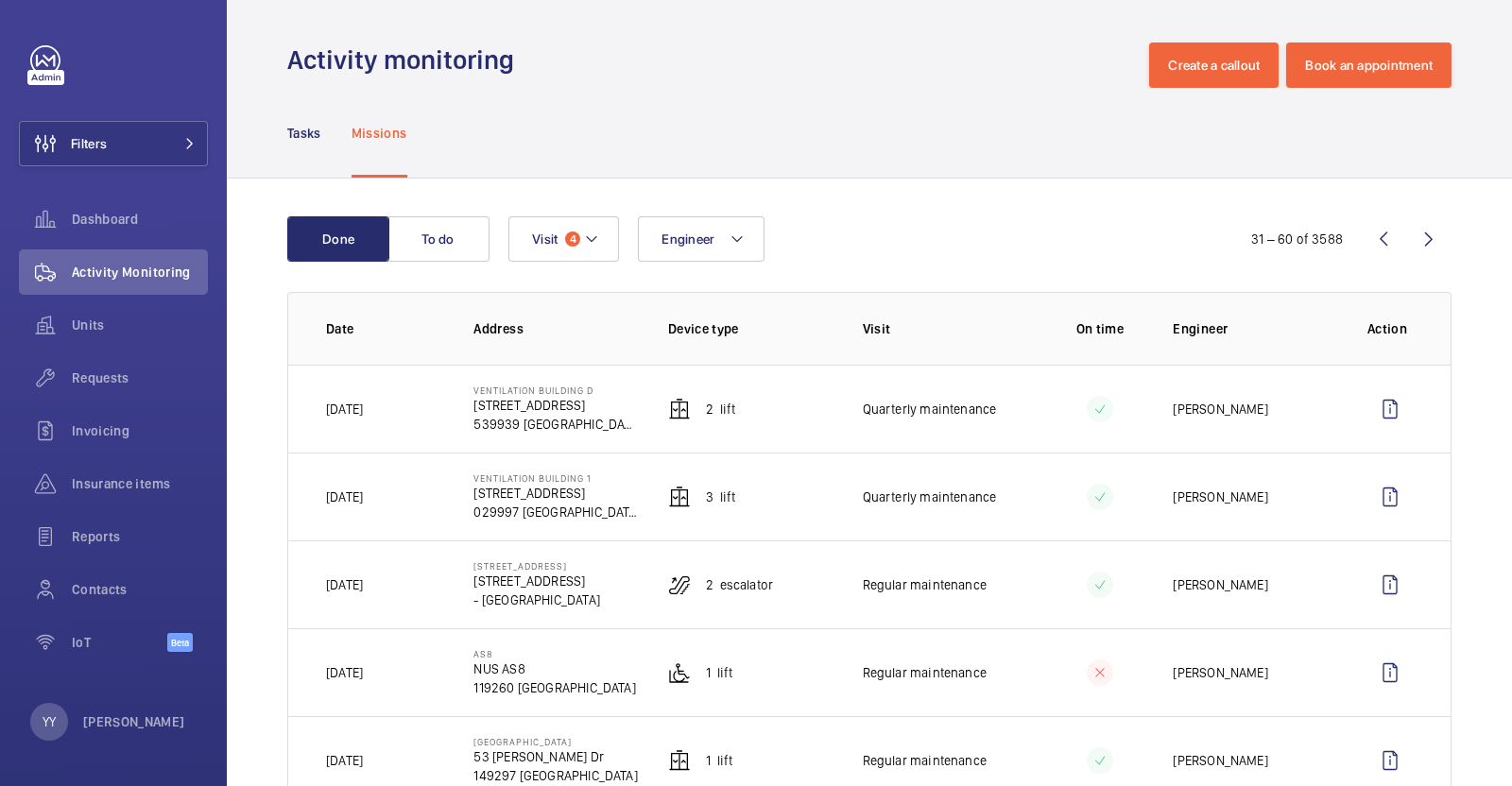 scroll, scrollTop: 0, scrollLeft: 0, axis: both 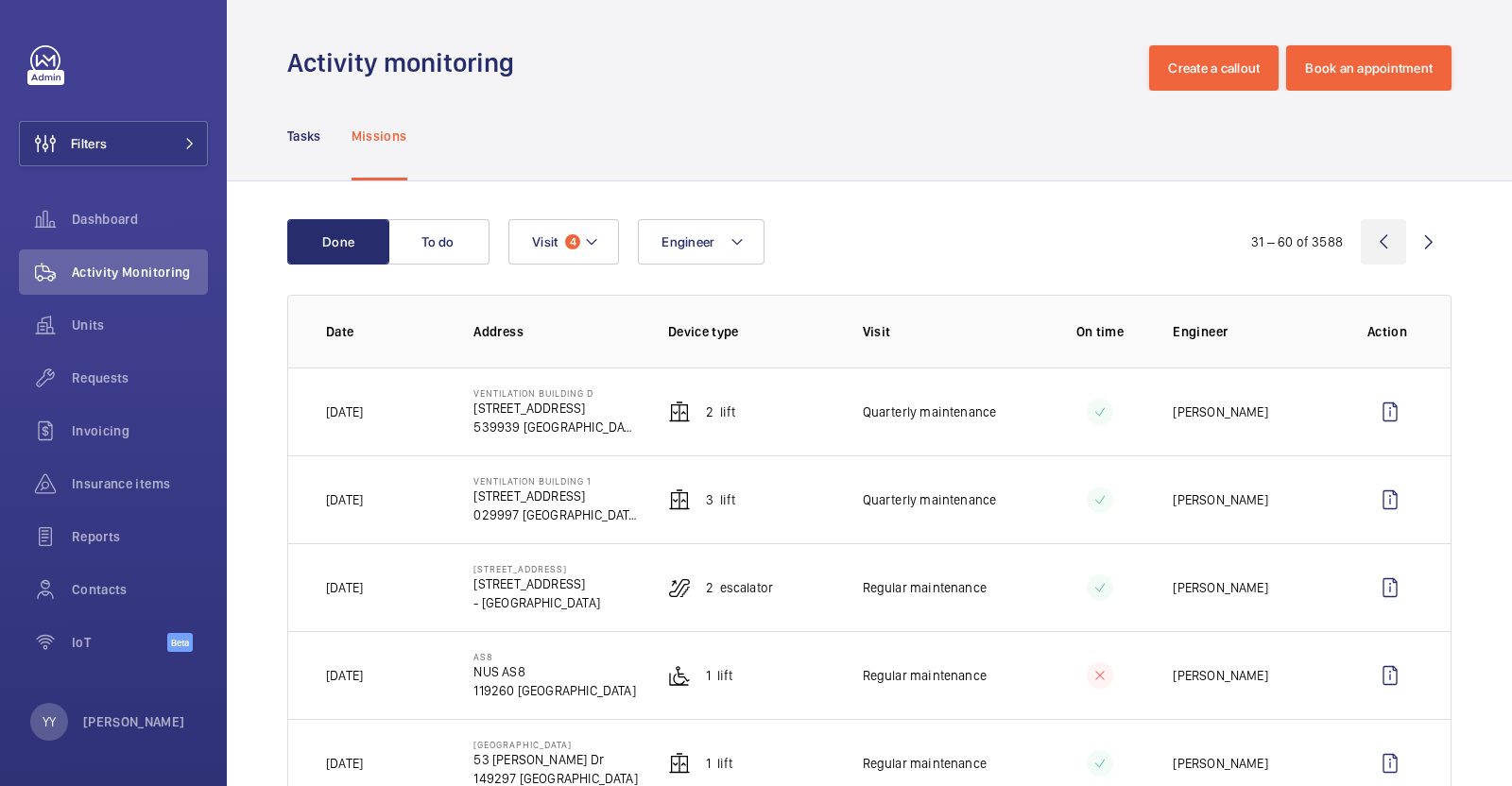 click 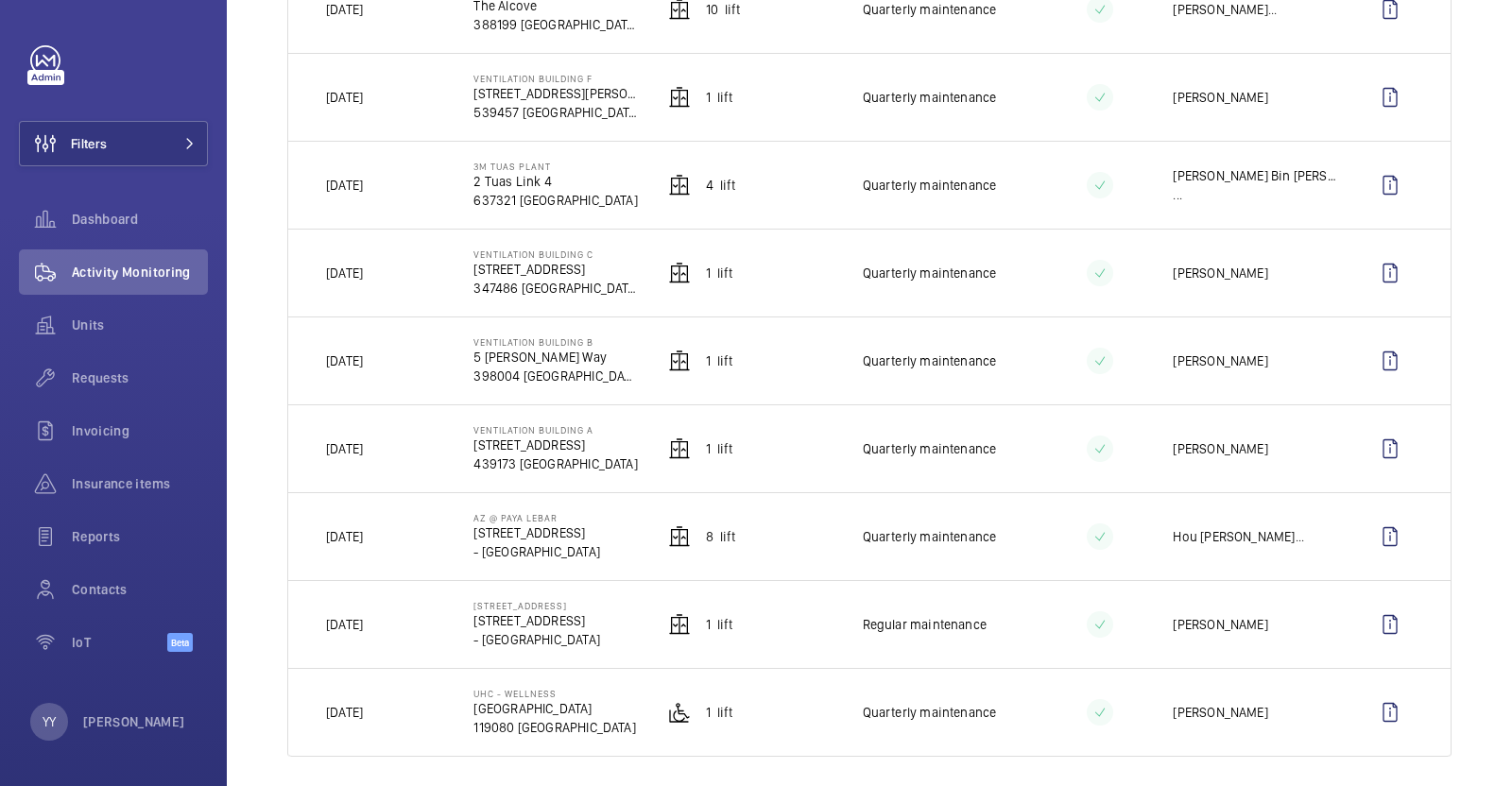 scroll, scrollTop: 2248, scrollLeft: 0, axis: vertical 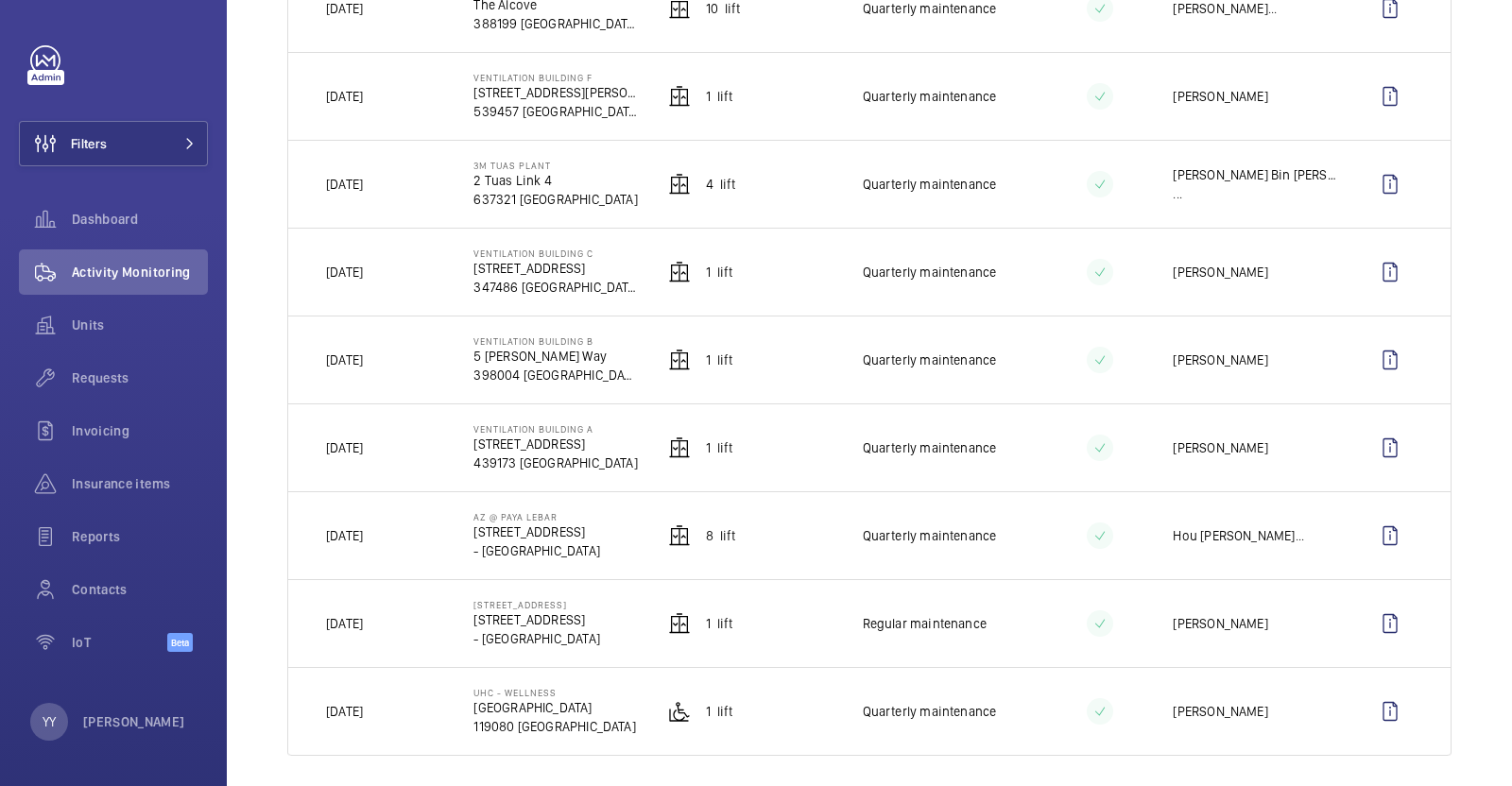 drag, startPoint x: 354, startPoint y: 609, endPoint x: 404, endPoint y: 609, distance: 50 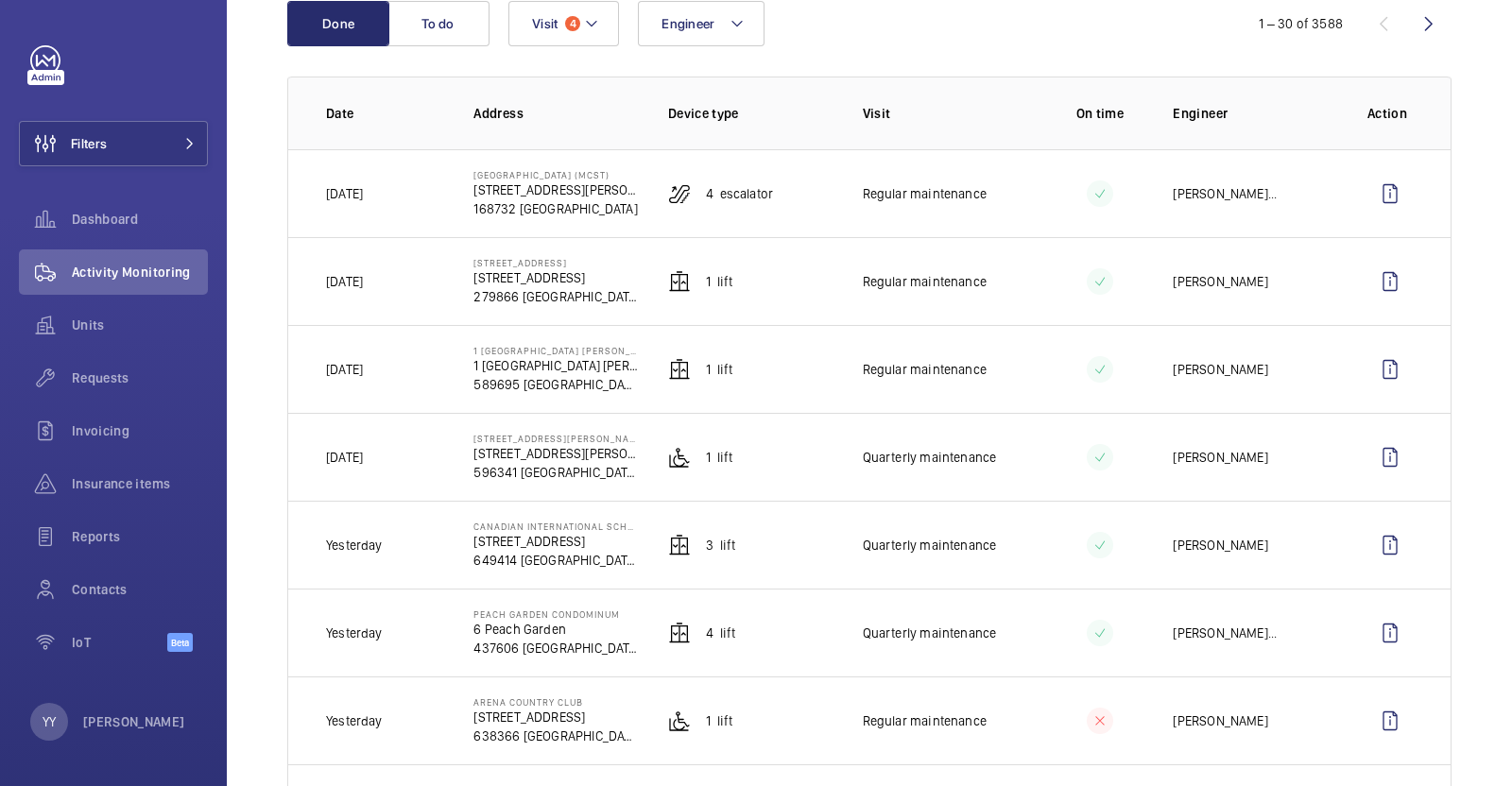 scroll, scrollTop: 0, scrollLeft: 0, axis: both 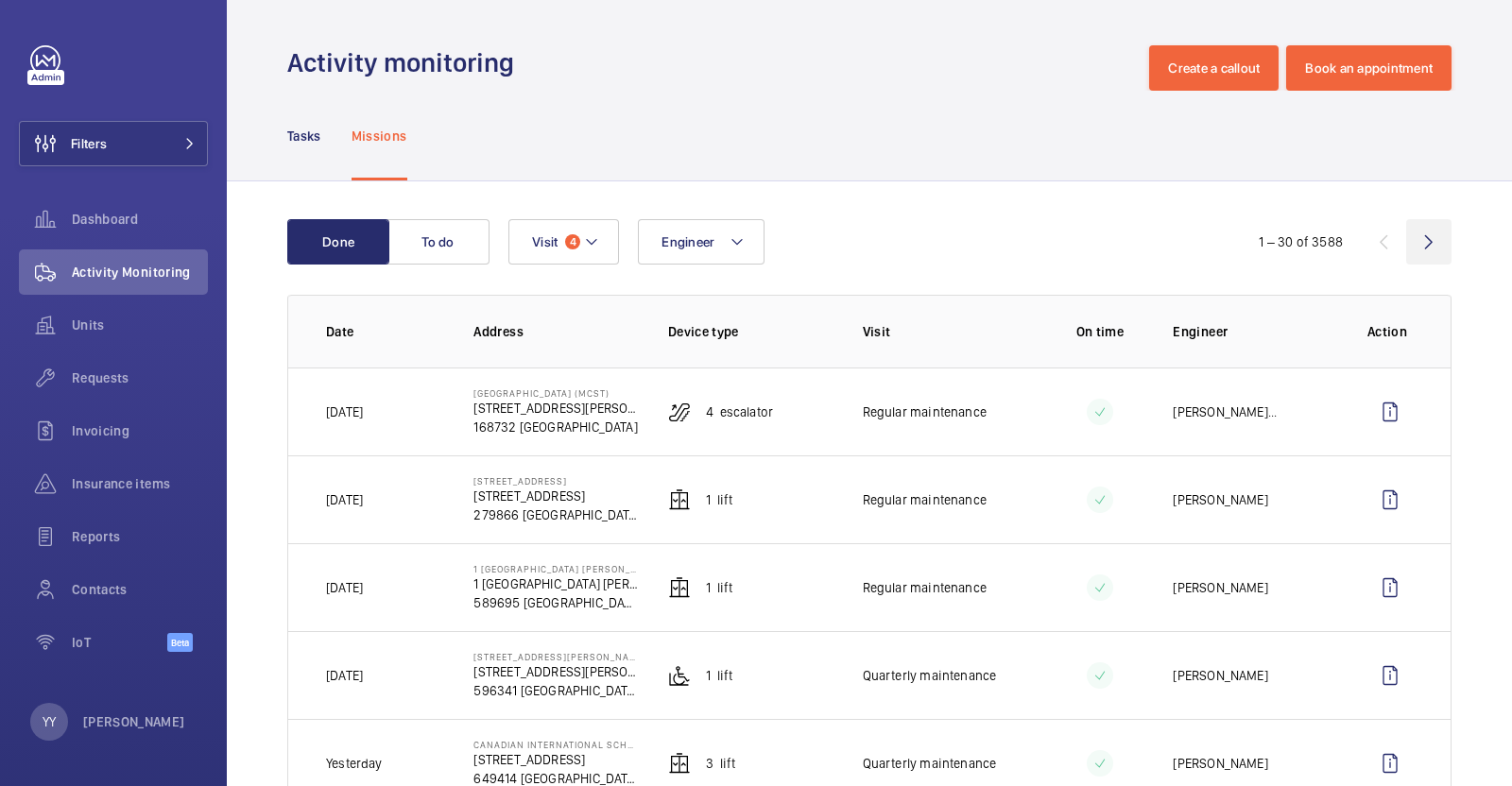click 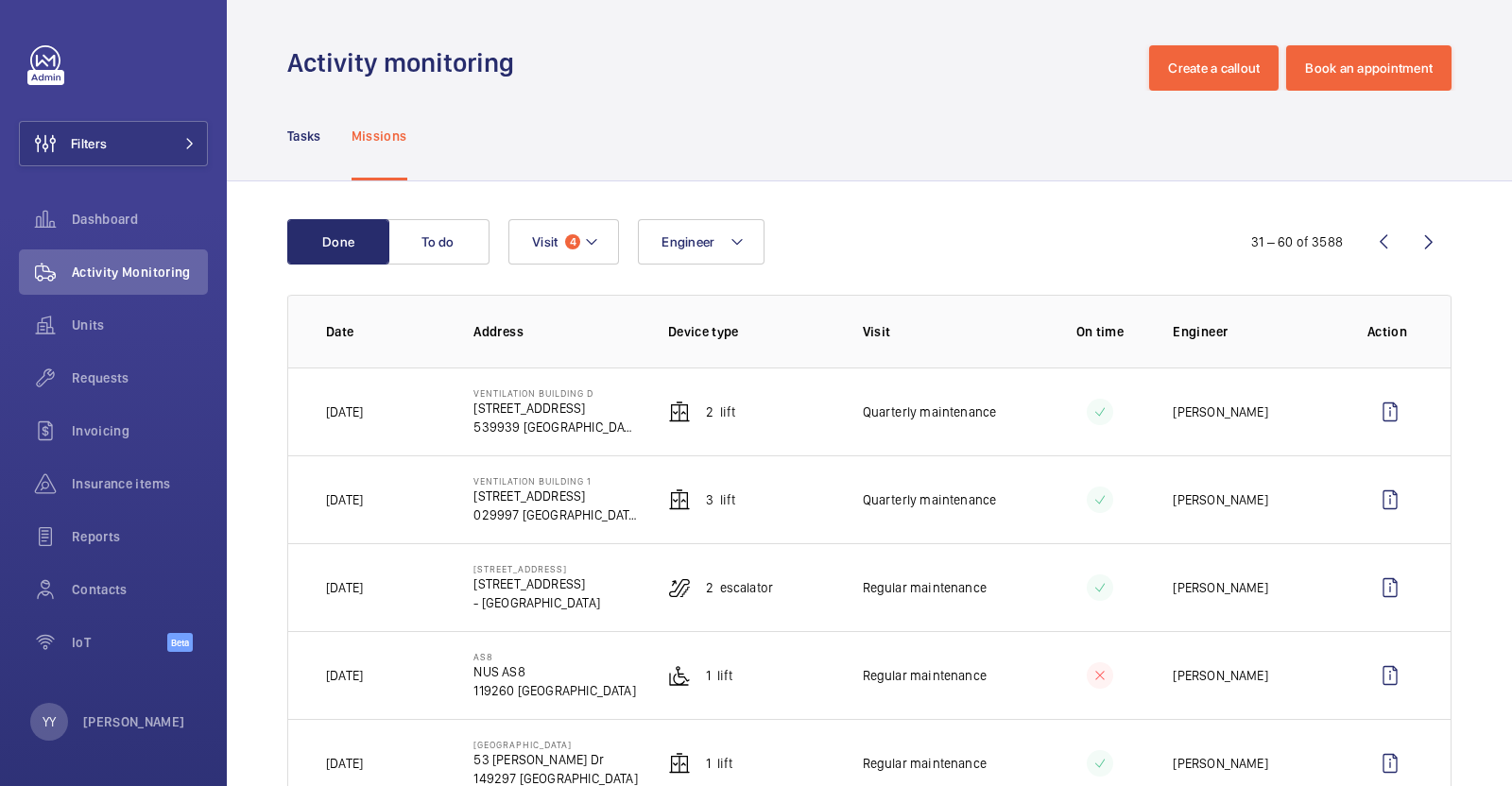 scroll, scrollTop: 235, scrollLeft: 0, axis: vertical 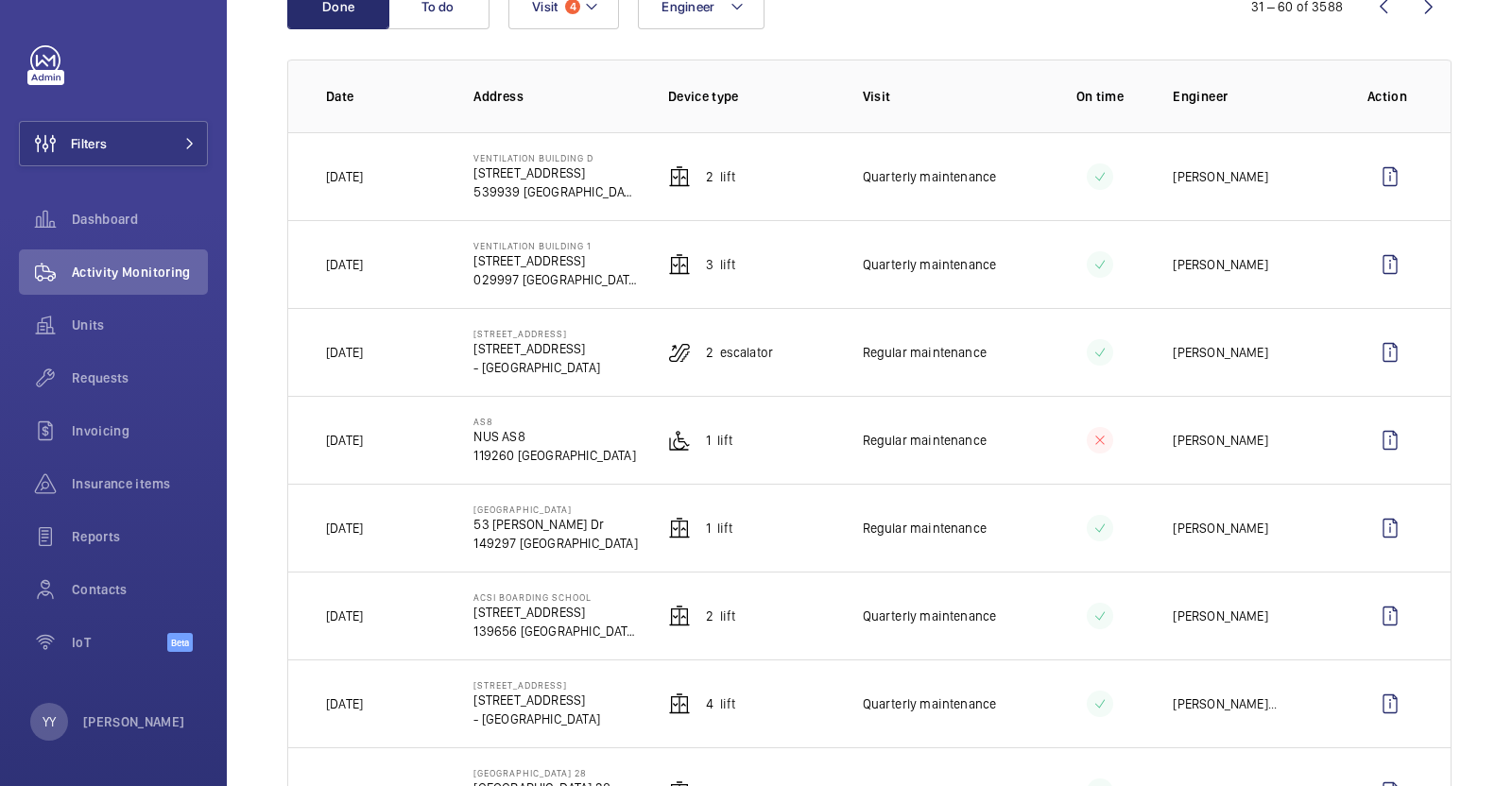 drag, startPoint x: 469, startPoint y: 505, endPoint x: 605, endPoint y: 505, distance: 136 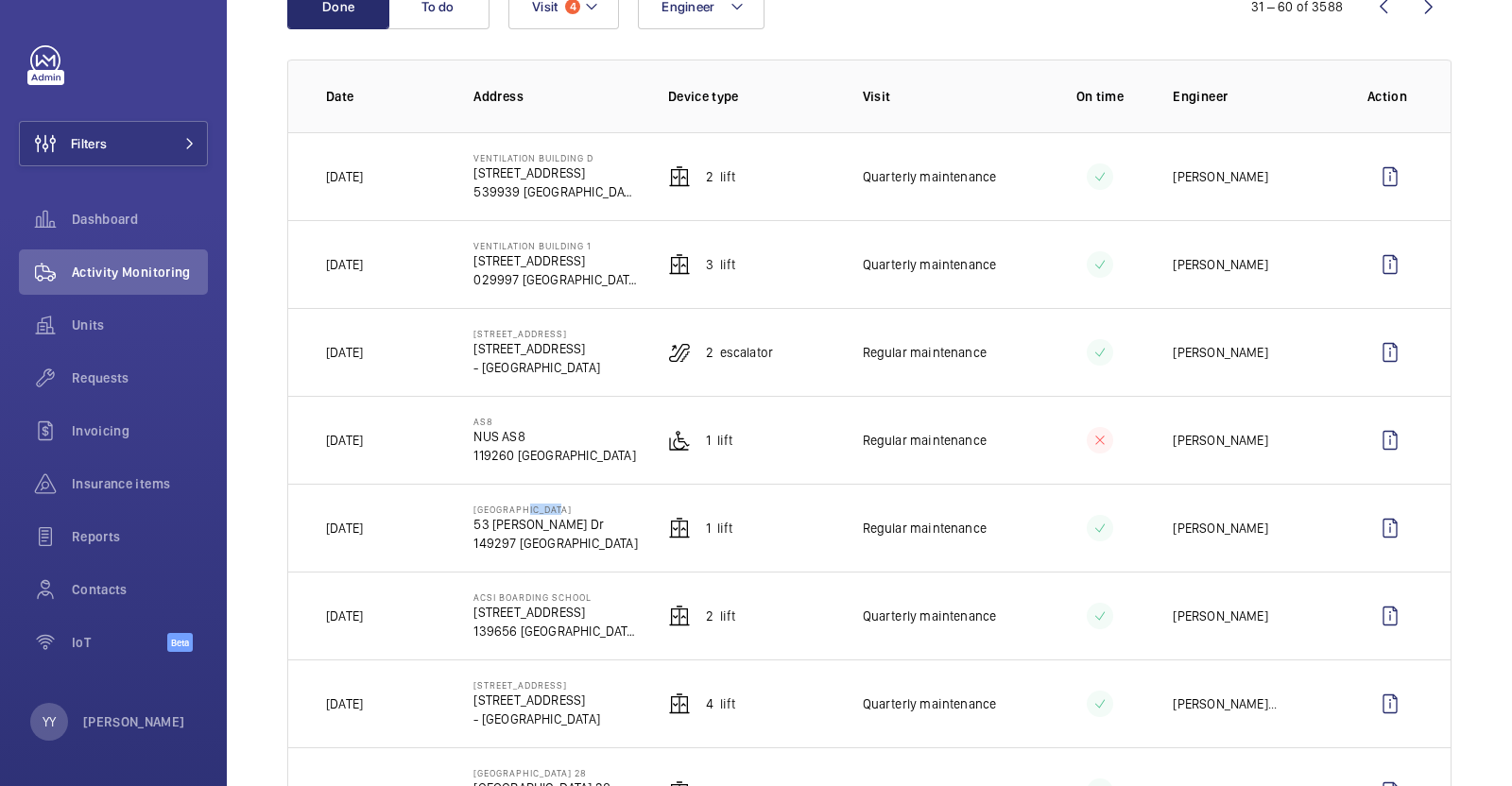 drag, startPoint x: 521, startPoint y: 503, endPoint x: 568, endPoint y: 501, distance: 47.042534 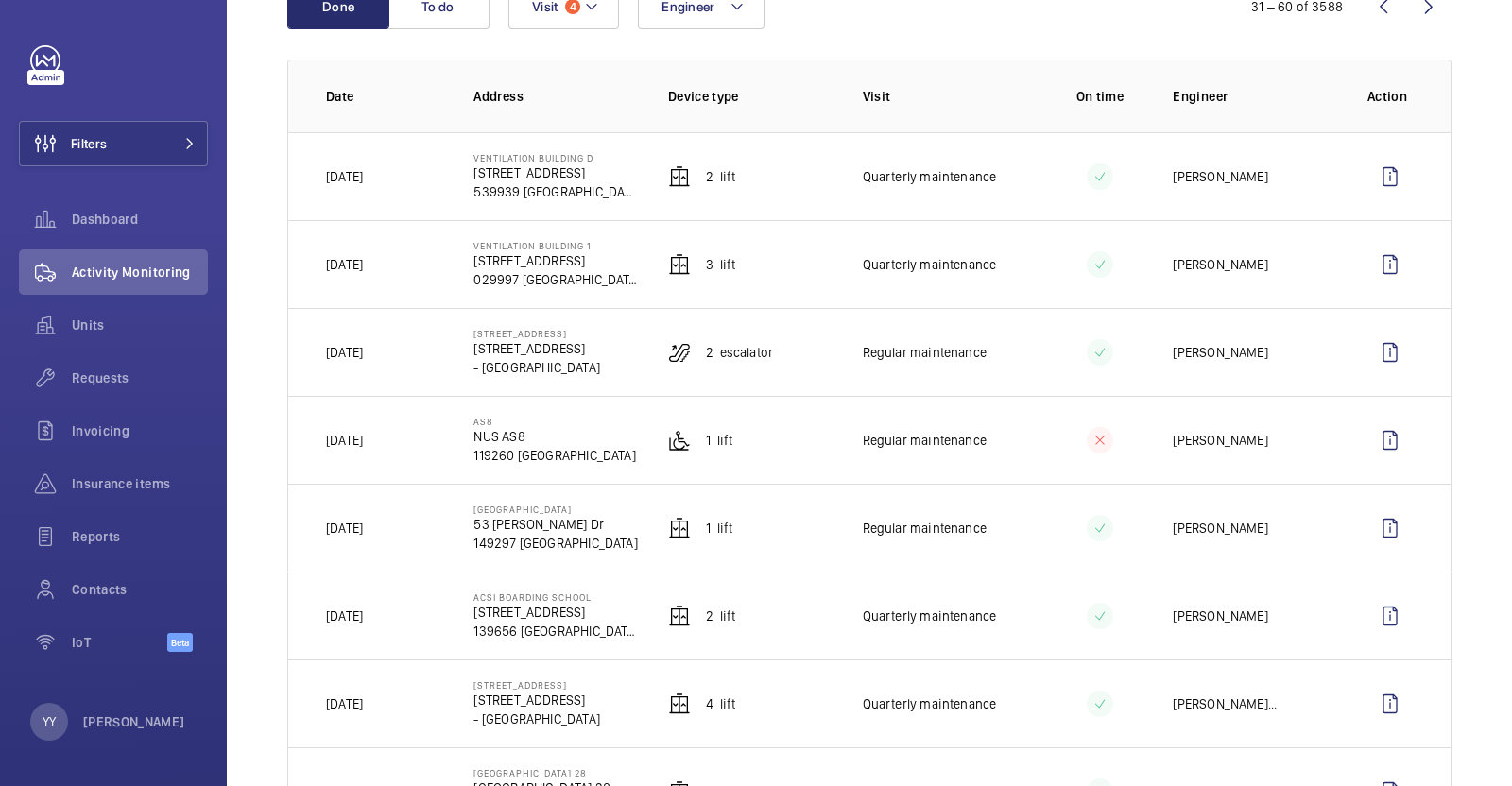 click on "1  Lift" 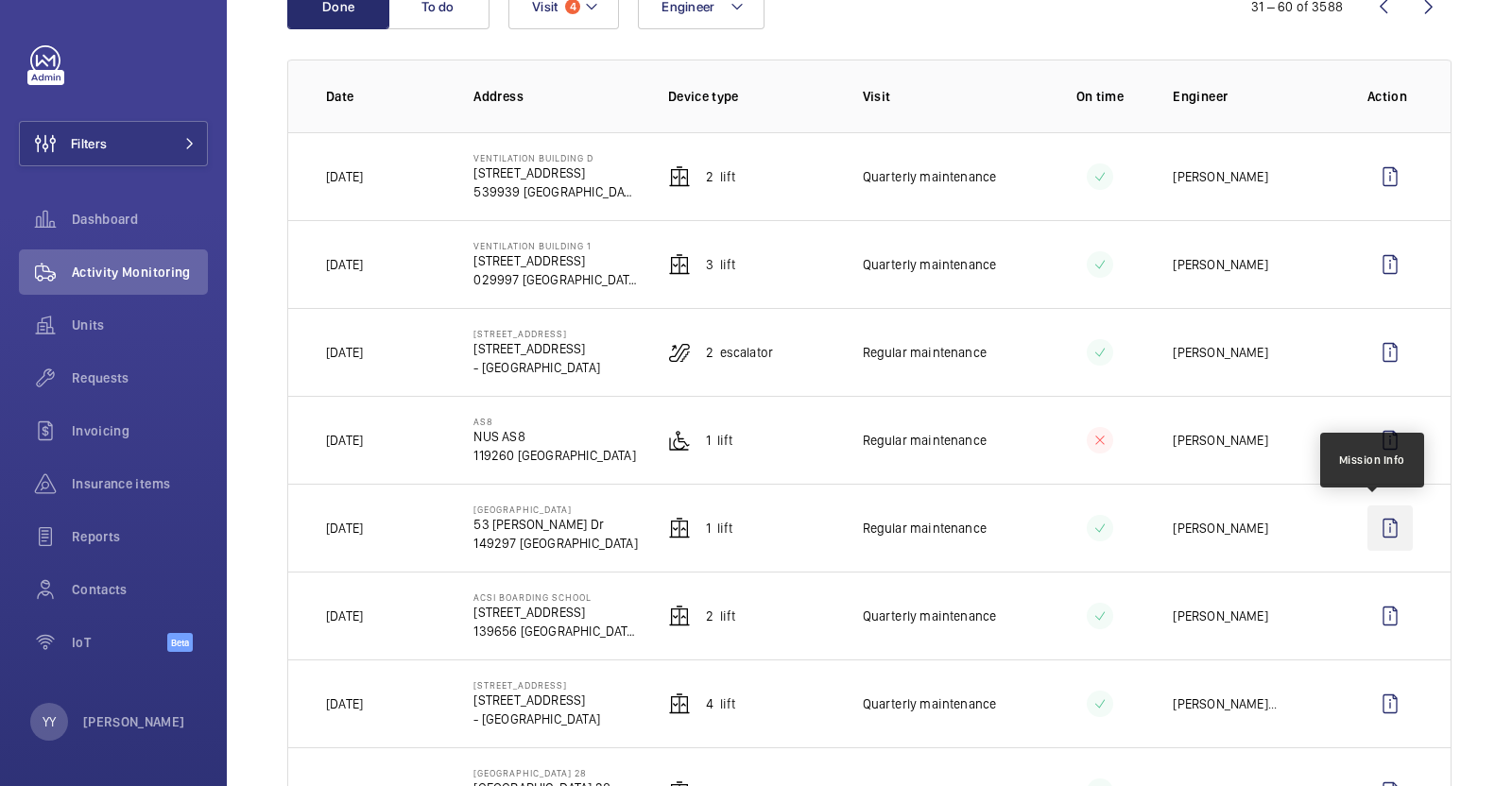 click 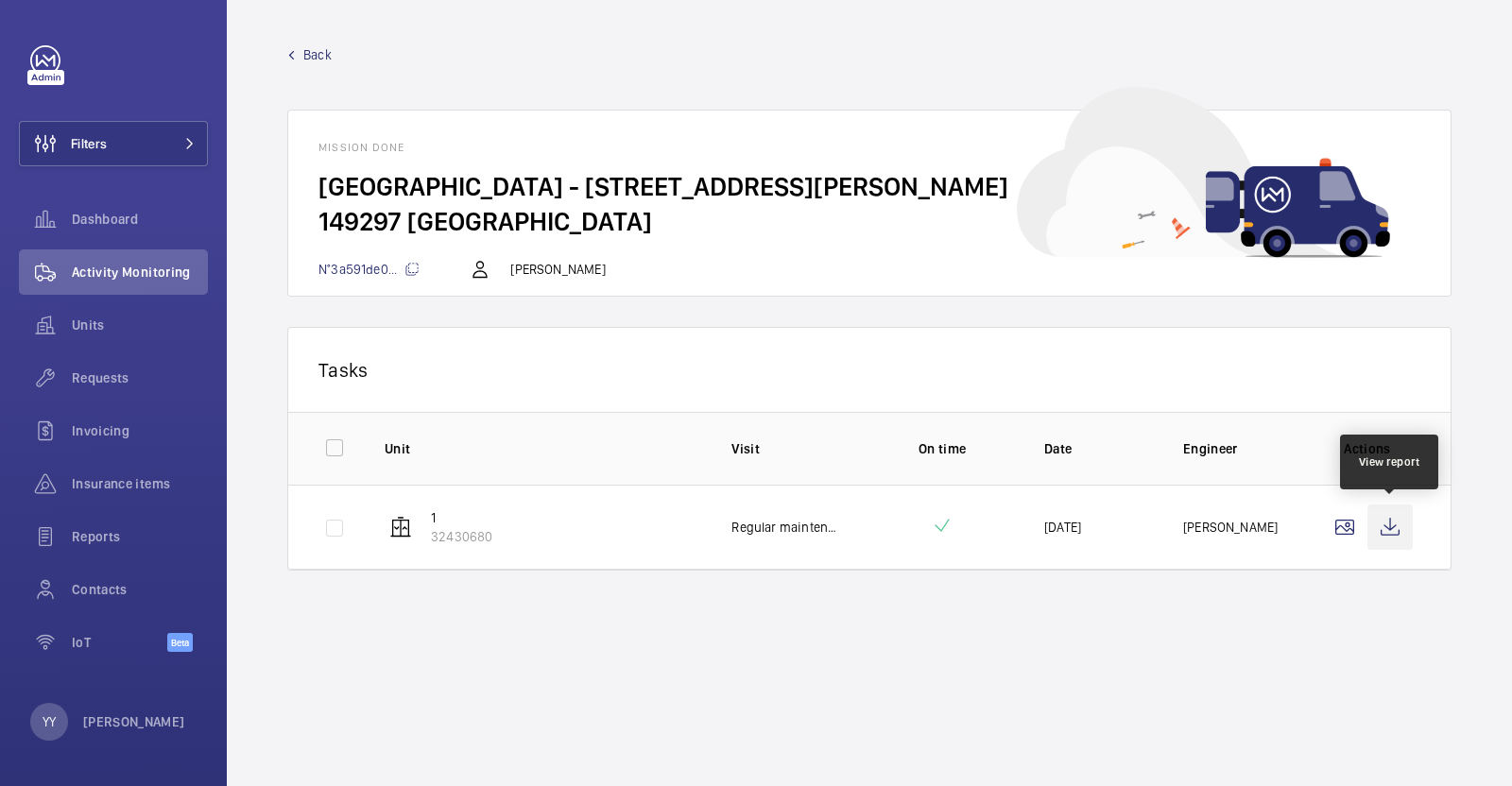 click 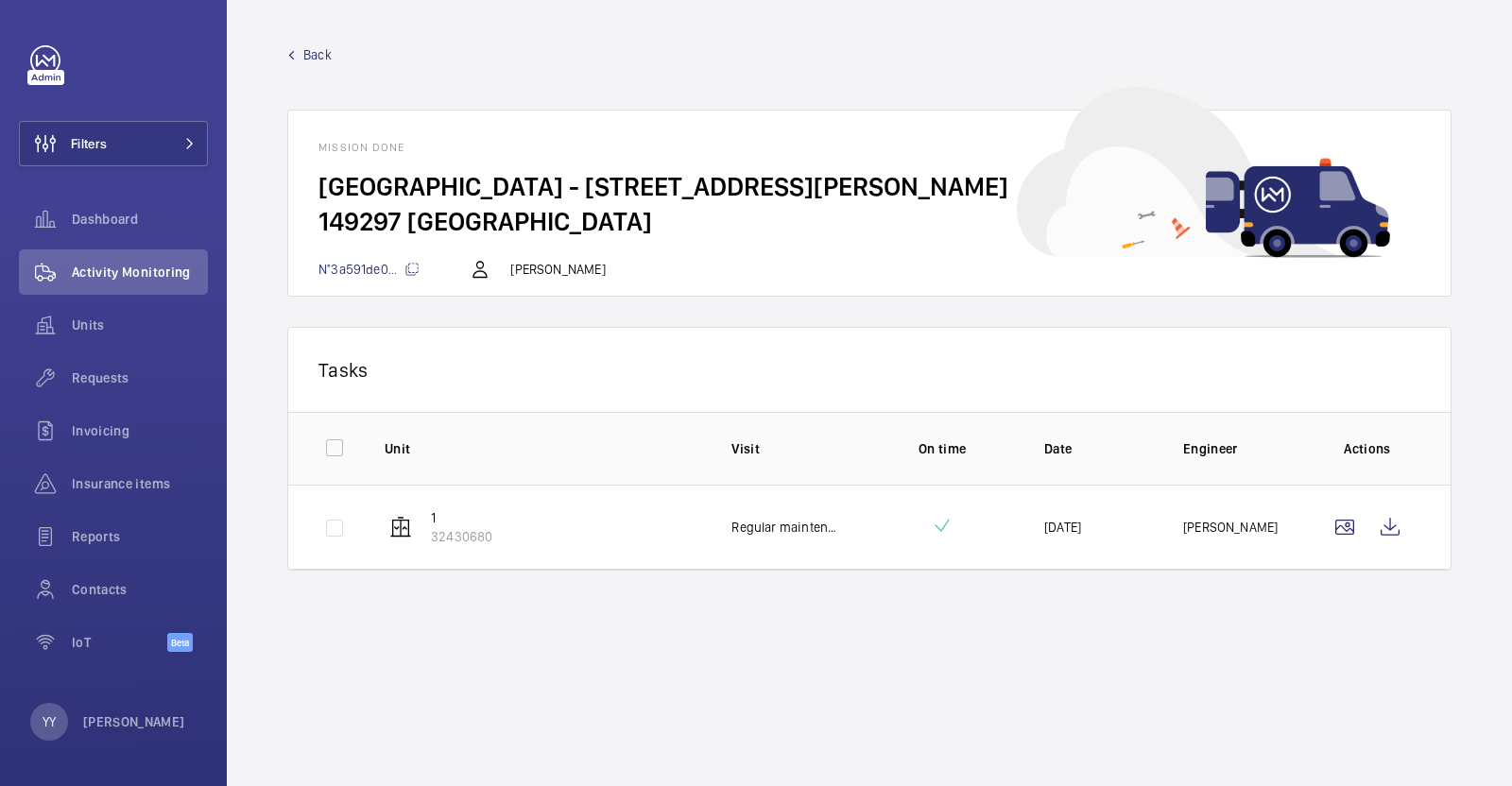 click on "Back" 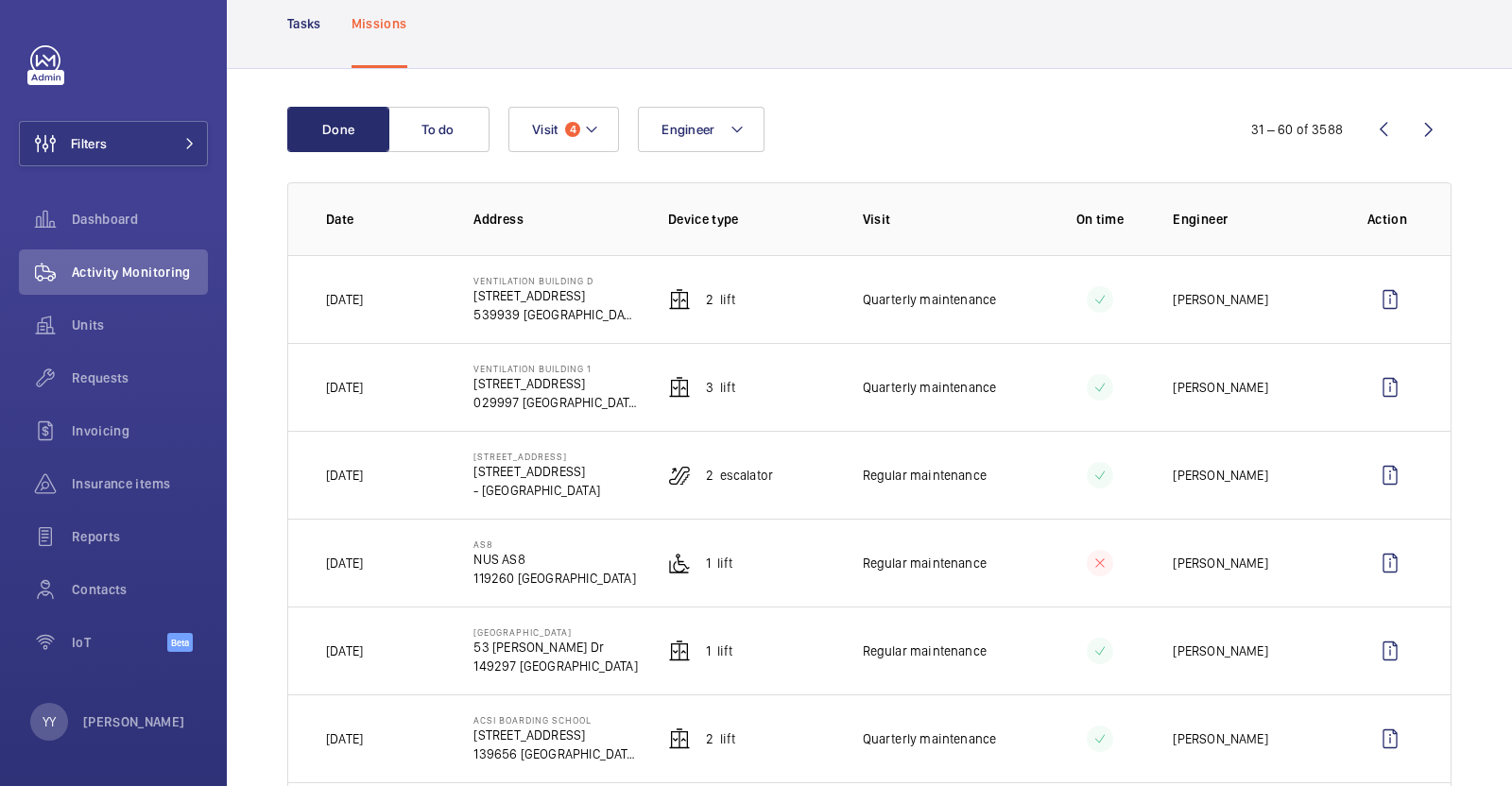 scroll, scrollTop: 235, scrollLeft: 0, axis: vertical 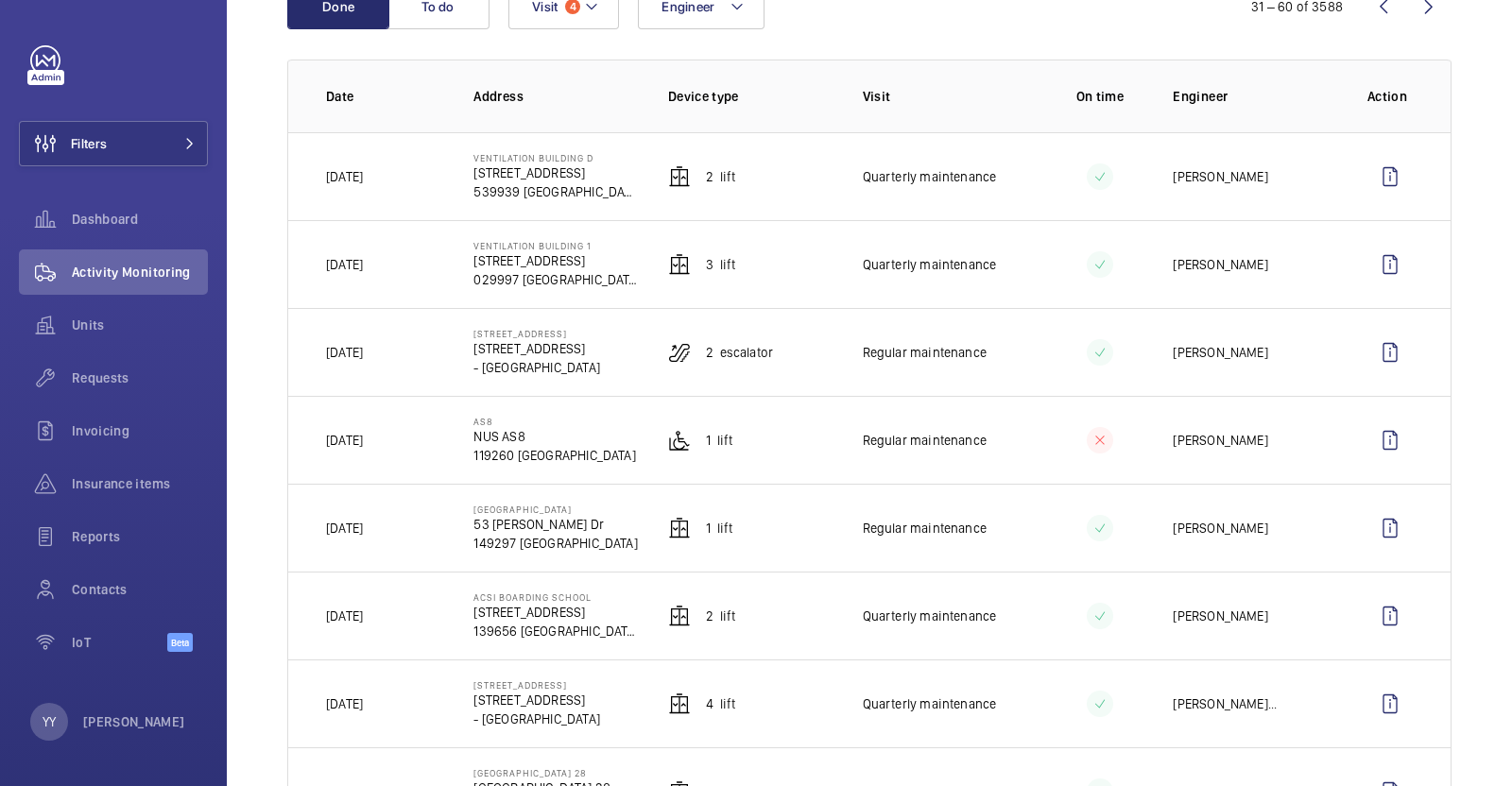 drag, startPoint x: 472, startPoint y: 417, endPoint x: 497, endPoint y: 417, distance: 25 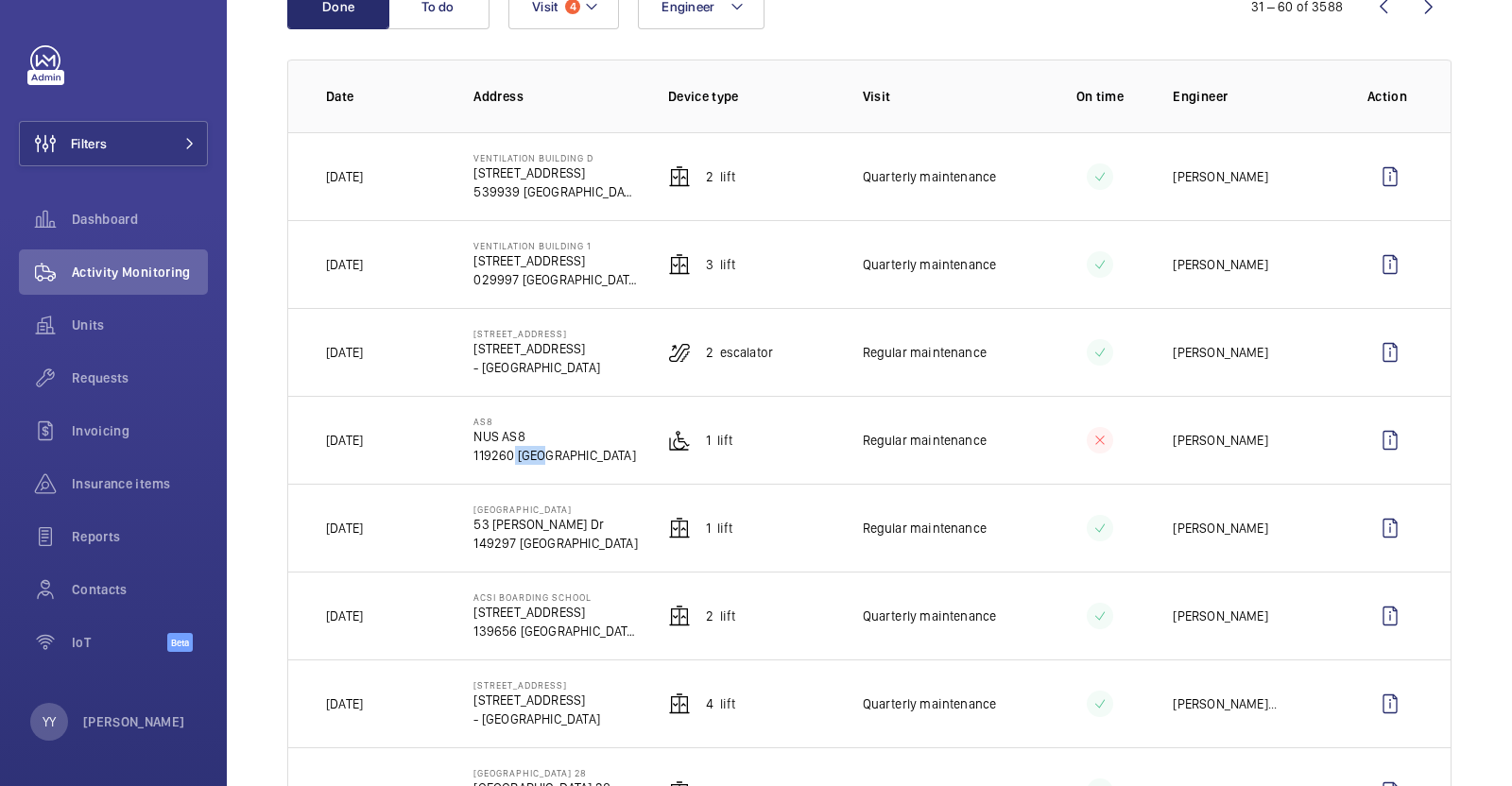 drag, startPoint x: 505, startPoint y: 453, endPoint x: 537, endPoint y: 452, distance: 32.0156 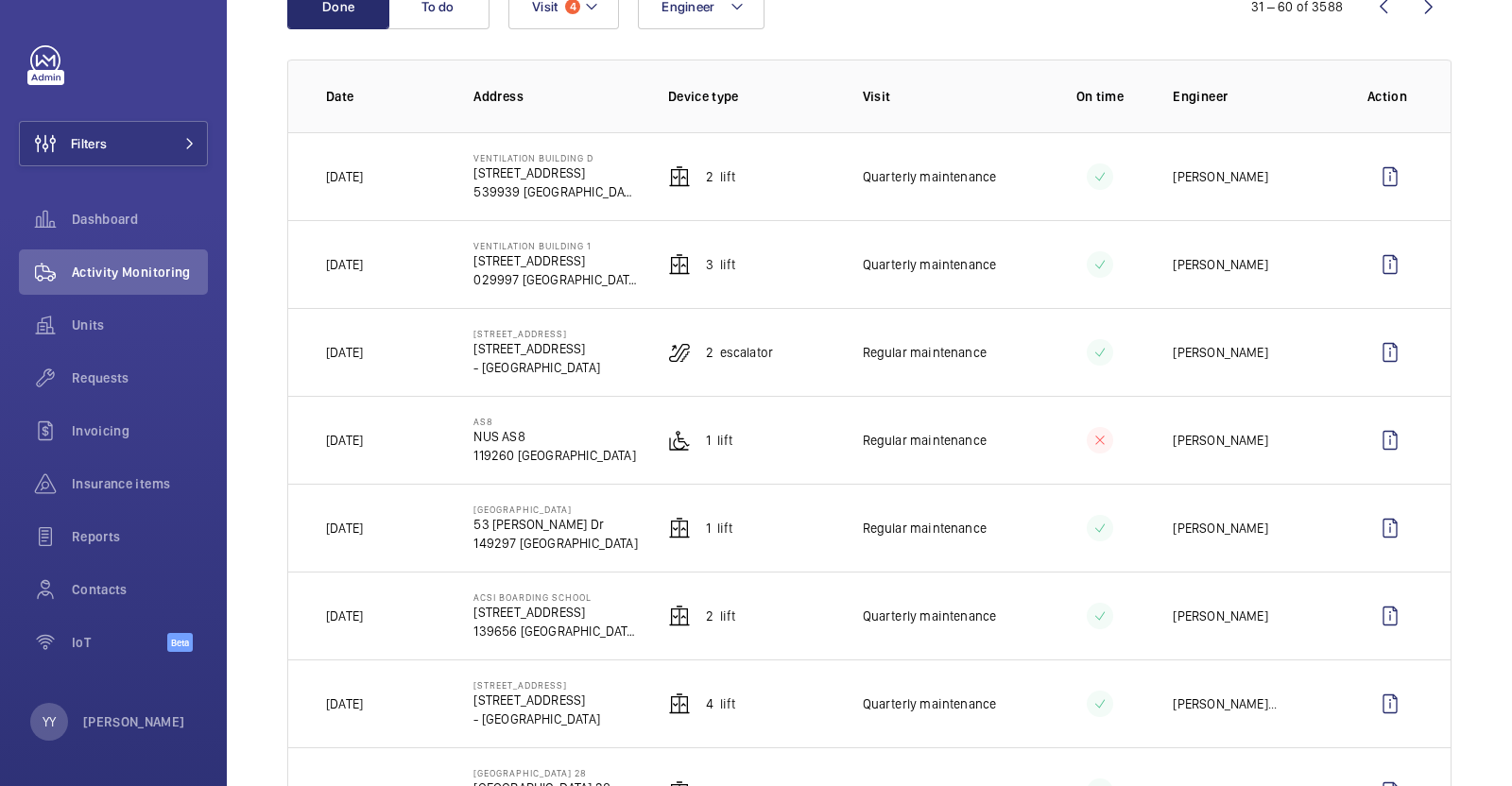 click on "AS8" 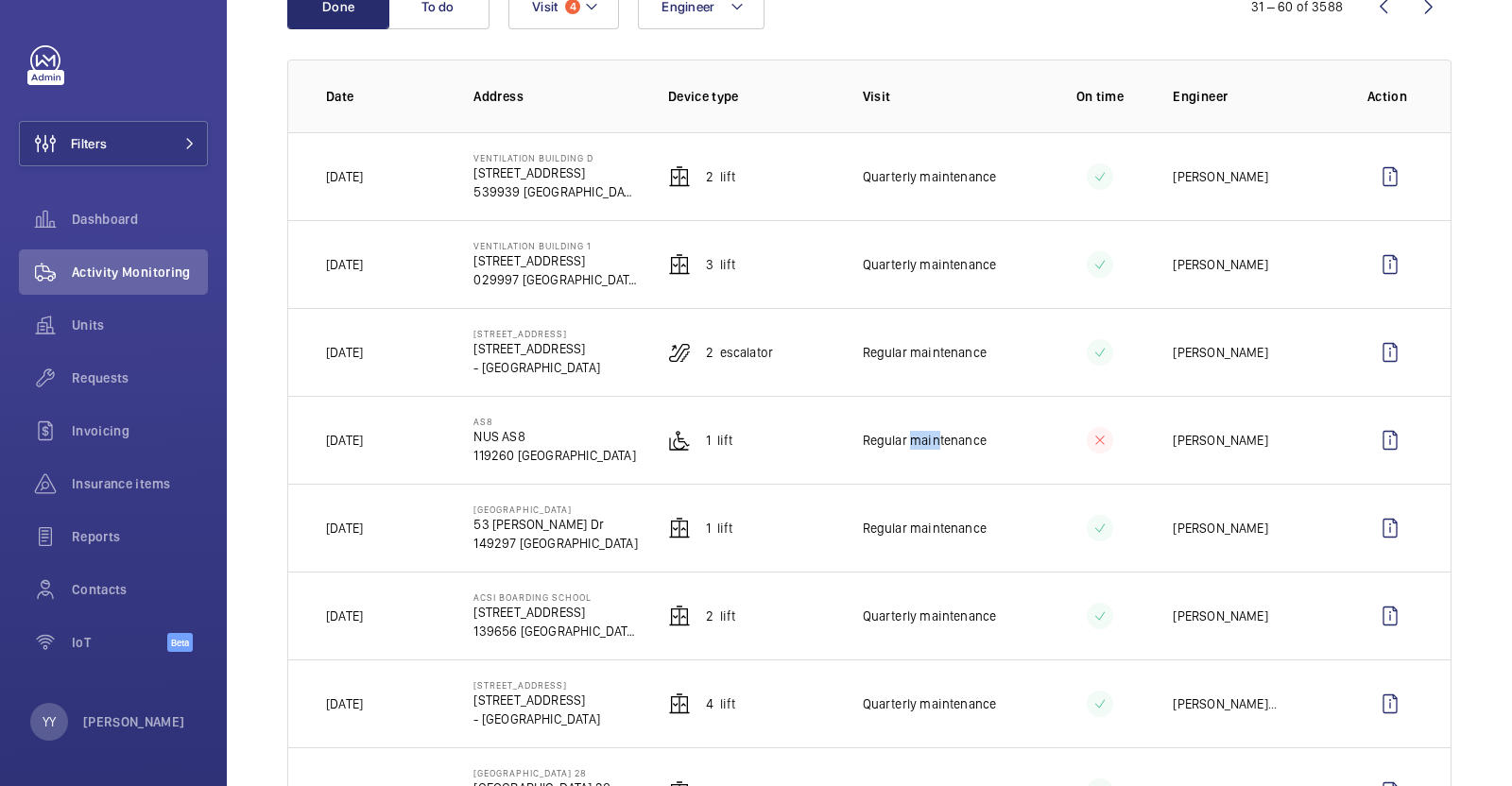 drag, startPoint x: 898, startPoint y: 436, endPoint x: 921, endPoint y: 434, distance: 23.086793 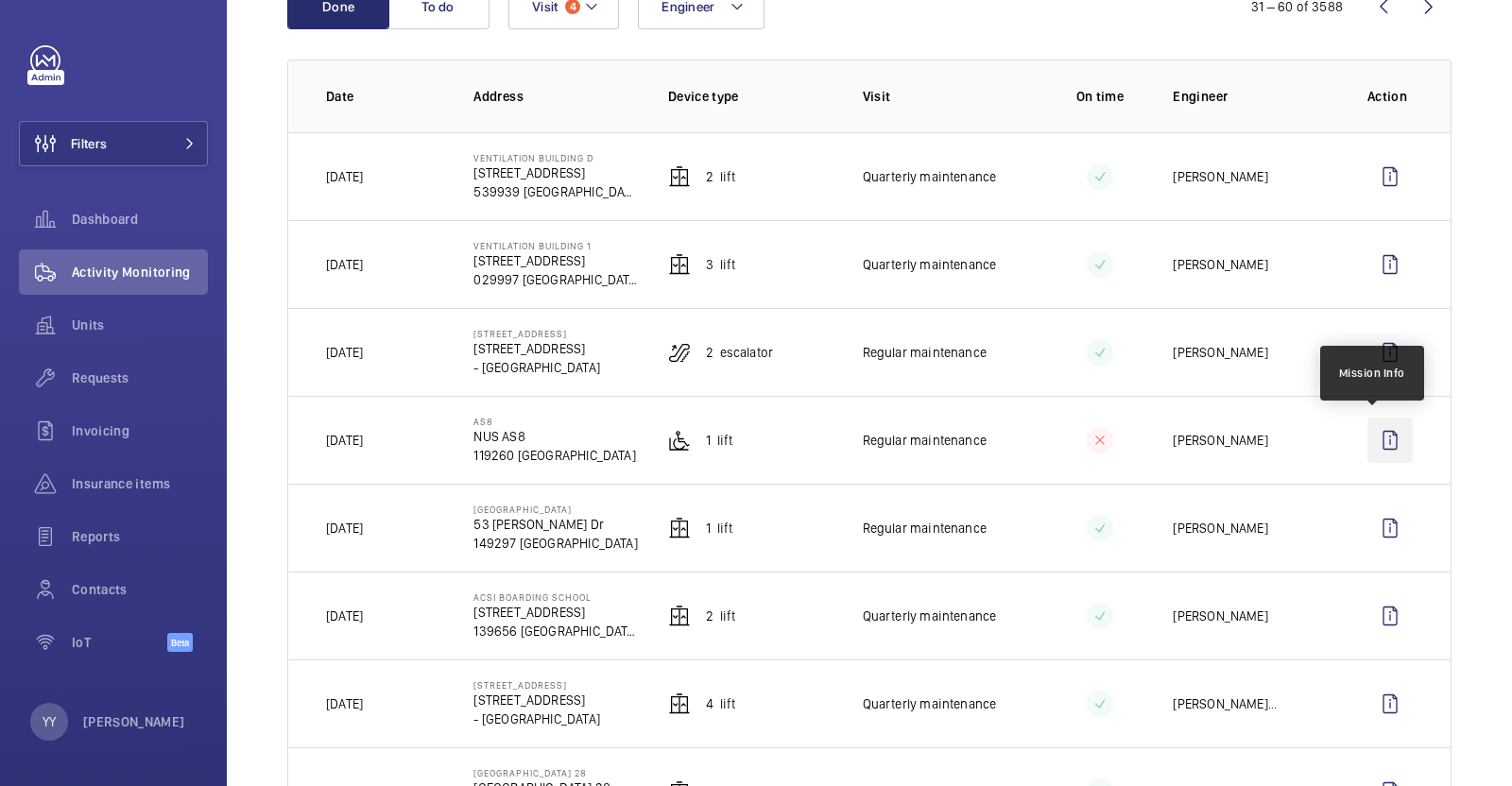 click 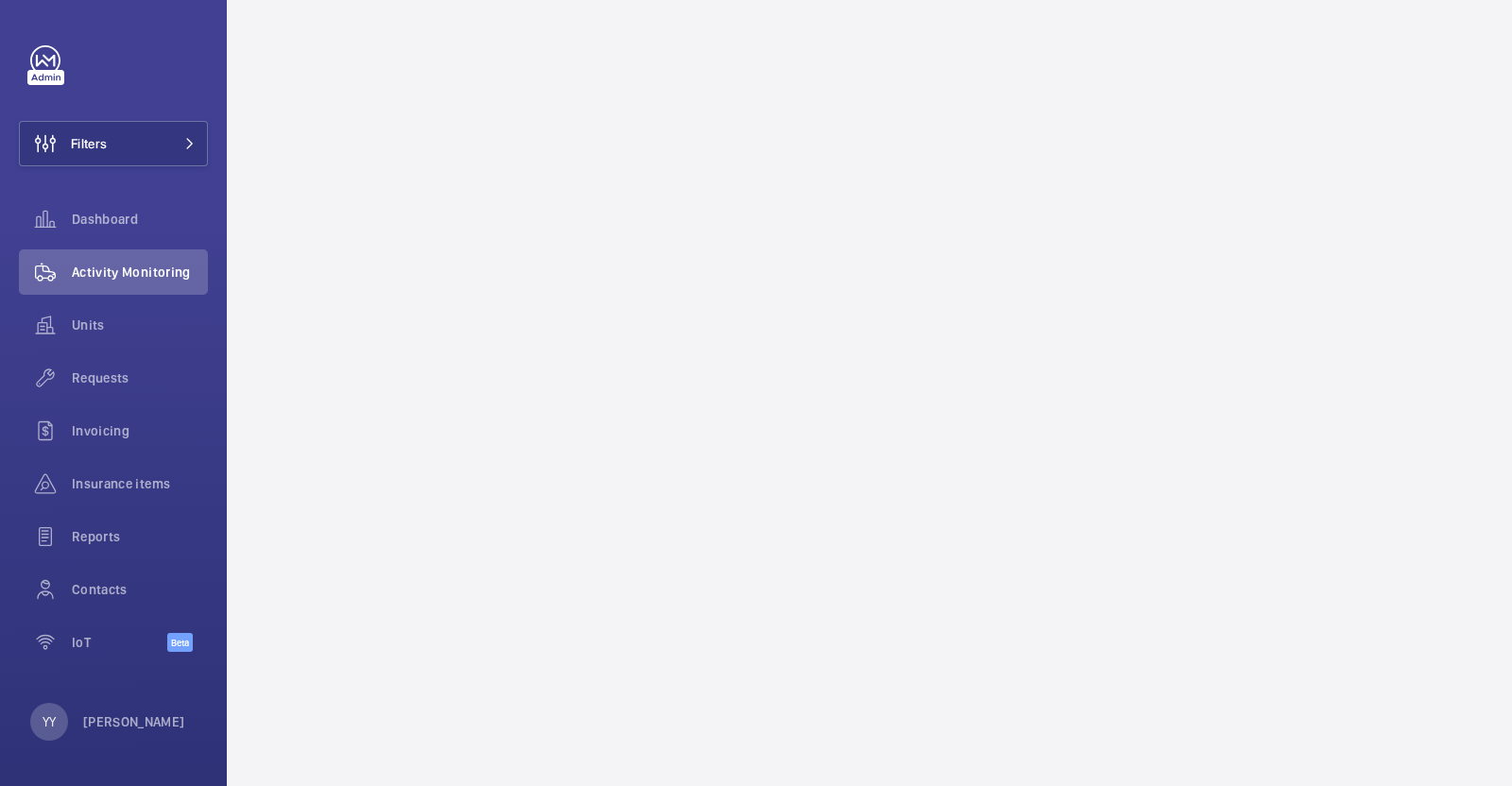 scroll, scrollTop: 0, scrollLeft: 0, axis: both 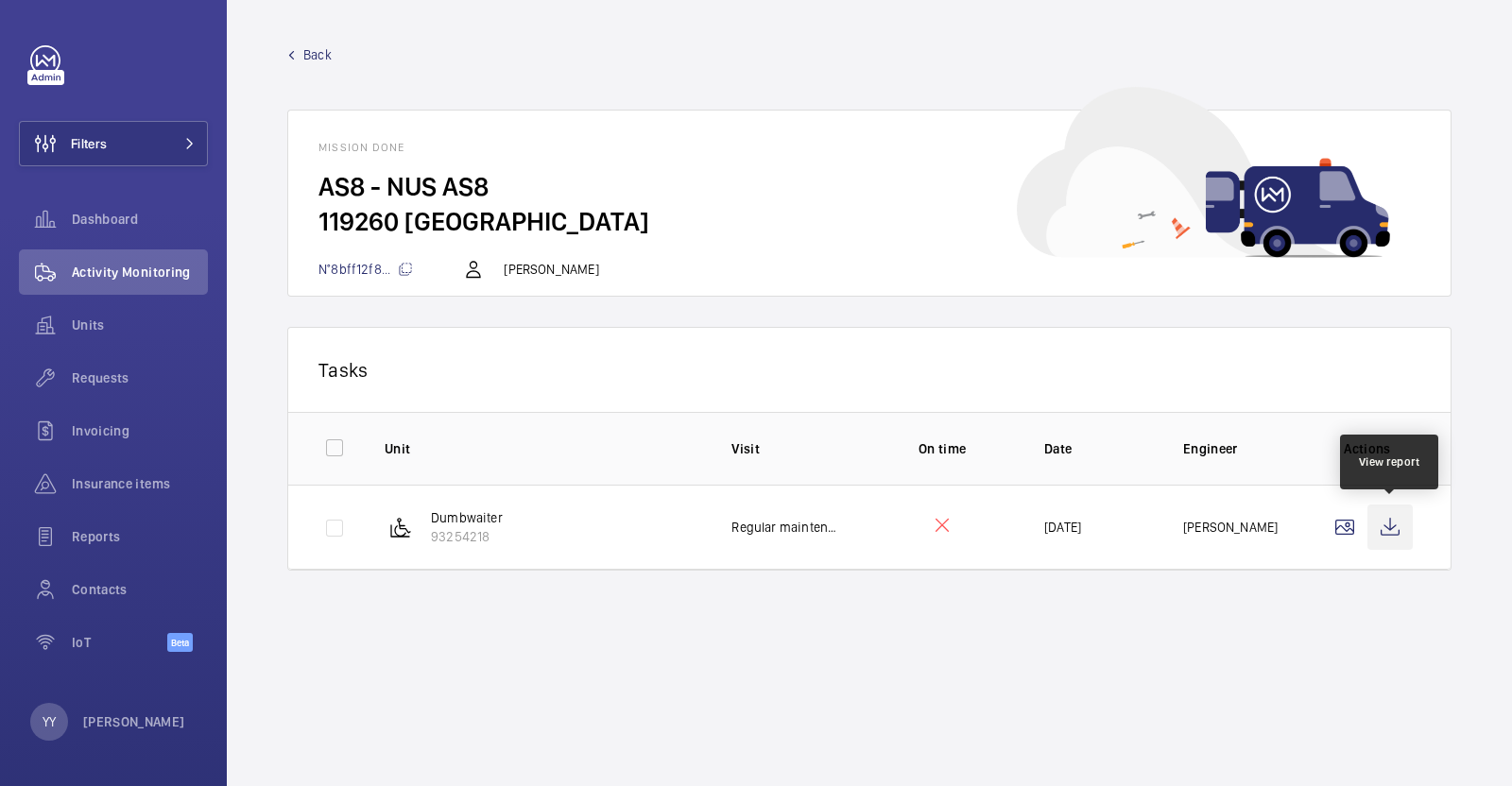 click 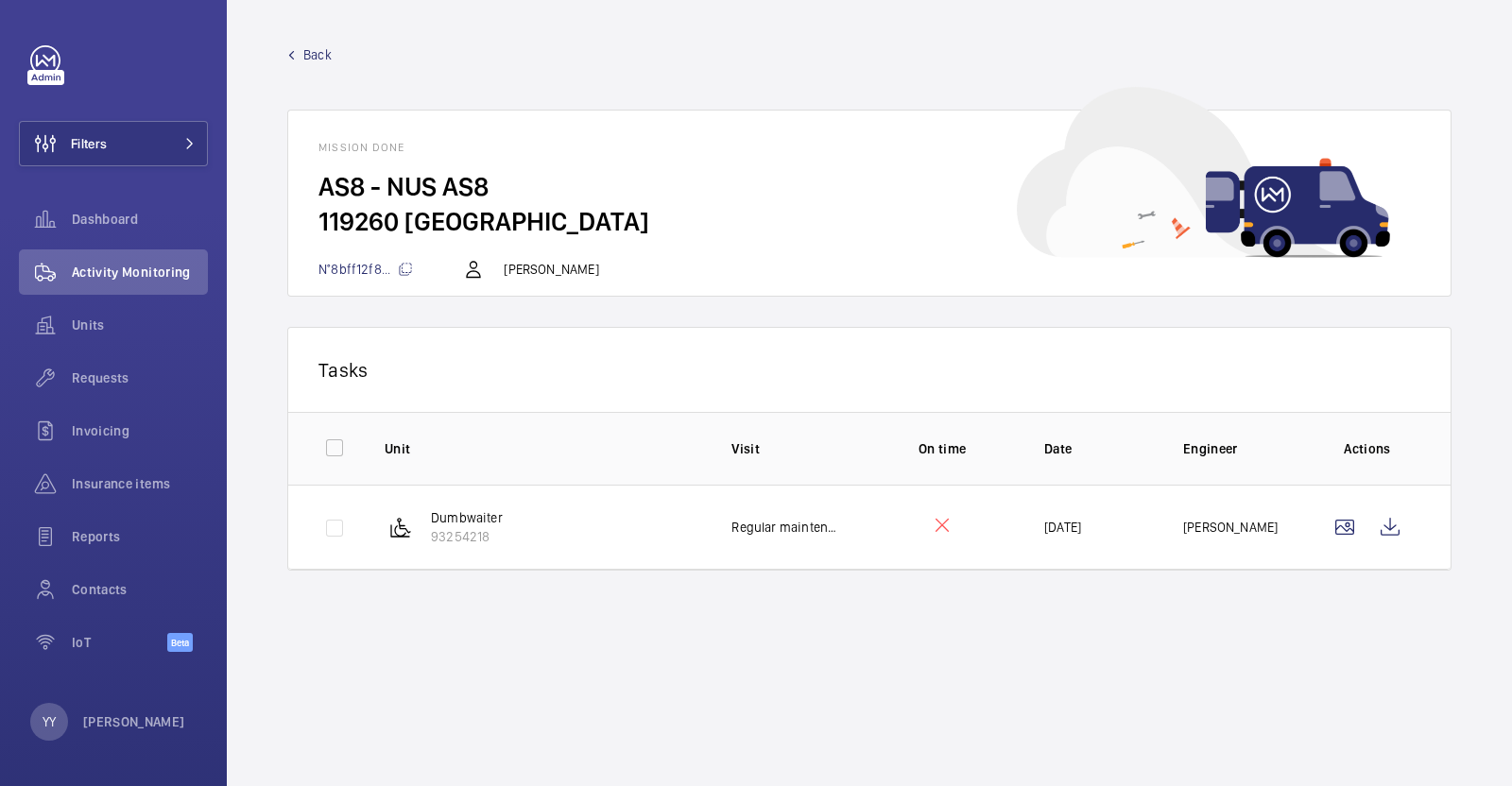 click on "Back" 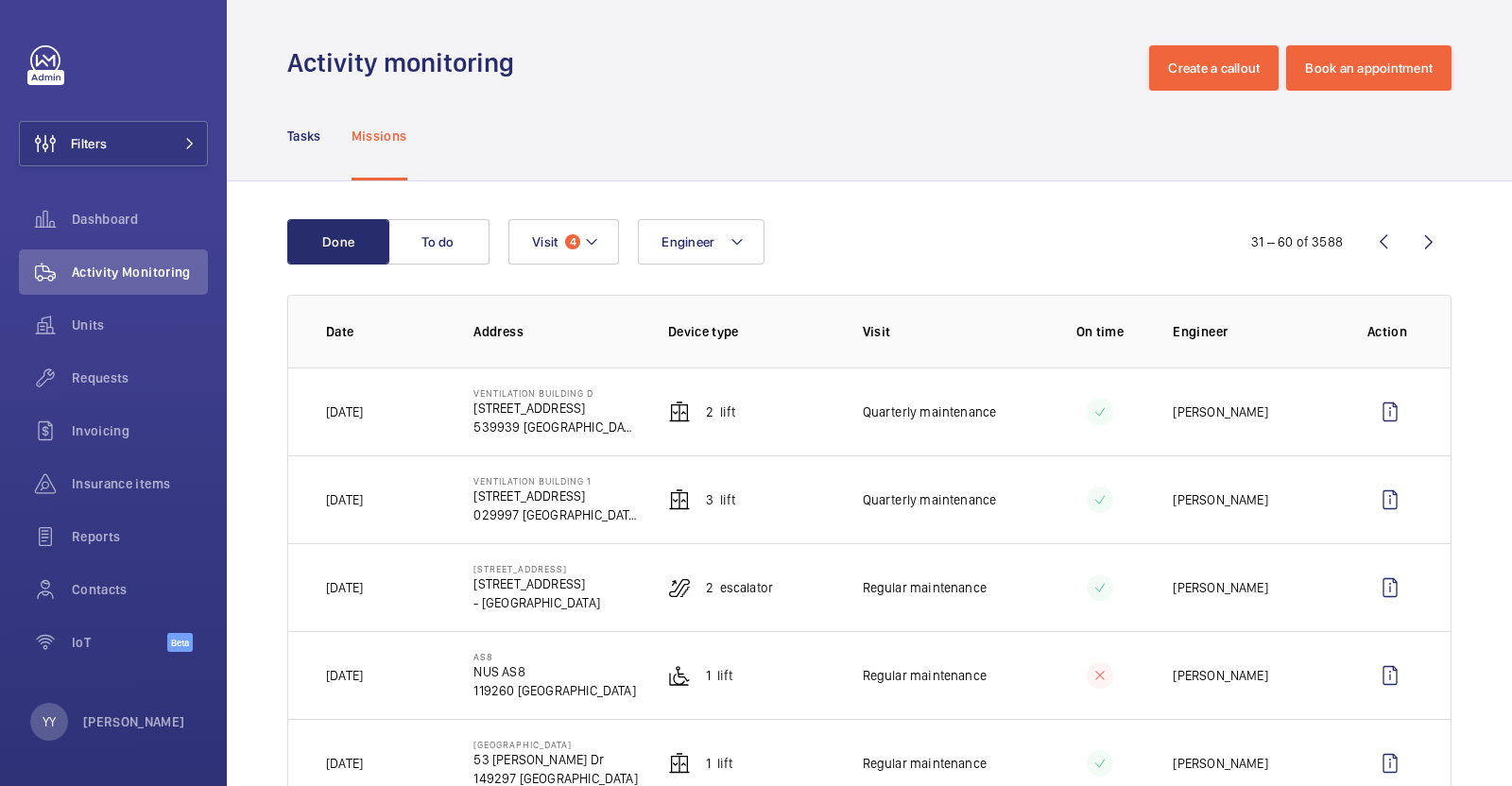 scroll, scrollTop: 235, scrollLeft: 0, axis: vertical 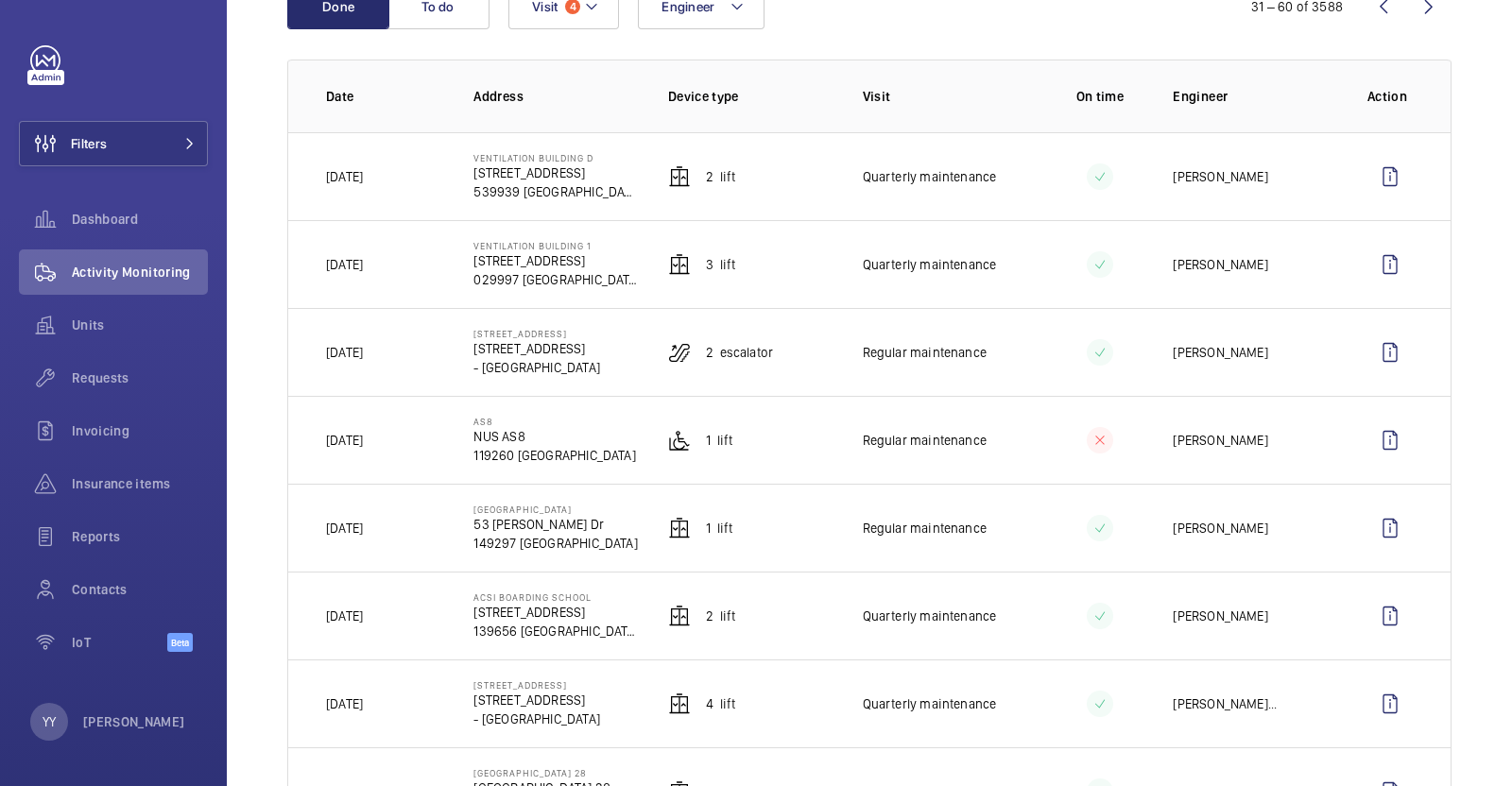 drag, startPoint x: 472, startPoint y: 332, endPoint x: 610, endPoint y: 323, distance: 138.29317 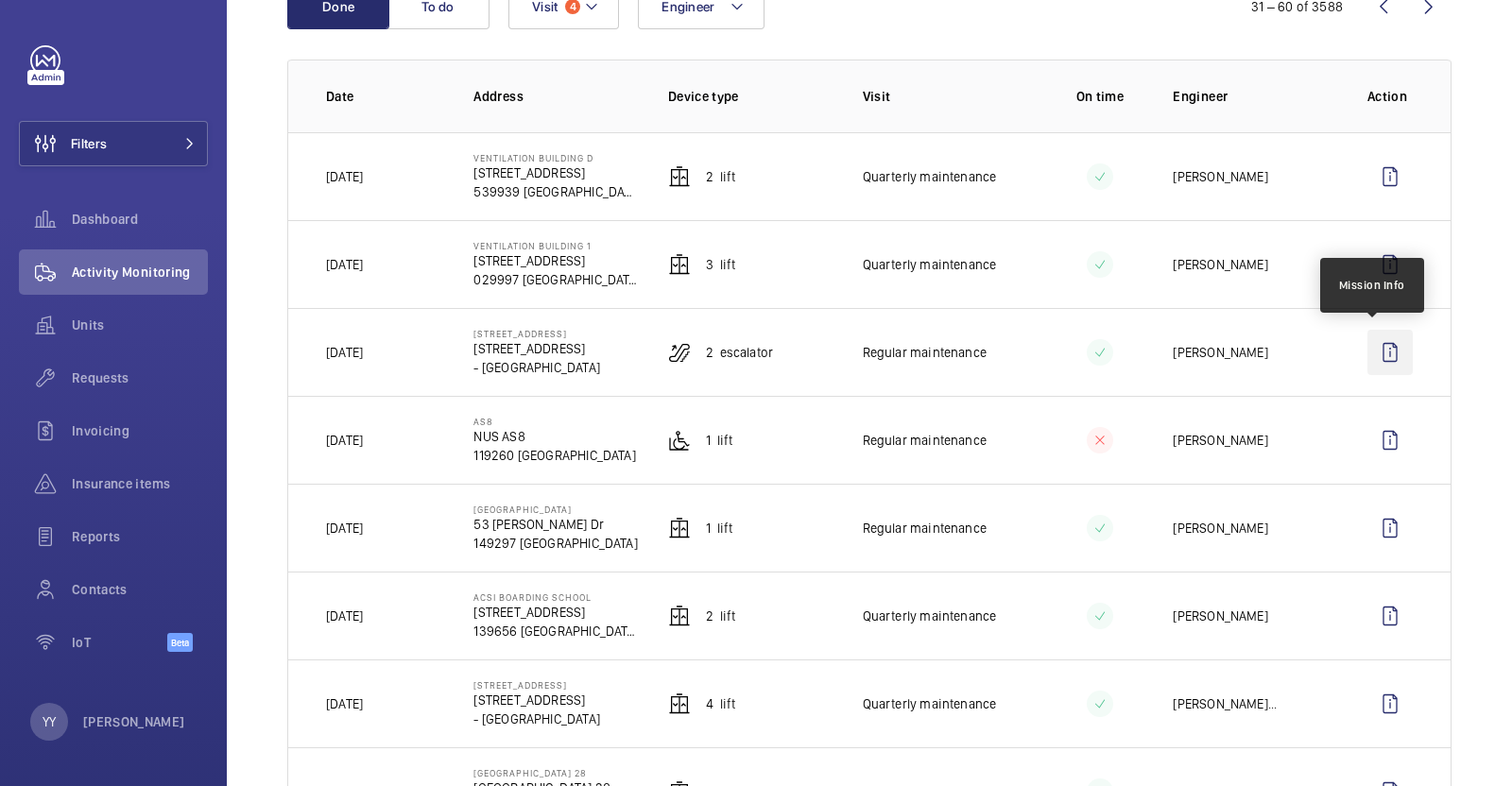 click 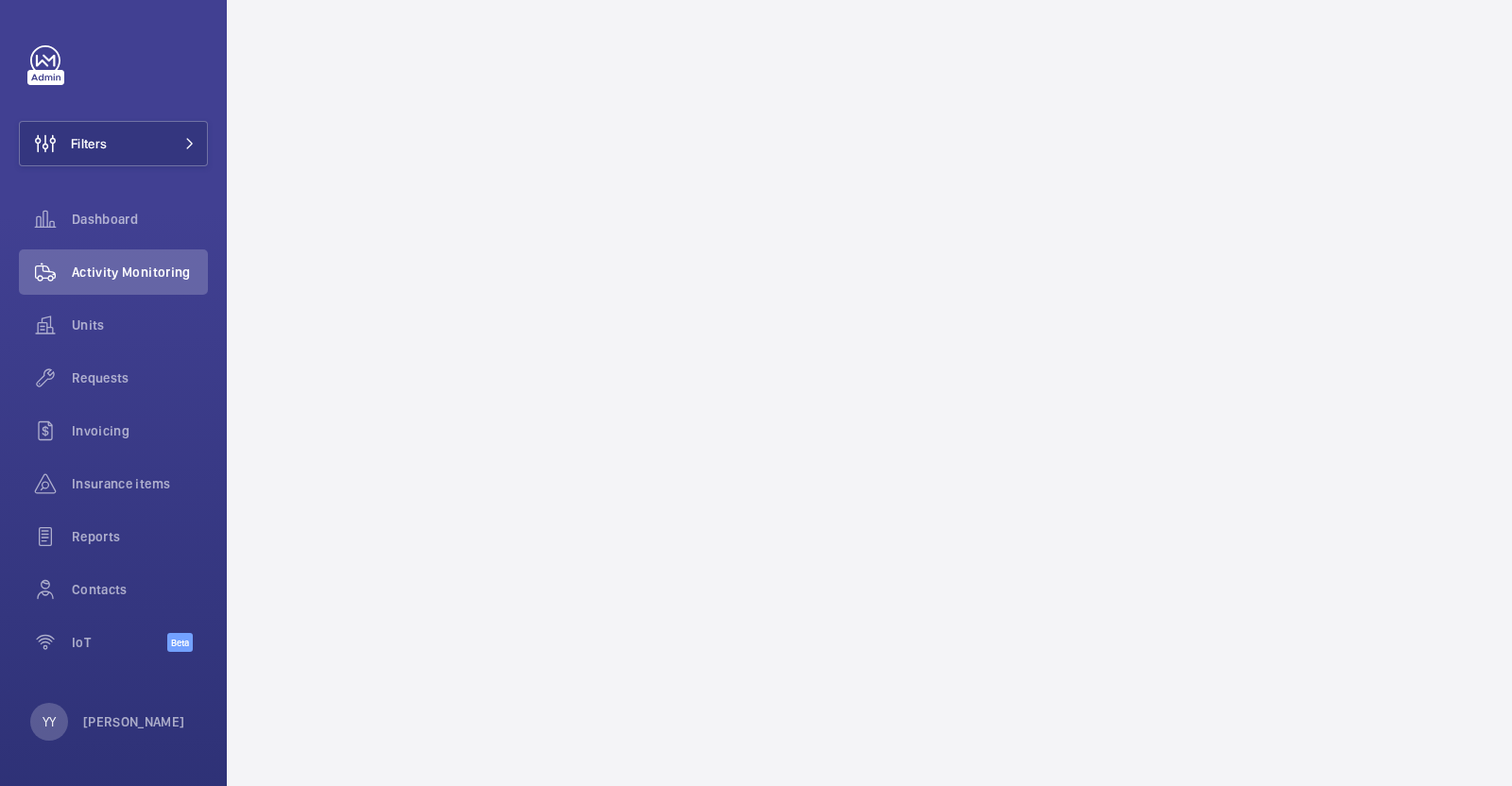 scroll, scrollTop: 0, scrollLeft: 0, axis: both 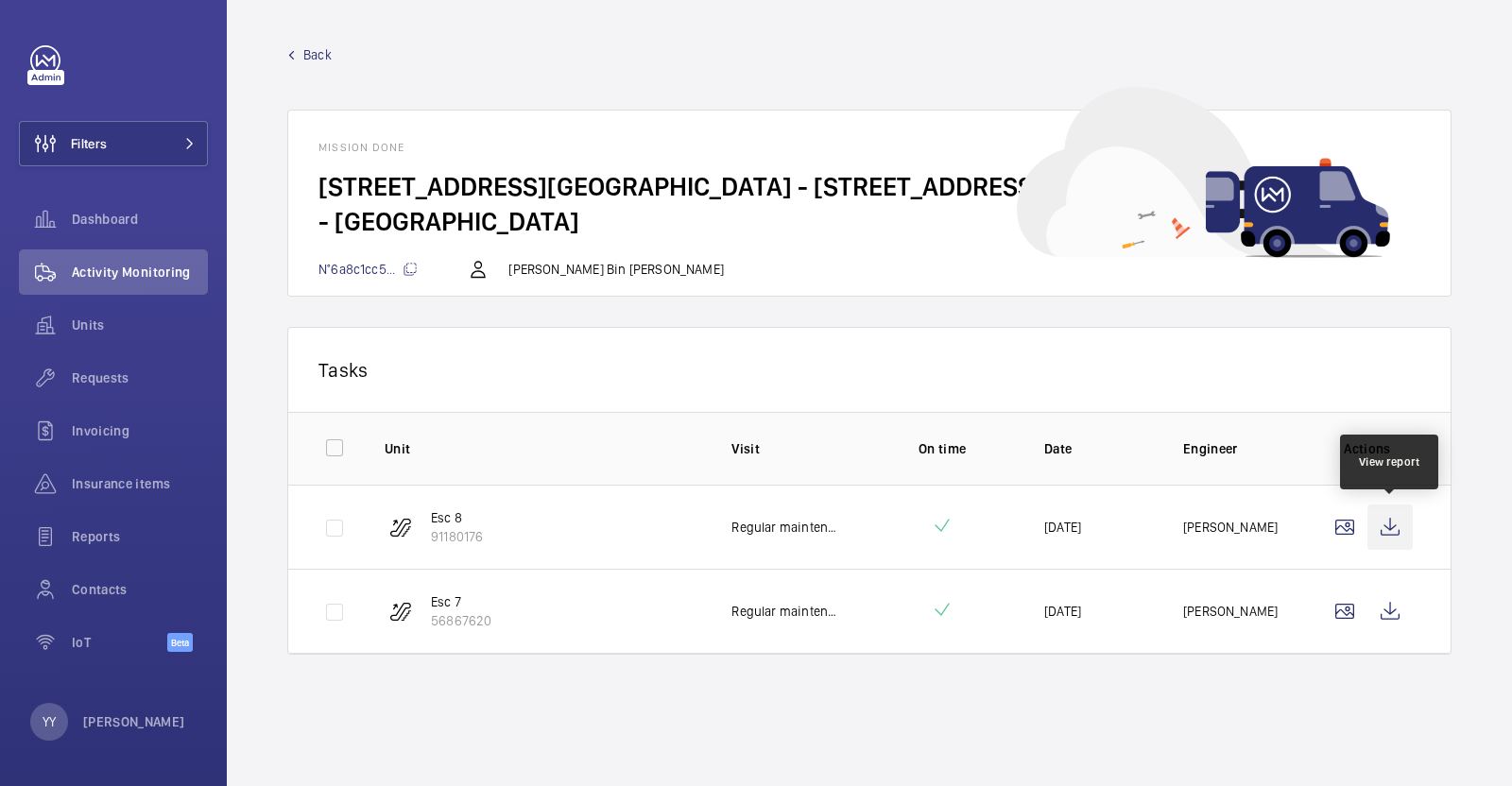 click 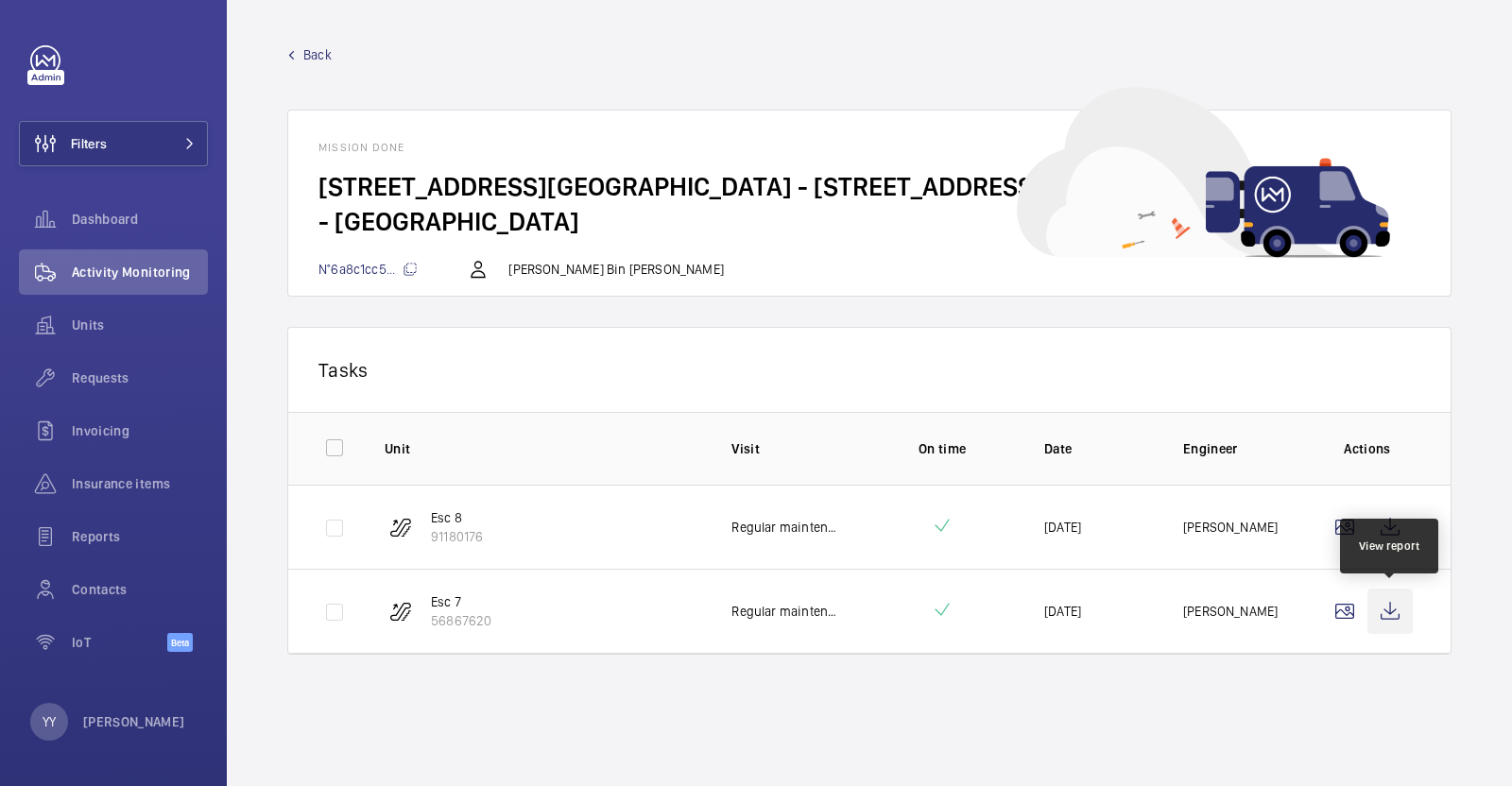 click 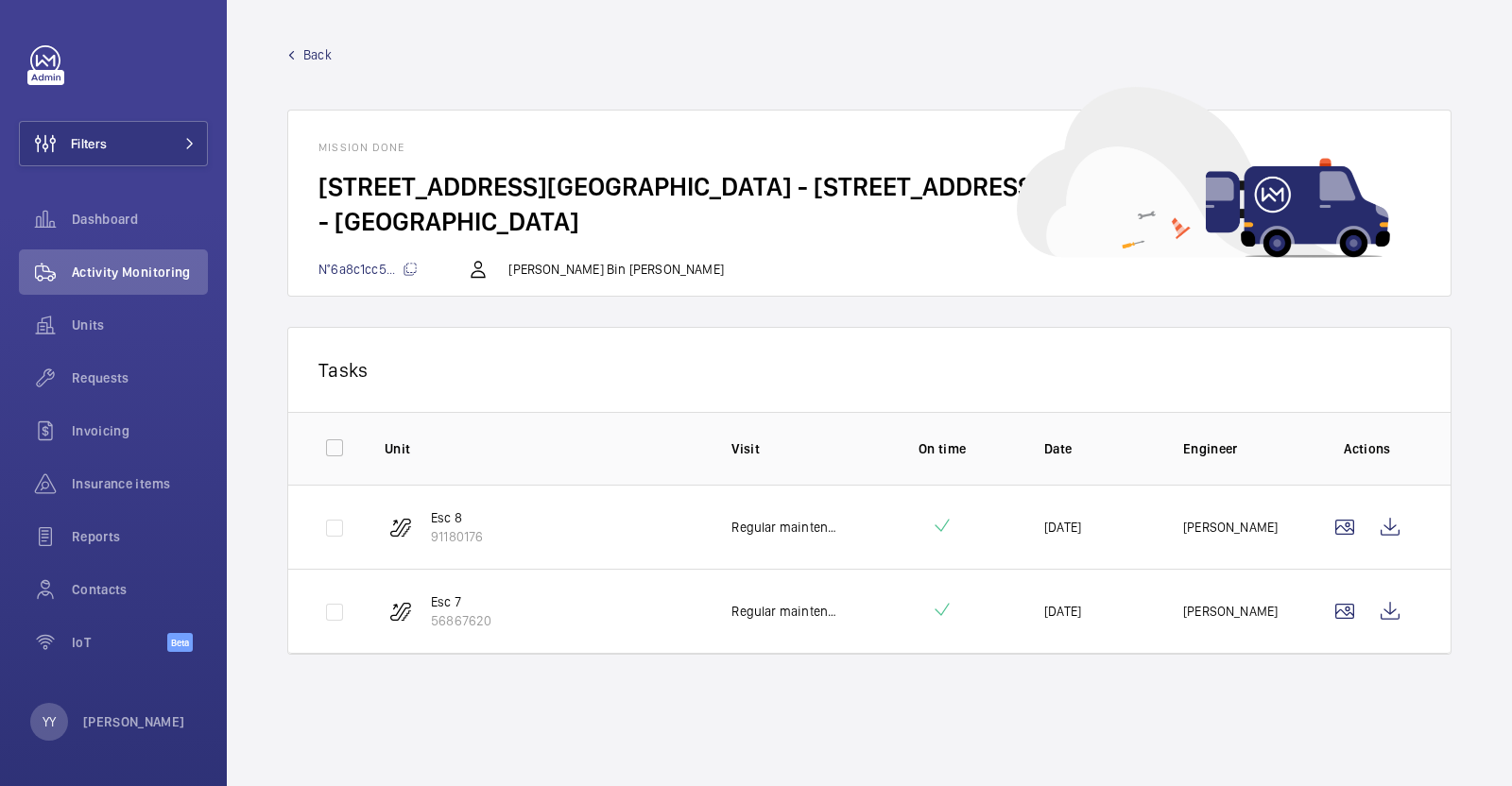 click on "Back" 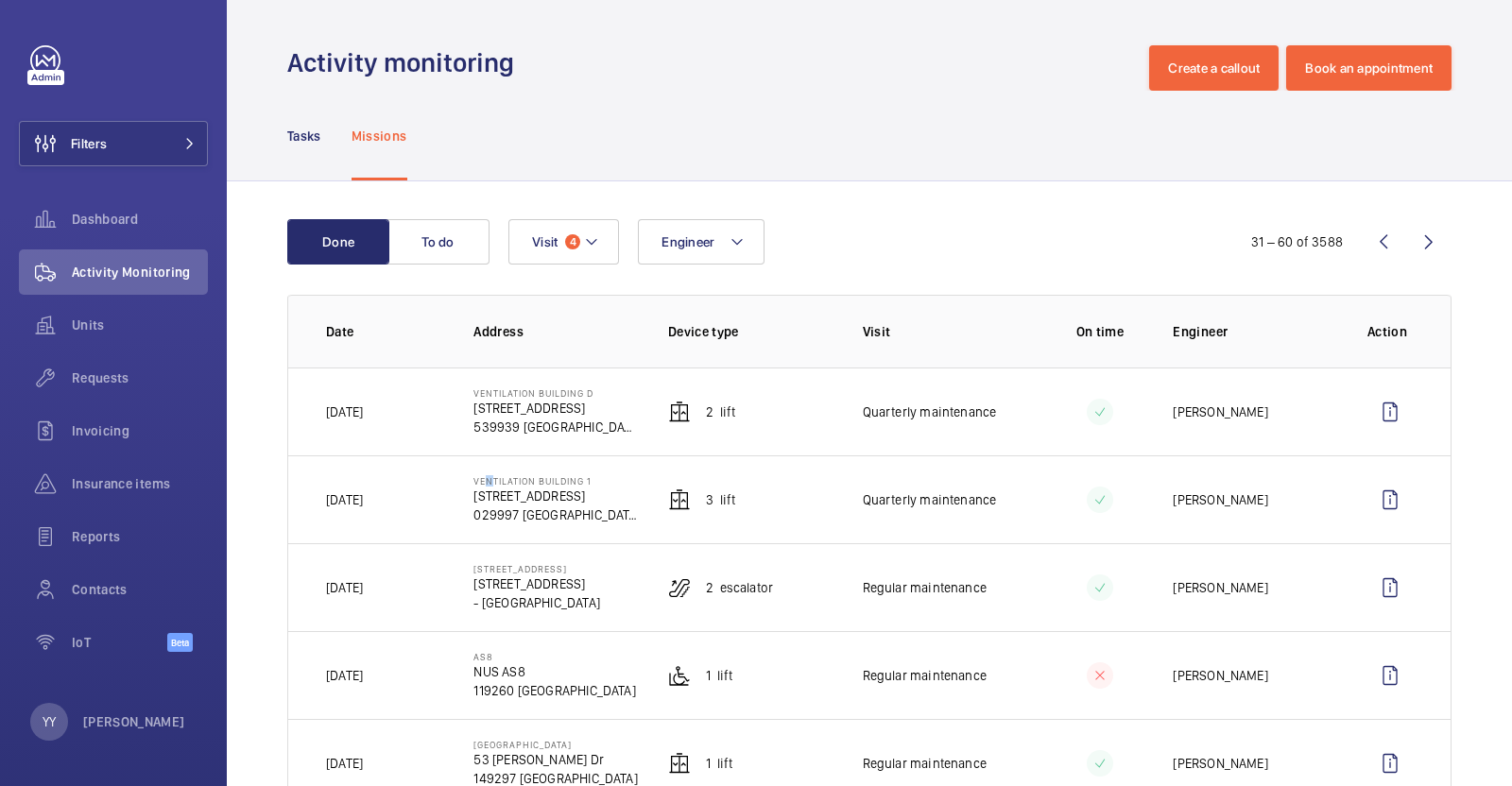 click on "Ventilation Building 1" 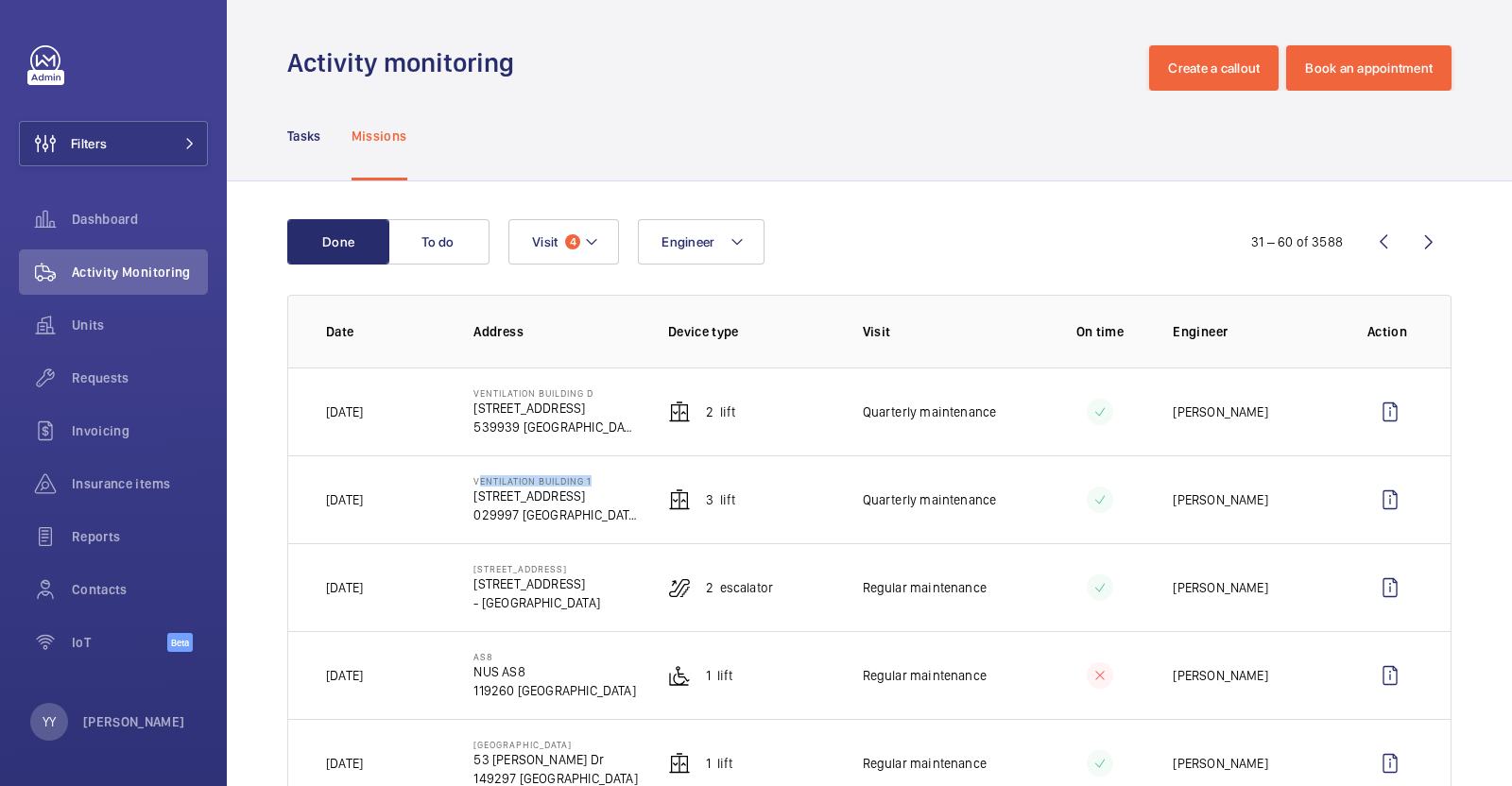 drag, startPoint x: 472, startPoint y: 477, endPoint x: 586, endPoint y: 479, distance: 114.01754 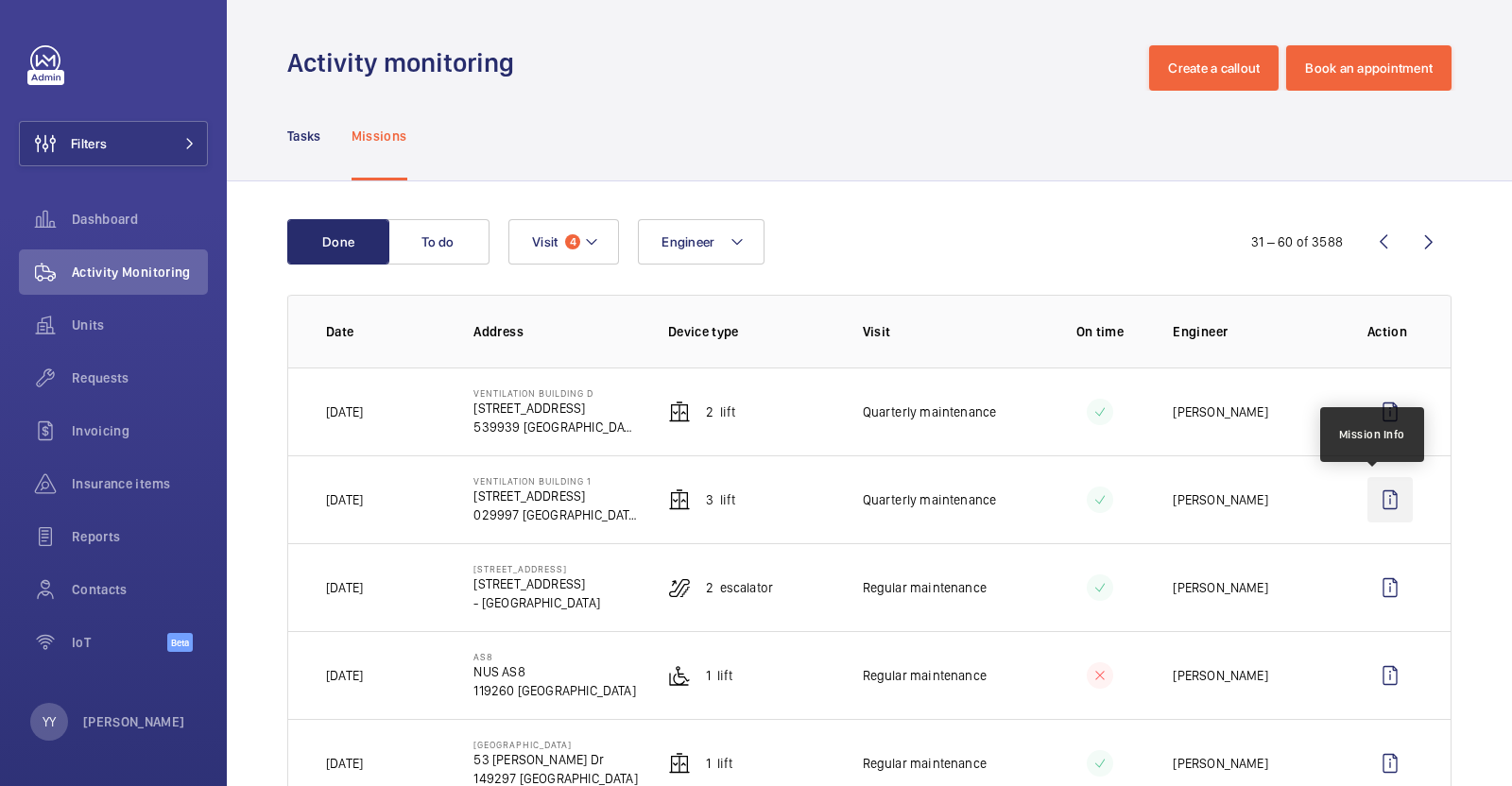 click 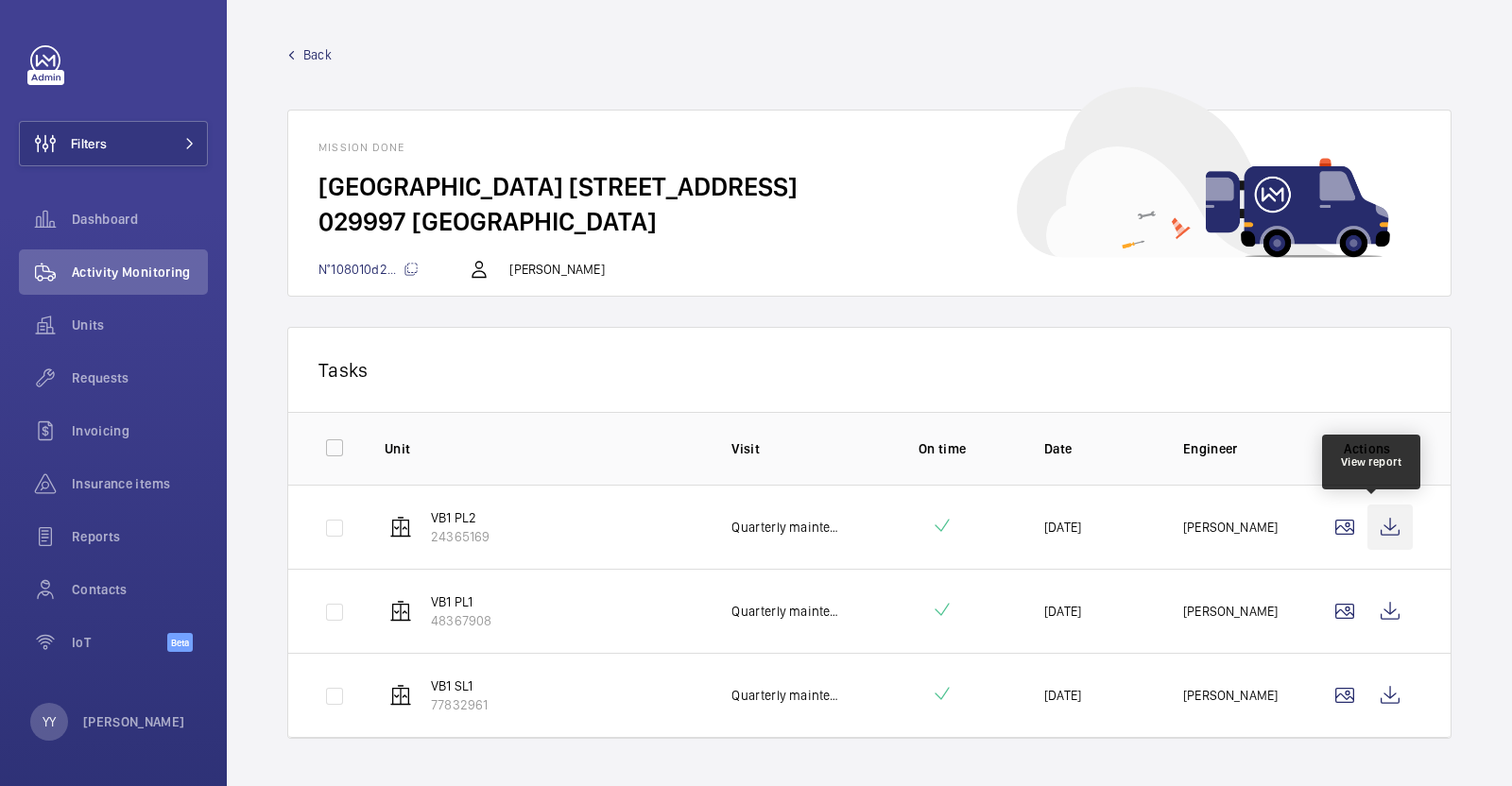click 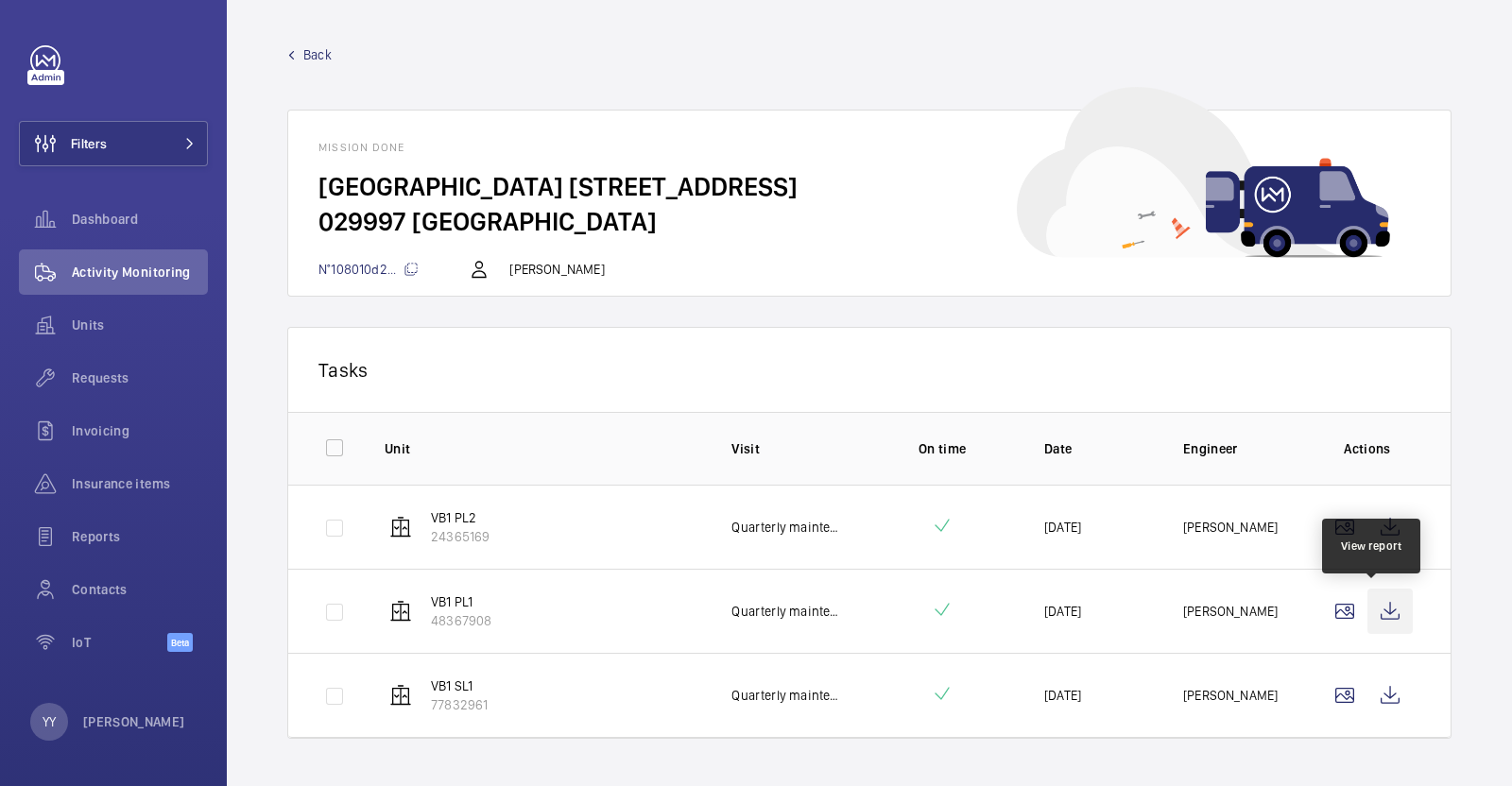 click 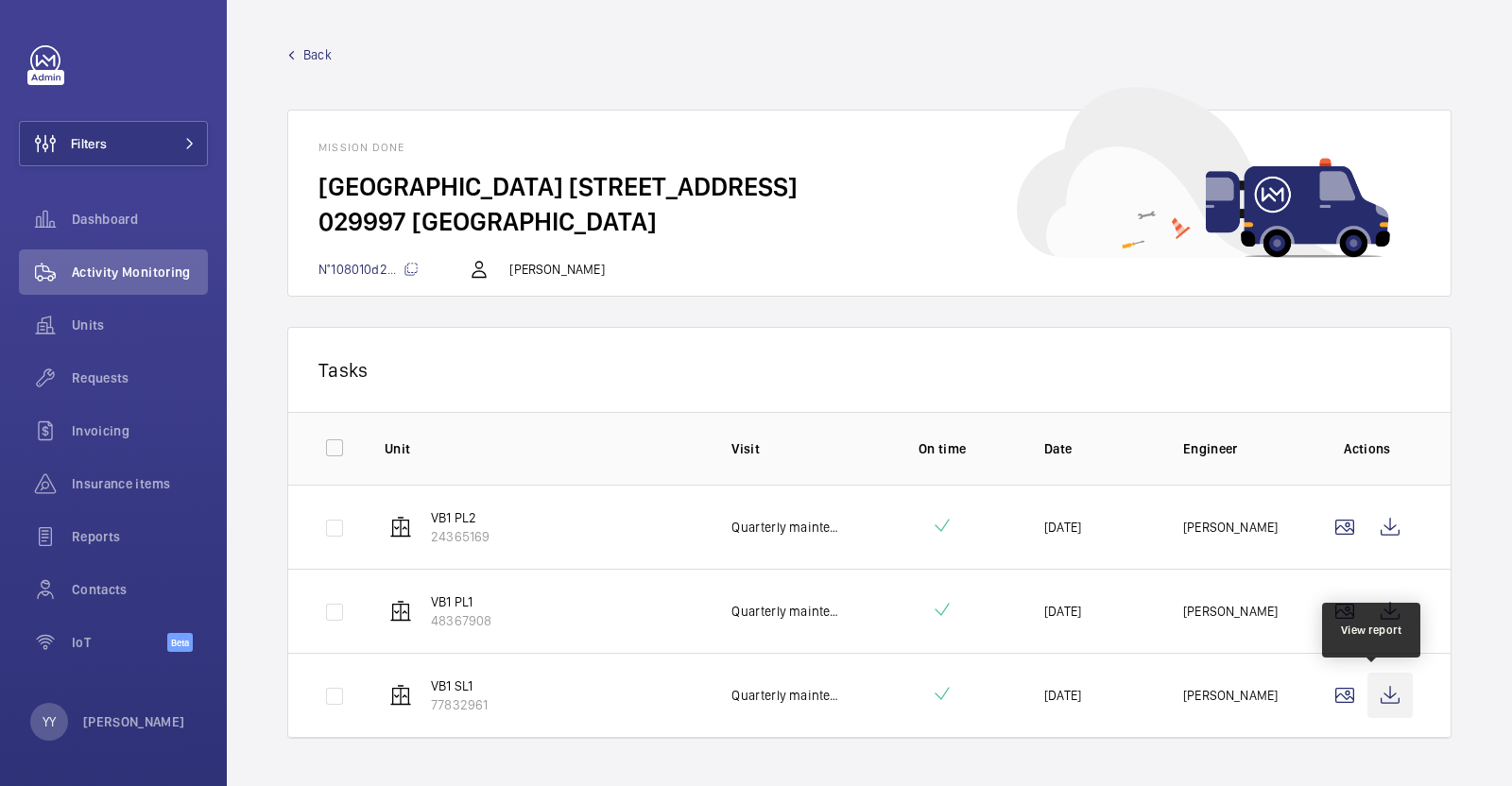 click 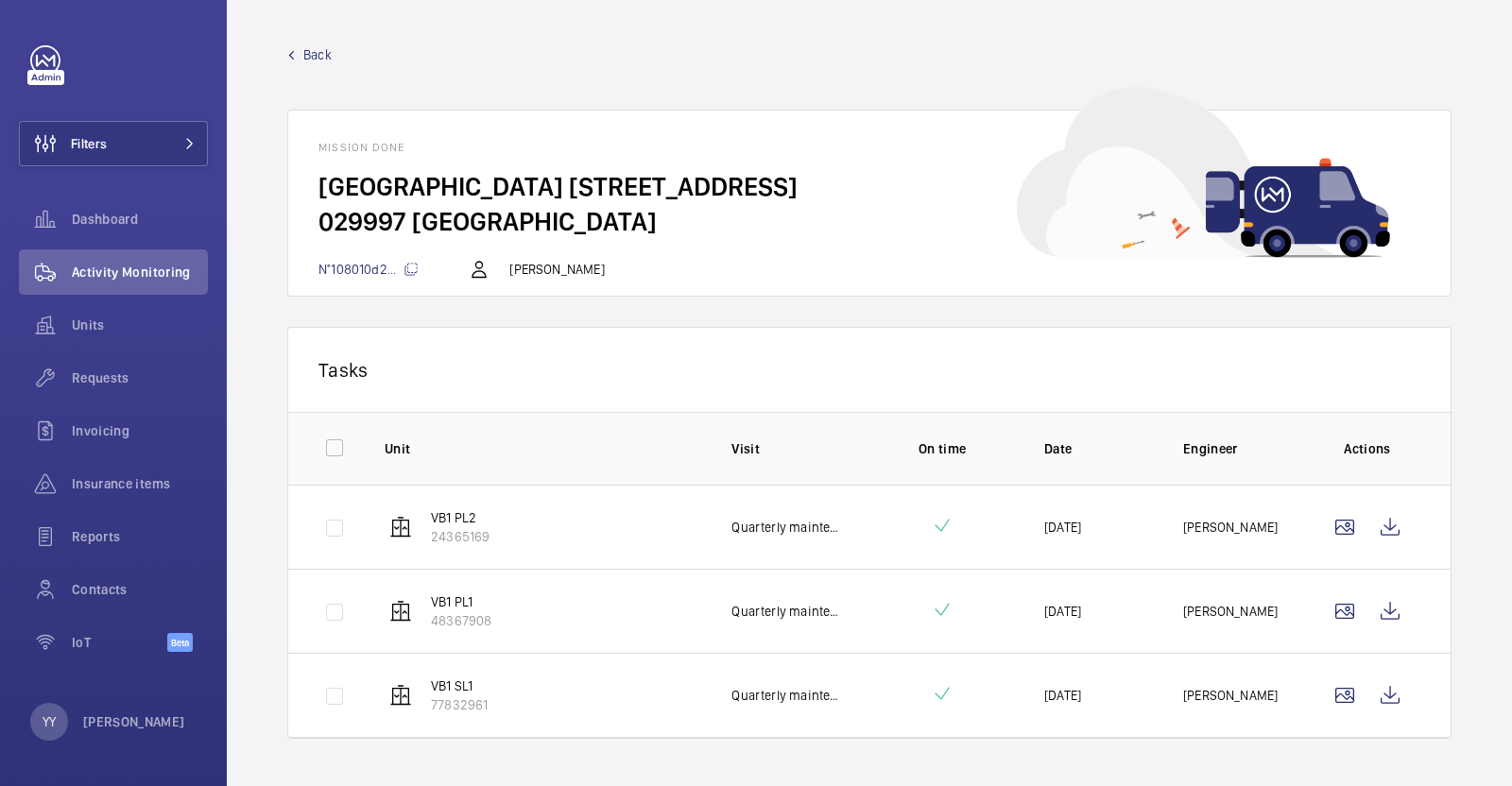 click on "Back" 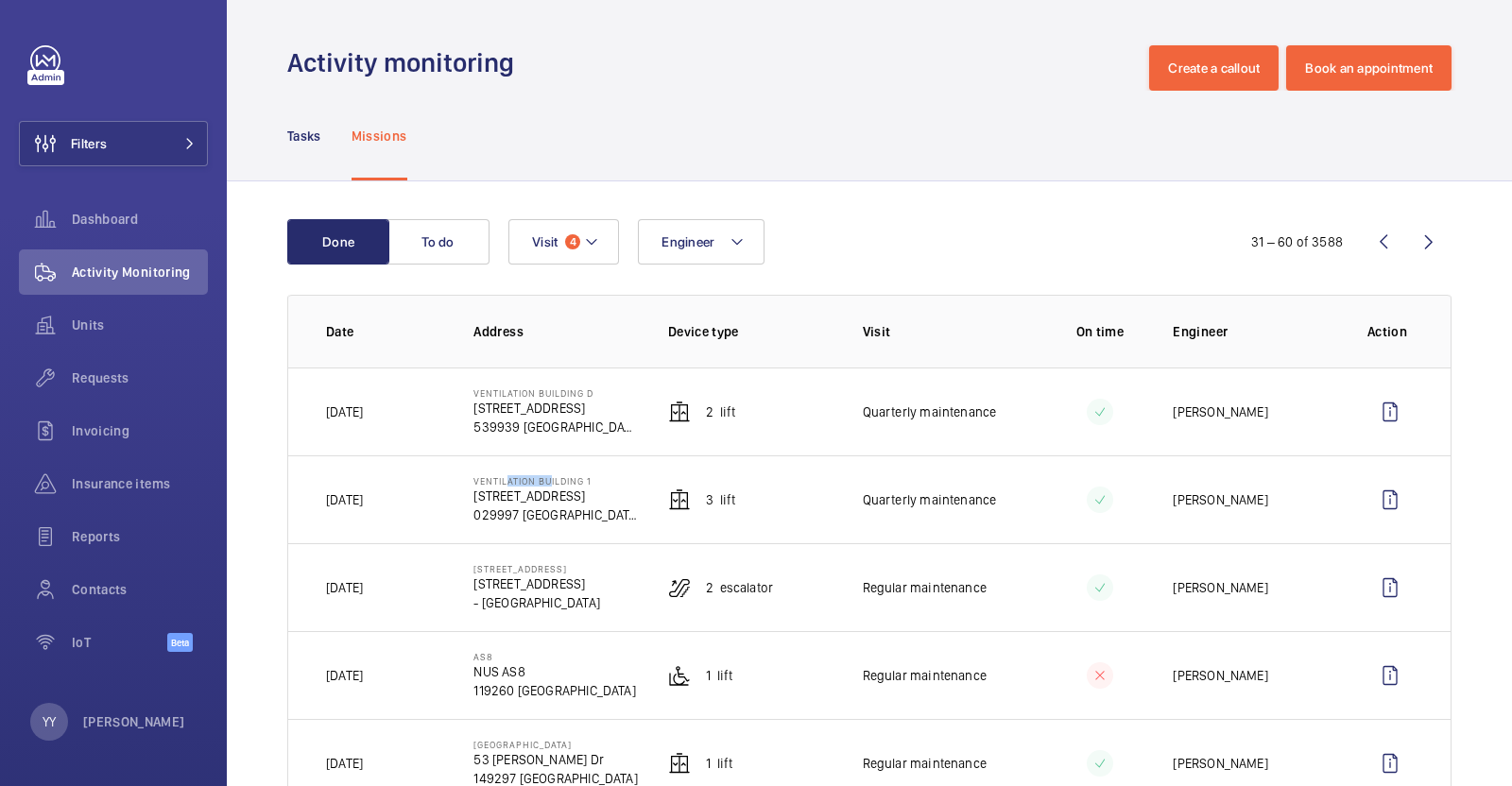 drag, startPoint x: 502, startPoint y: 482, endPoint x: 541, endPoint y: 482, distance: 39 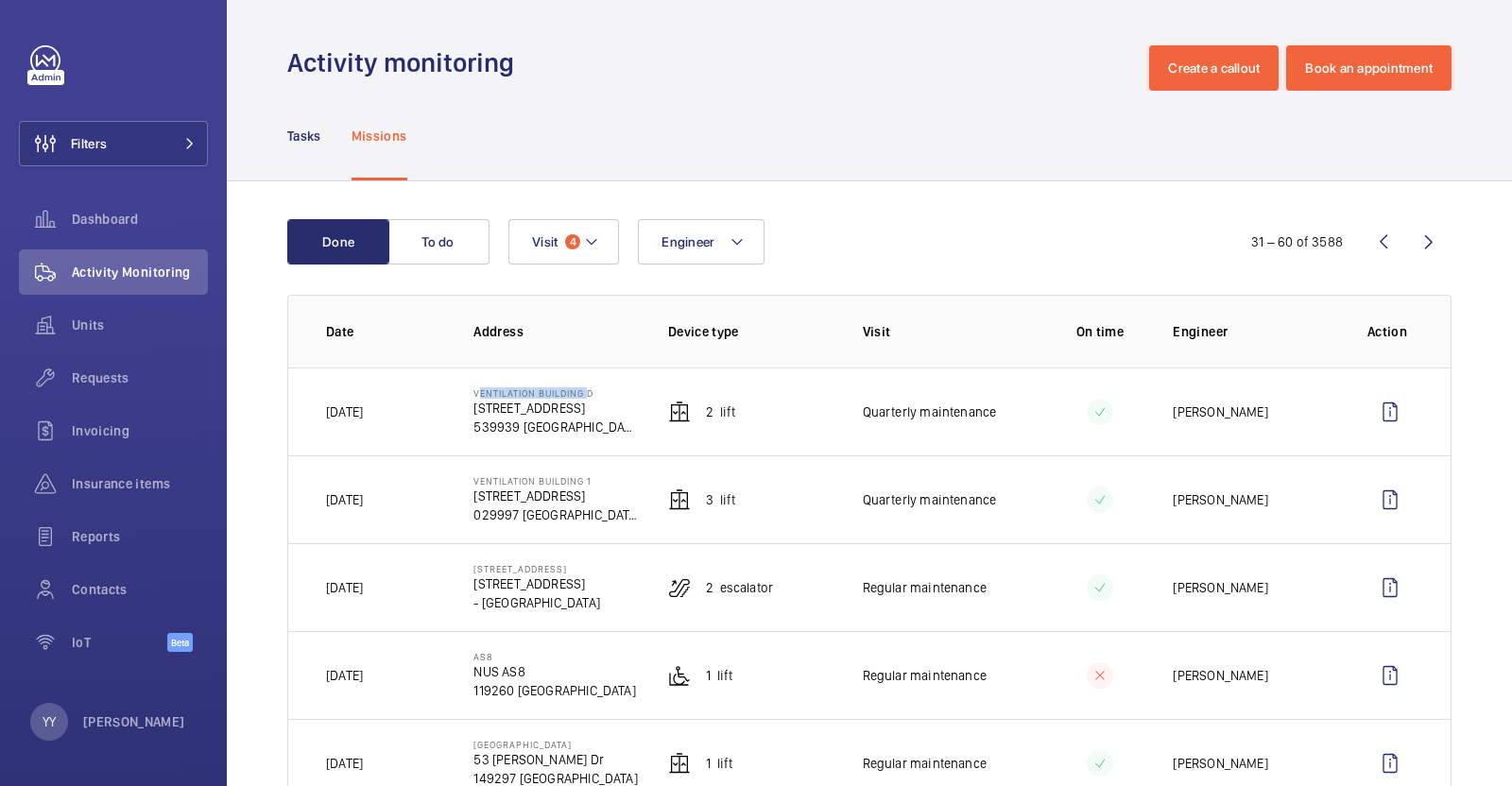 drag, startPoint x: 470, startPoint y: 391, endPoint x: 581, endPoint y: 391, distance: 111 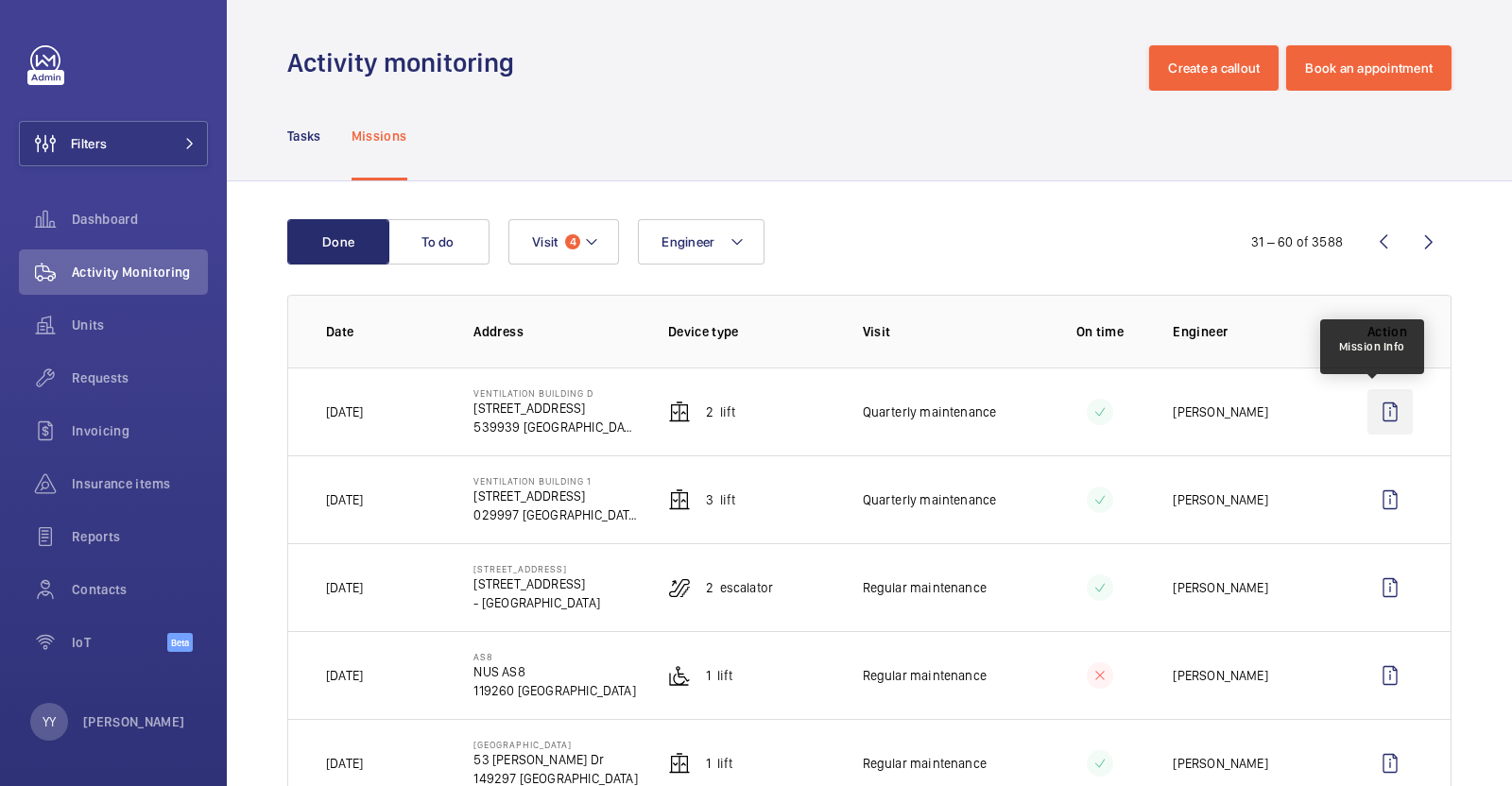 click 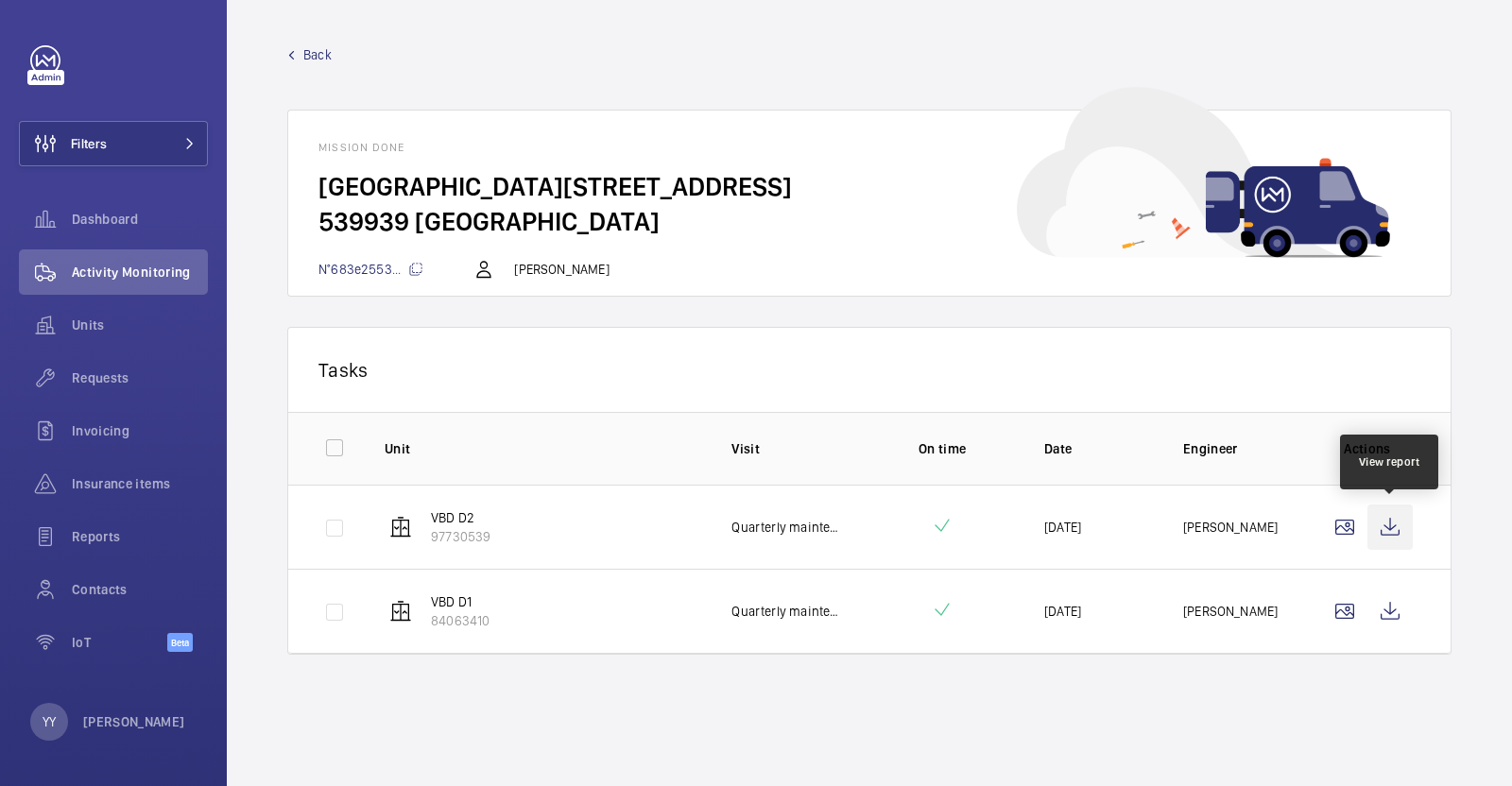 click 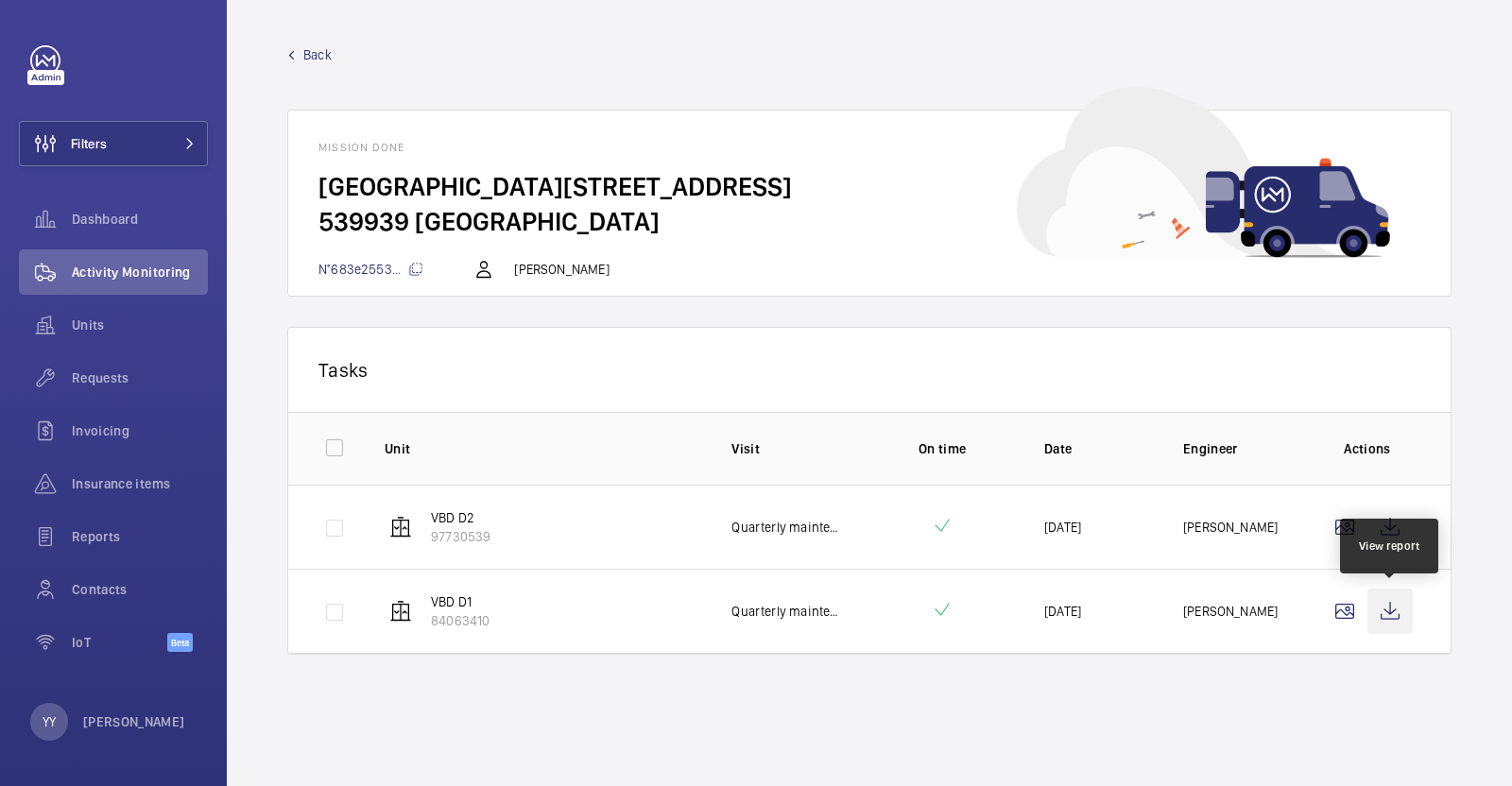 click 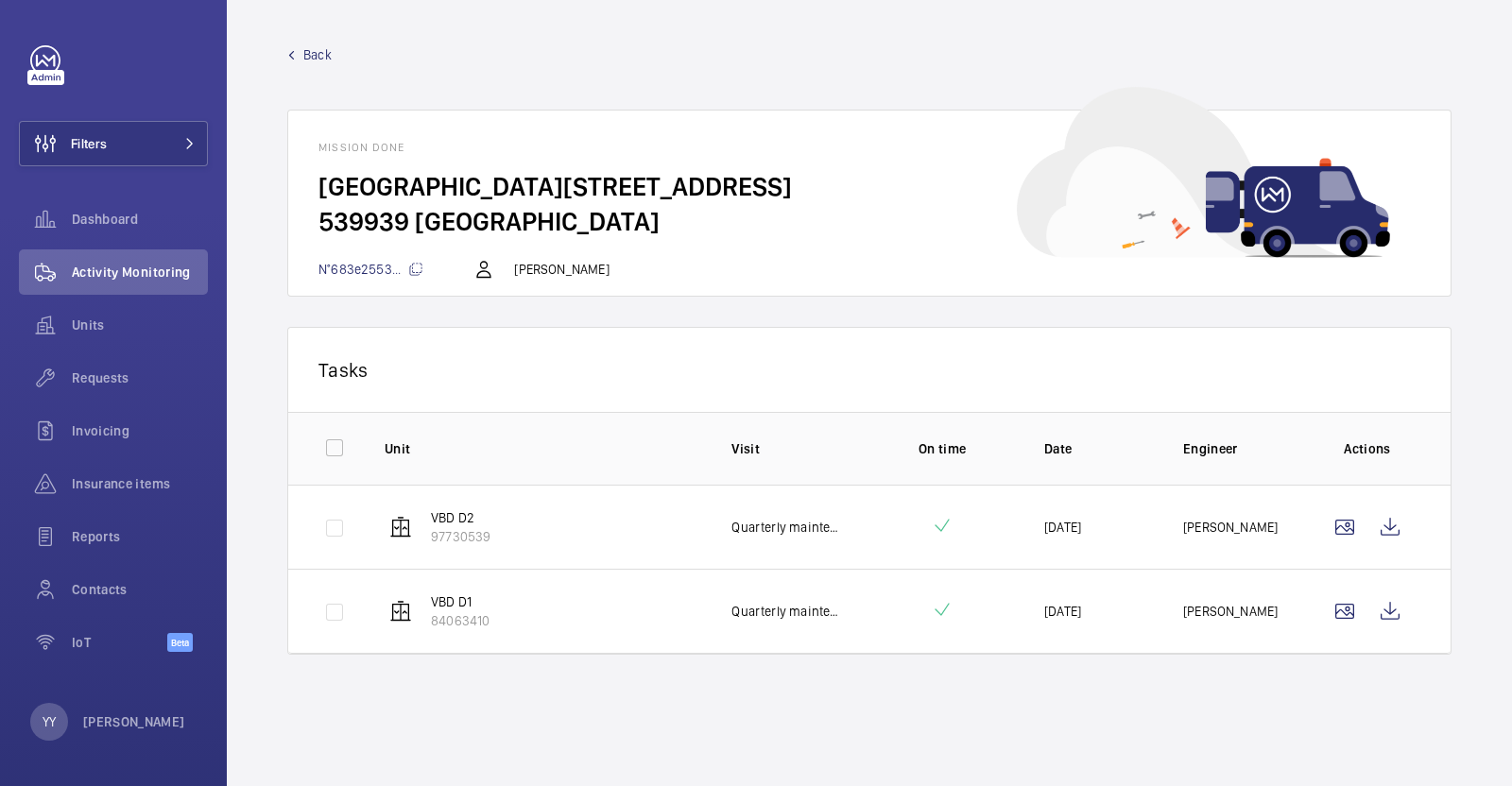 click on "Back" 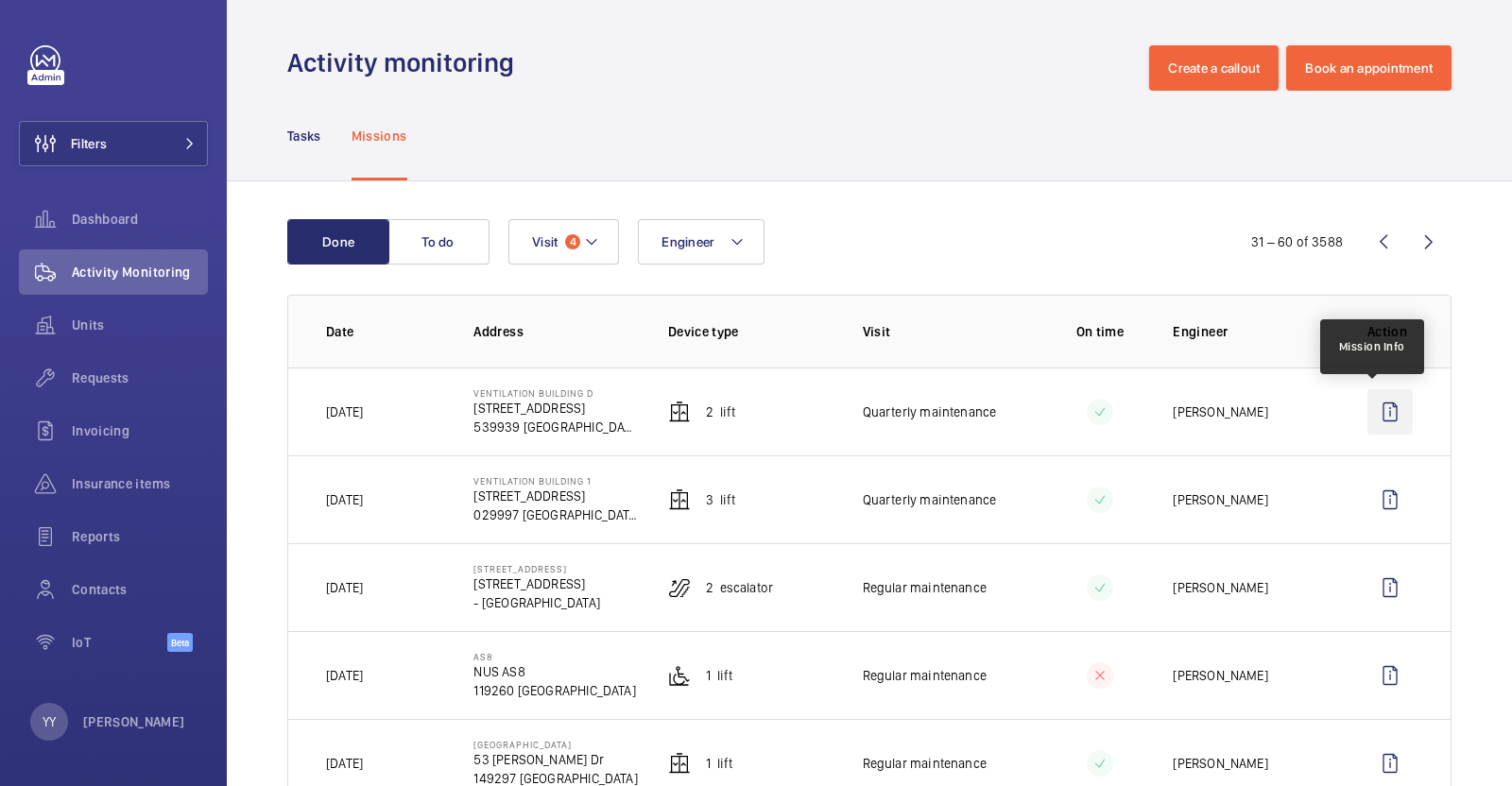 click 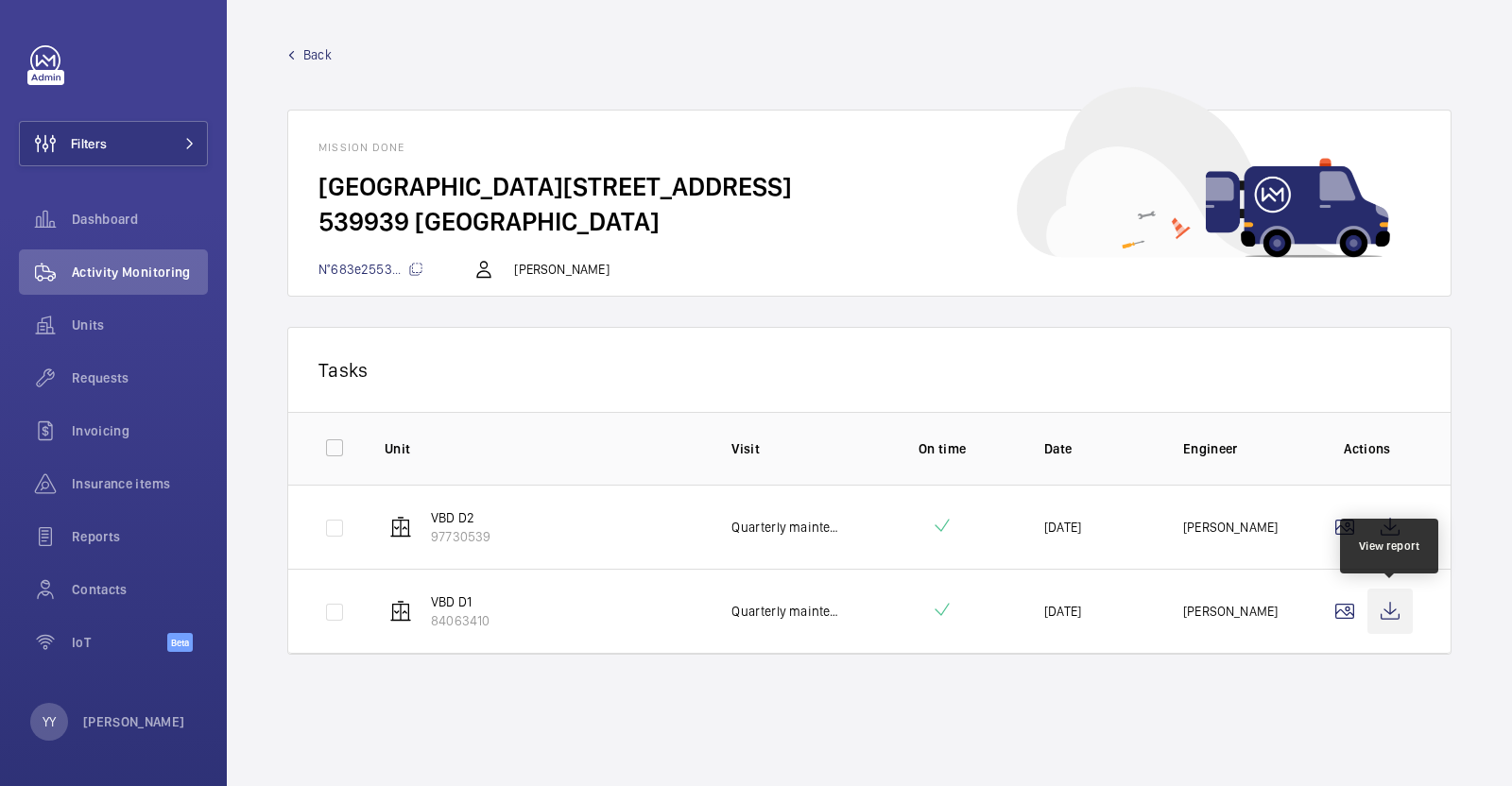 click 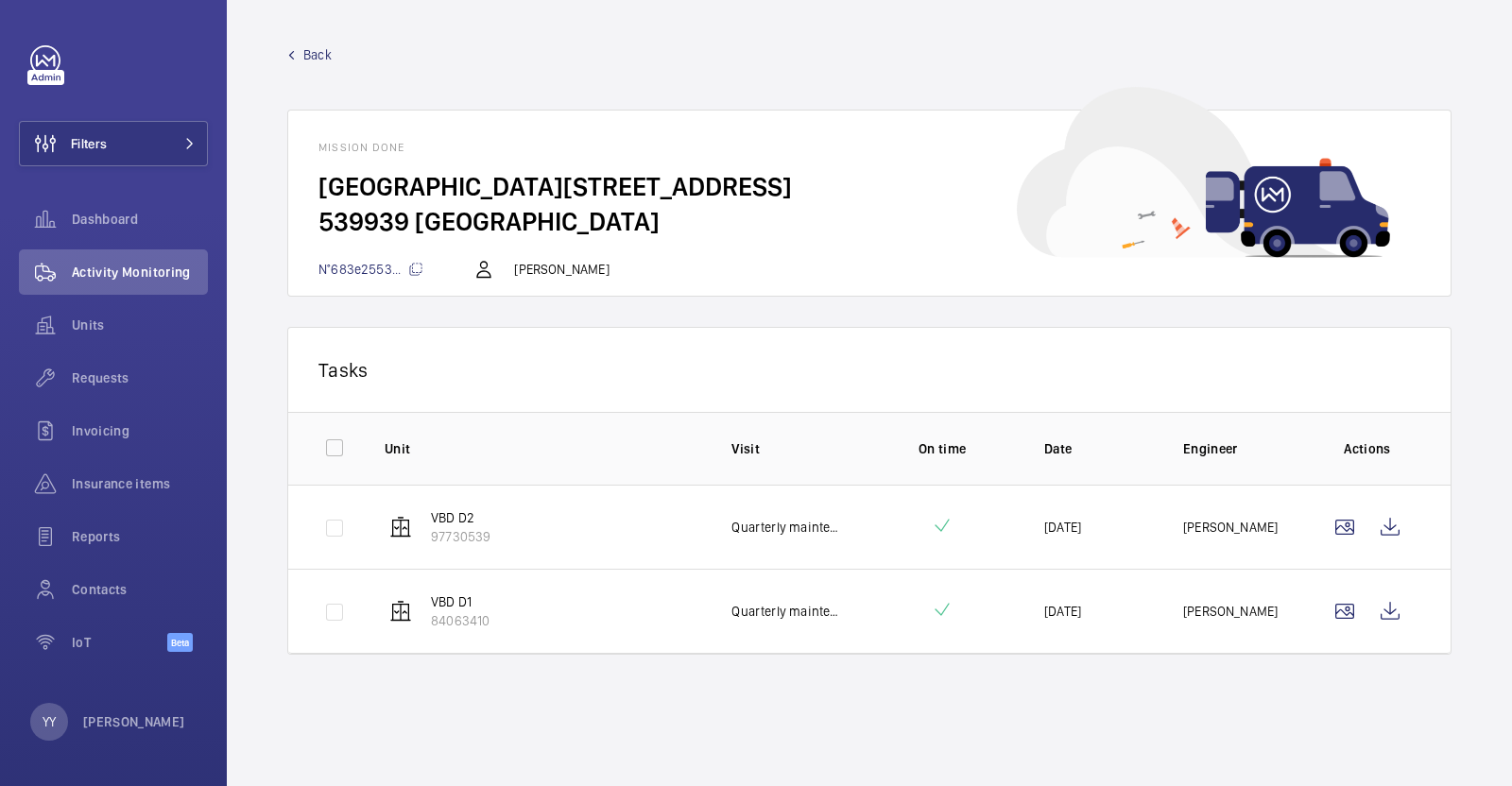 click on "Back  Mission done  Ventilation Building D - [STREET_ADDRESS]683e2553...   [PERSON_NAME]   Tasks   0 of 0   Unit Visit  On time  Date  Engineer  Actions  VBD D2   97730539   Quarterly maintenance [DATE]  Raman Erusappan   VBD D1   84063410   Quarterly maintenance [DATE]  Raman Erusappan" 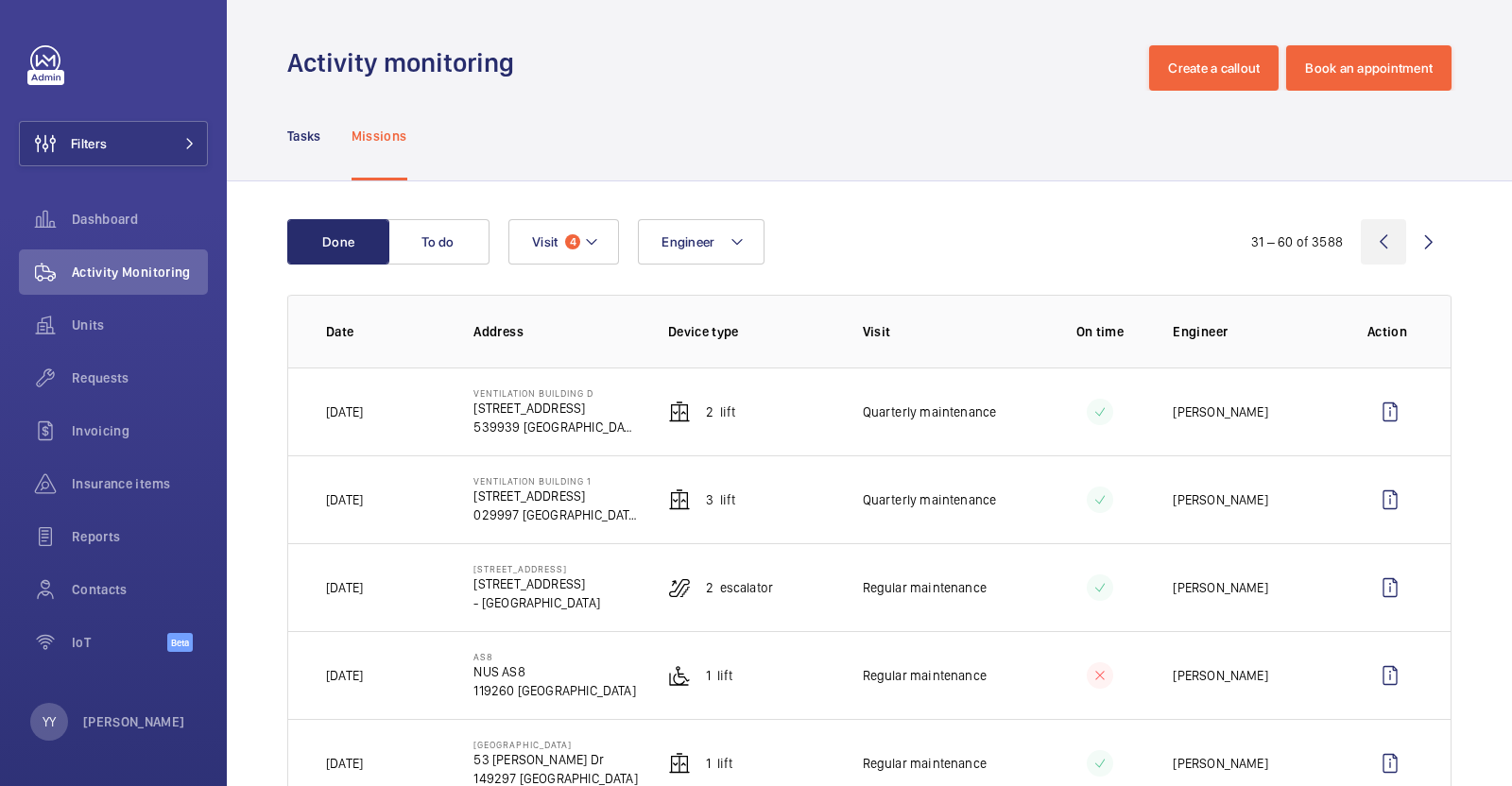 click 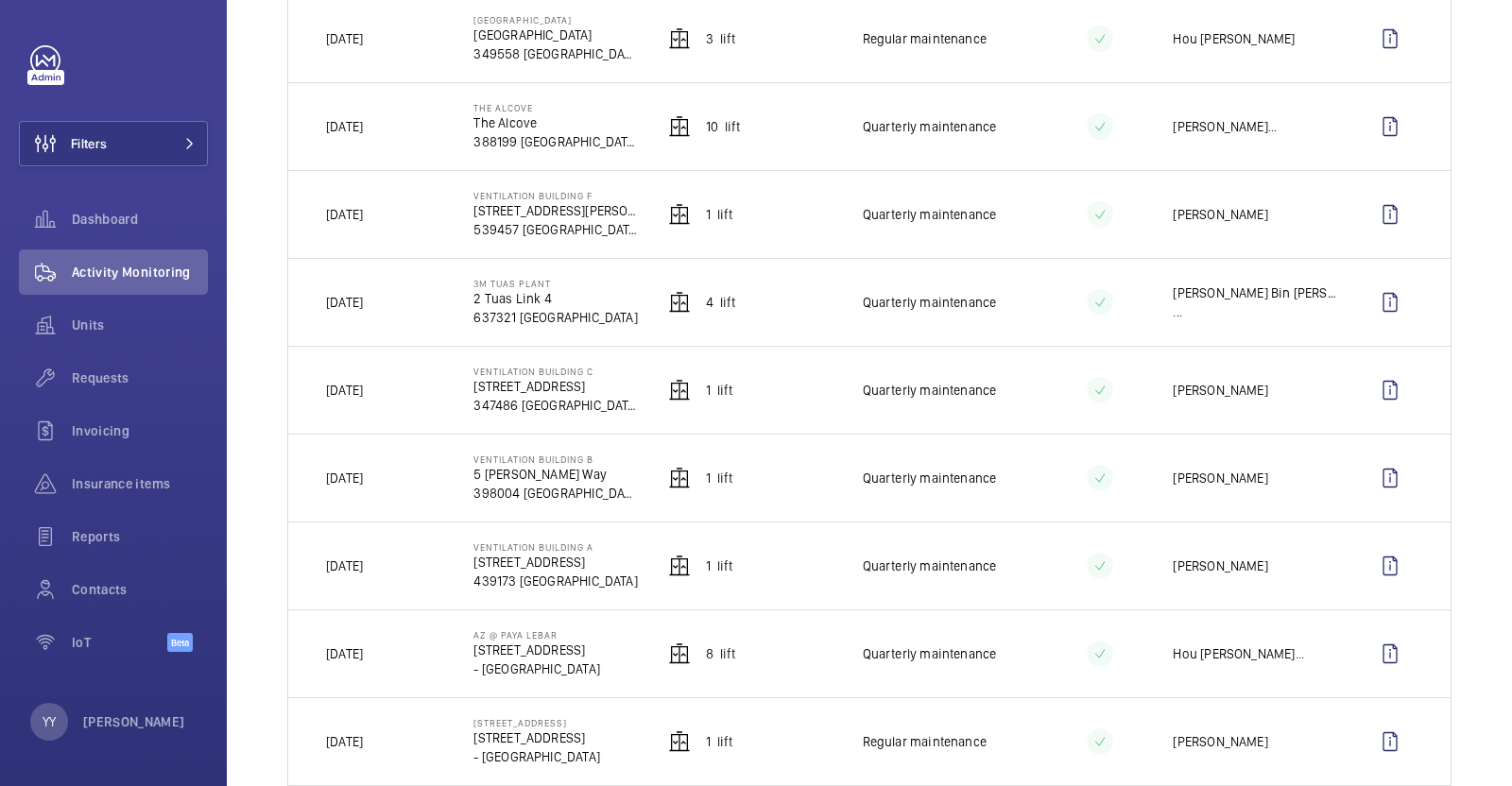 scroll, scrollTop: 2248, scrollLeft: 0, axis: vertical 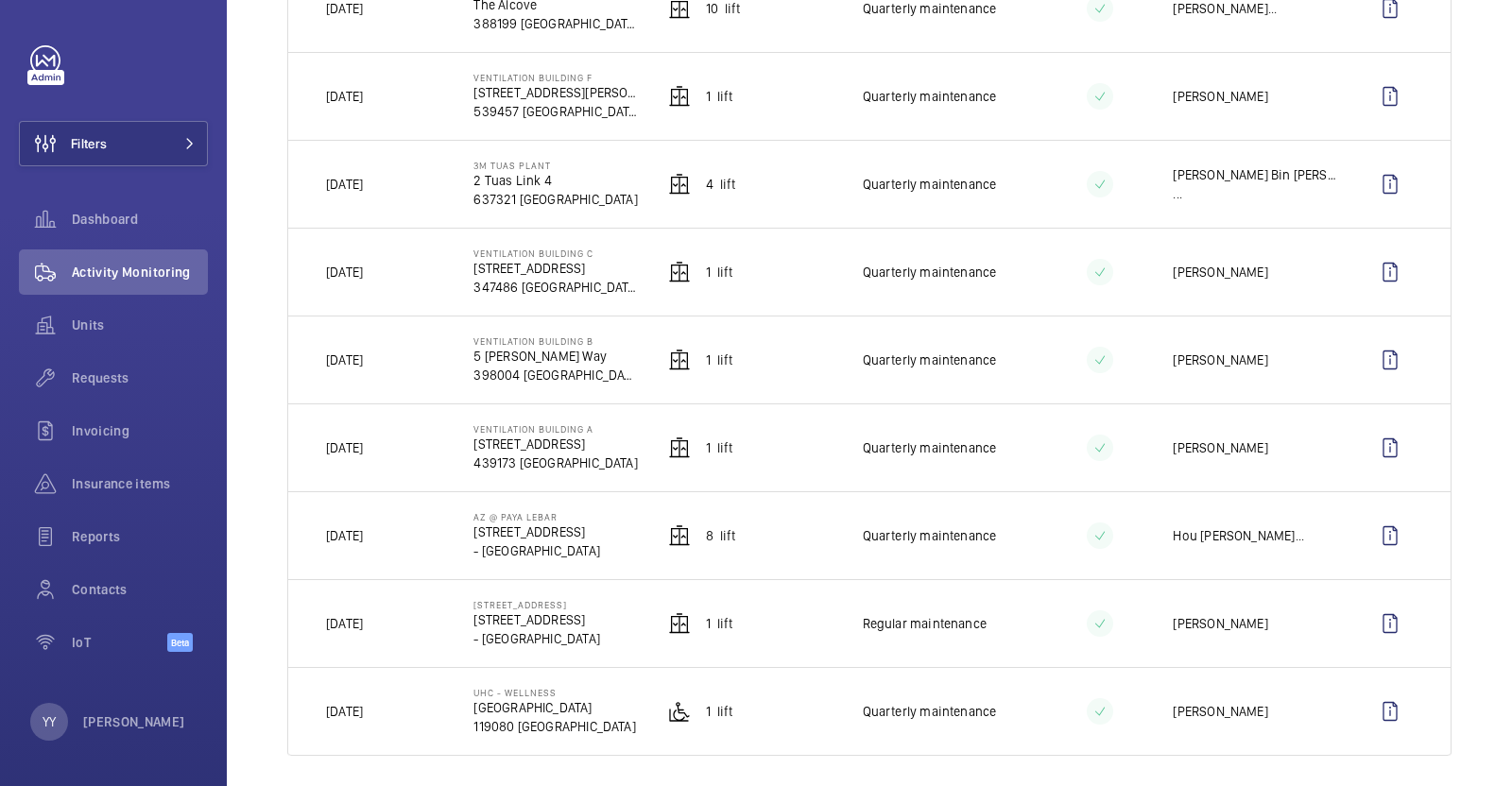 drag, startPoint x: 473, startPoint y: 677, endPoint x: 562, endPoint y: 668, distance: 89.4539 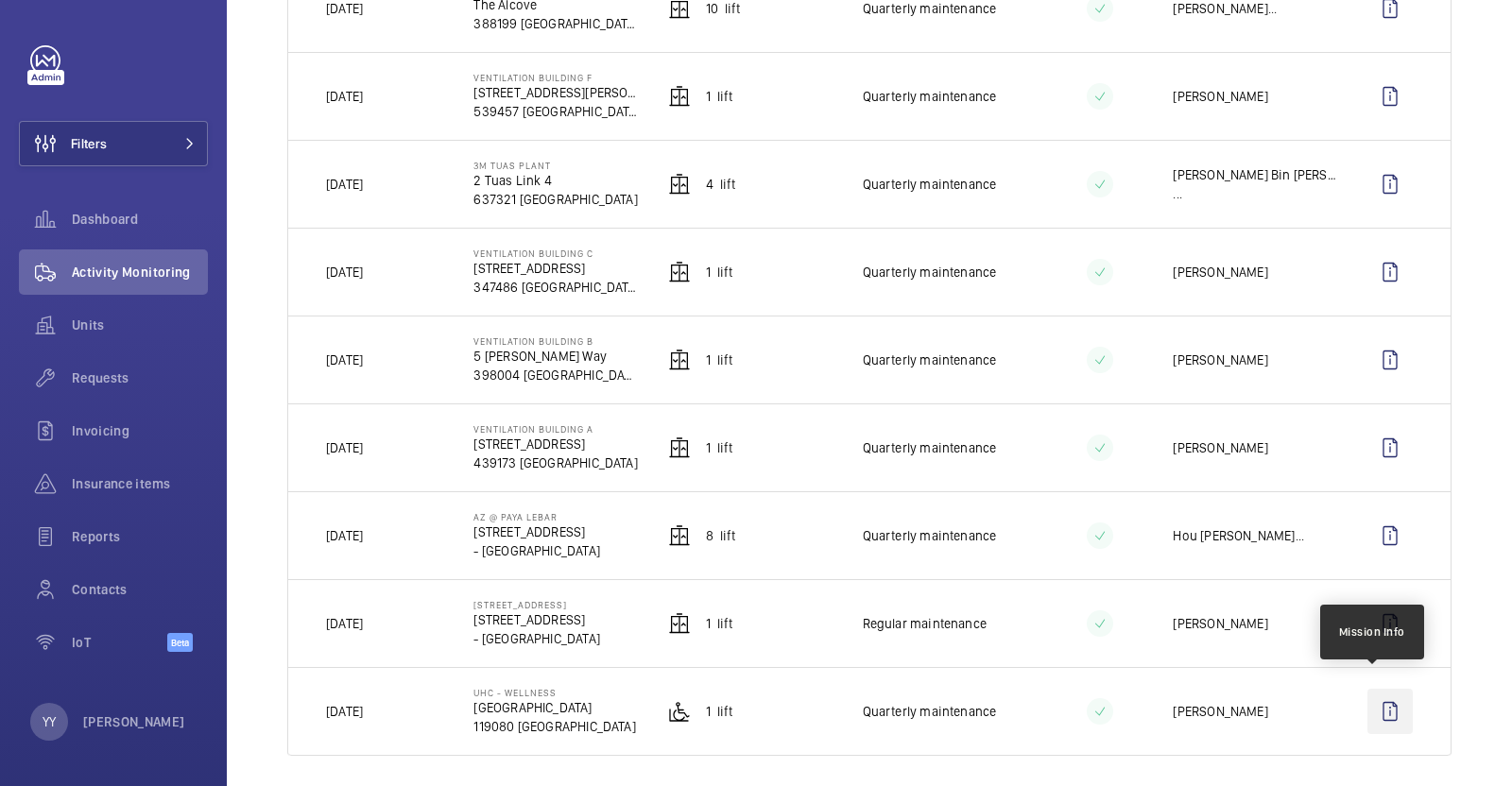 click 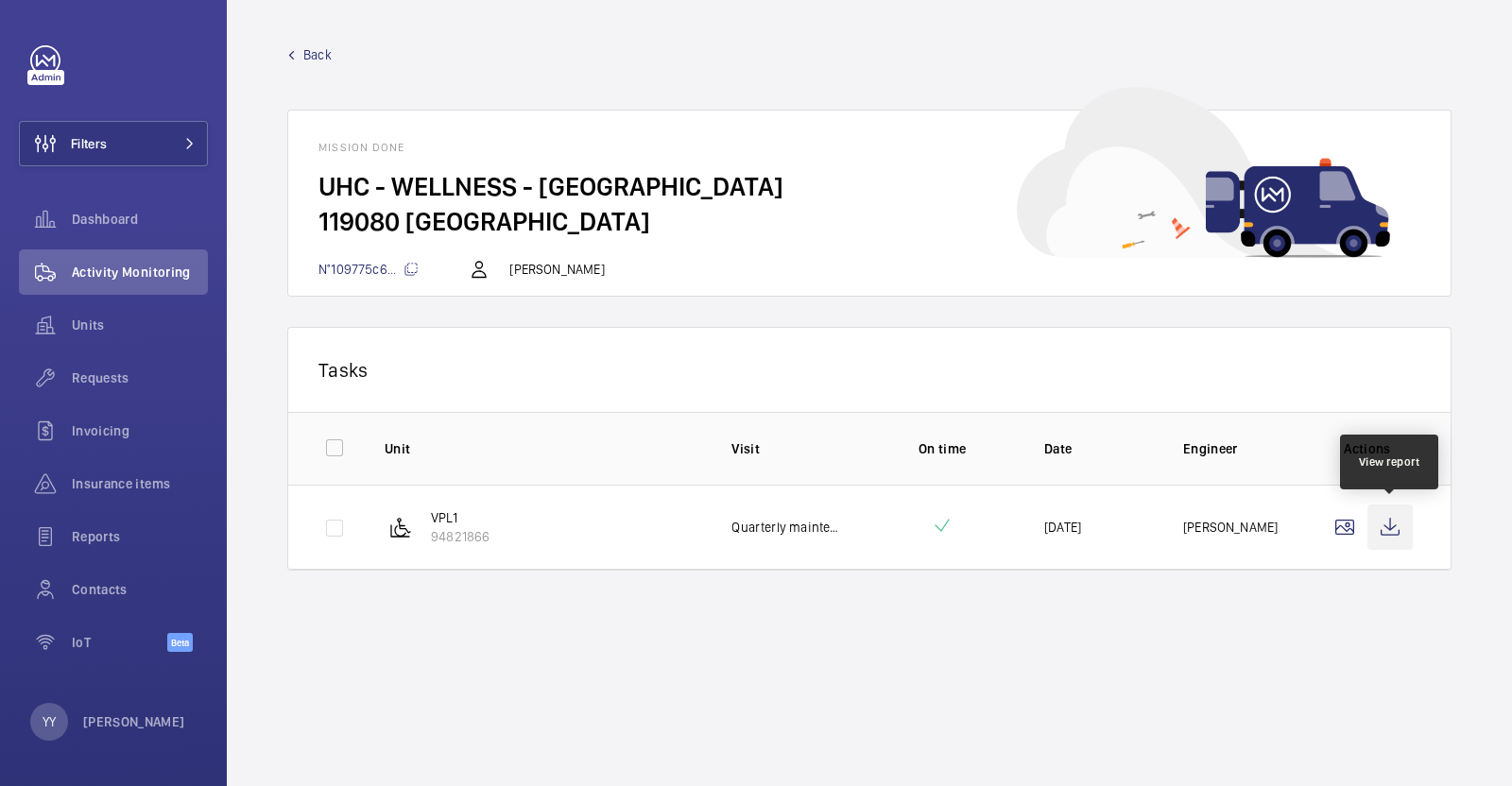 click 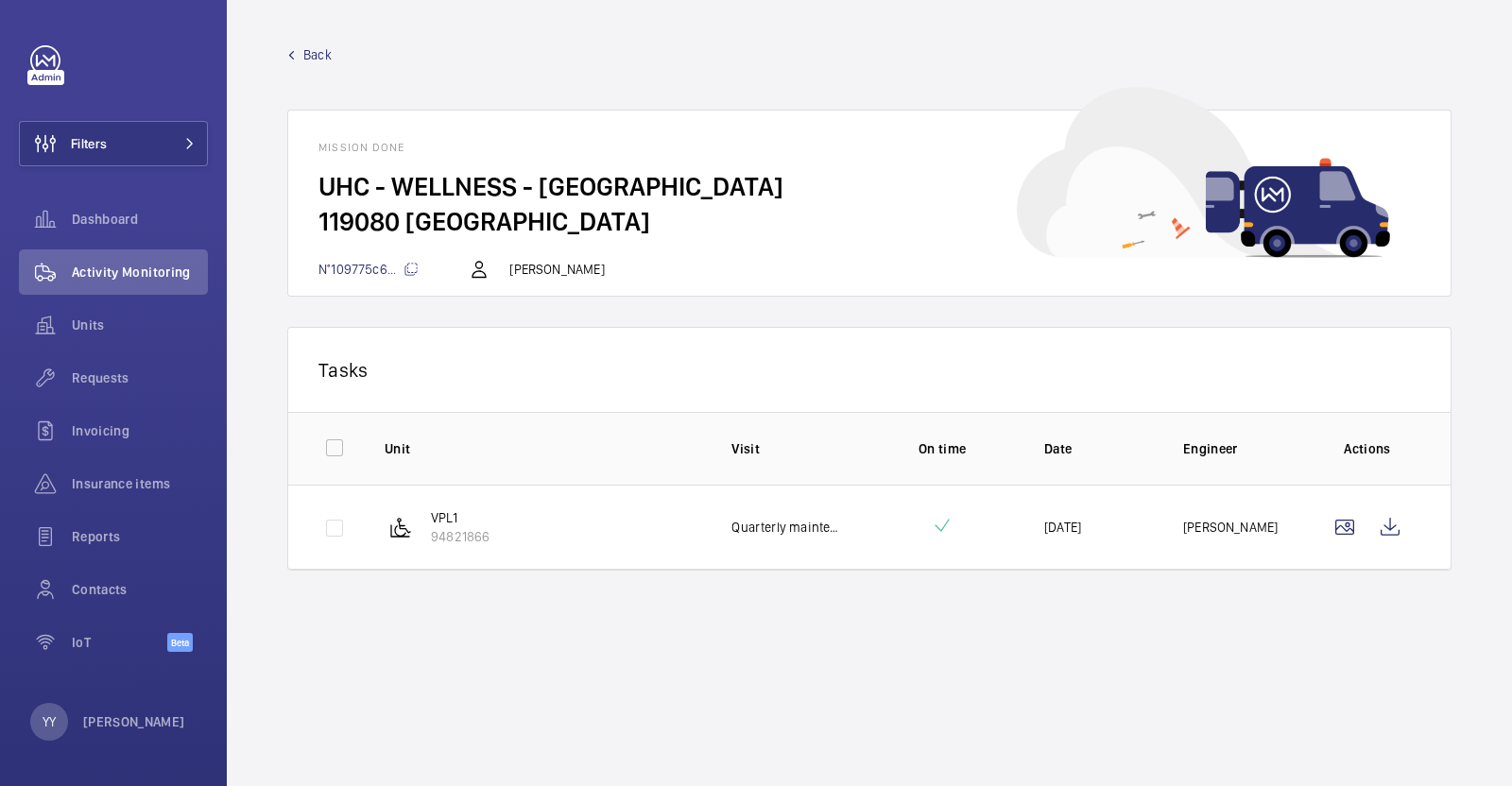 click on "Back" 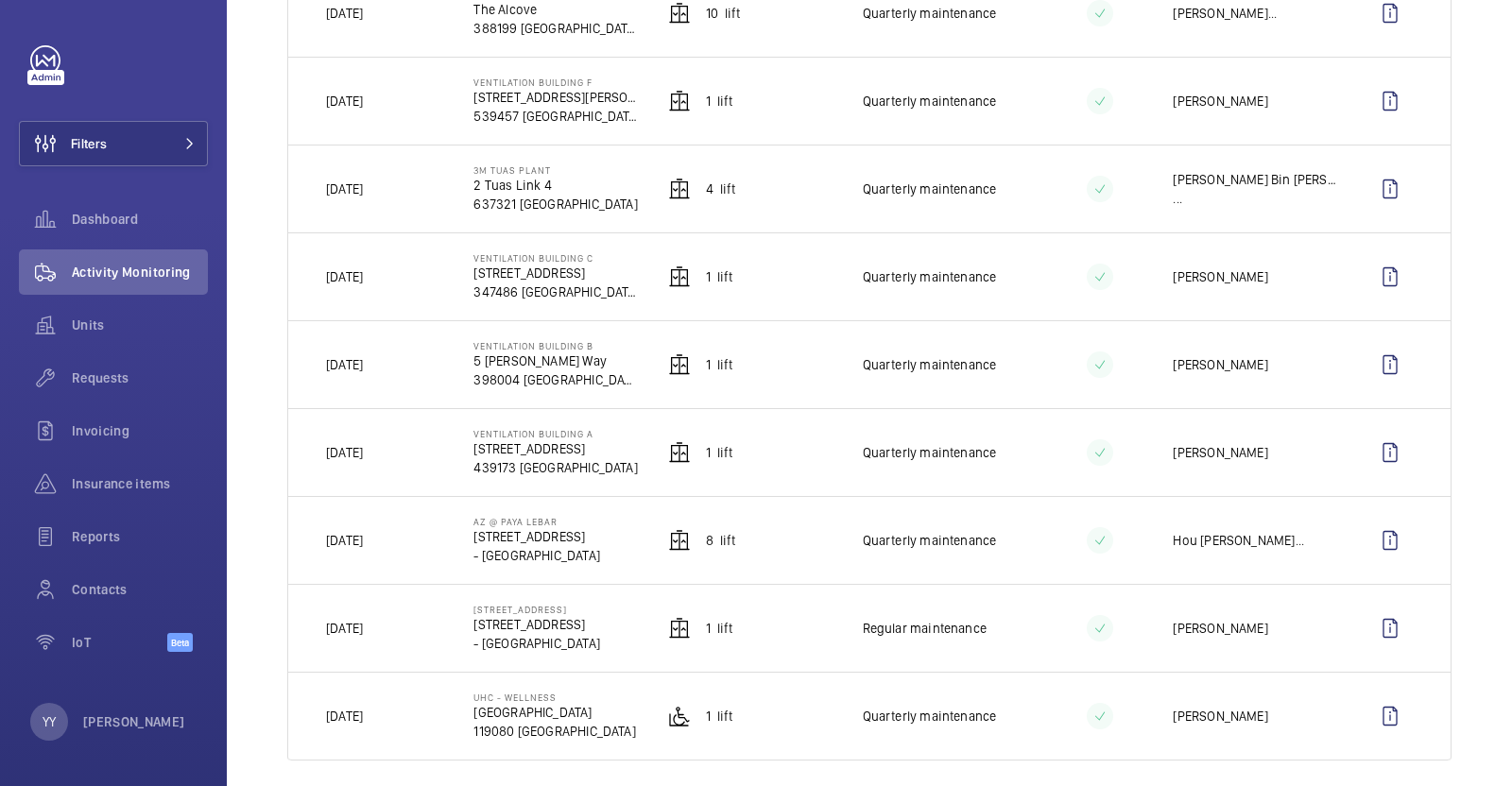 scroll, scrollTop: 2248, scrollLeft: 0, axis: vertical 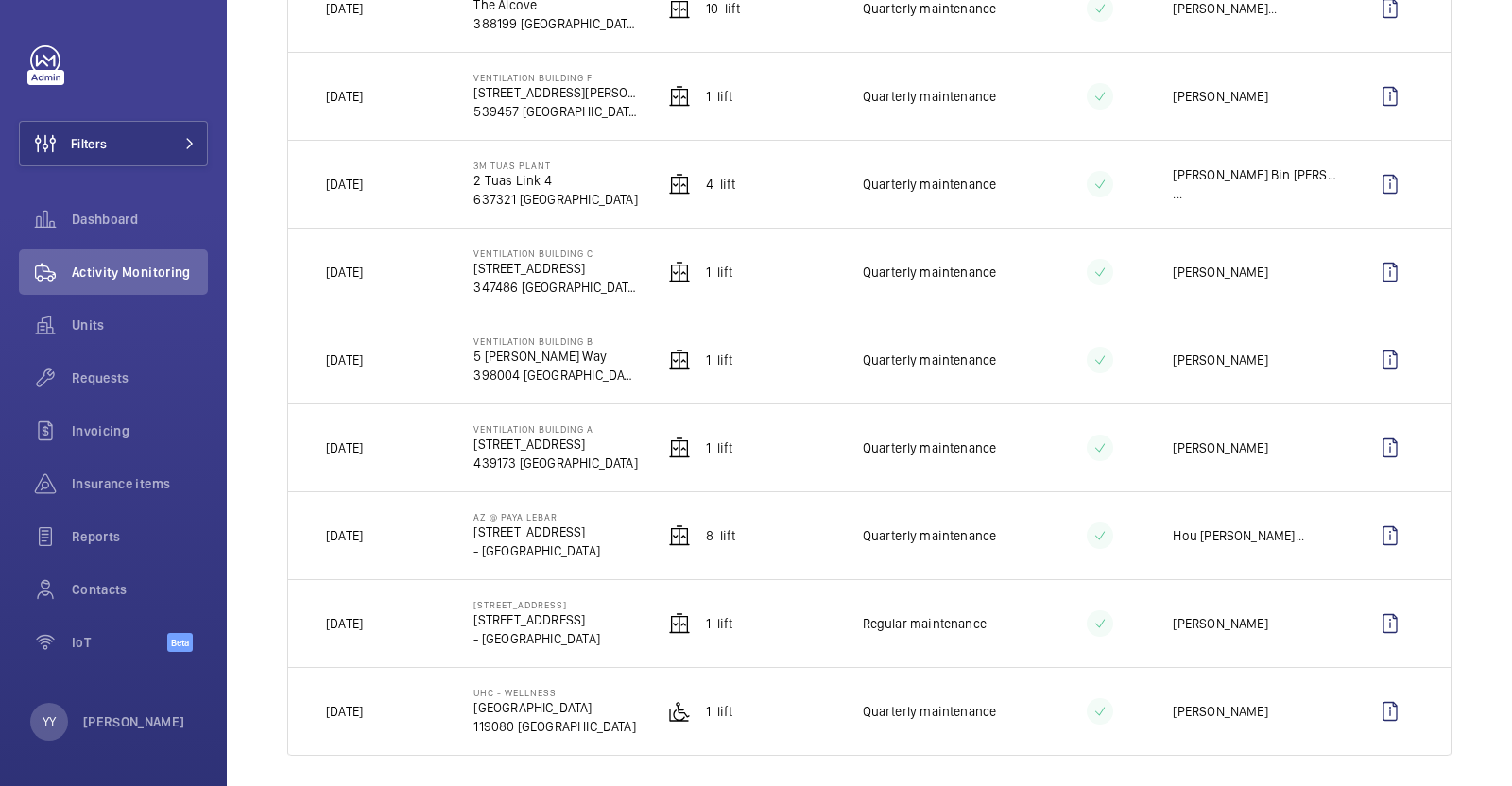 drag, startPoint x: 472, startPoint y: 588, endPoint x: 614, endPoint y: 590, distance: 142.01408 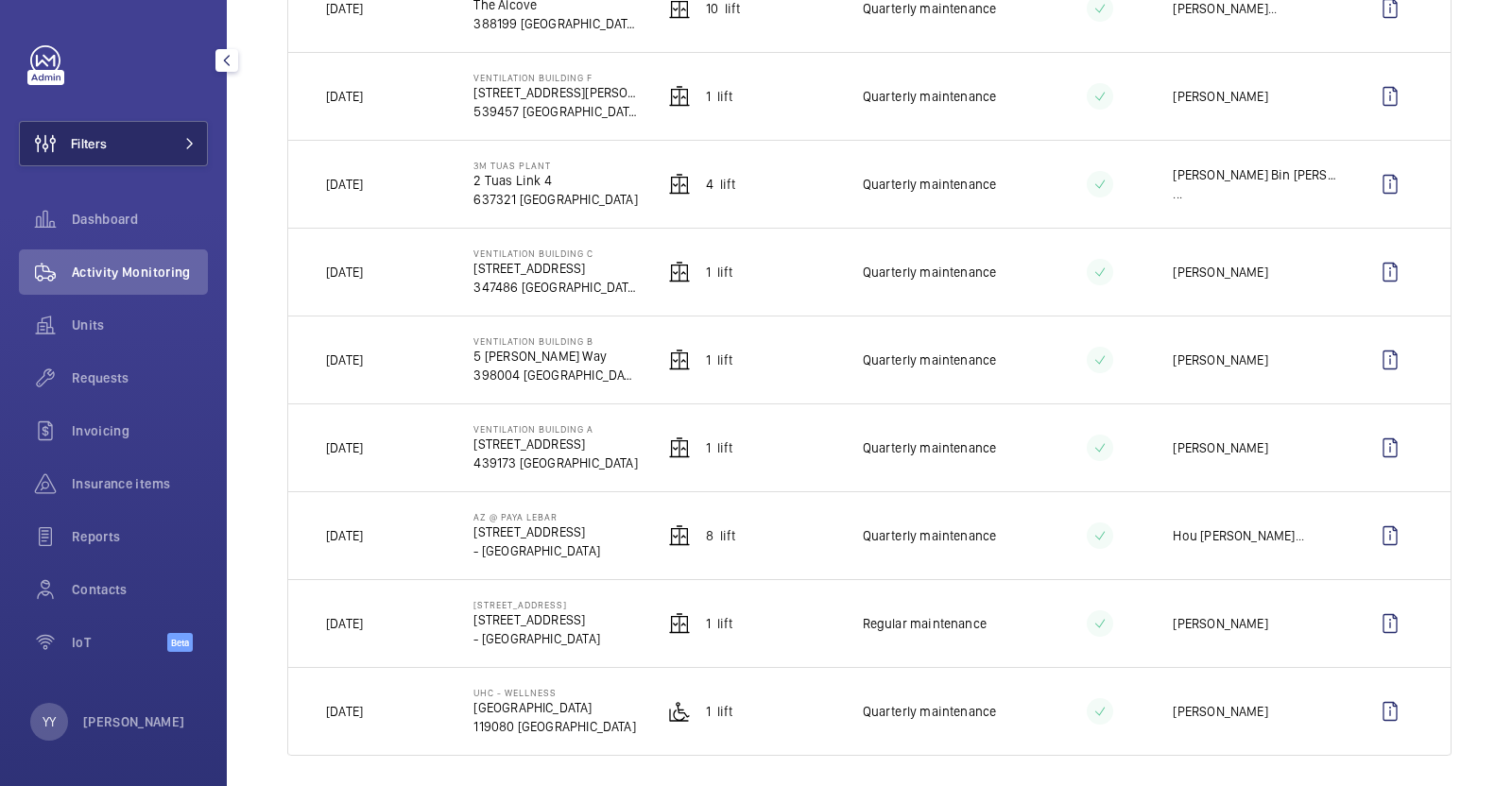 click on "Filters" 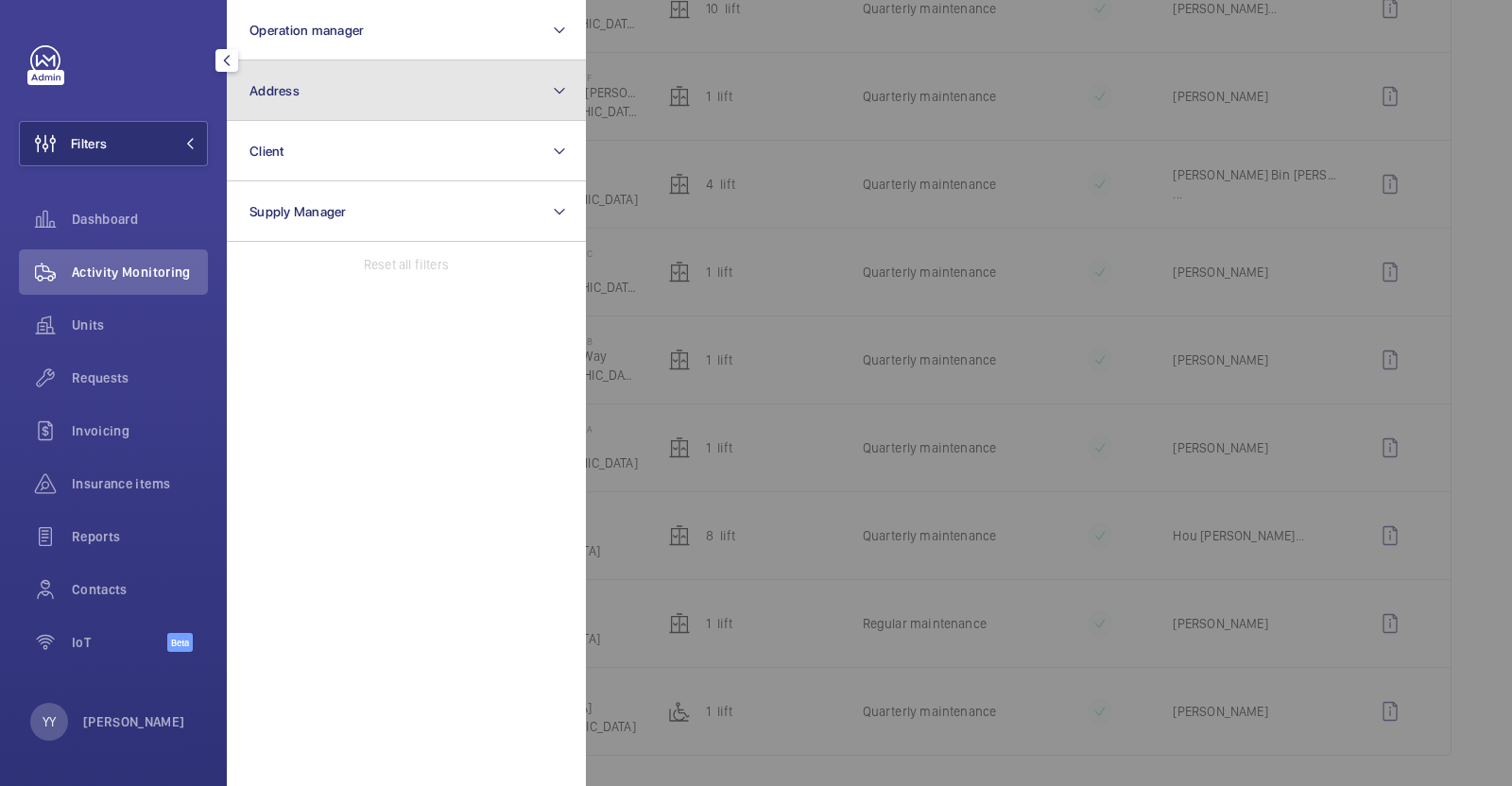 click on "Address" 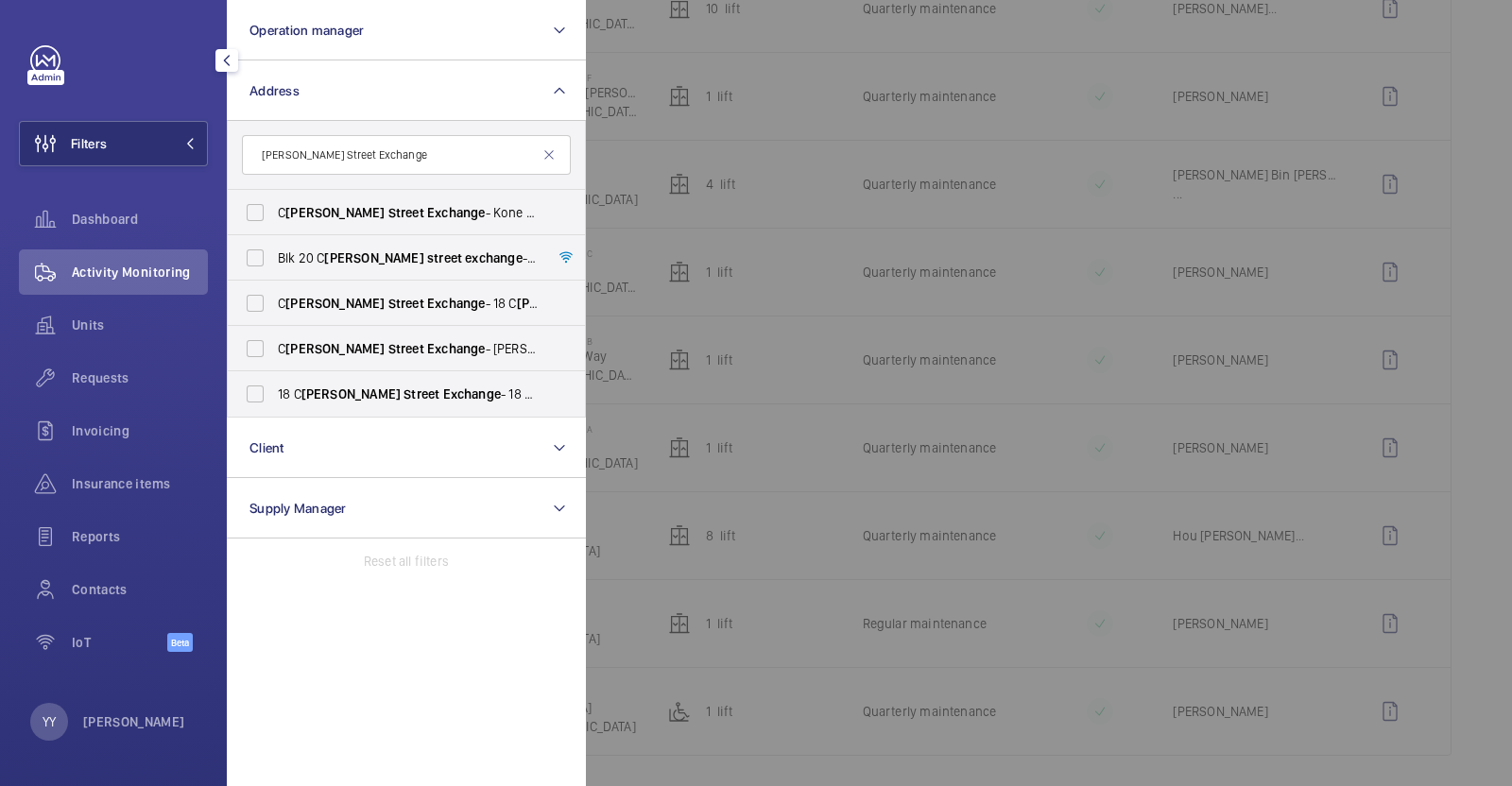 type on "[PERSON_NAME] Street Exchange" 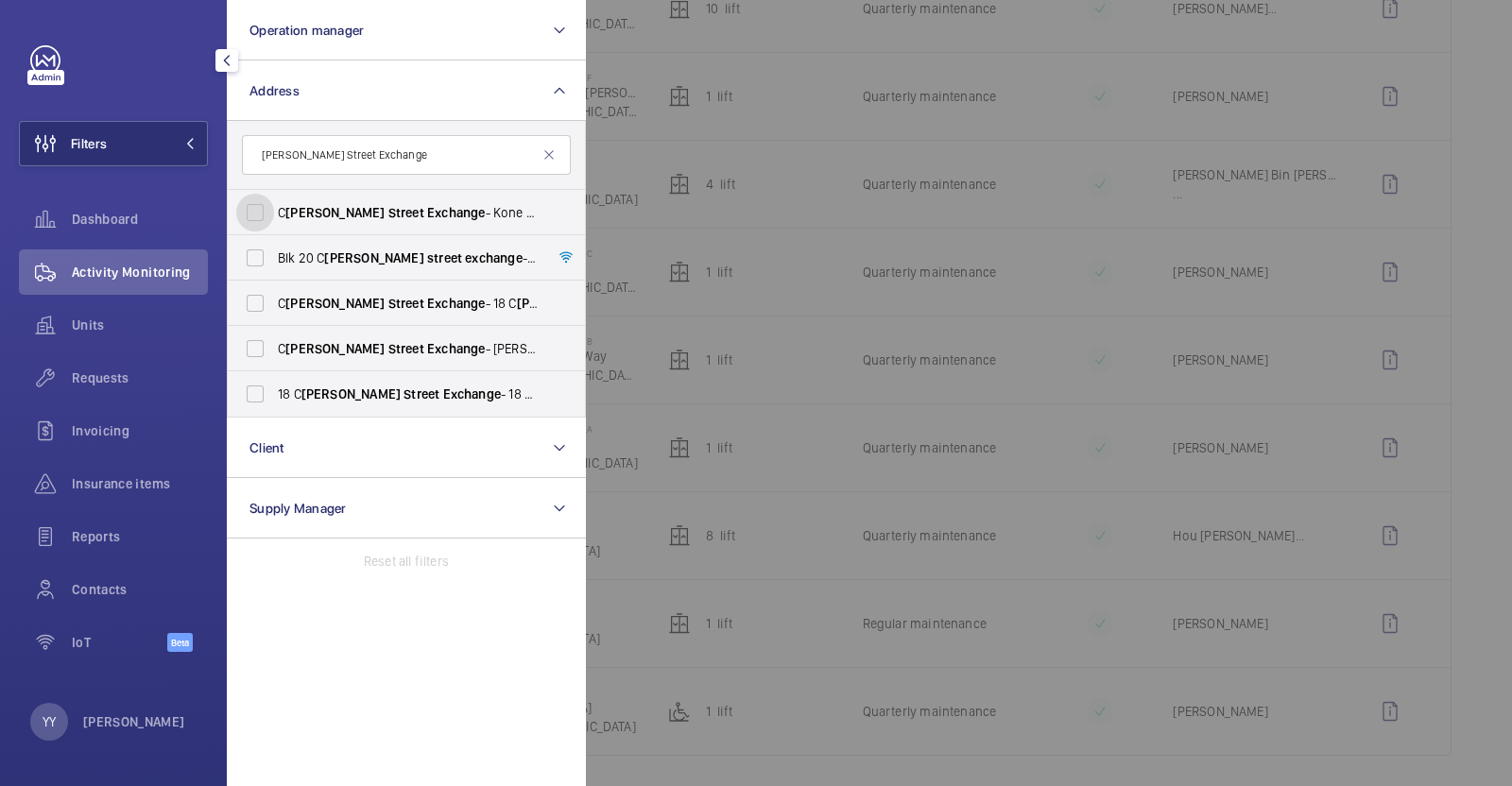 click on "C [PERSON_NAME]   Street   Exchange - Kone - [STREET_ADDRESS][PERSON_NAME]" at bounding box center (255, 213) 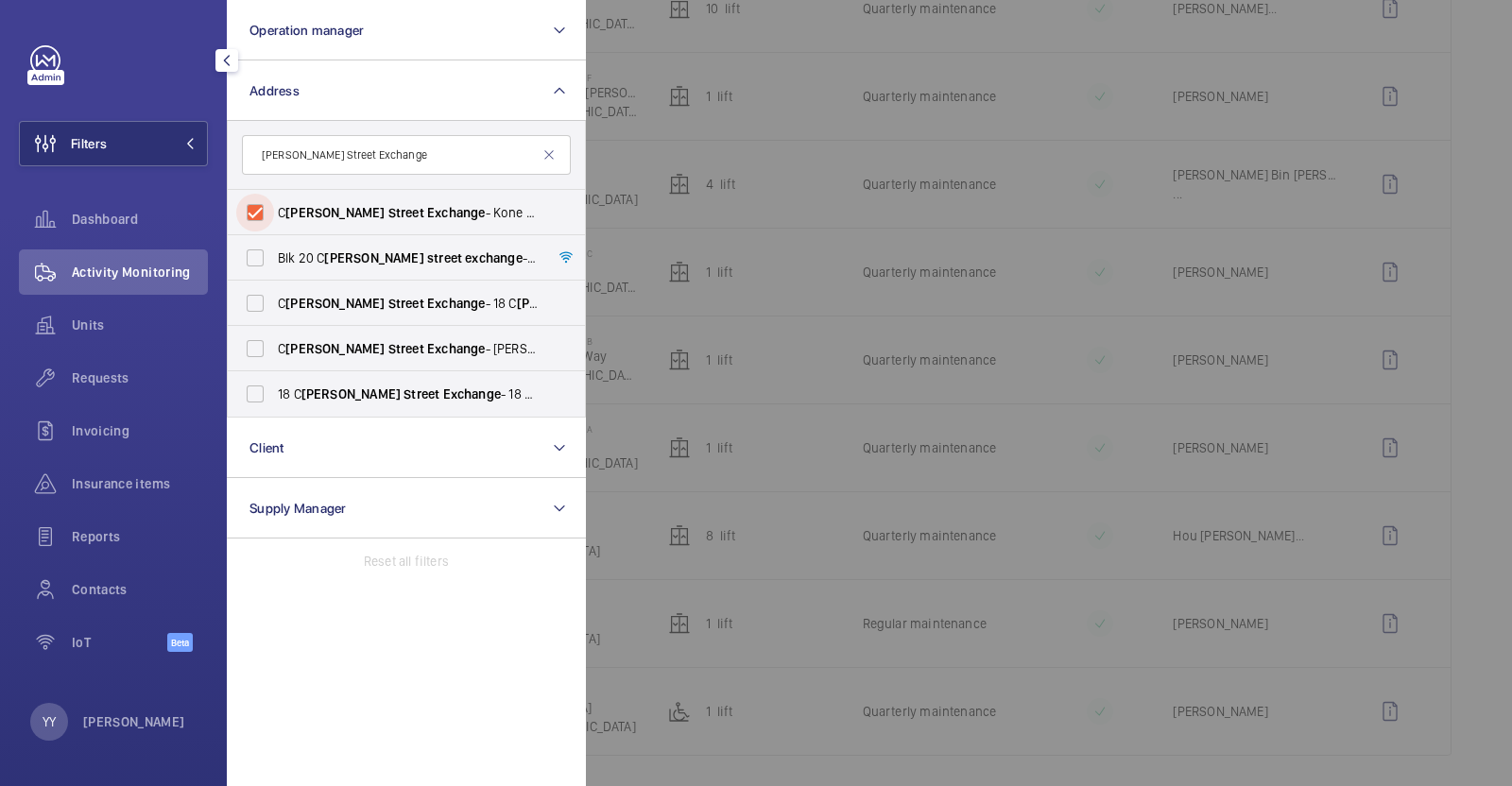 checkbox on "true" 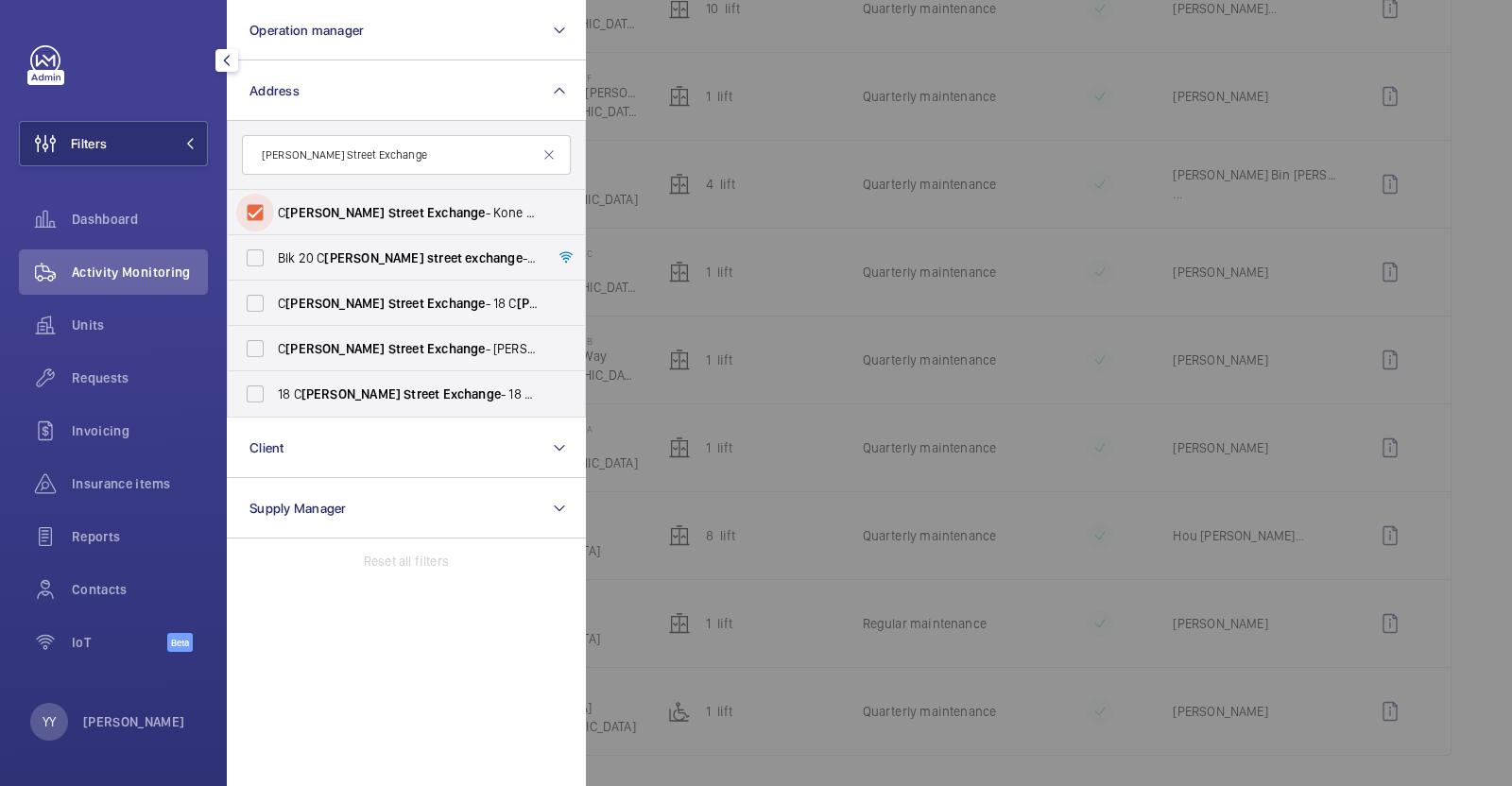 scroll, scrollTop: 0, scrollLeft: 0, axis: both 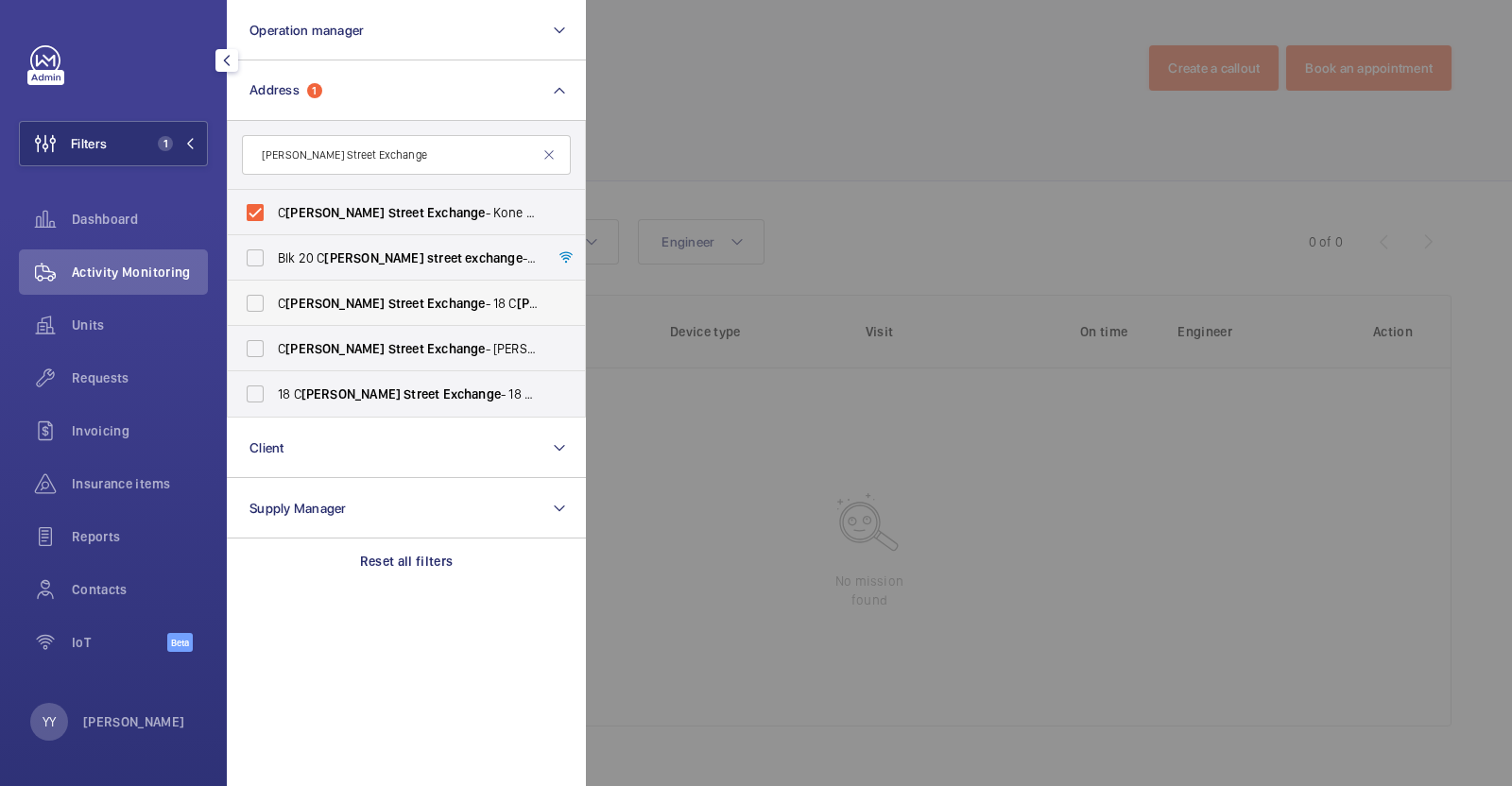 click on "Exchange" at bounding box center [455, 303] 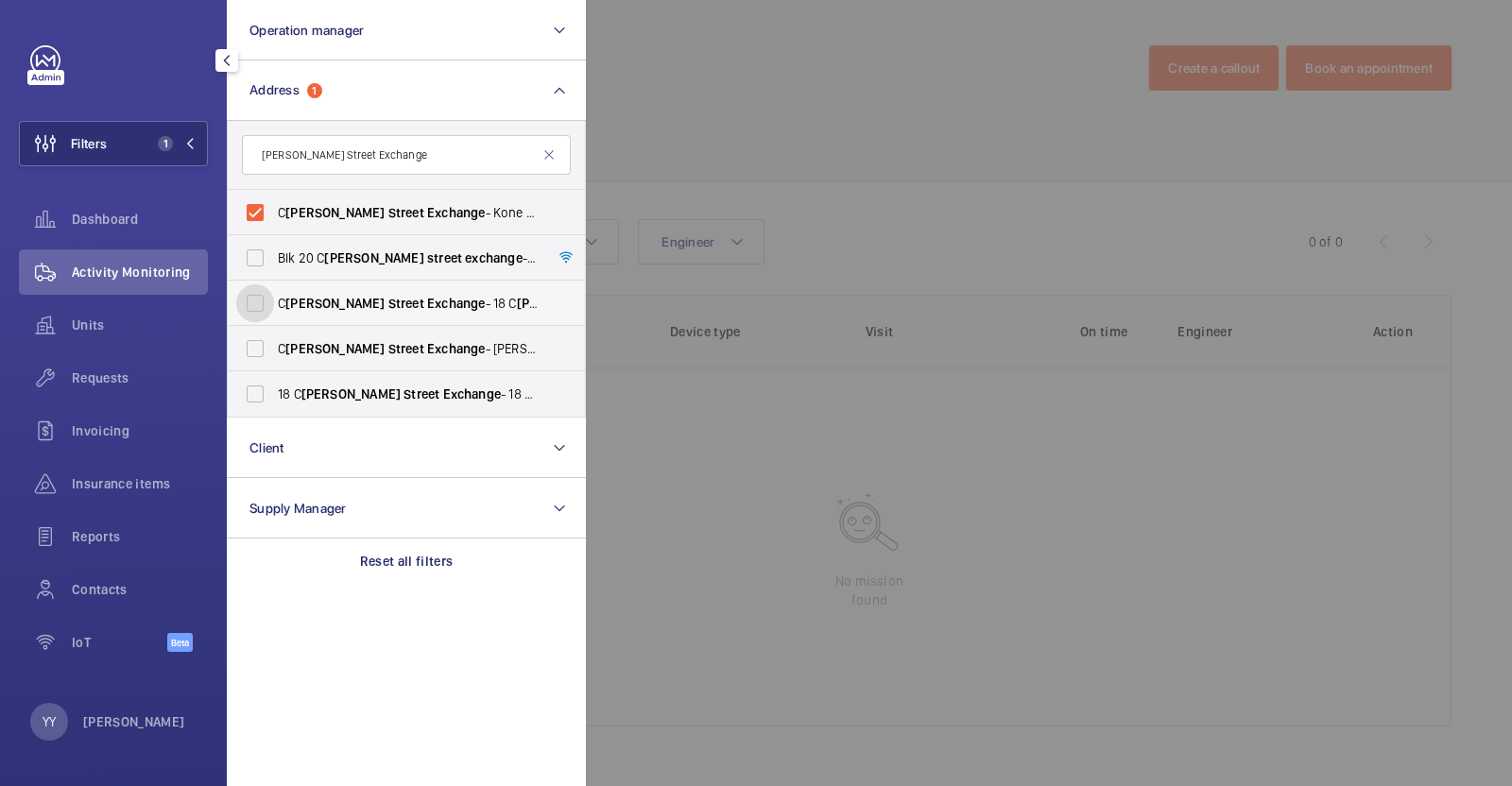 click on "C [PERSON_NAME]   Street   Exchange  - [STREET_ADDRESS][PERSON_NAME]" at bounding box center (255, 303) 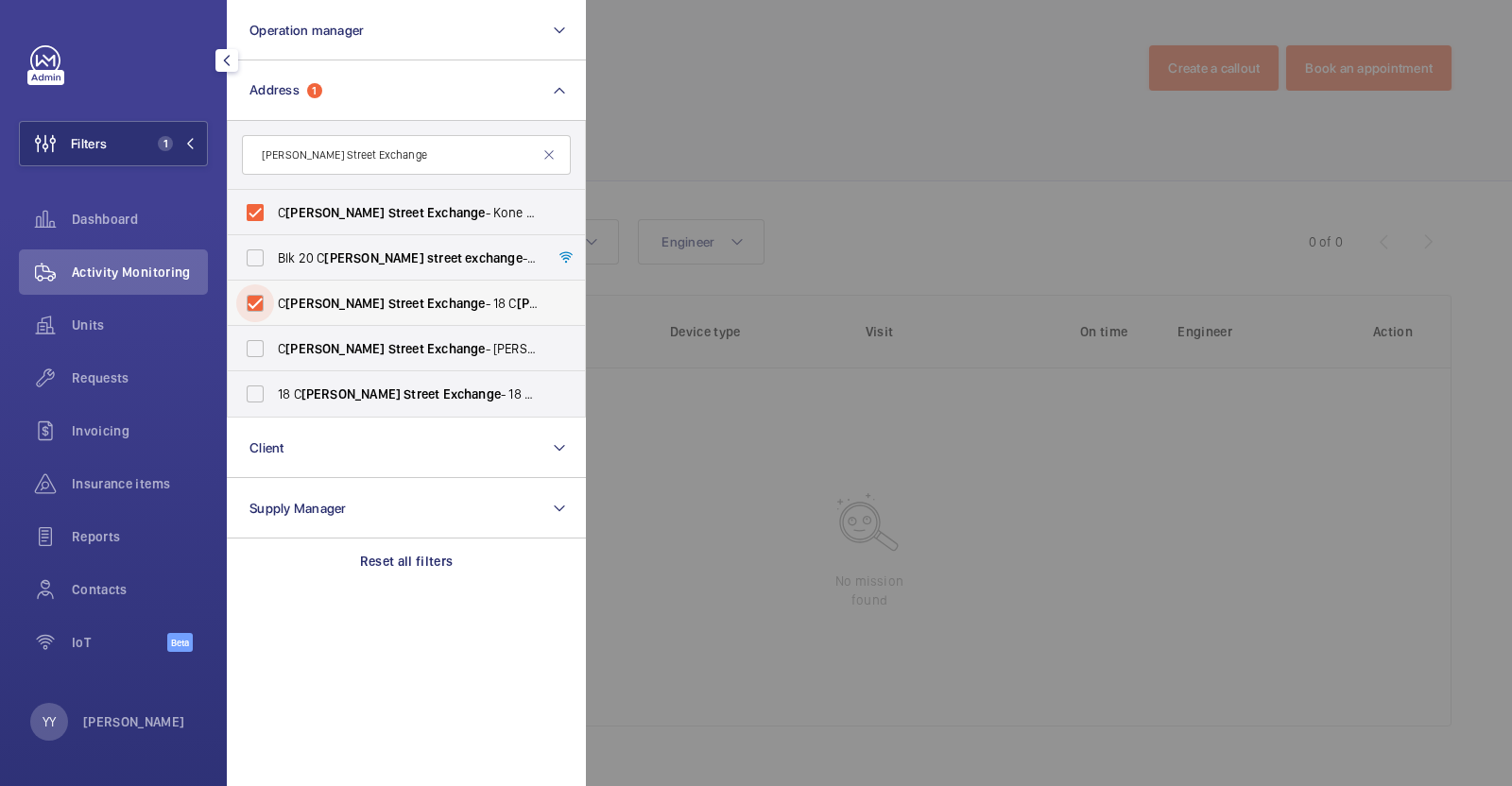 checkbox on "true" 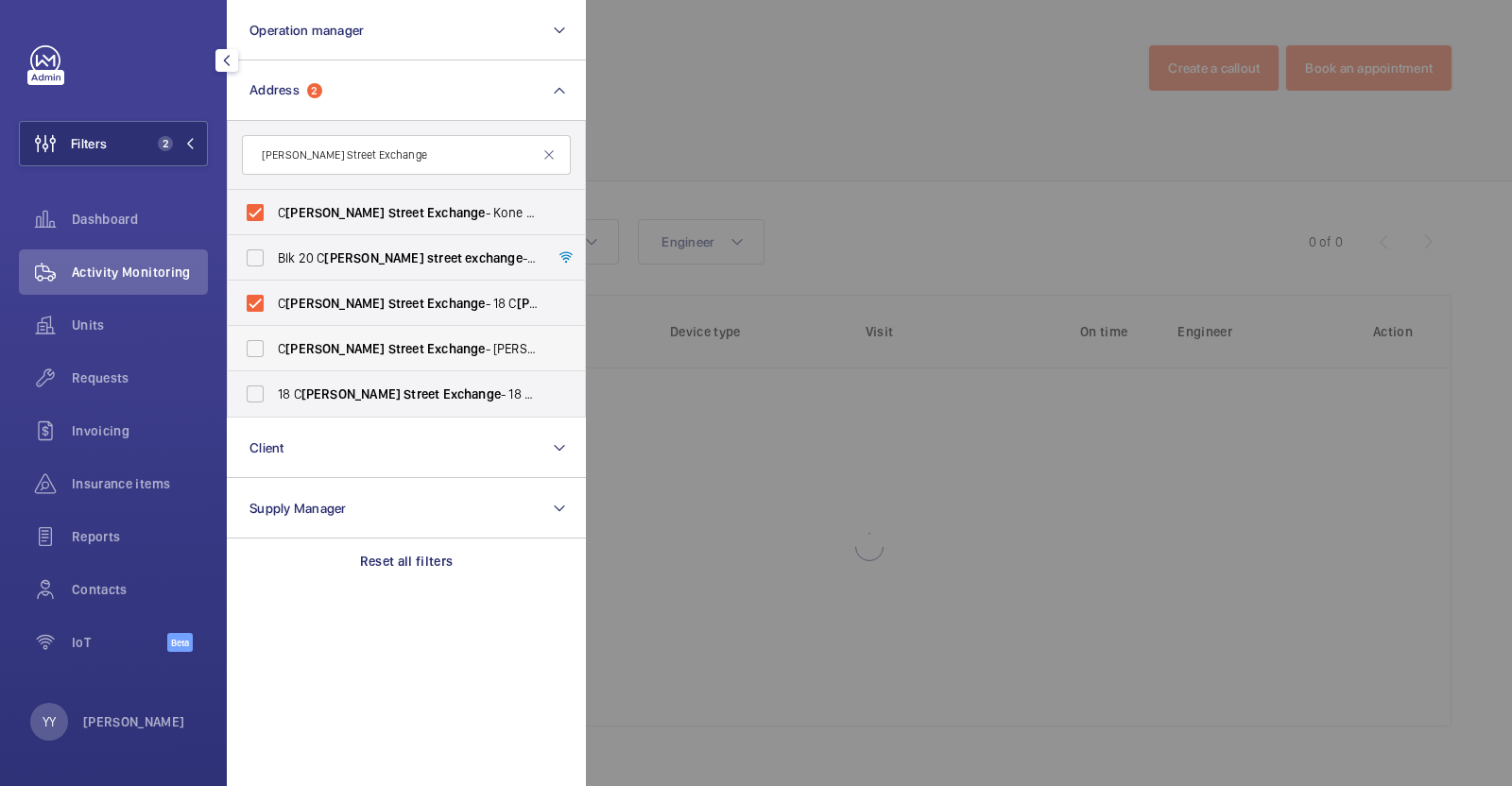 click on "C [PERSON_NAME]   Street   Exchange  - [PERSON_NAME] - [STREET_ADDRESS]" at bounding box center (392, 349) 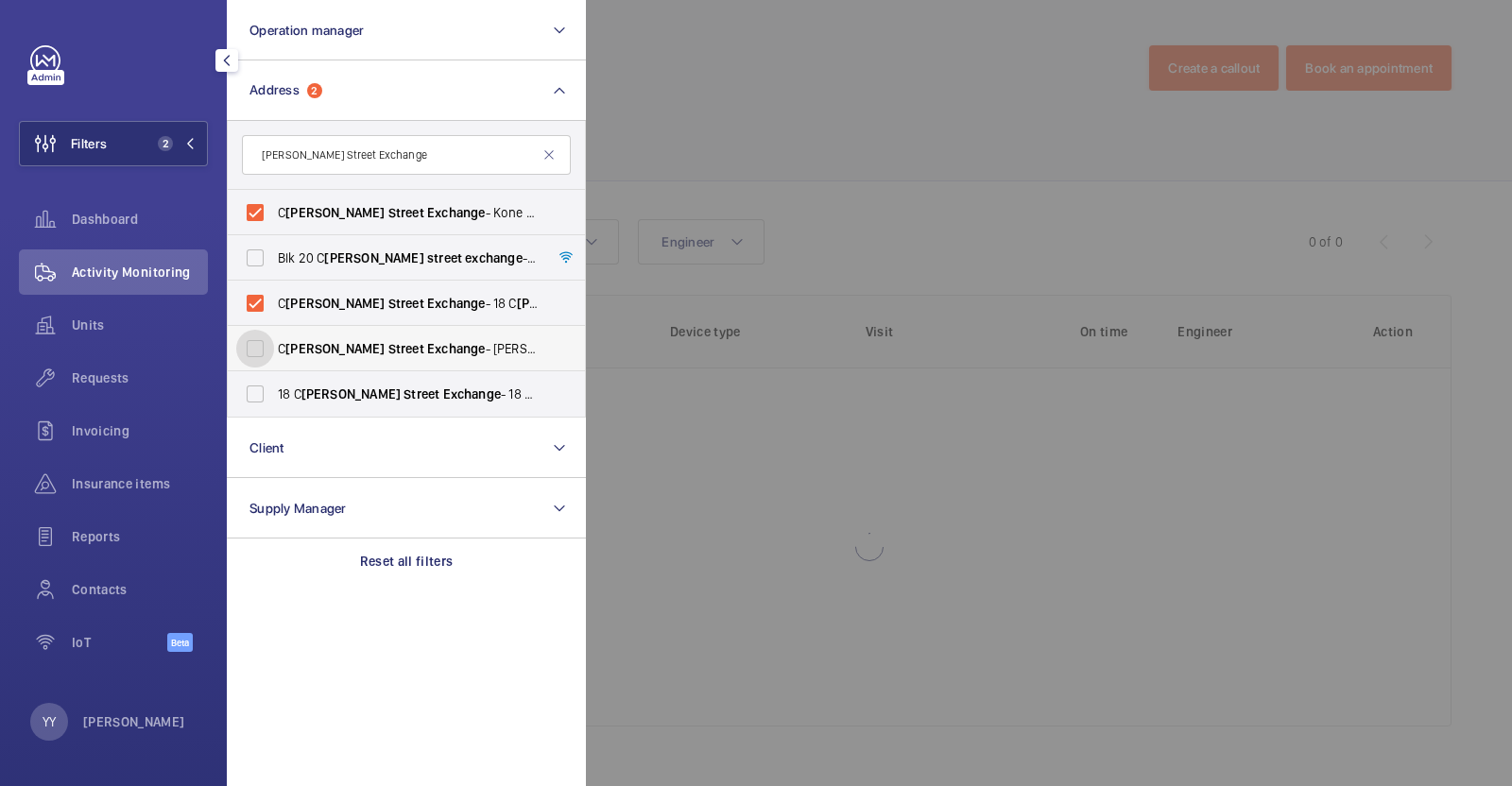 click on "C [PERSON_NAME]   Street   Exchange  - [PERSON_NAME] - [STREET_ADDRESS]" at bounding box center [255, 349] 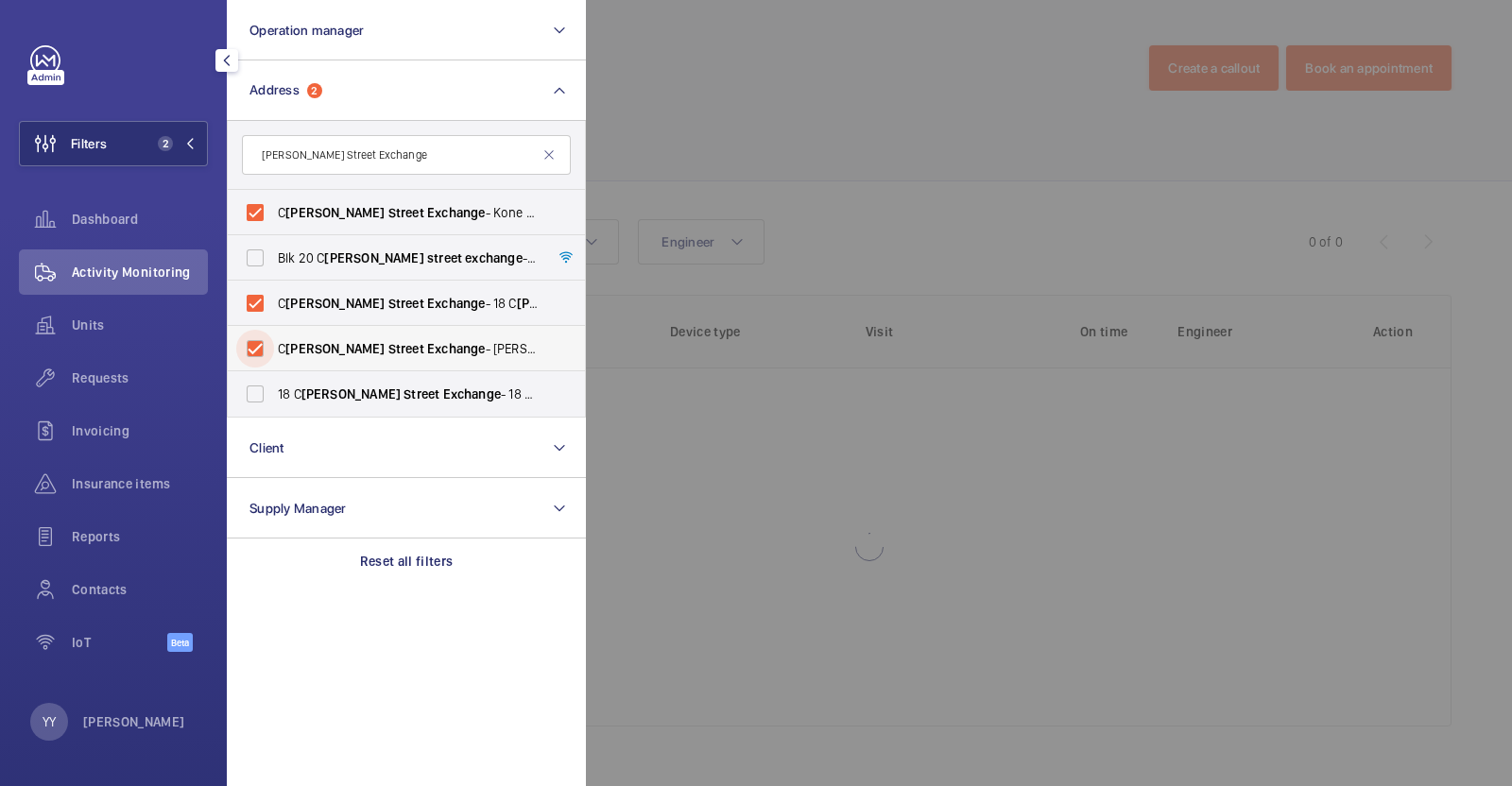 checkbox on "true" 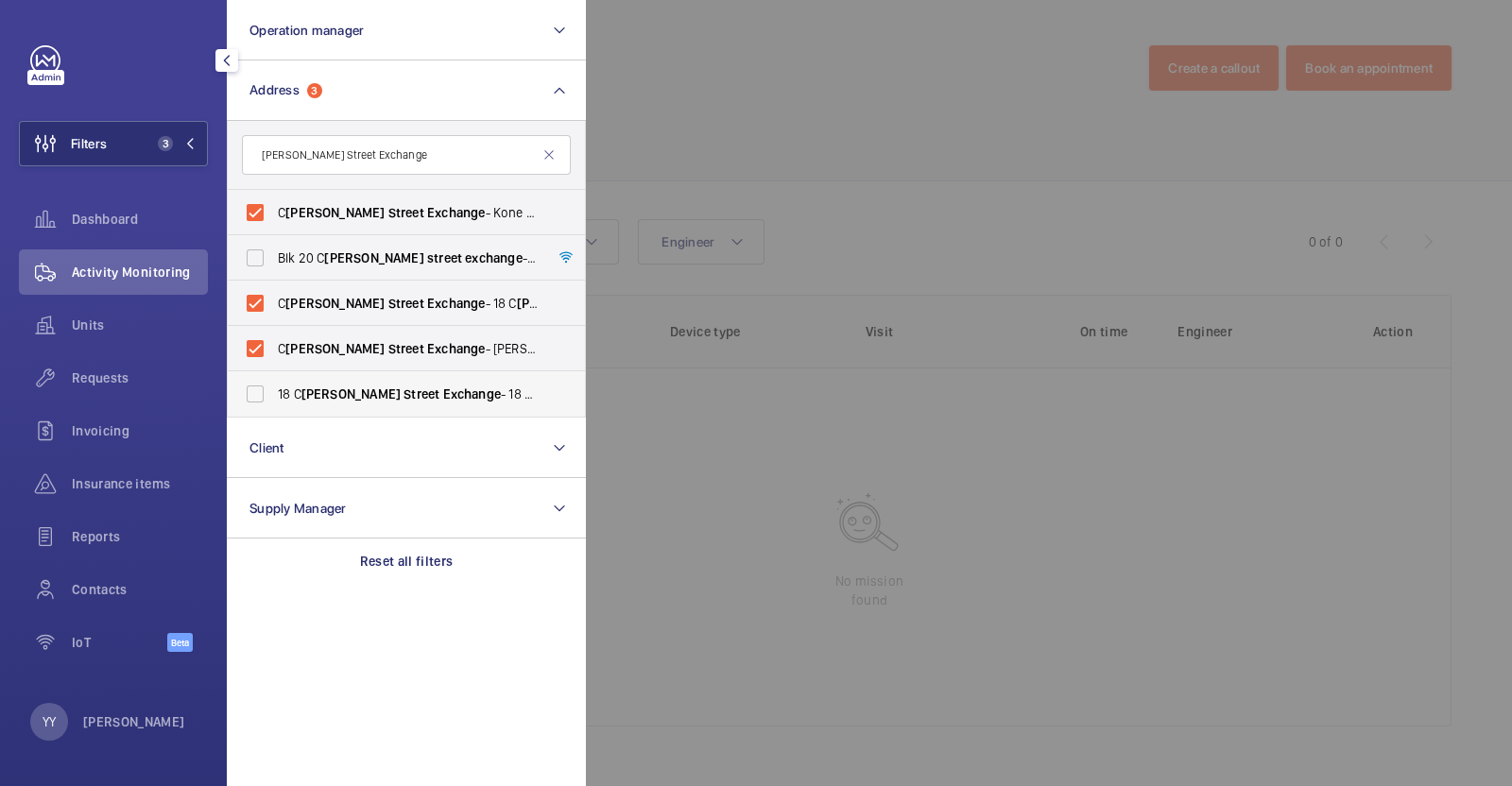 click on "Exchange" at bounding box center (472, 394) 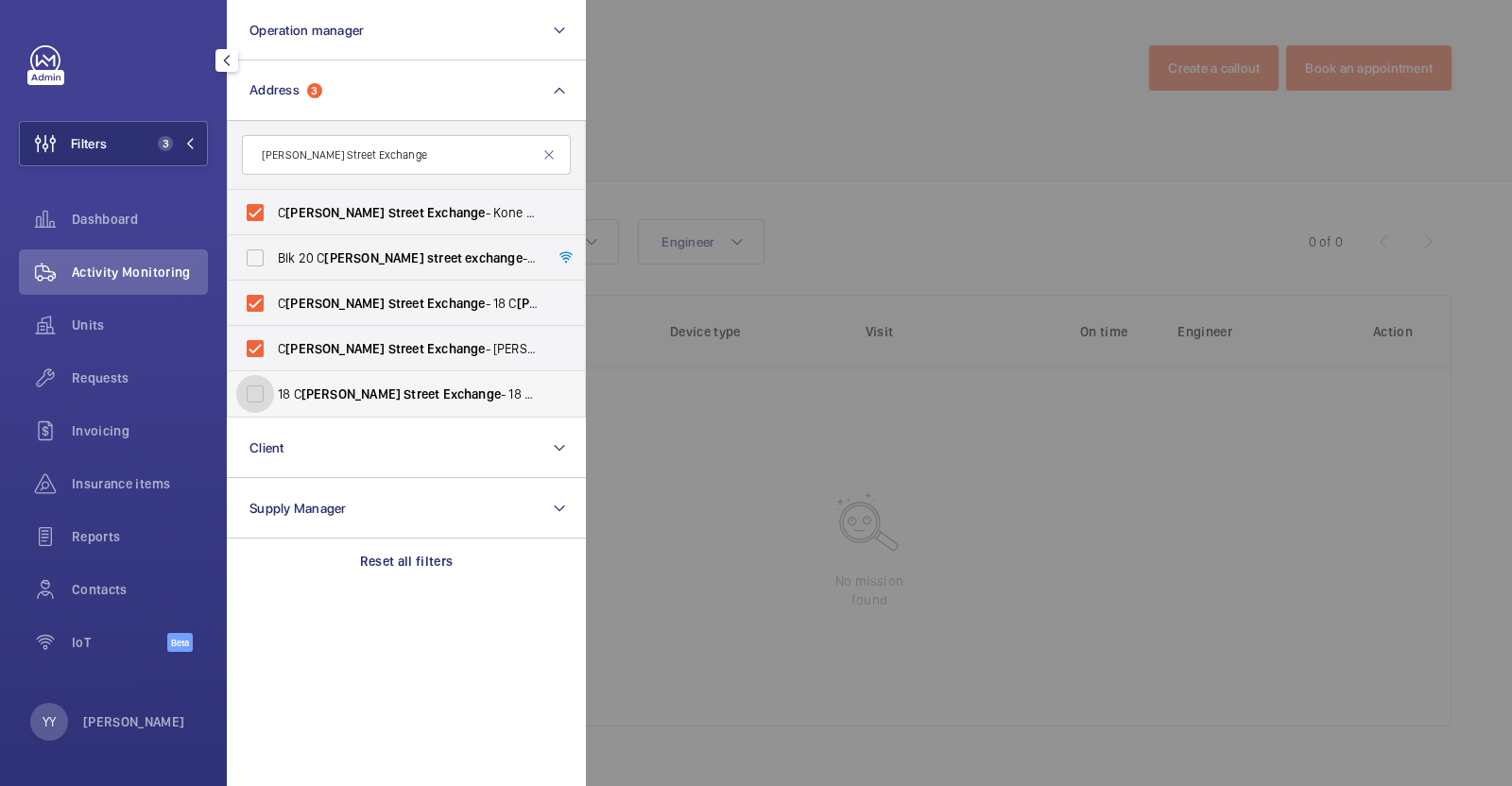 click on "[STREET_ADDRESS][PERSON_NAME]  - [STREET_ADDRESS][PERSON_NAME] -" at bounding box center (255, 394) 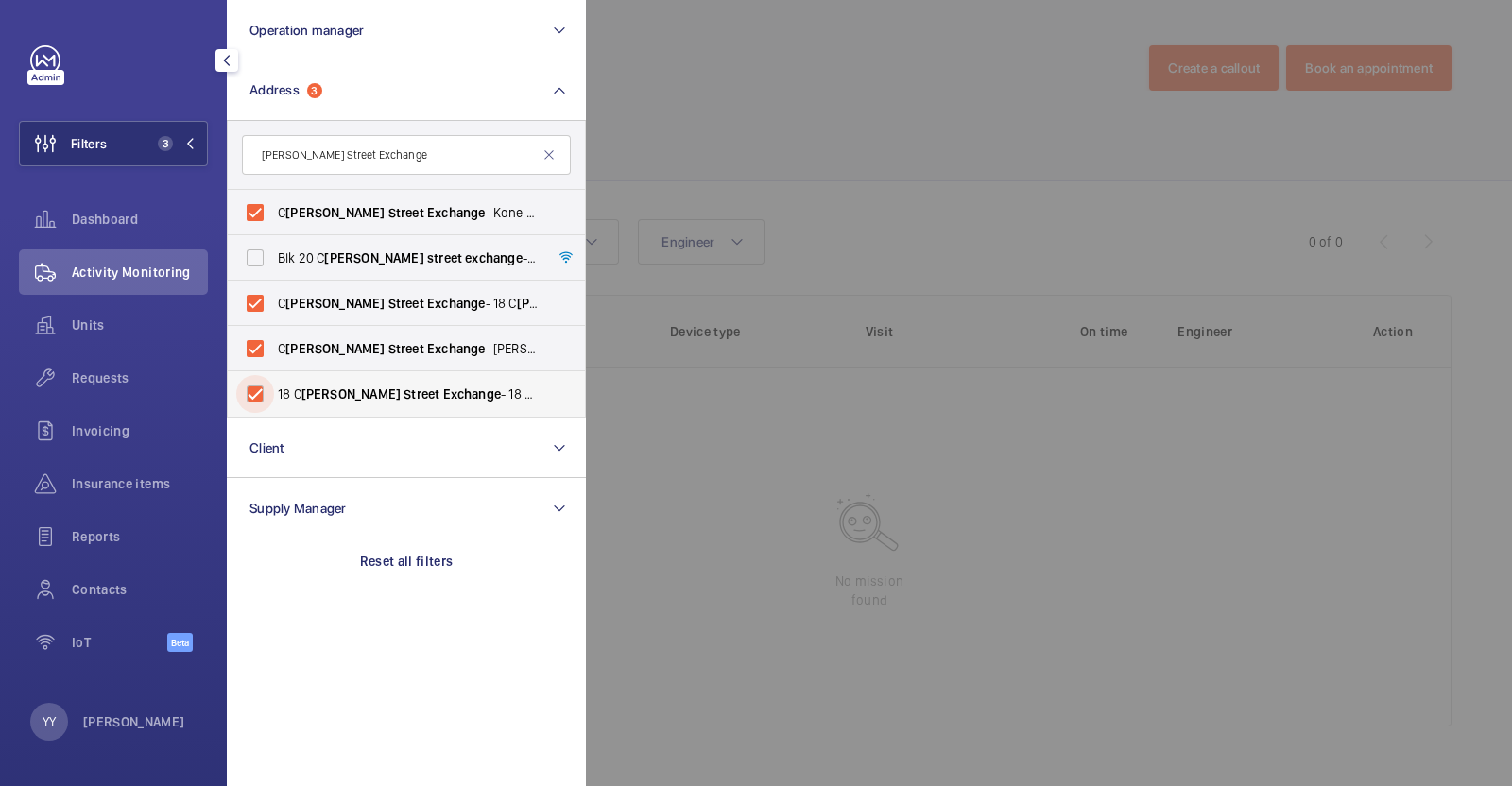 checkbox on "true" 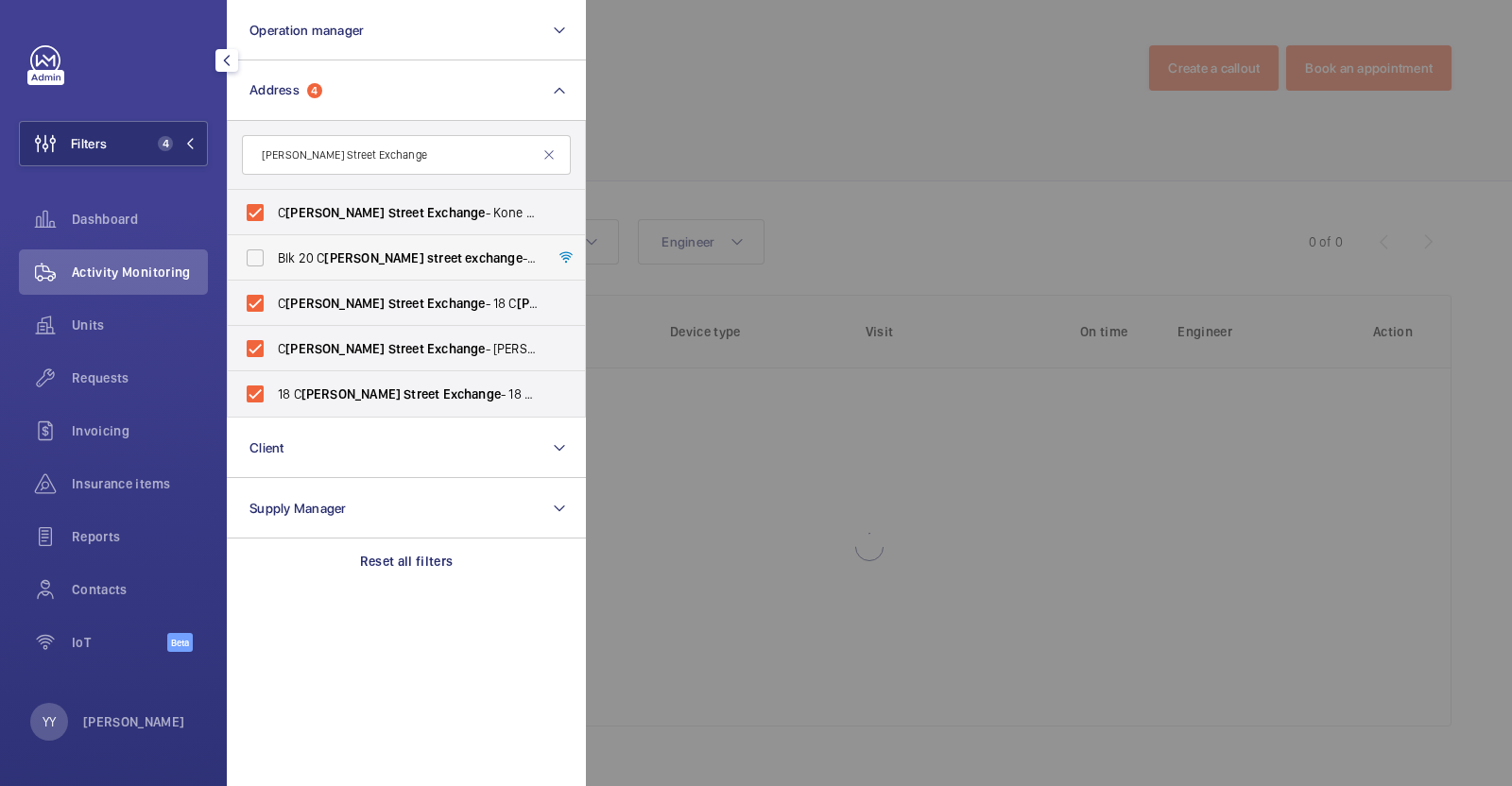 click on "Blk [STREET_ADDRESS][GEOGRAPHIC_DATA][PERSON_NAME]  - [STREET_ADDRESS][PERSON_NAME] -" at bounding box center [392, 258] 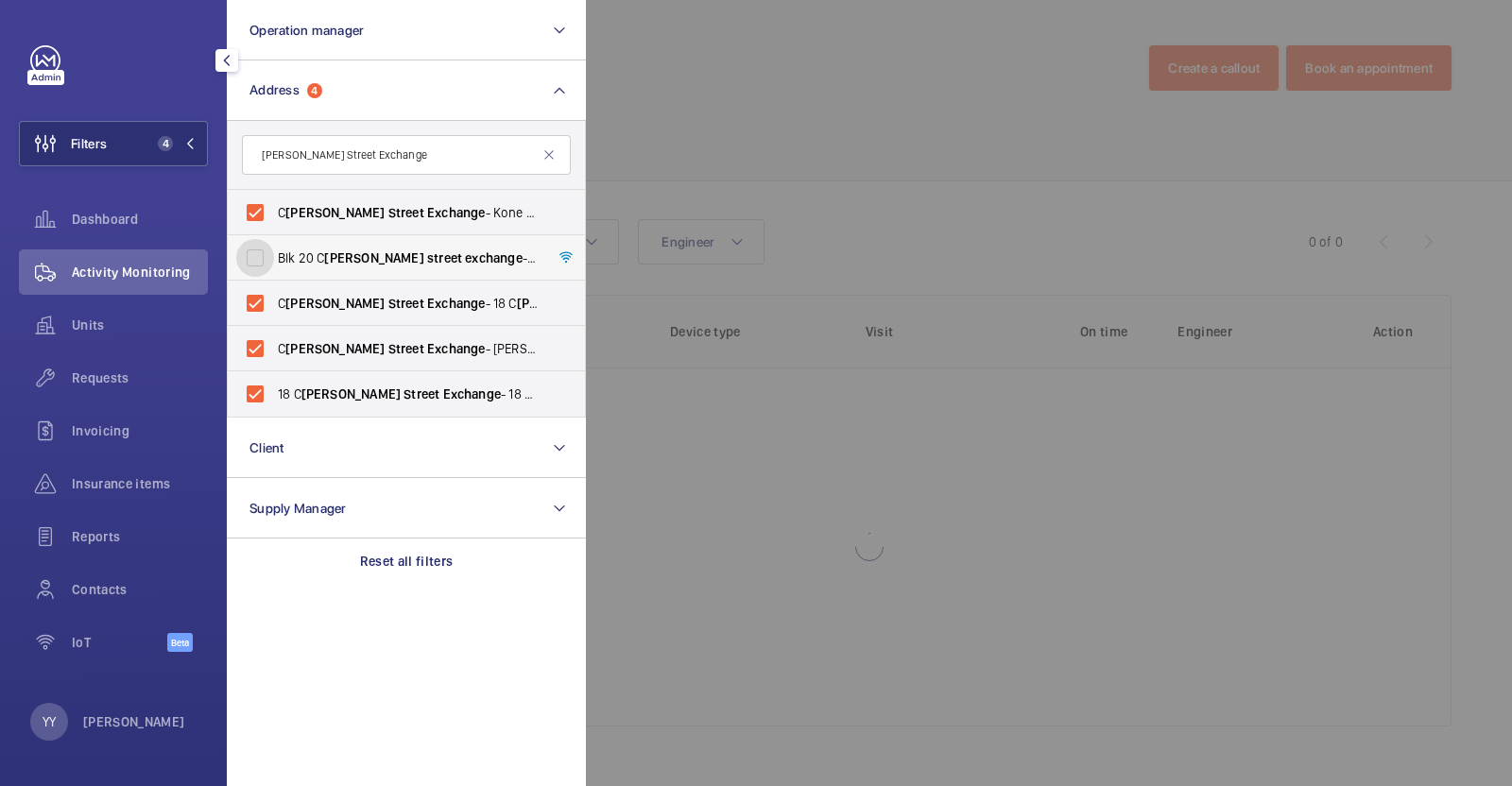 click on "Blk [STREET_ADDRESS][GEOGRAPHIC_DATA][PERSON_NAME]  - [STREET_ADDRESS][PERSON_NAME] -" at bounding box center (255, 258) 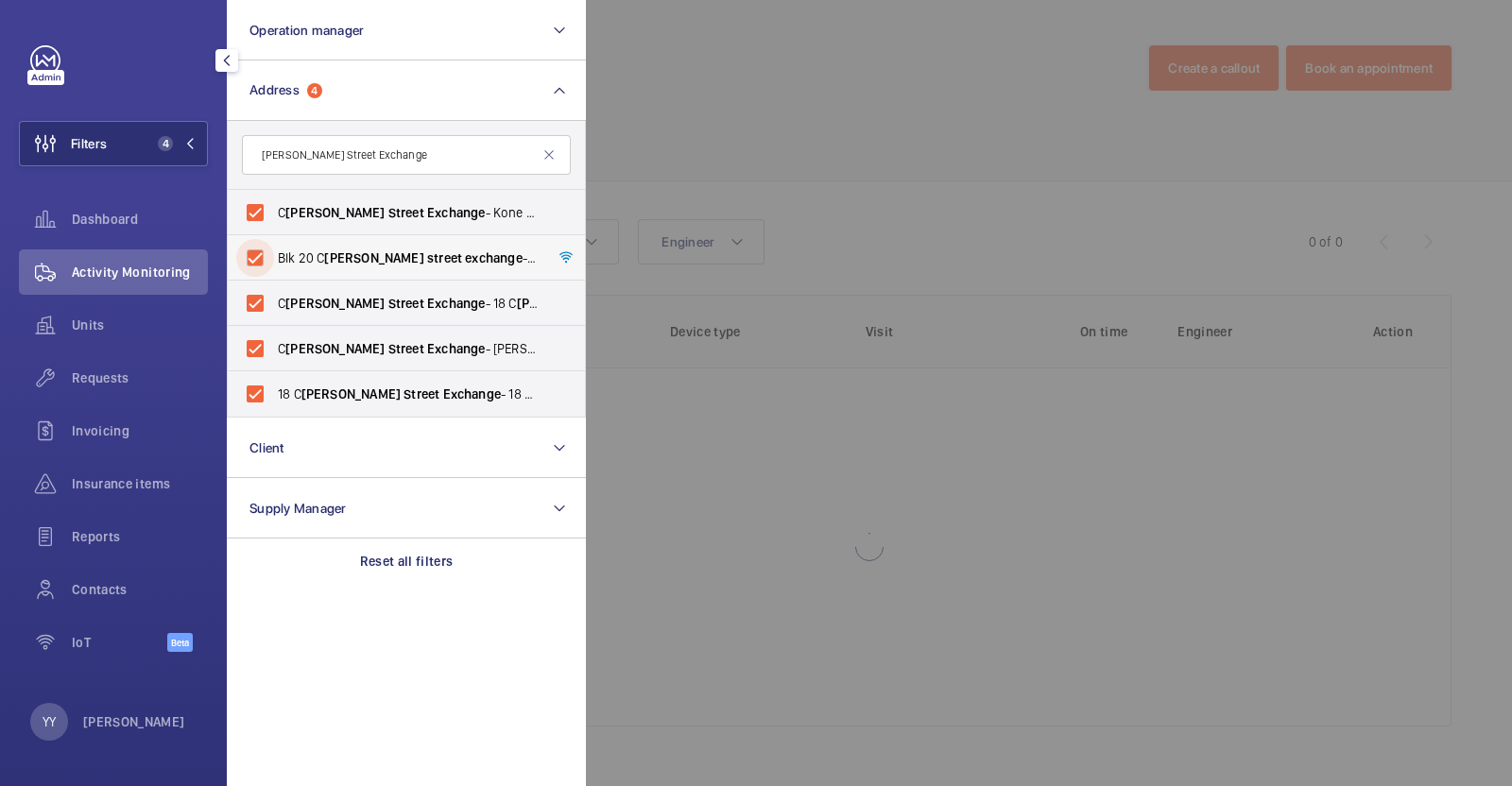 checkbox on "true" 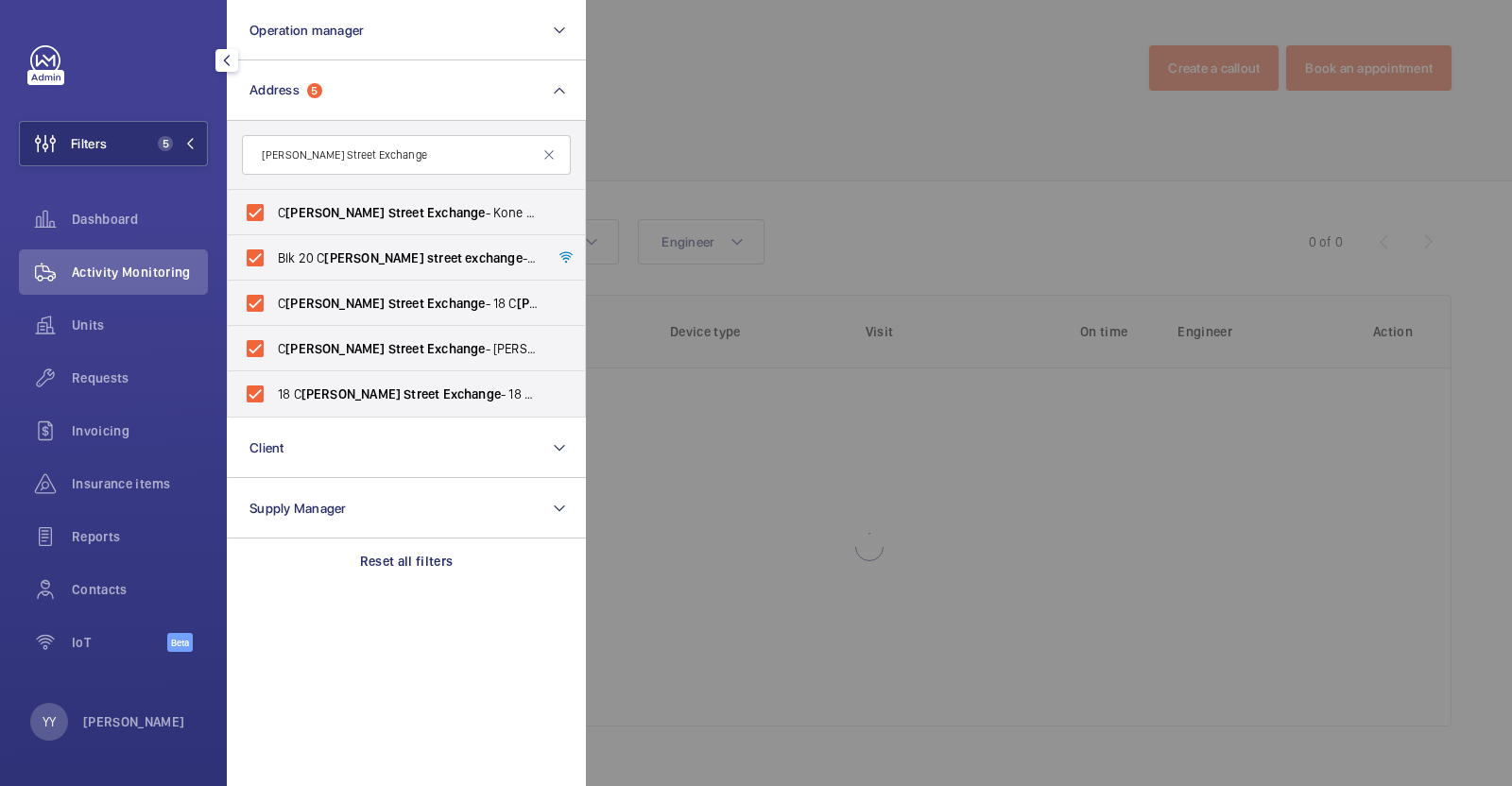 click 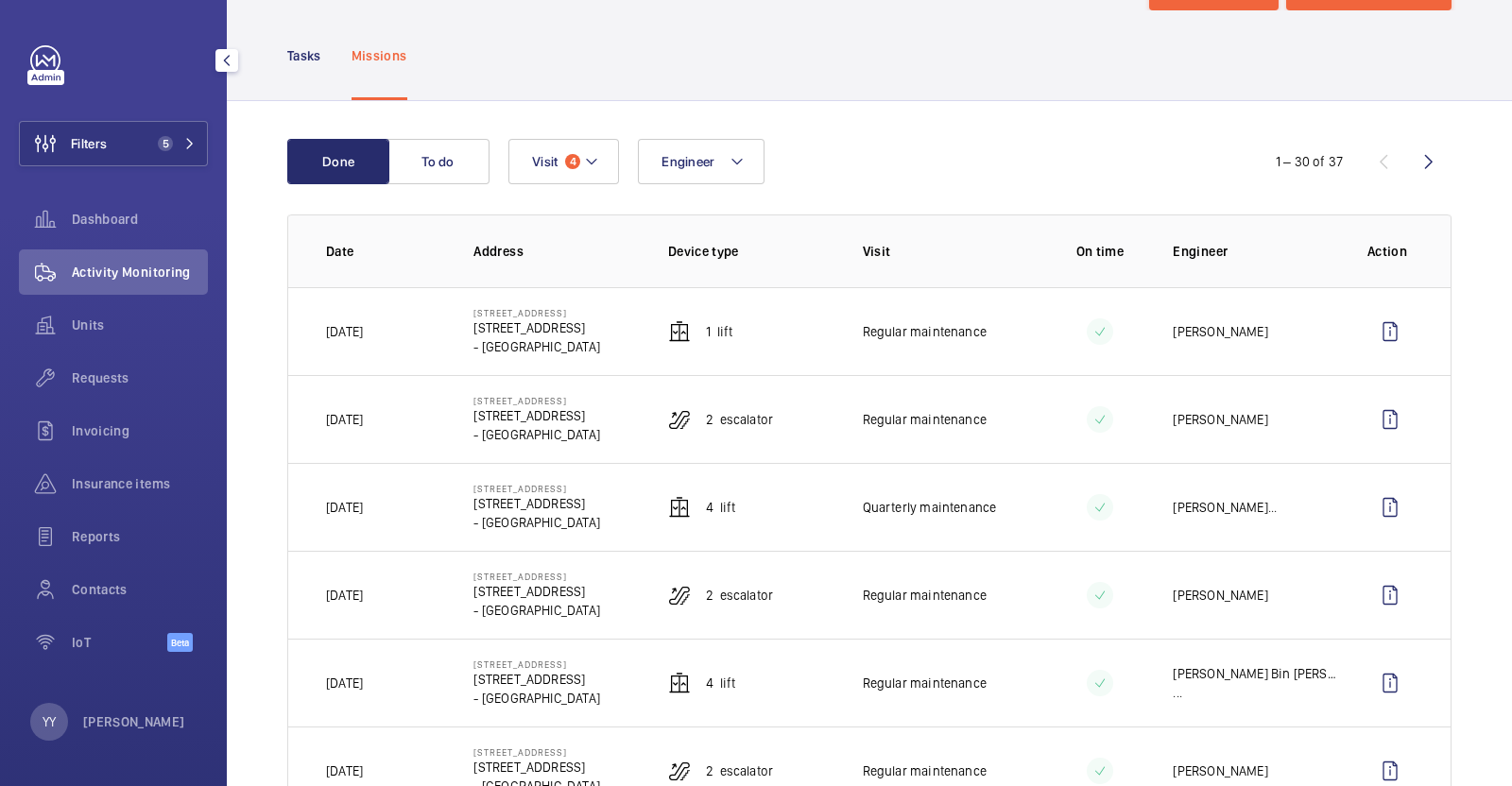 scroll, scrollTop: 117, scrollLeft: 0, axis: vertical 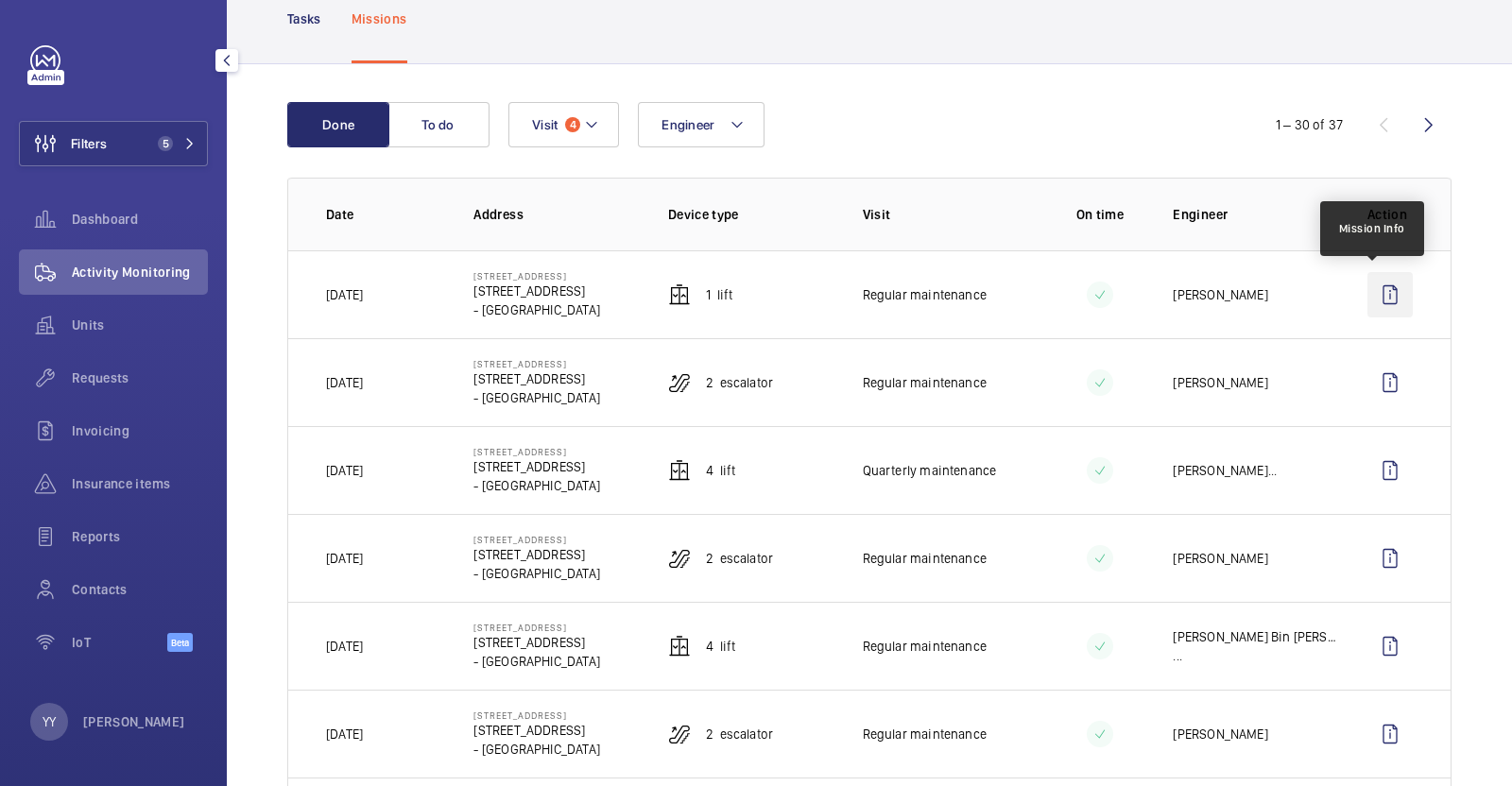 click 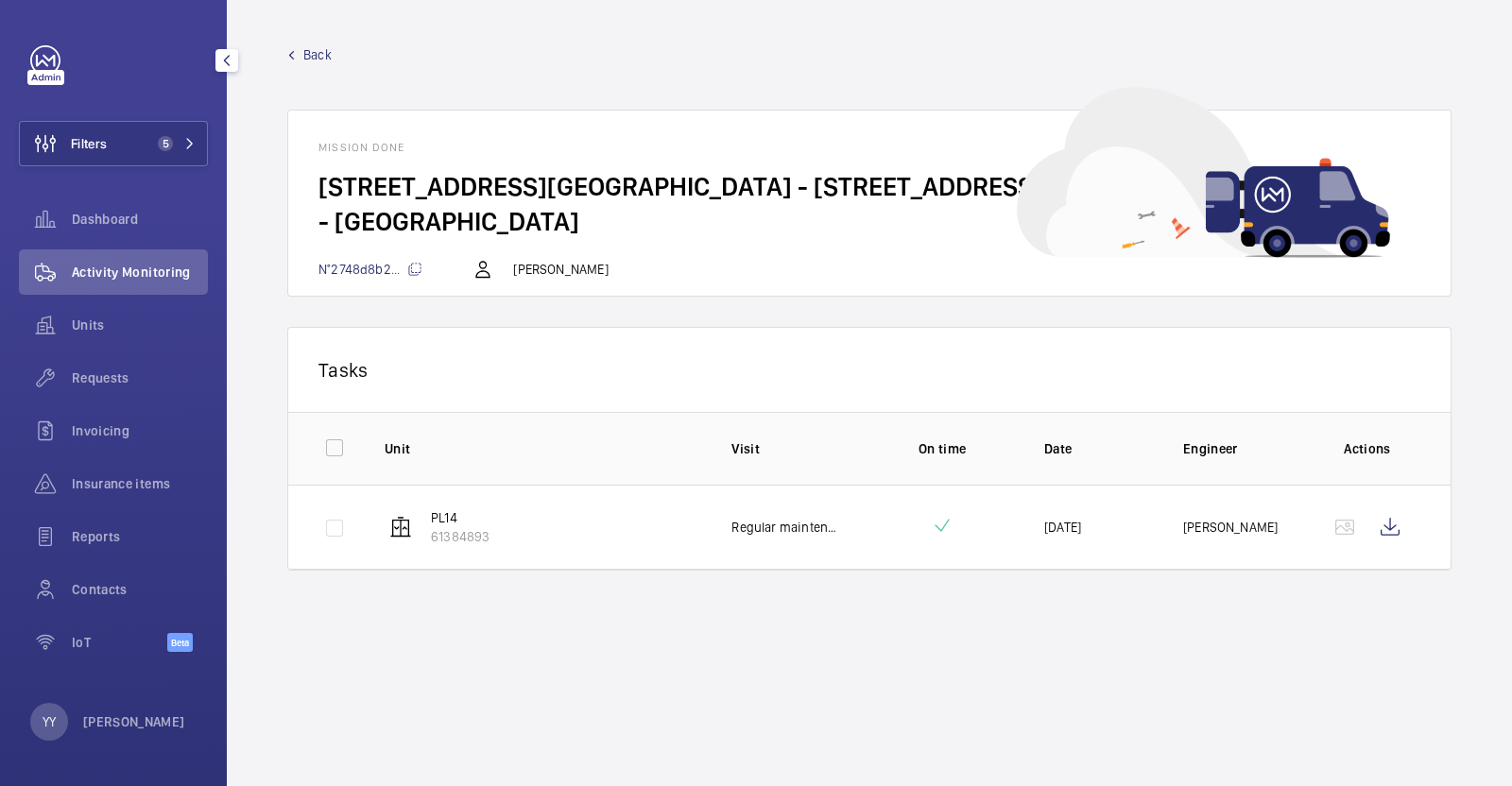 click on "Back" 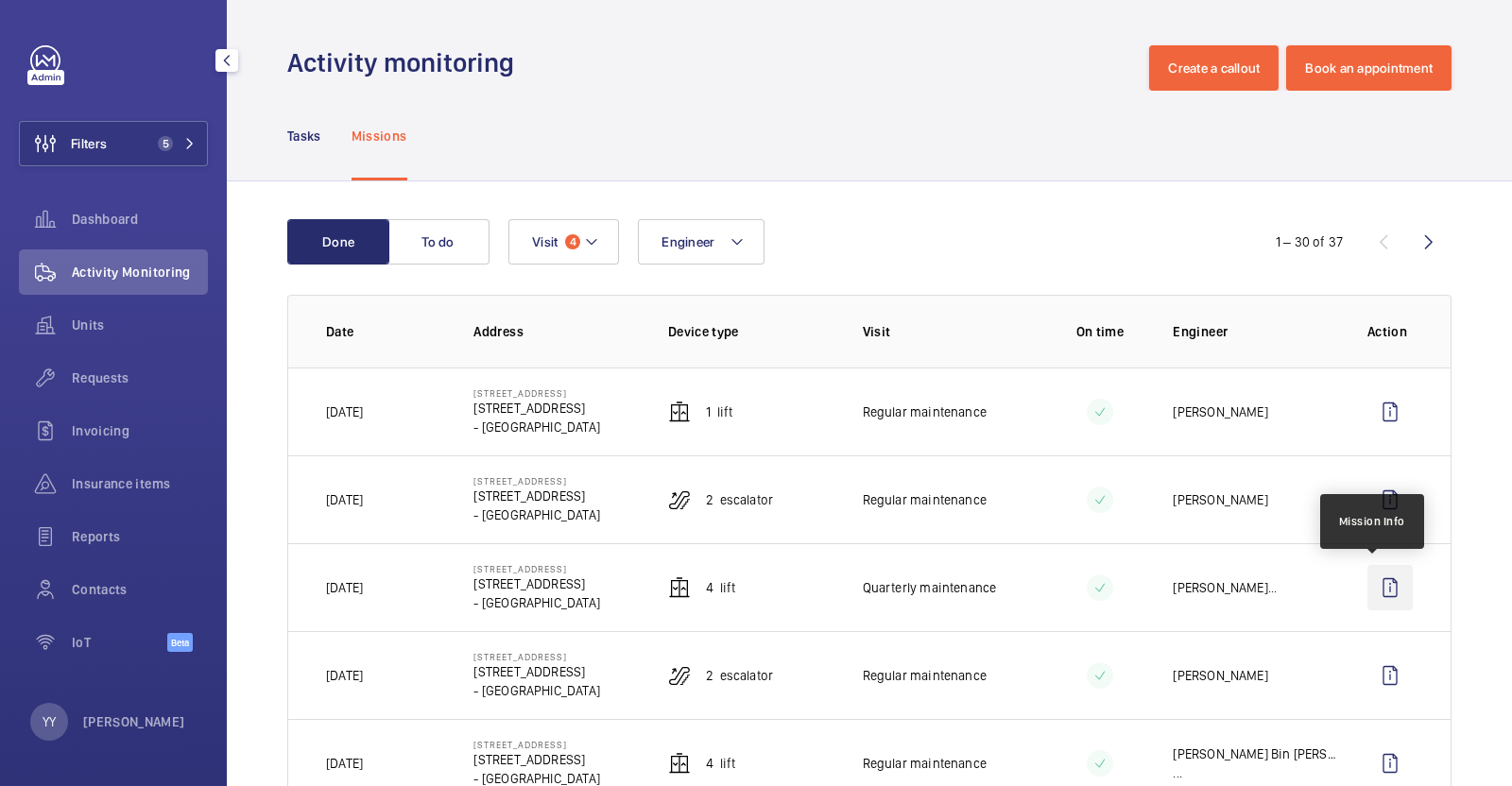 click 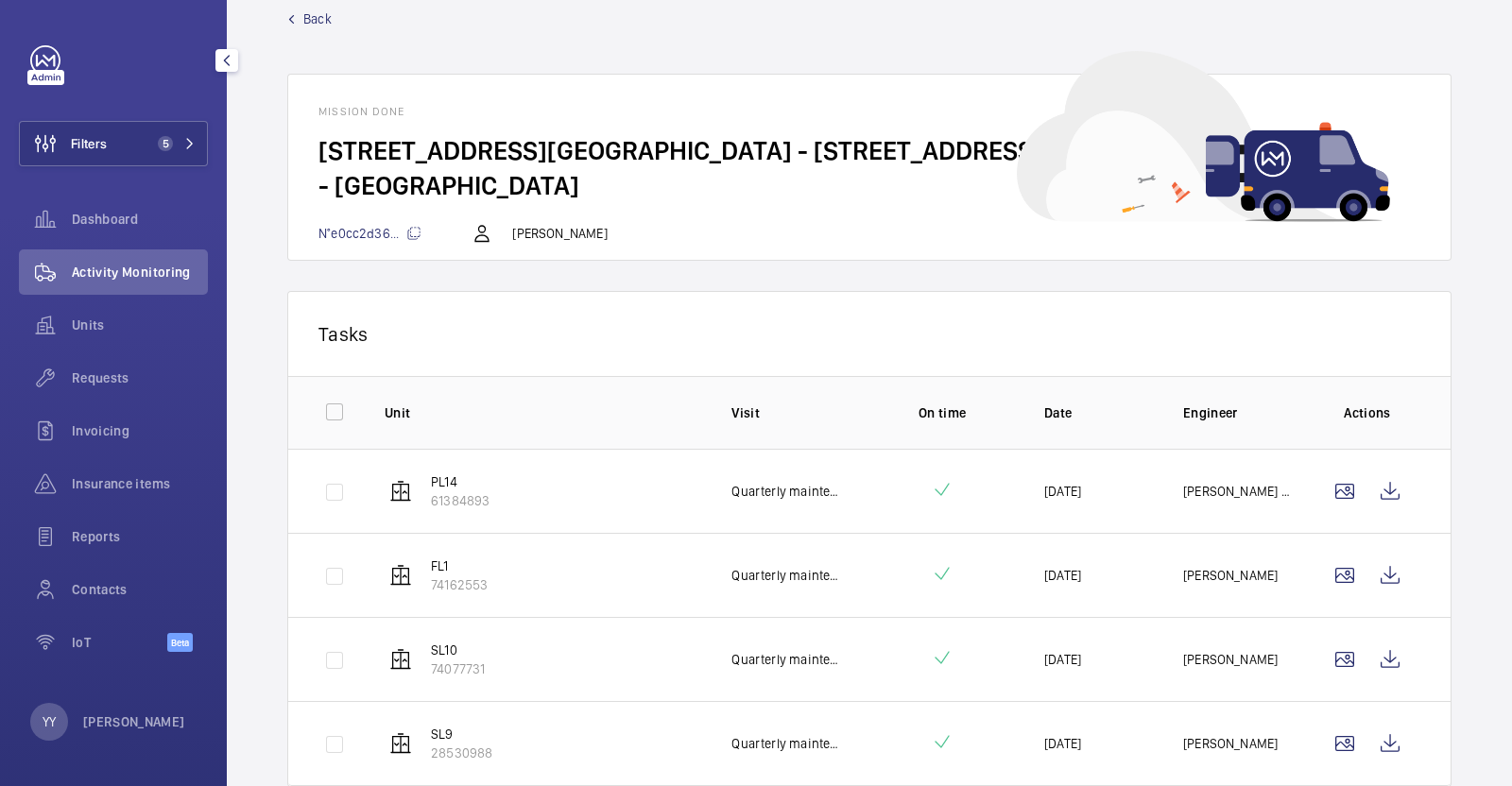 scroll, scrollTop: 0, scrollLeft: 0, axis: both 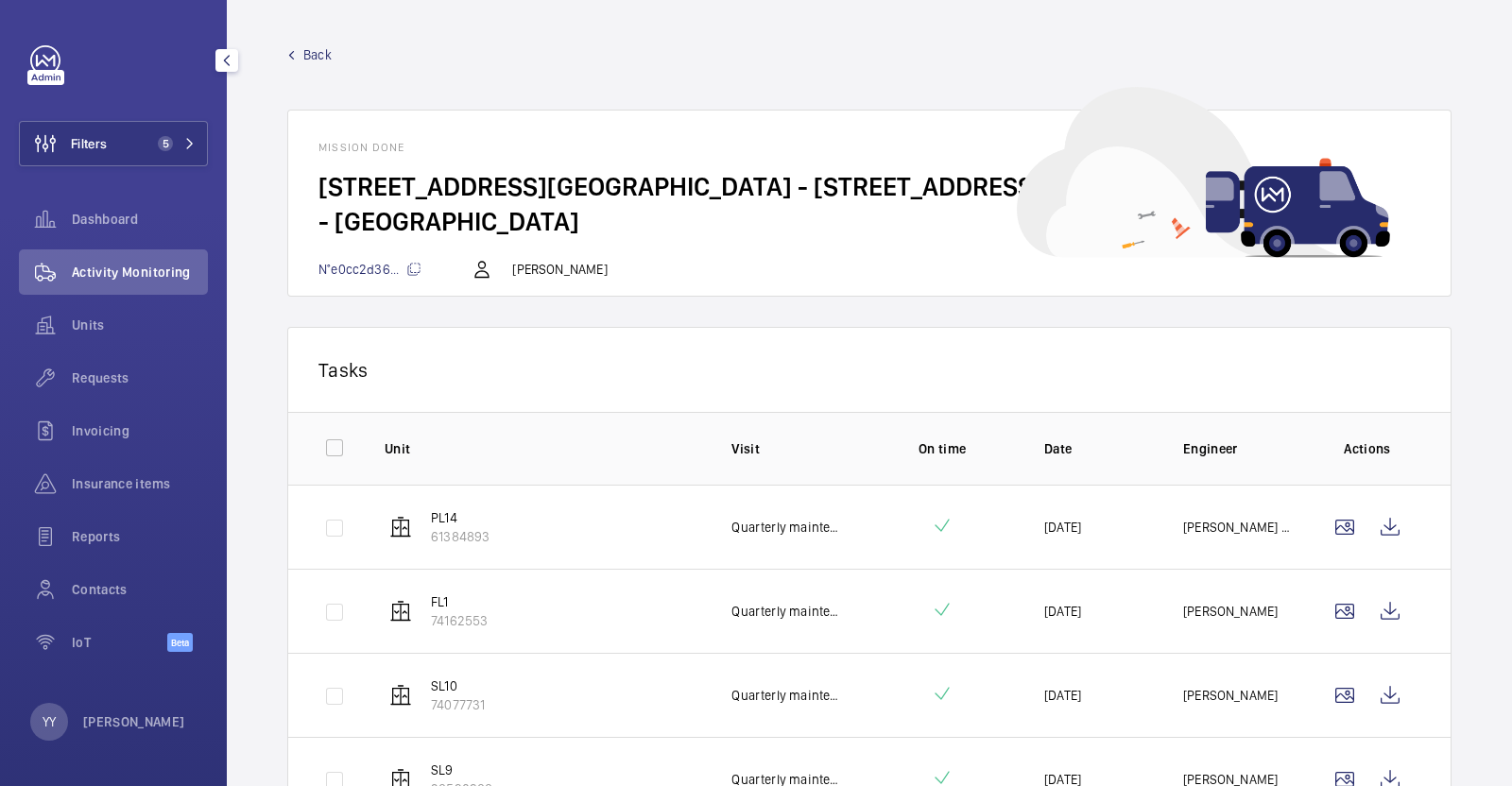 click on "Back" 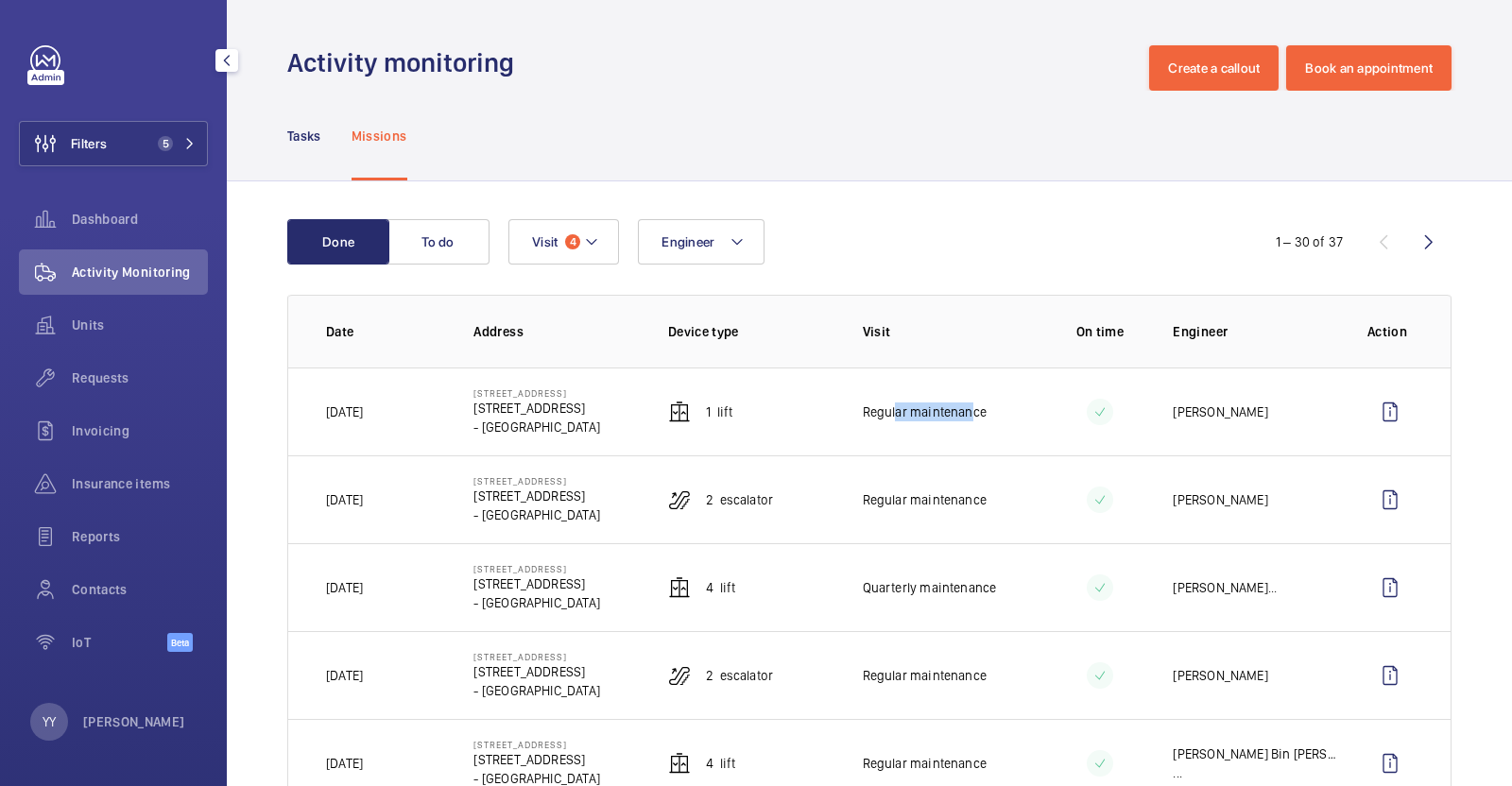 drag, startPoint x: 879, startPoint y: 409, endPoint x: 953, endPoint y: 408, distance: 74.00676 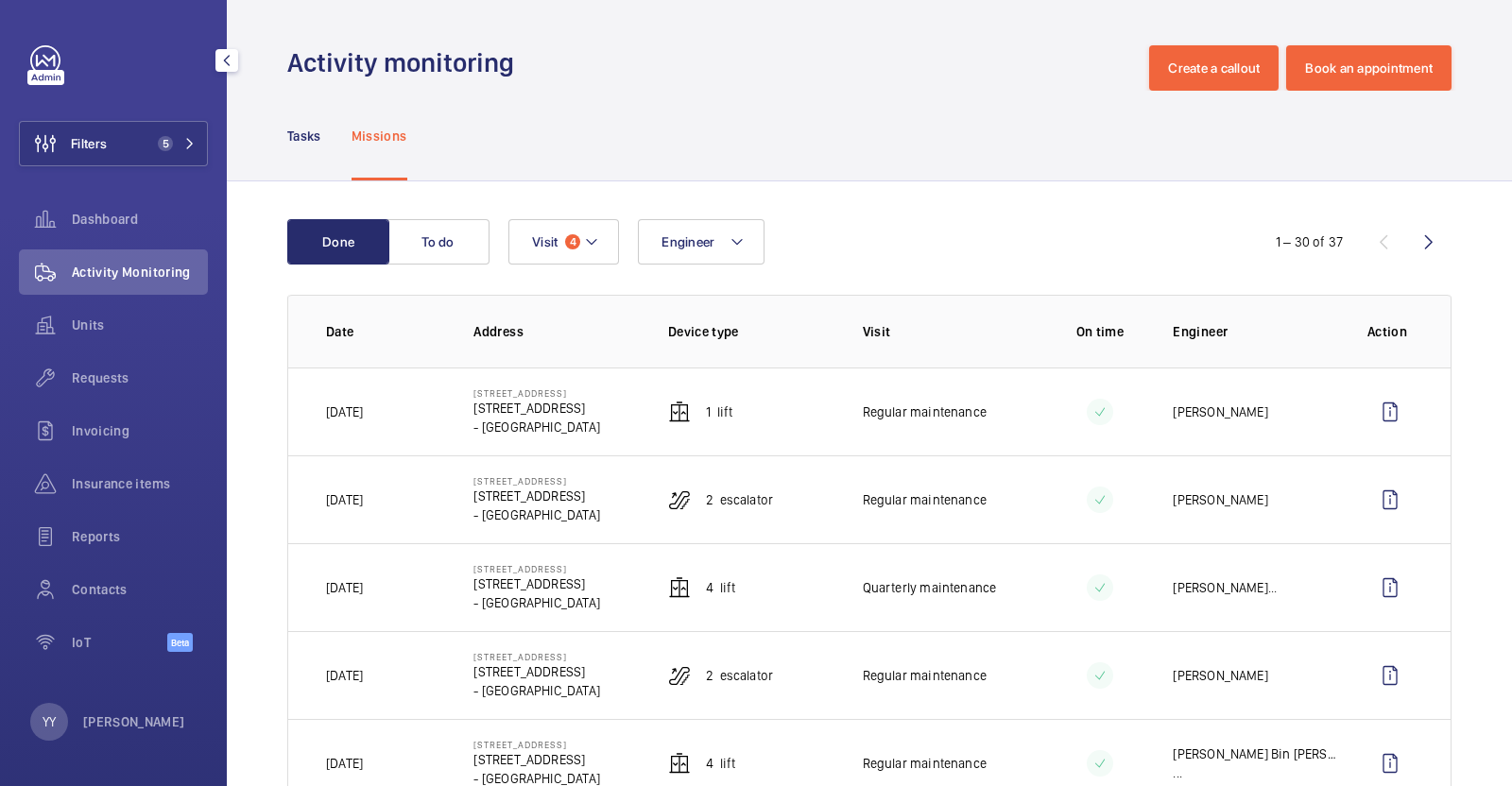 click on "Regular maintenance" 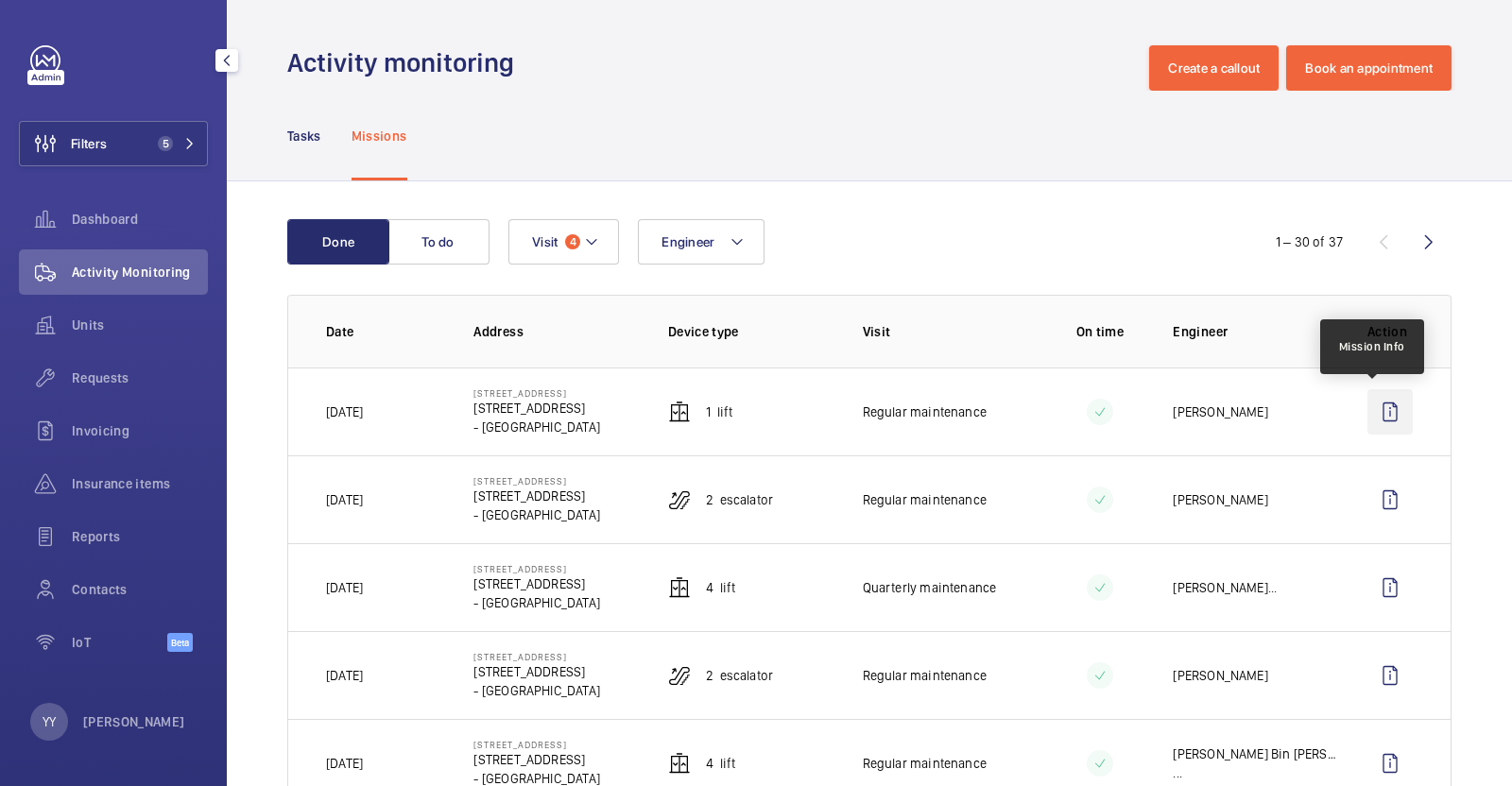 click 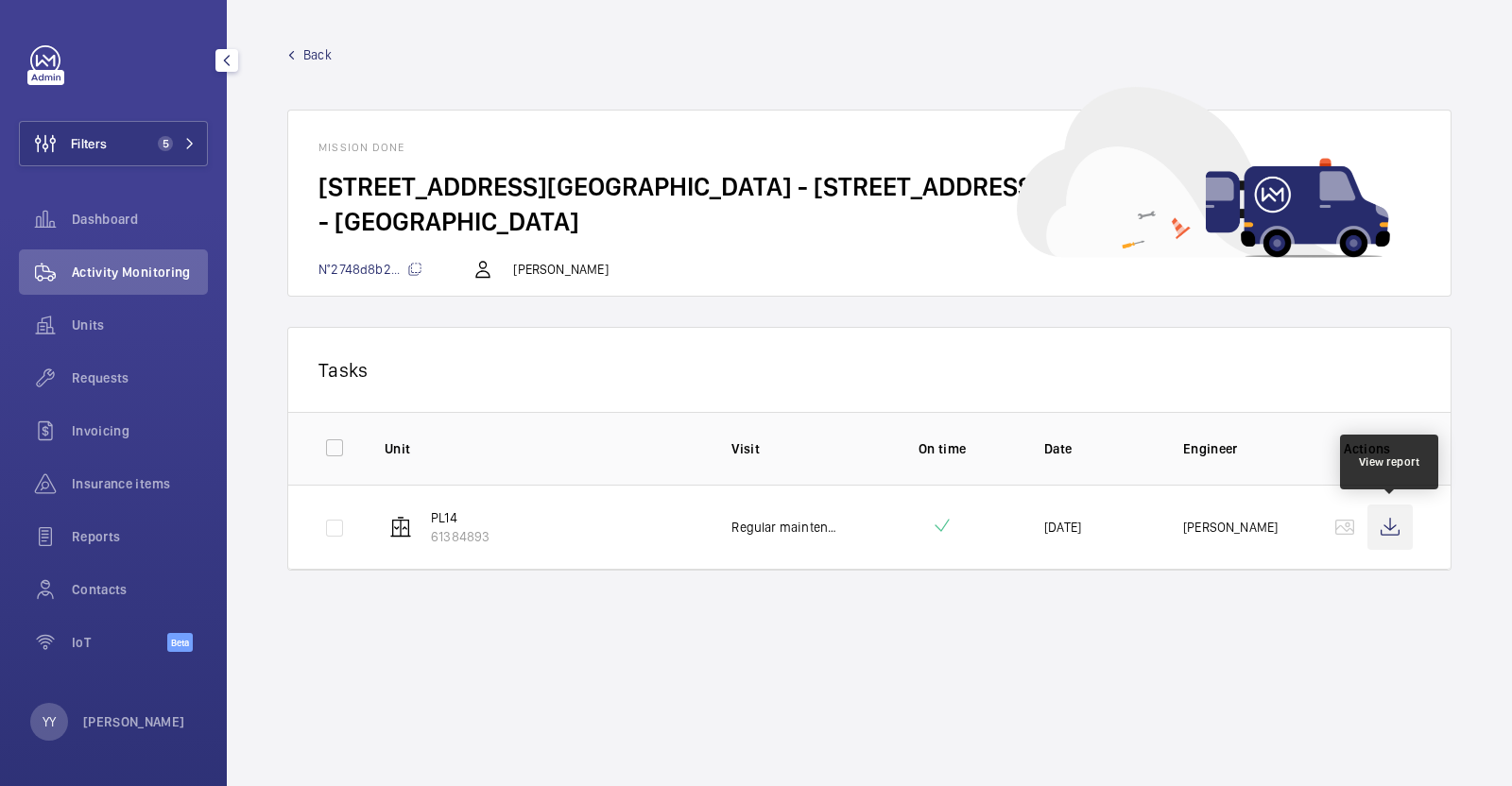 click 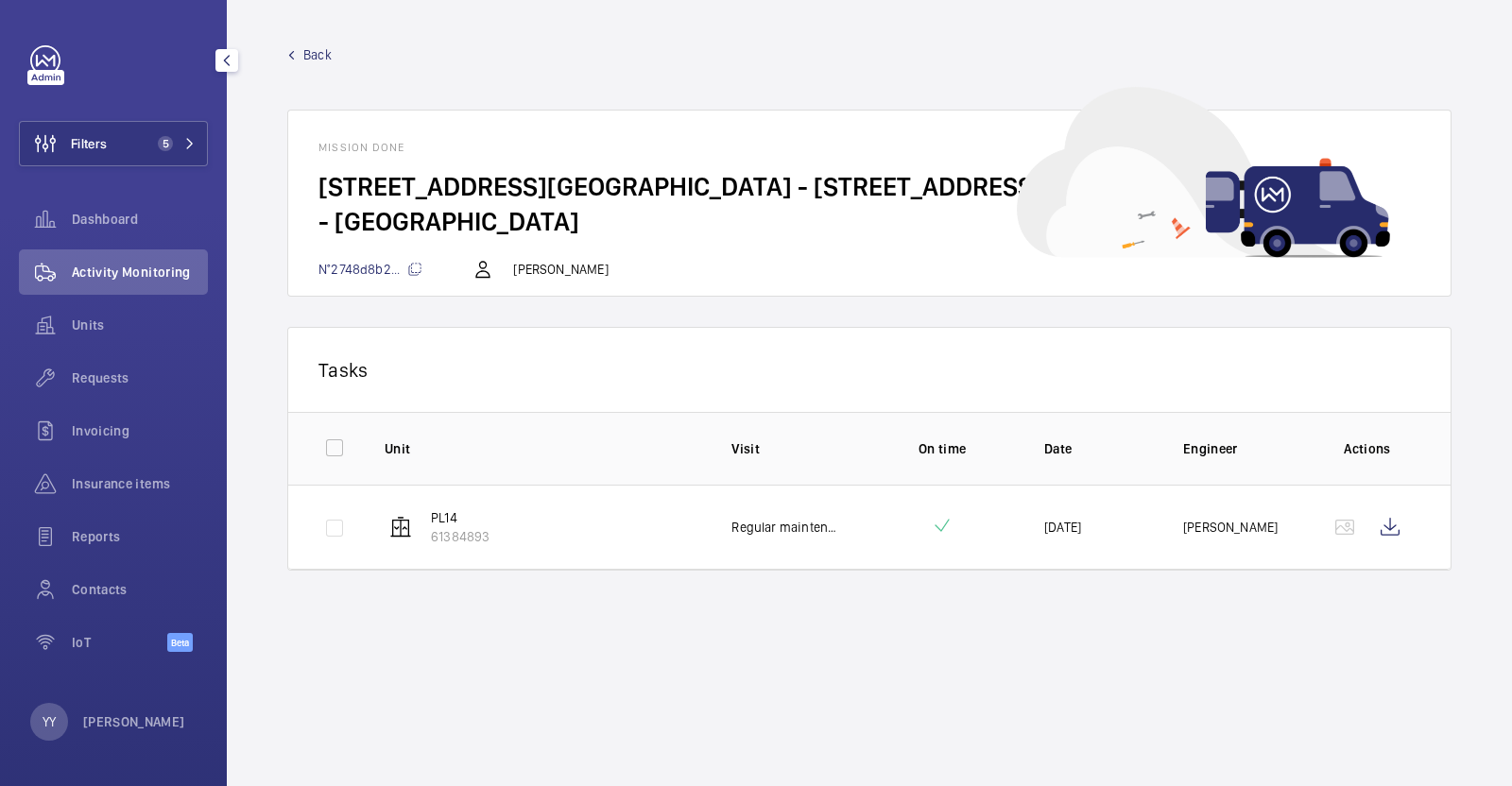 click on "Back" 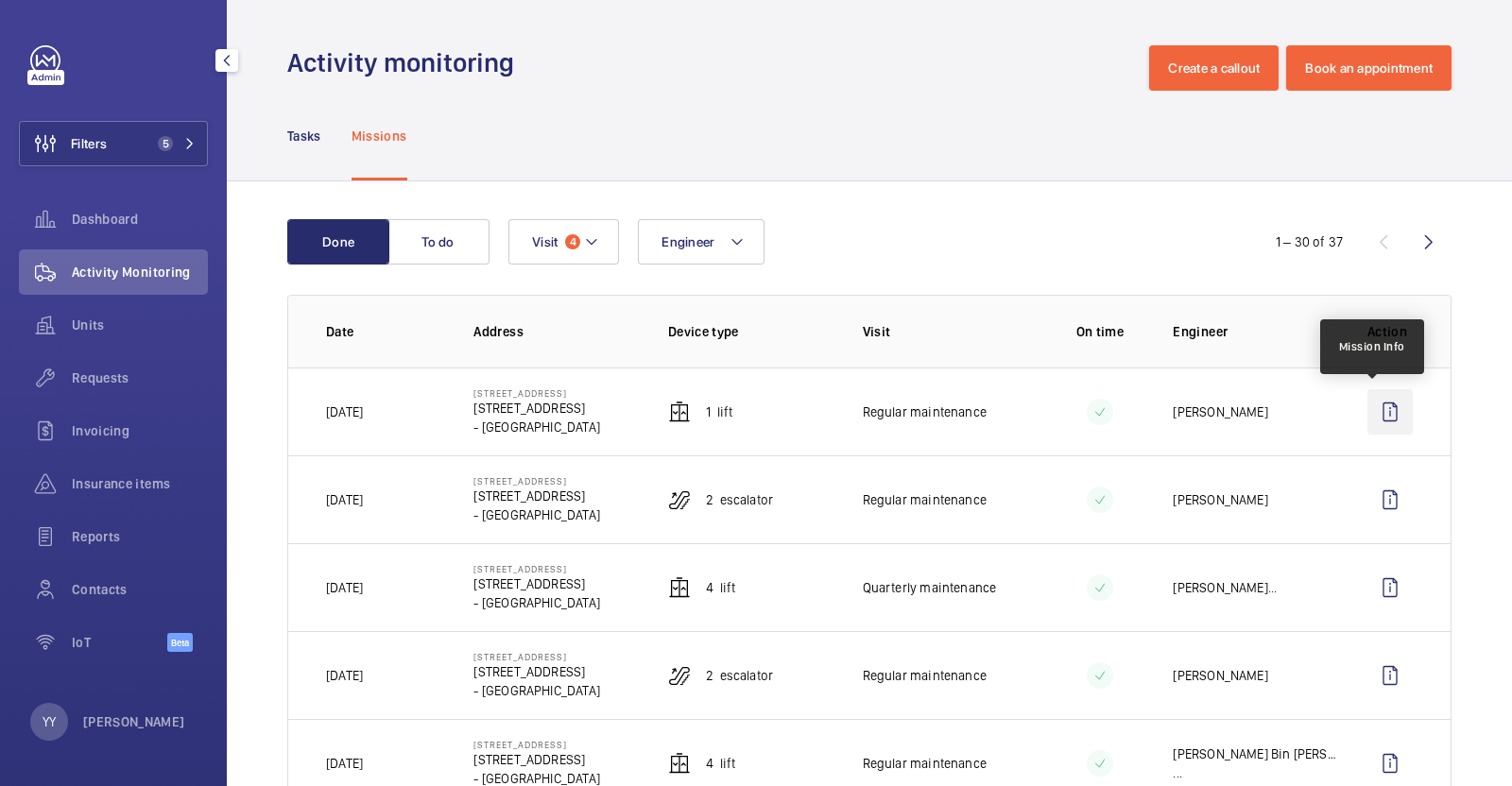 click 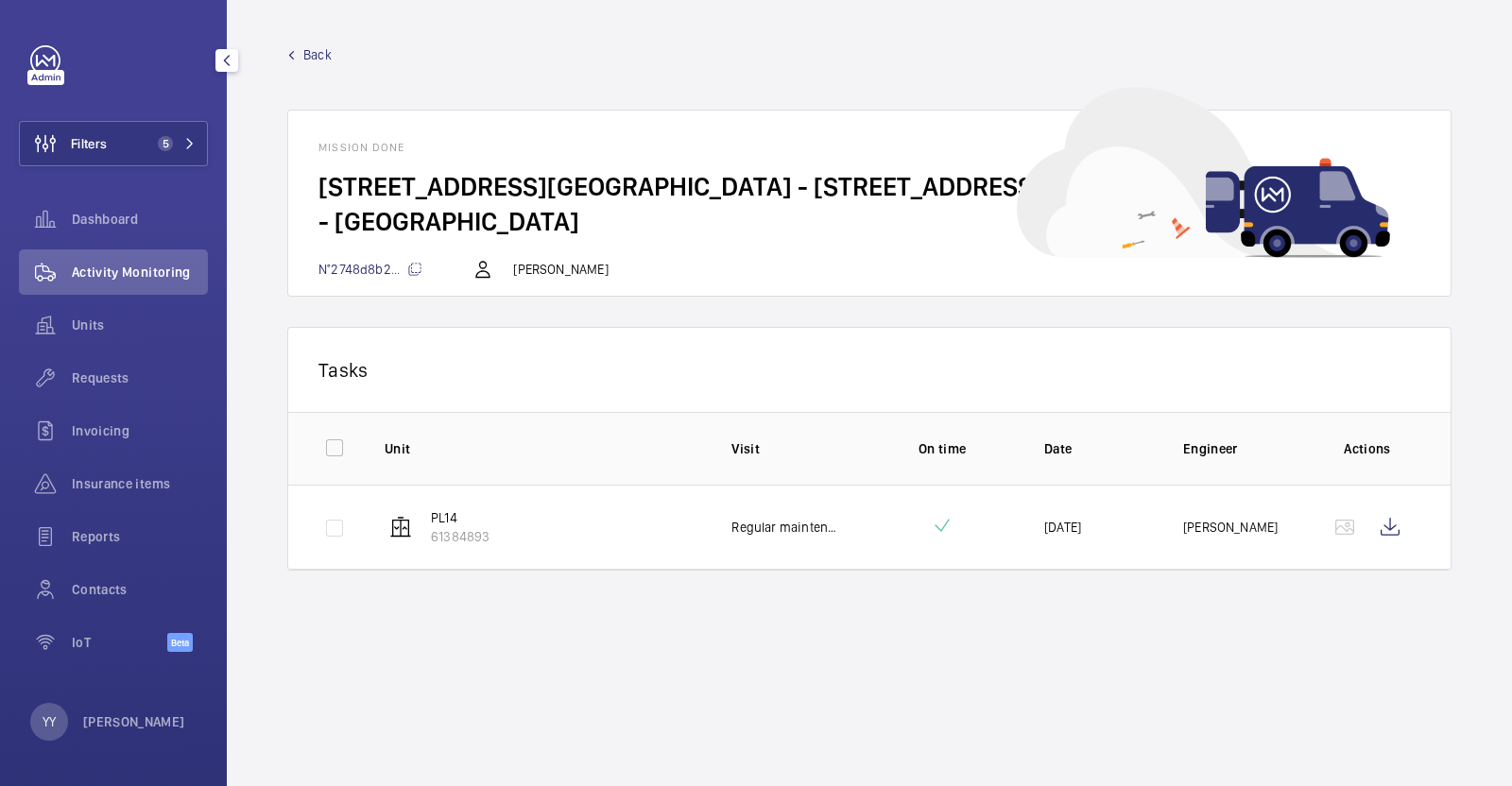 click on "Back" 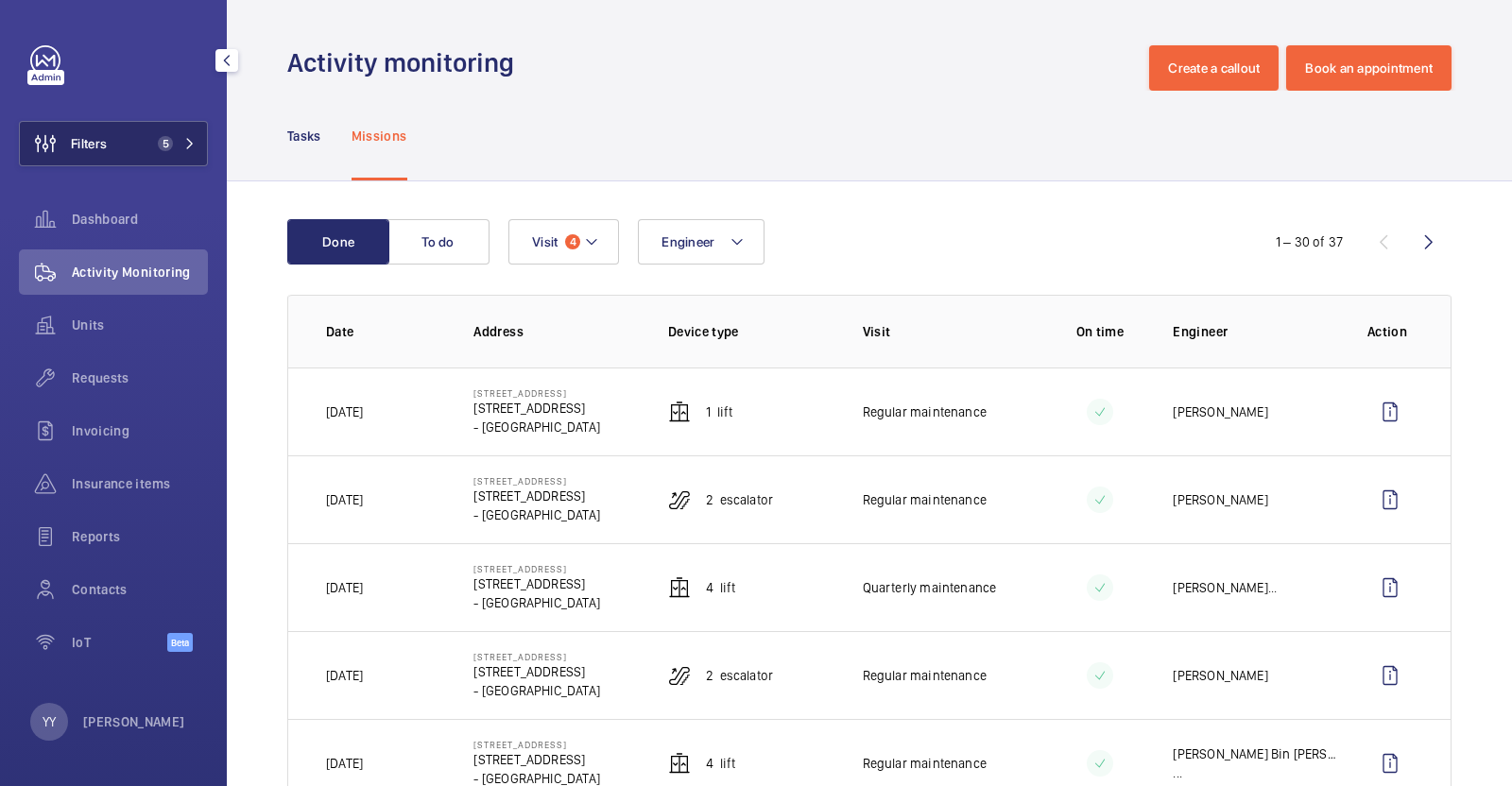click on "Filters 5" 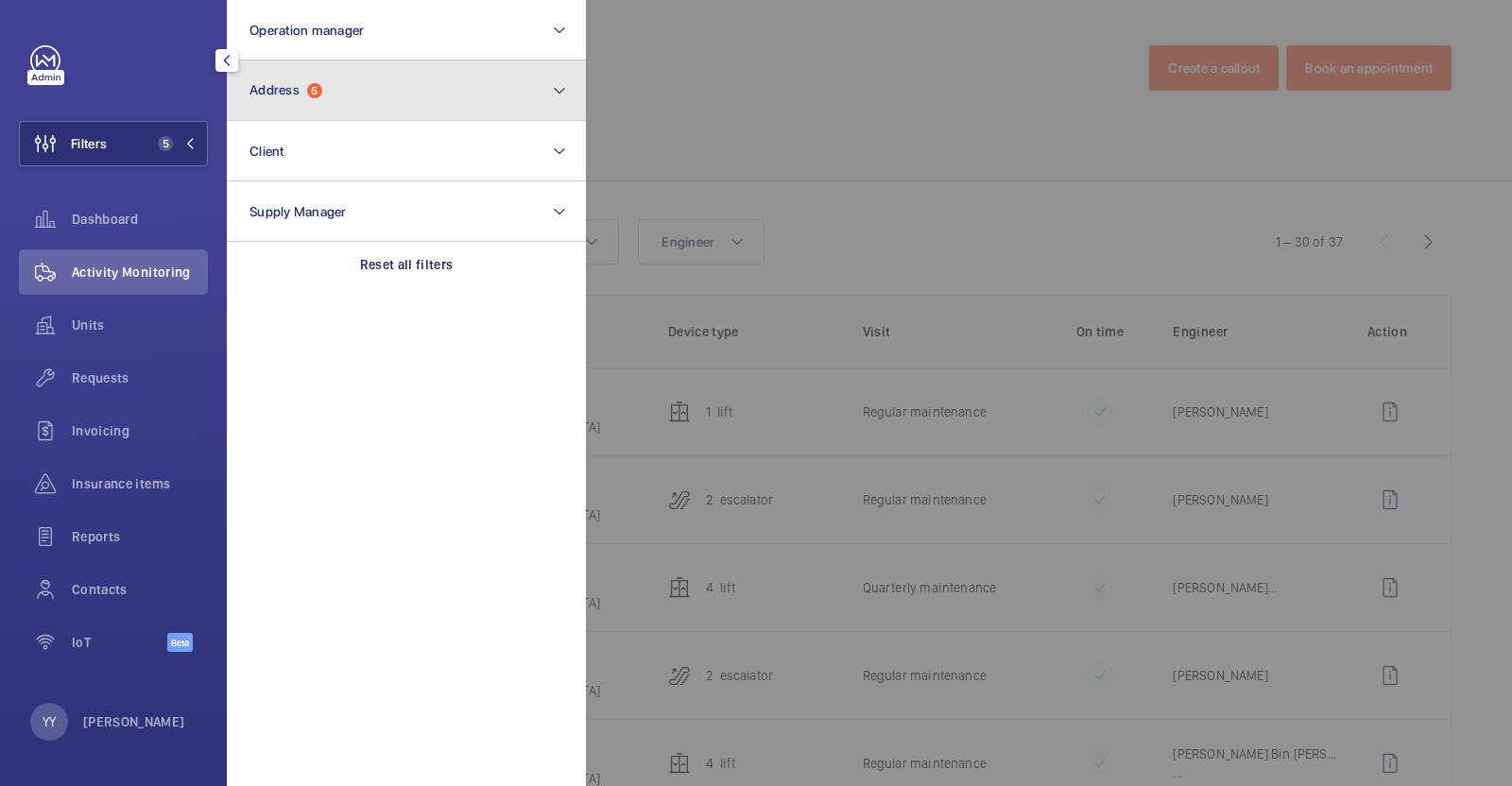 click on "Address  5" 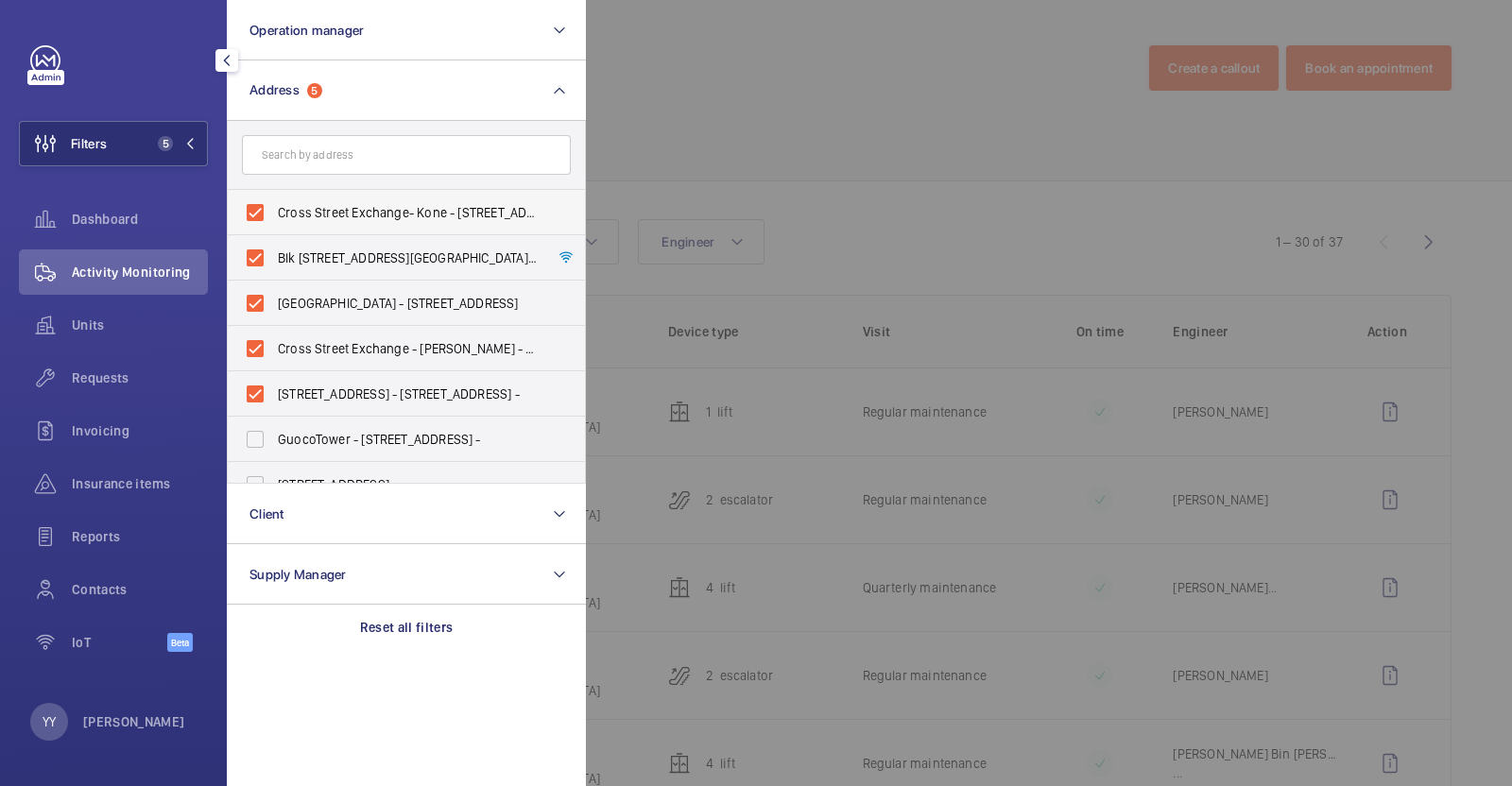 click on "Cross Street Exchange- Kone - [STREET_ADDRESS]" at bounding box center (407, 213) 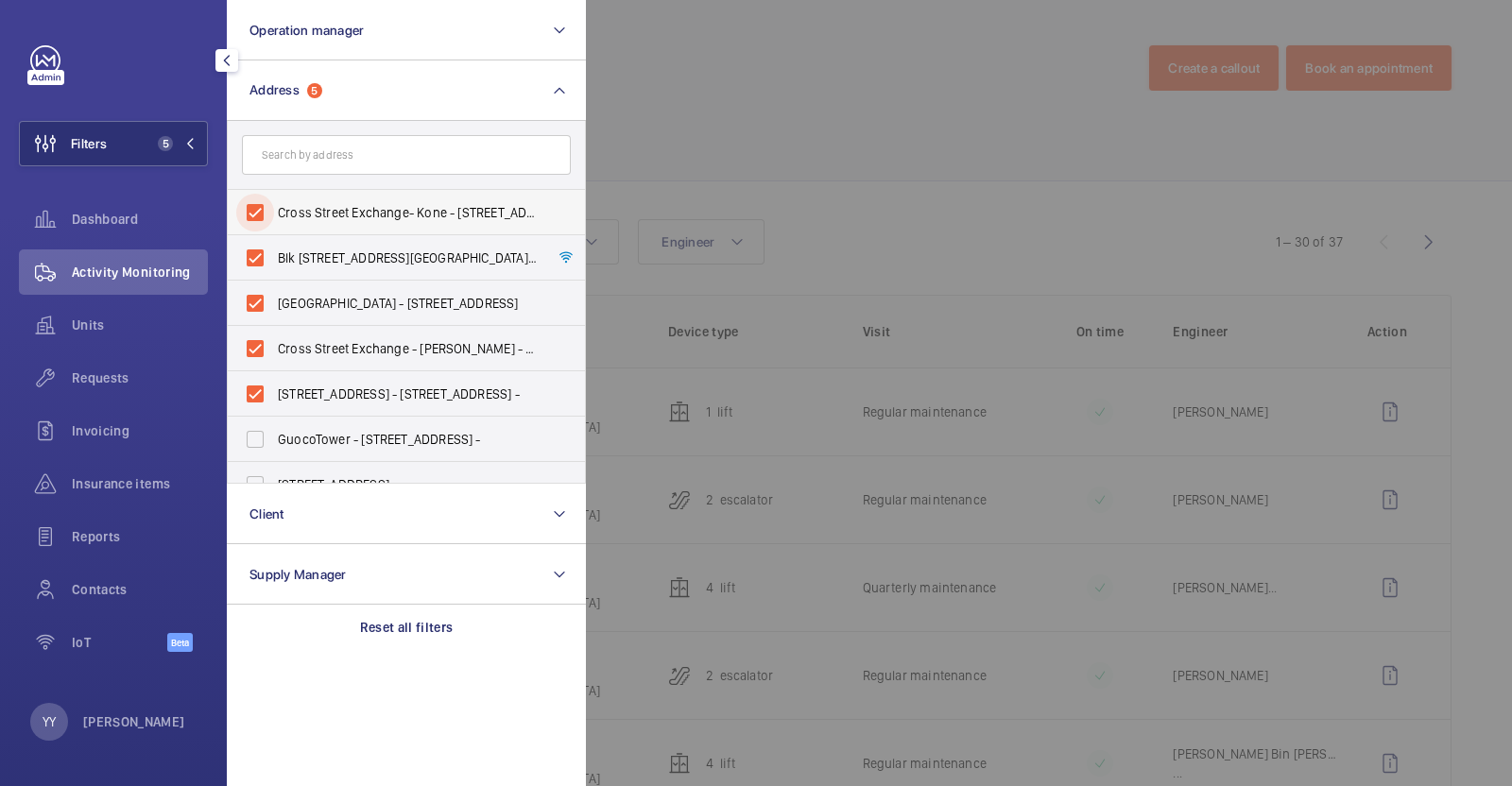 click on "Cross Street Exchange- Kone - [STREET_ADDRESS]" at bounding box center (255, 213) 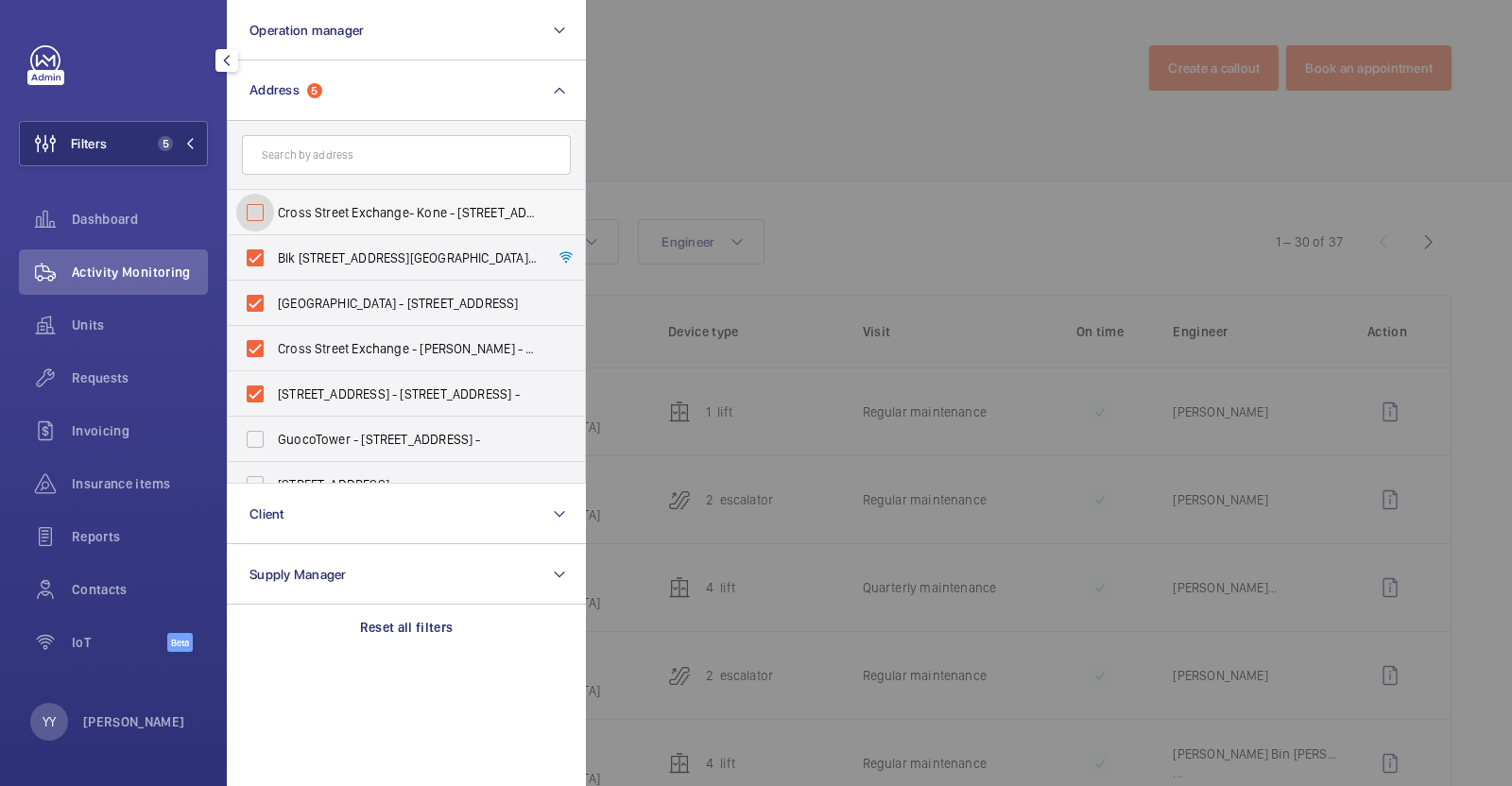 checkbox on "false" 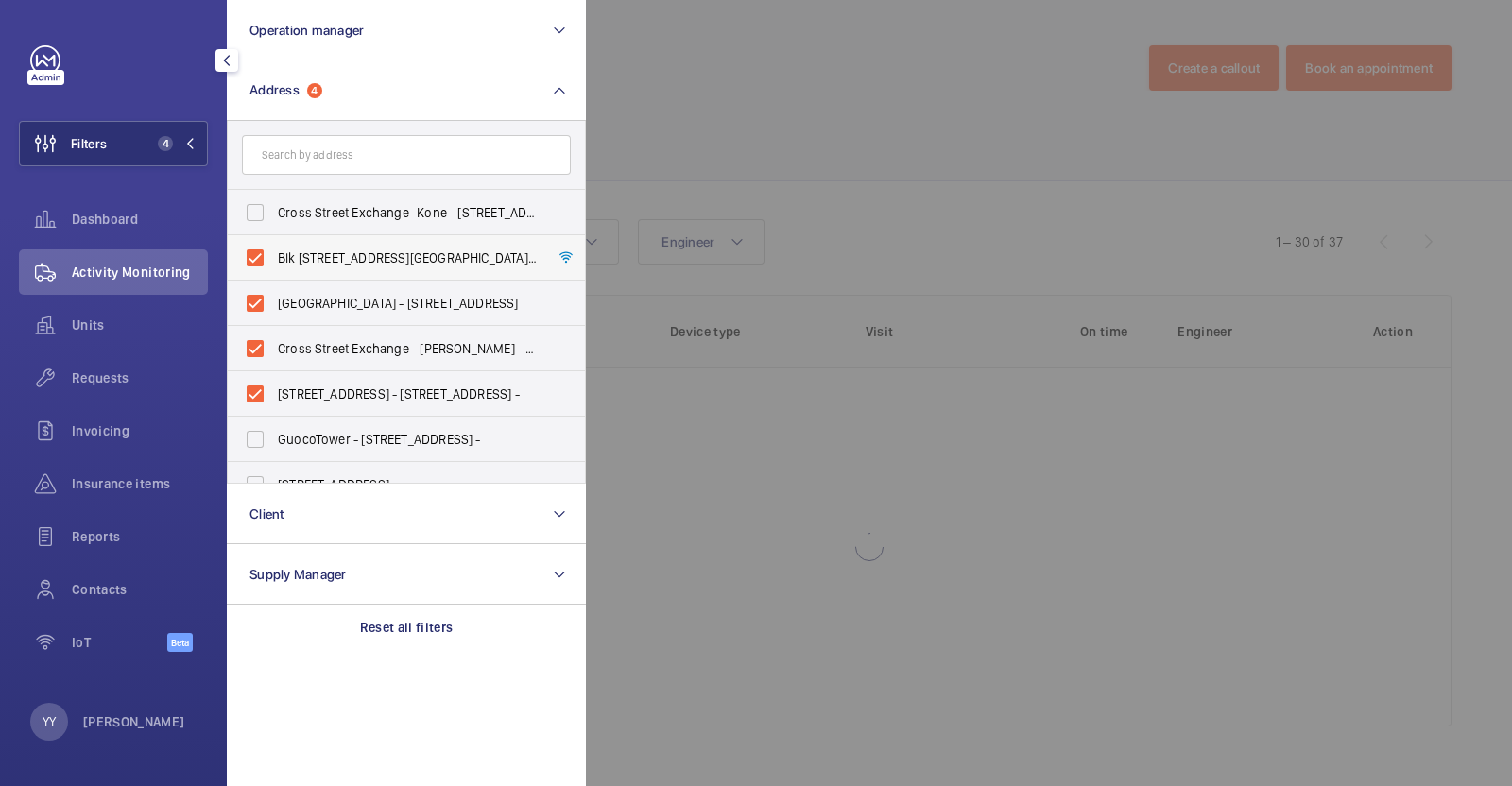 click on "Blk [STREET_ADDRESS][GEOGRAPHIC_DATA] - [STREET_ADDRESS] -" at bounding box center (407, 258) 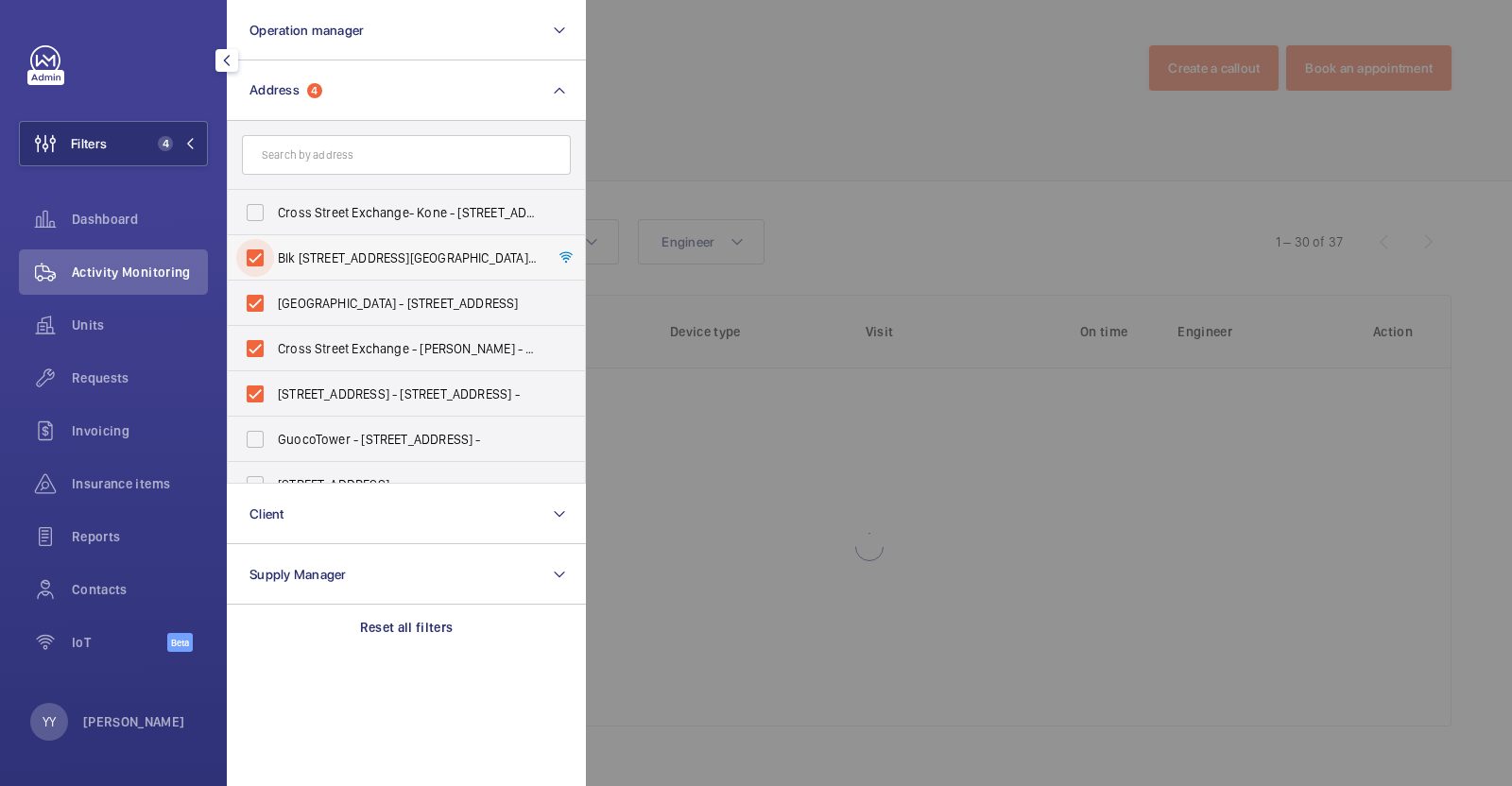 click on "Blk [STREET_ADDRESS][GEOGRAPHIC_DATA] - [STREET_ADDRESS] -" at bounding box center (255, 258) 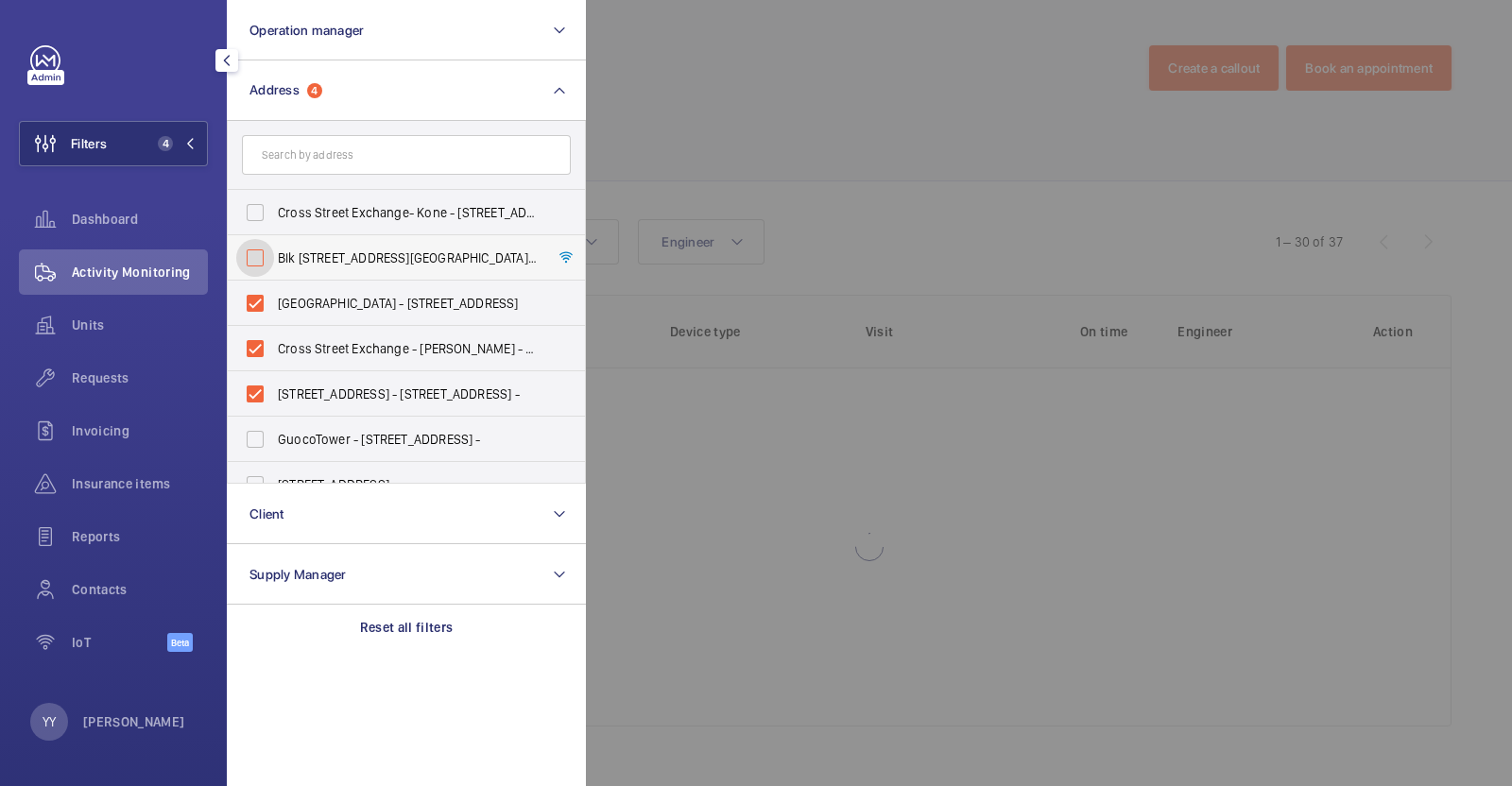 checkbox on "false" 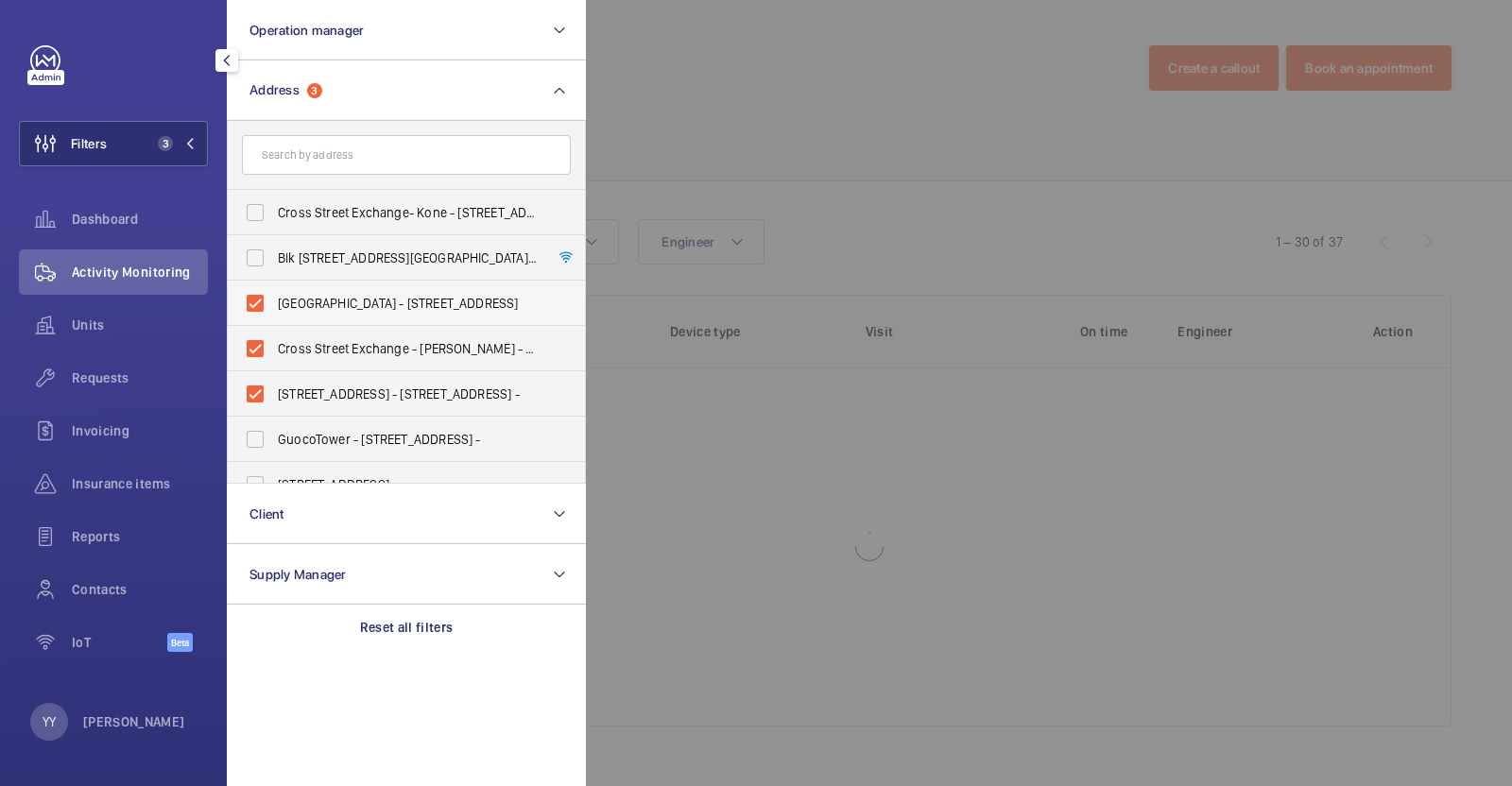 click on "[GEOGRAPHIC_DATA] - [STREET_ADDRESS]" at bounding box center [407, 303] 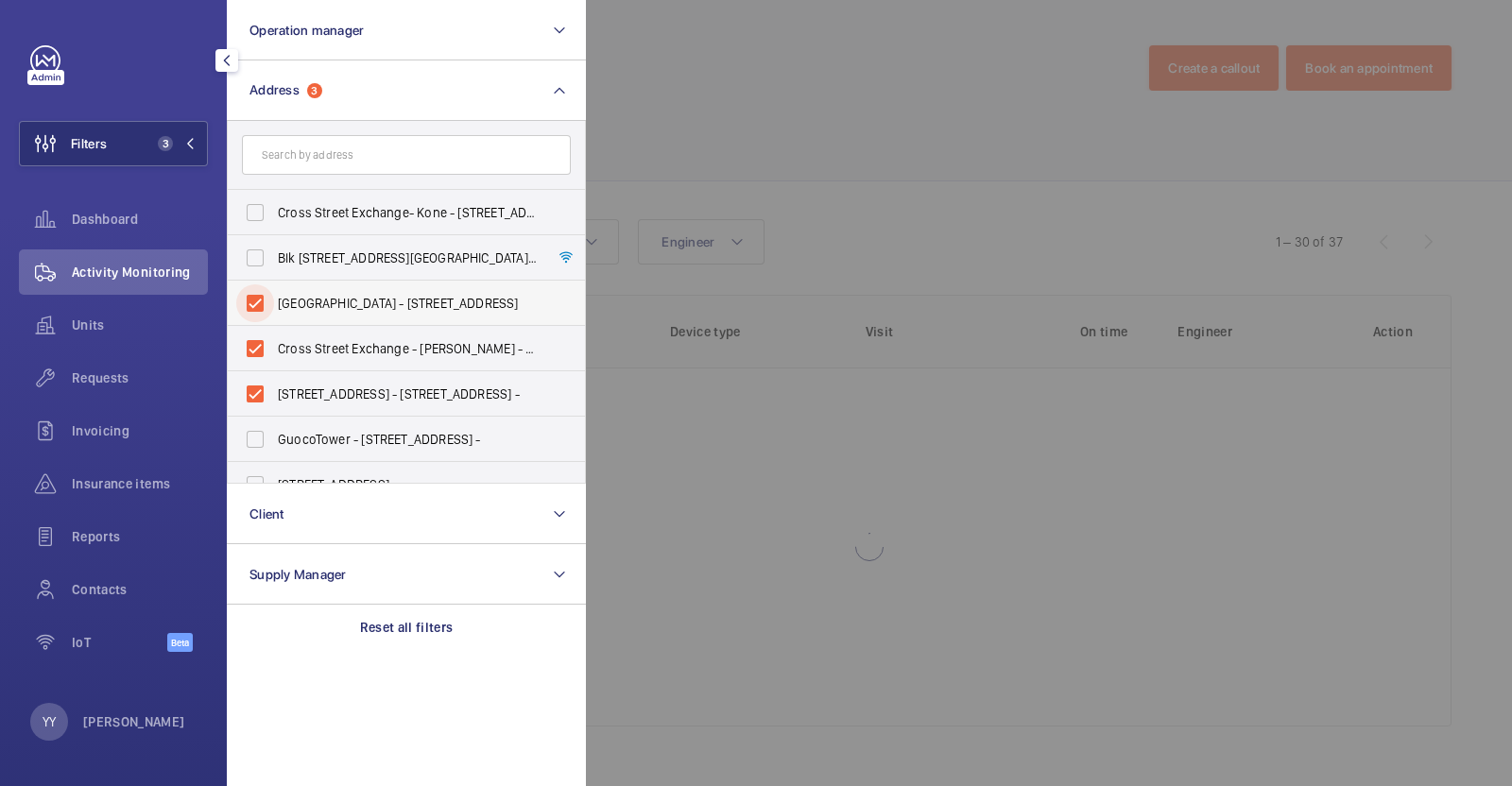 click on "[GEOGRAPHIC_DATA] - [STREET_ADDRESS]" at bounding box center (255, 303) 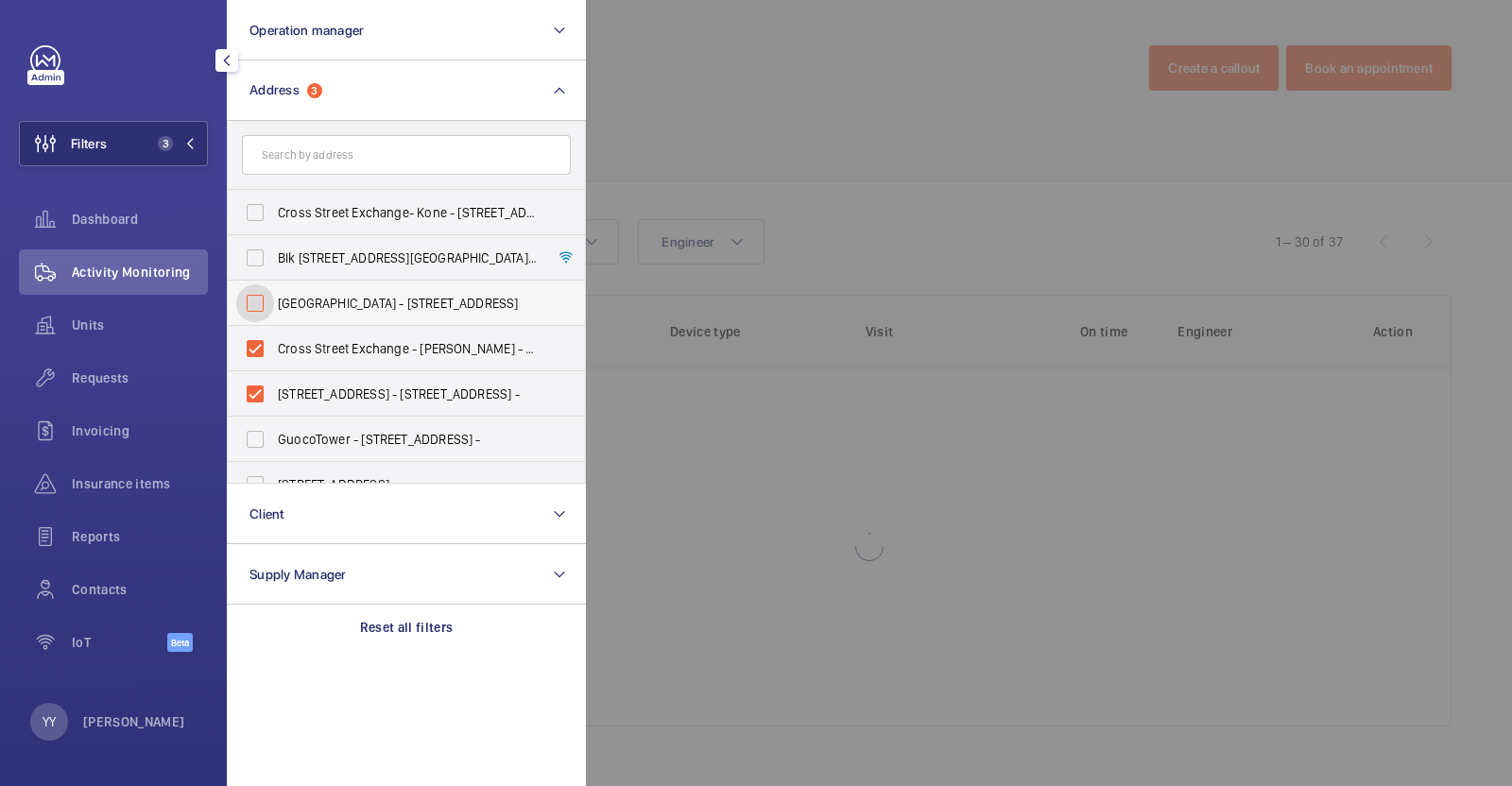 checkbox on "false" 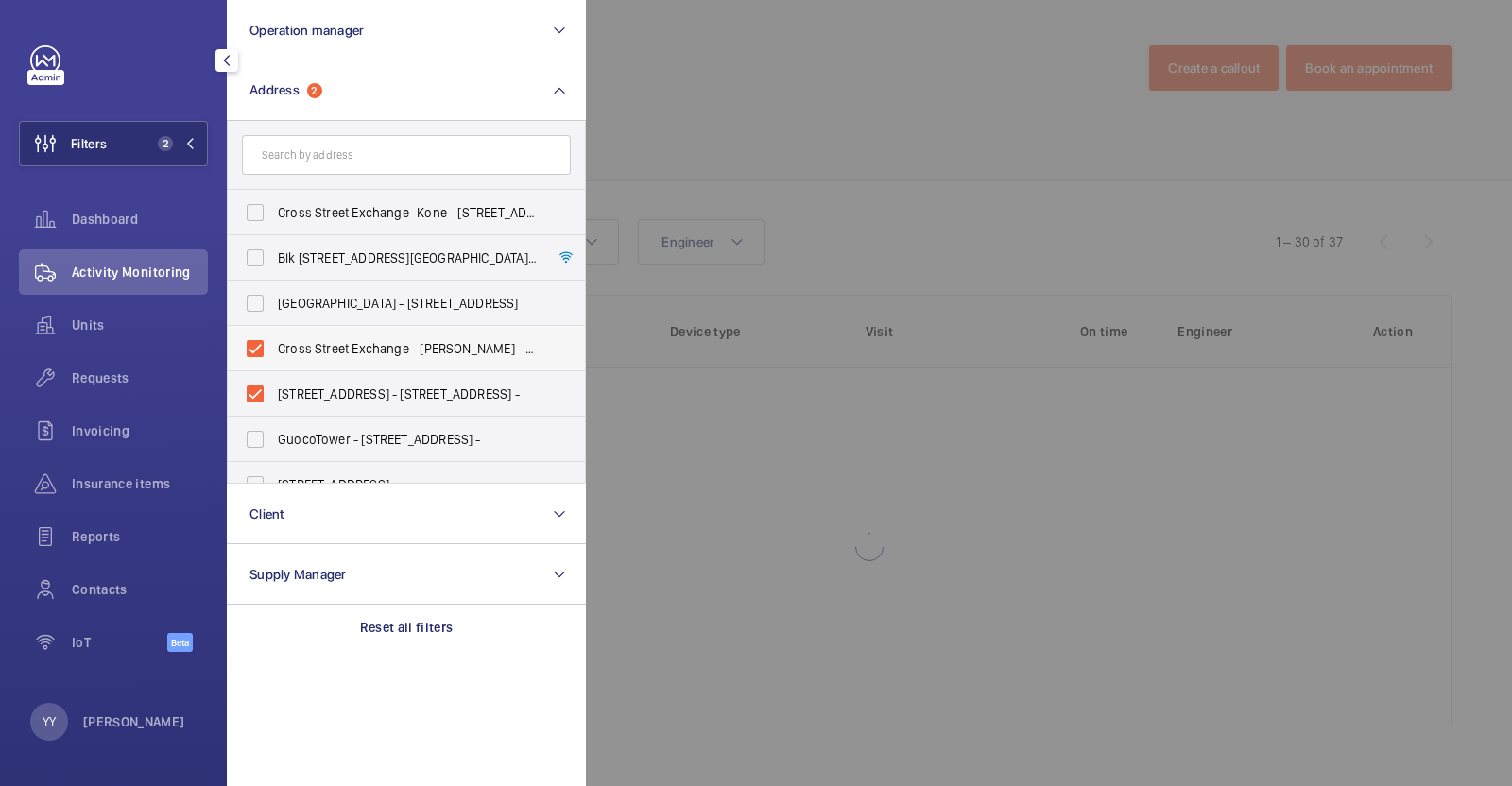 click on "Cross Street Exchange - [PERSON_NAME] - [STREET_ADDRESS]" at bounding box center (407, 349) 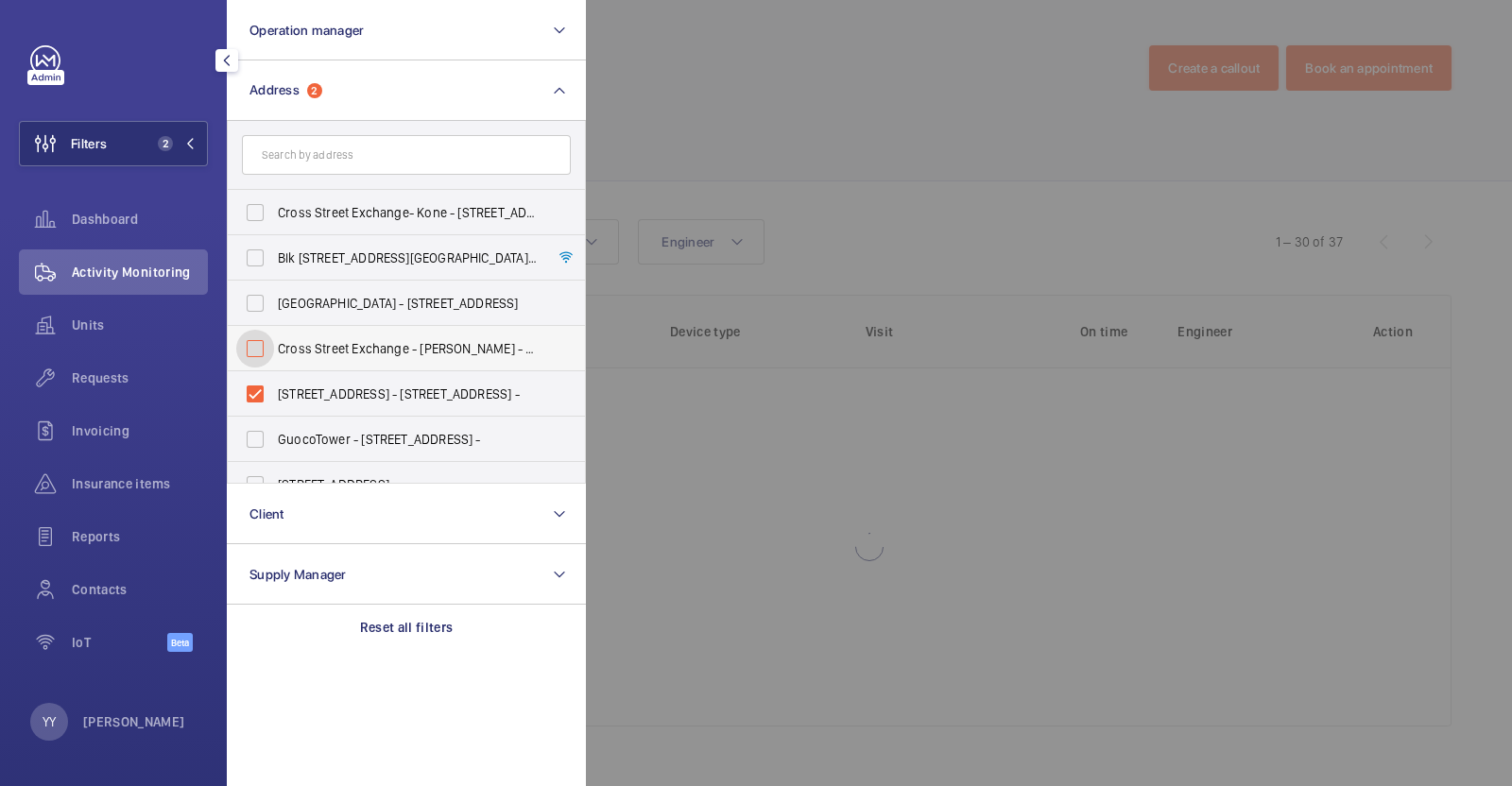 checkbox on "false" 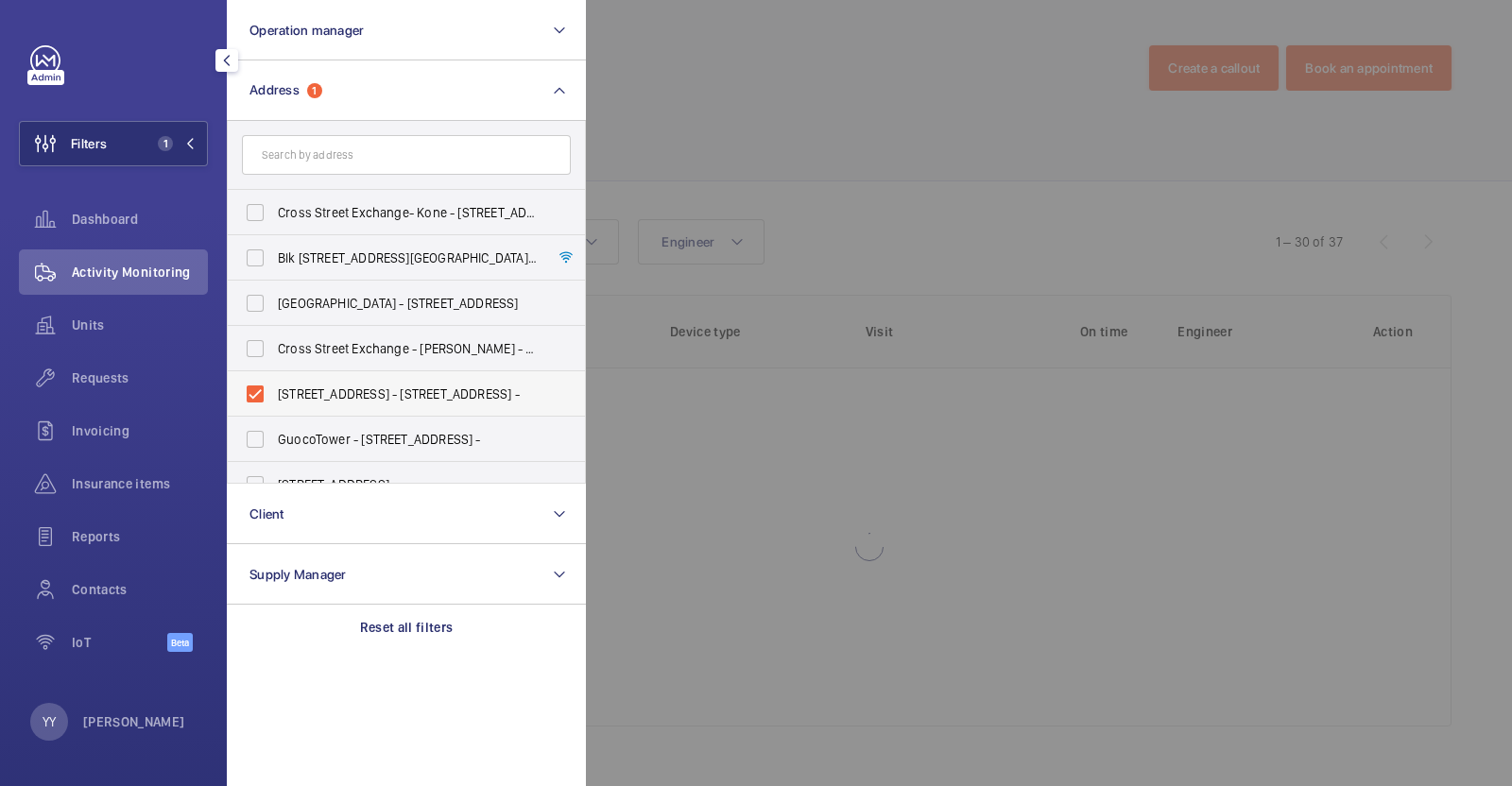click on "[STREET_ADDRESS] - [STREET_ADDRESS] -" at bounding box center (392, 394) 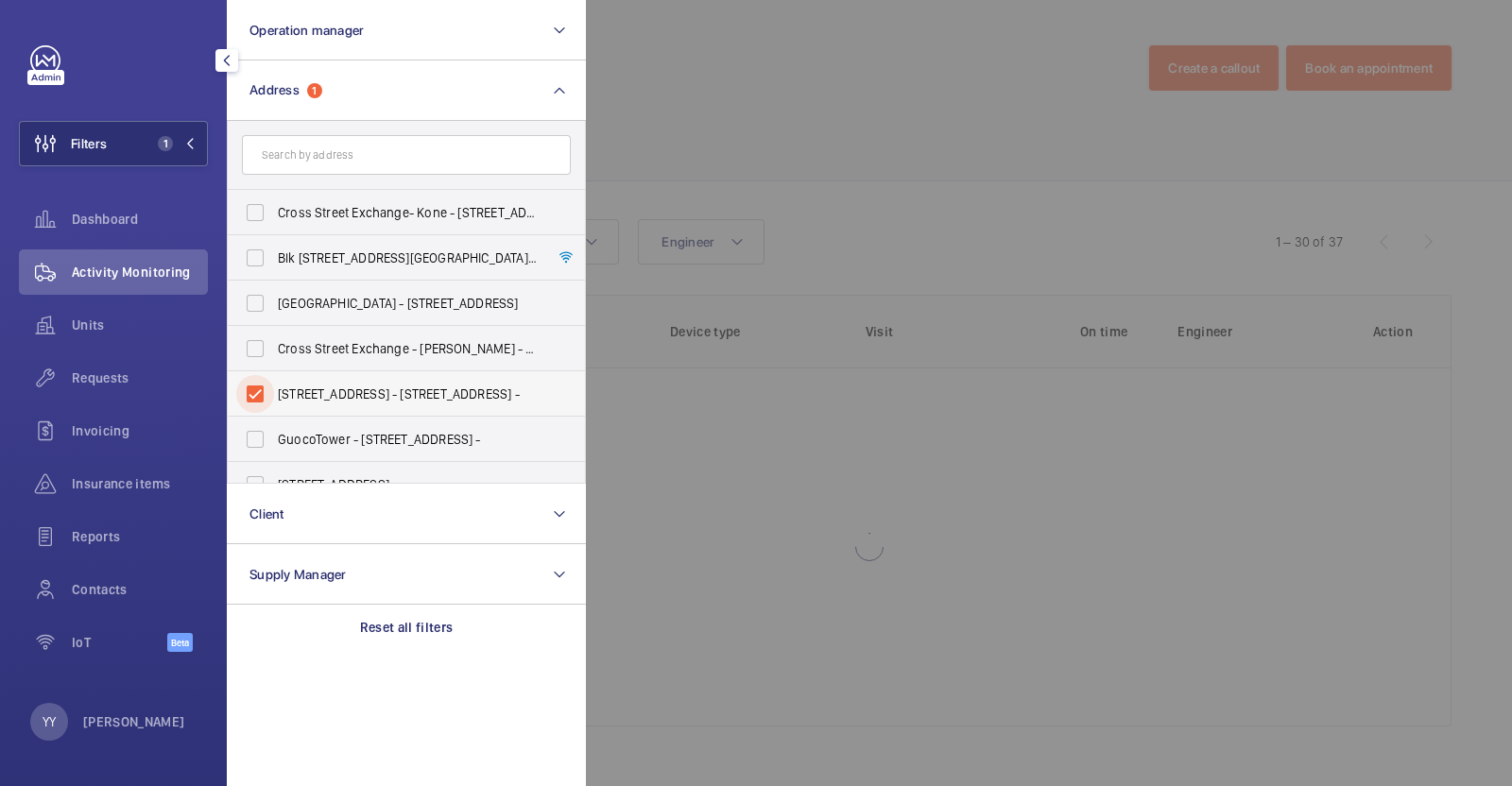 click on "[STREET_ADDRESS] - [STREET_ADDRESS] -" at bounding box center [255, 394] 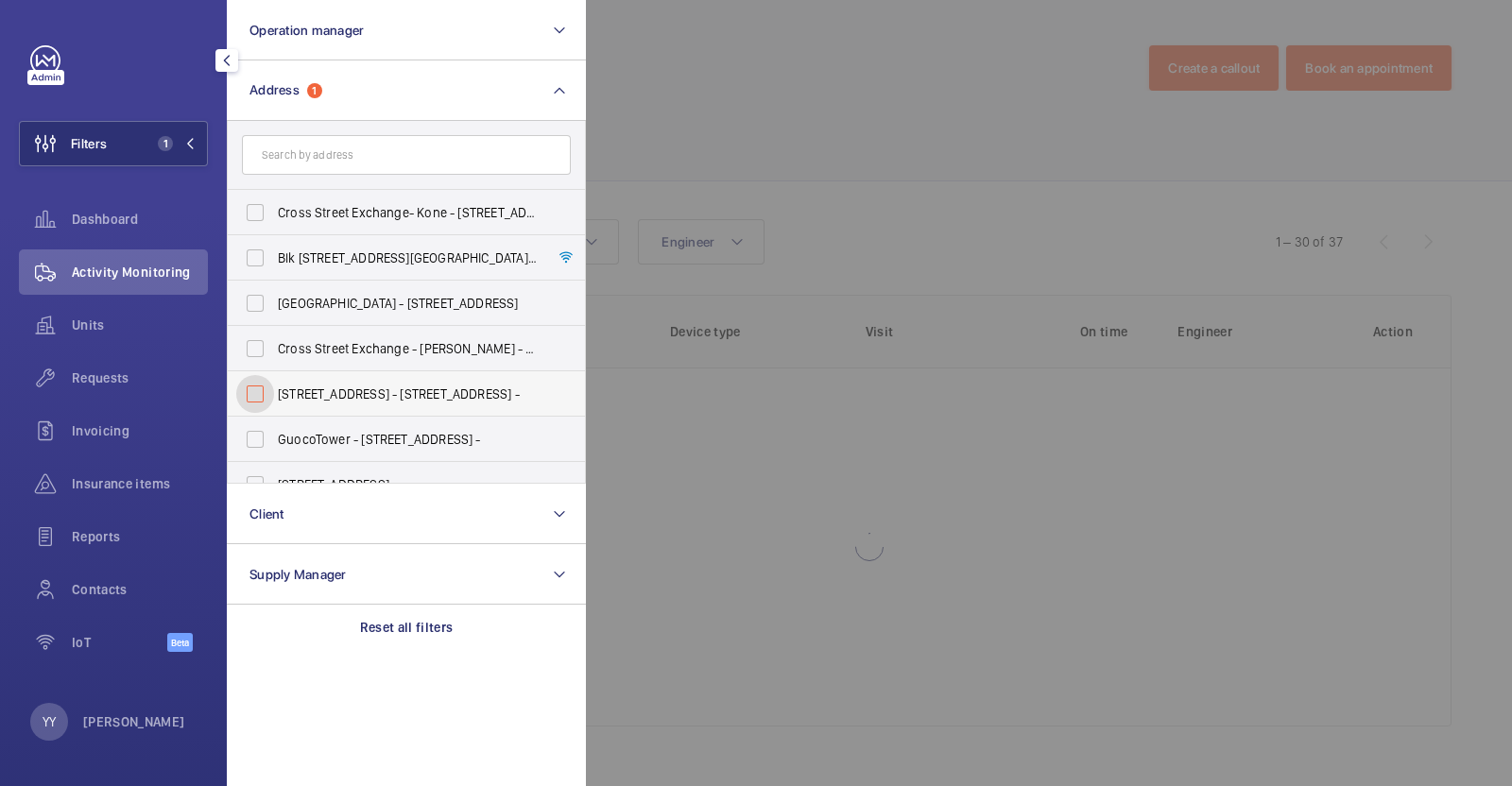 checkbox on "false" 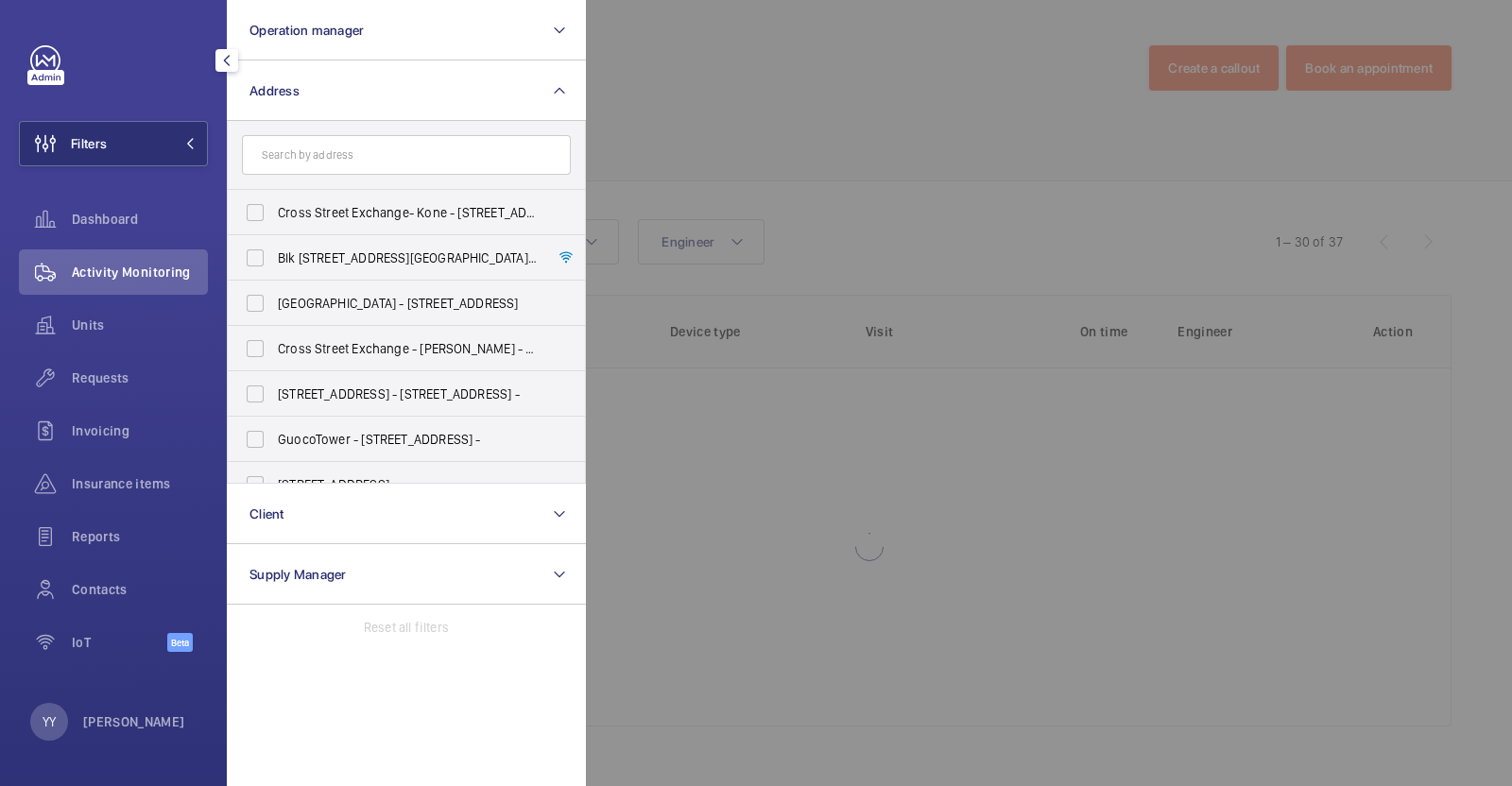 click 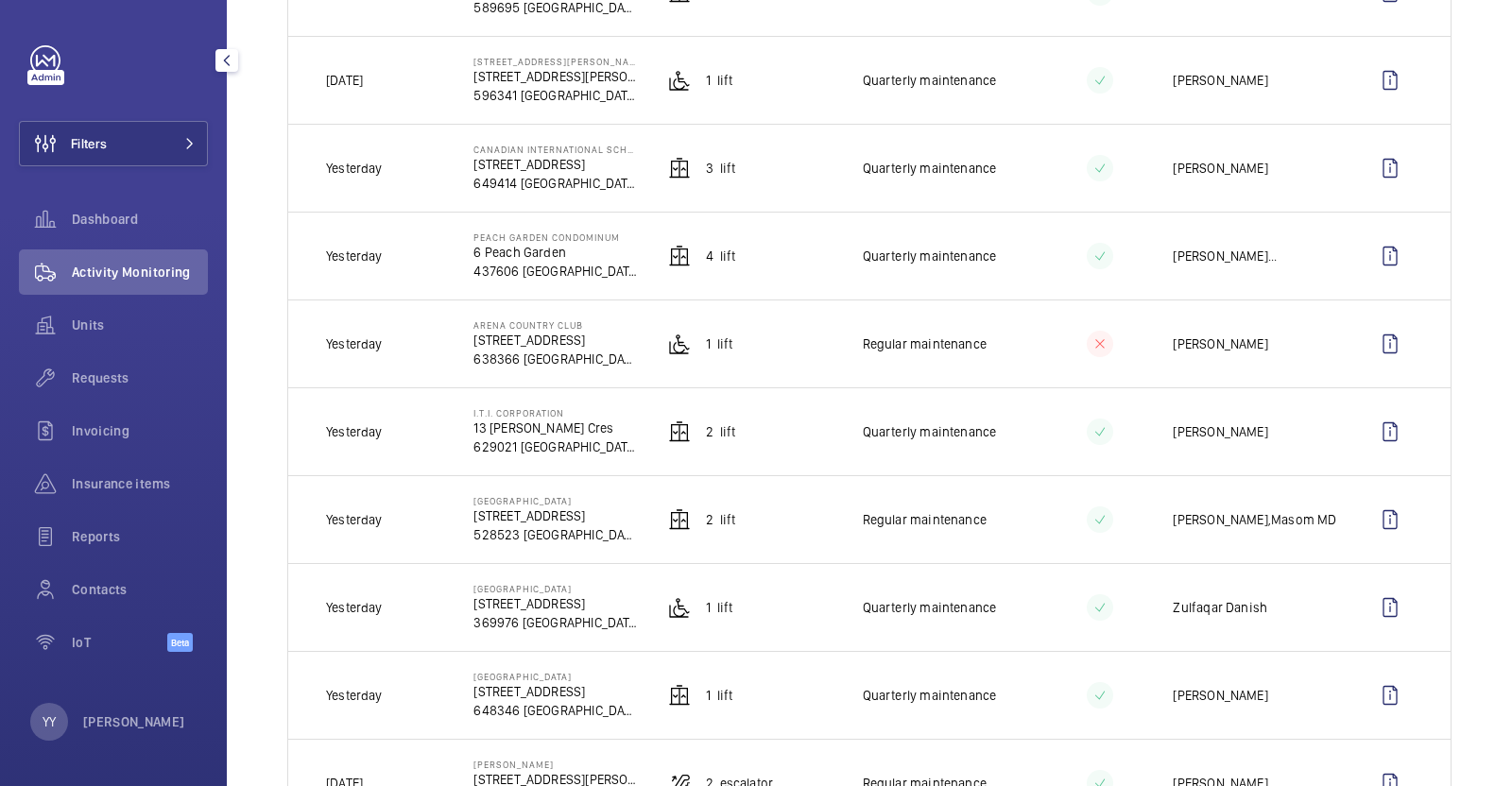 scroll, scrollTop: 0, scrollLeft: 0, axis: both 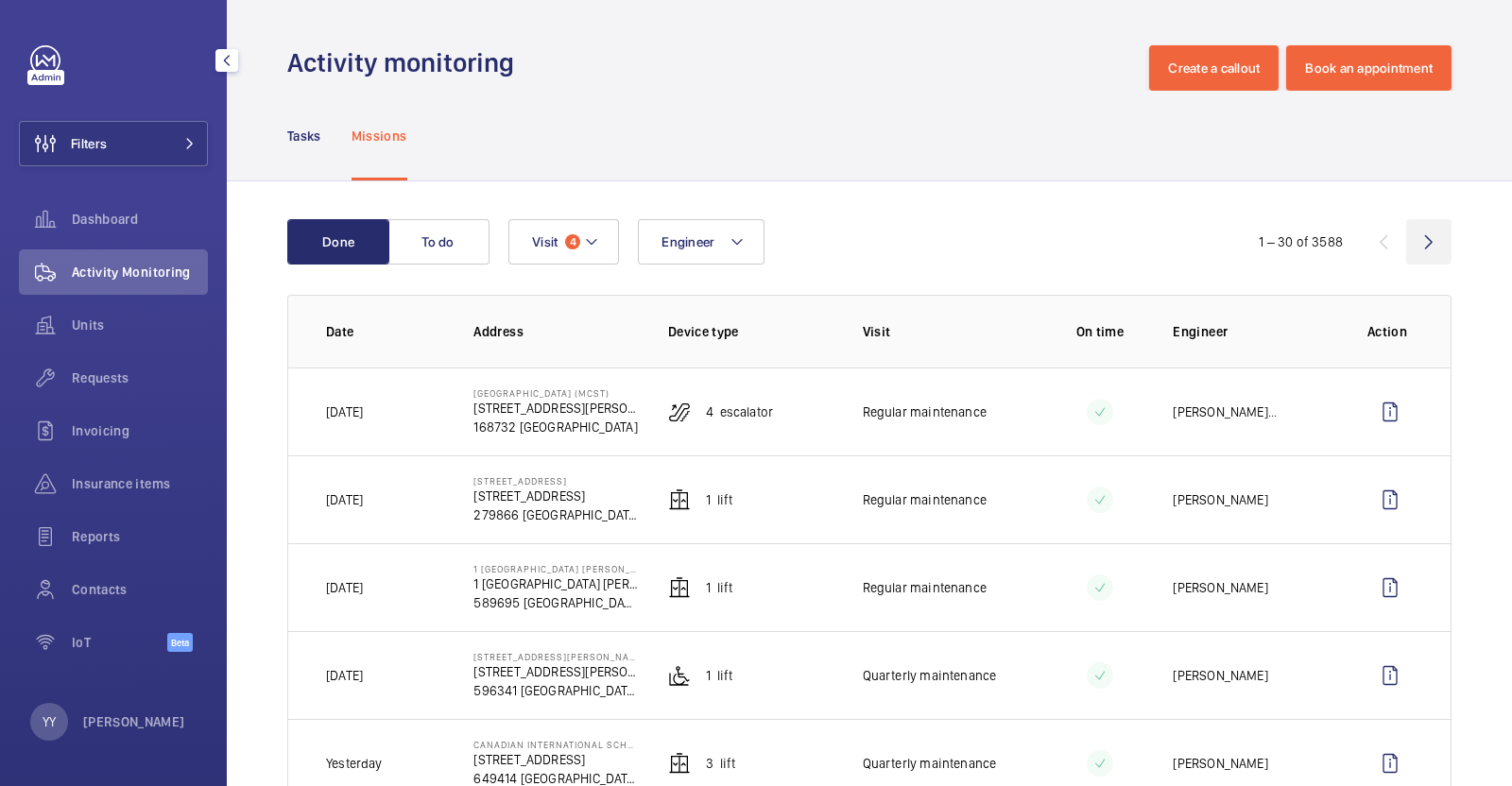 click 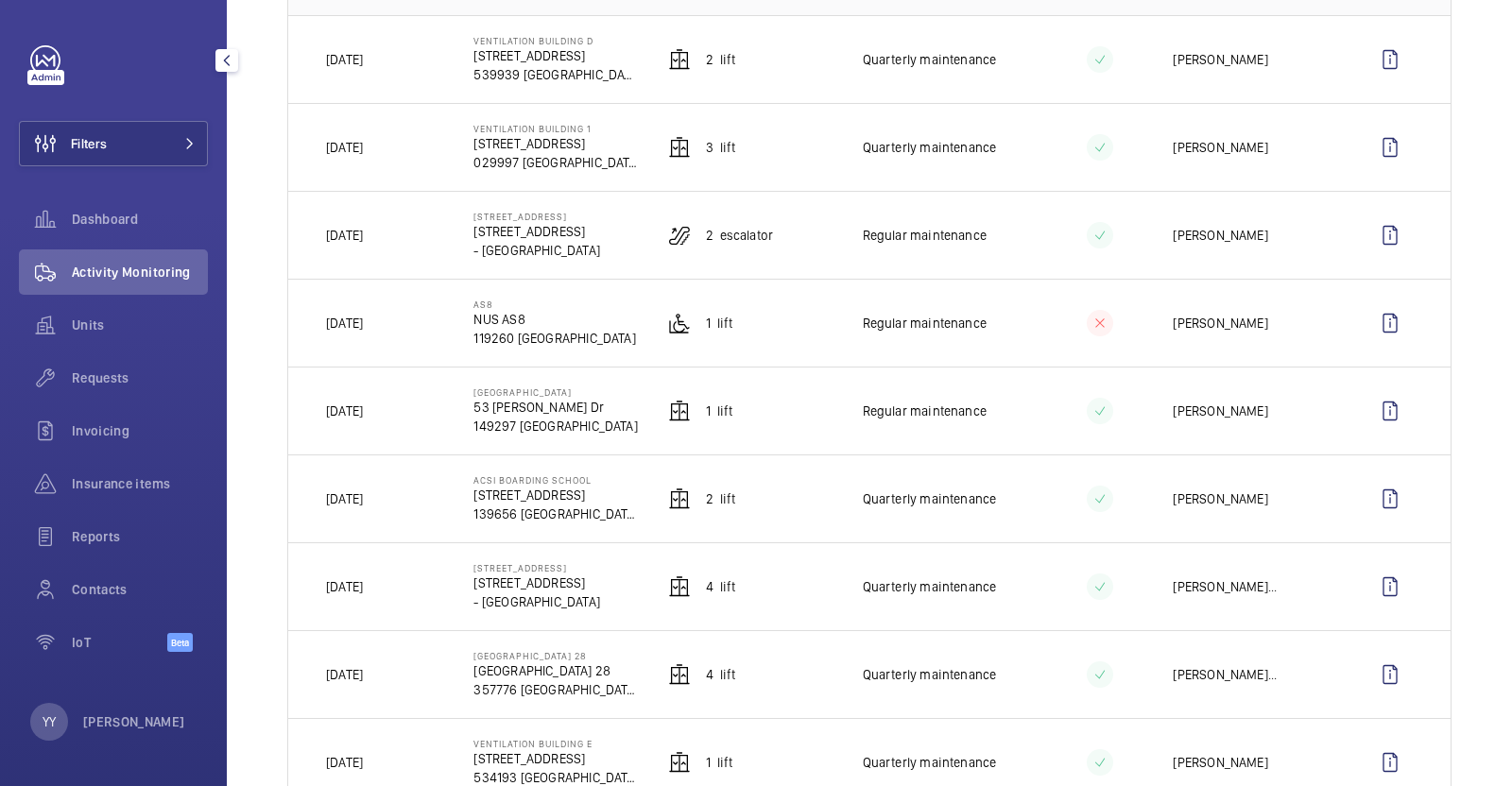 scroll, scrollTop: 354, scrollLeft: 0, axis: vertical 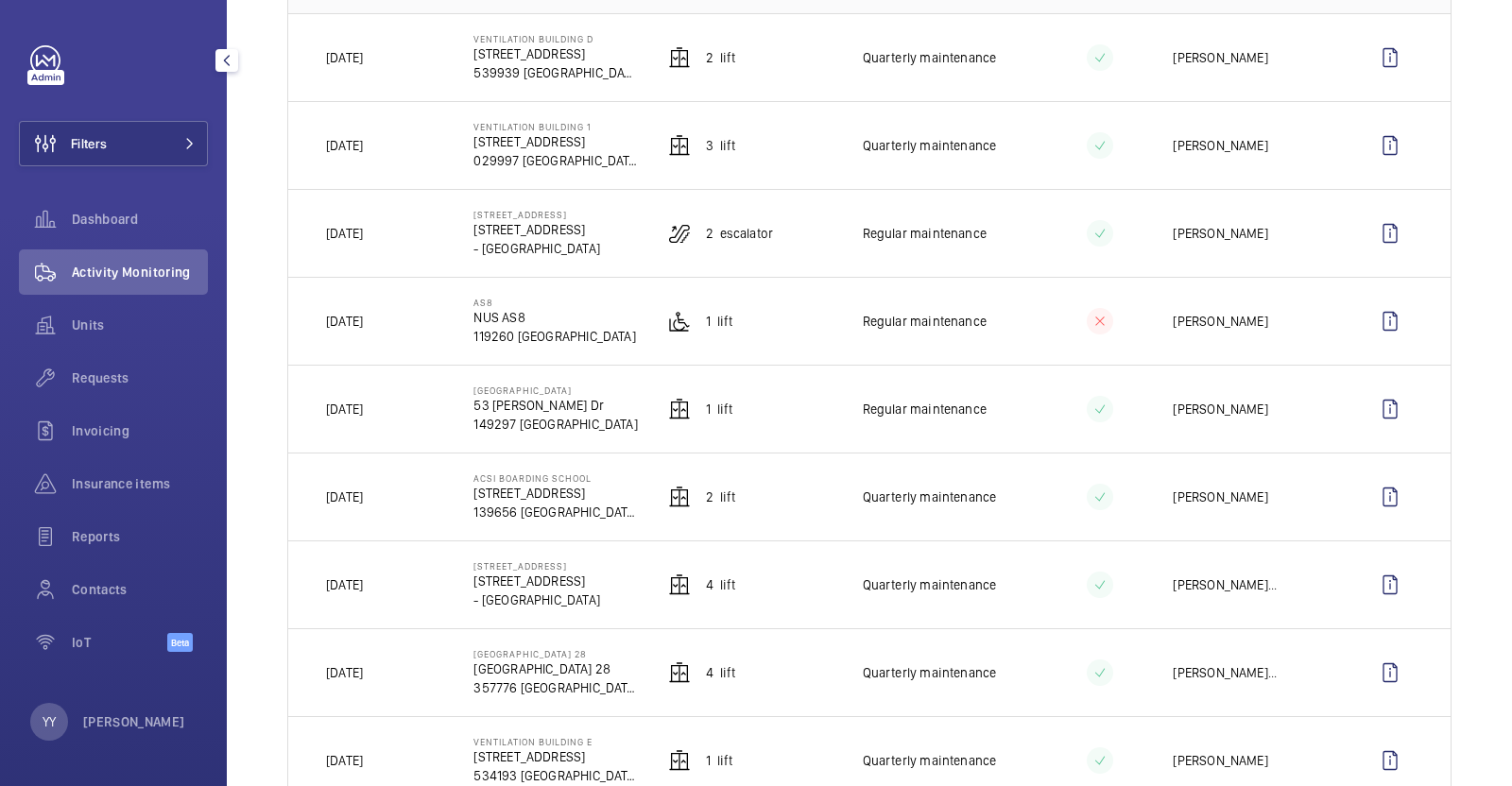 drag, startPoint x: 352, startPoint y: 236, endPoint x: 444, endPoint y: 261, distance: 95.336247 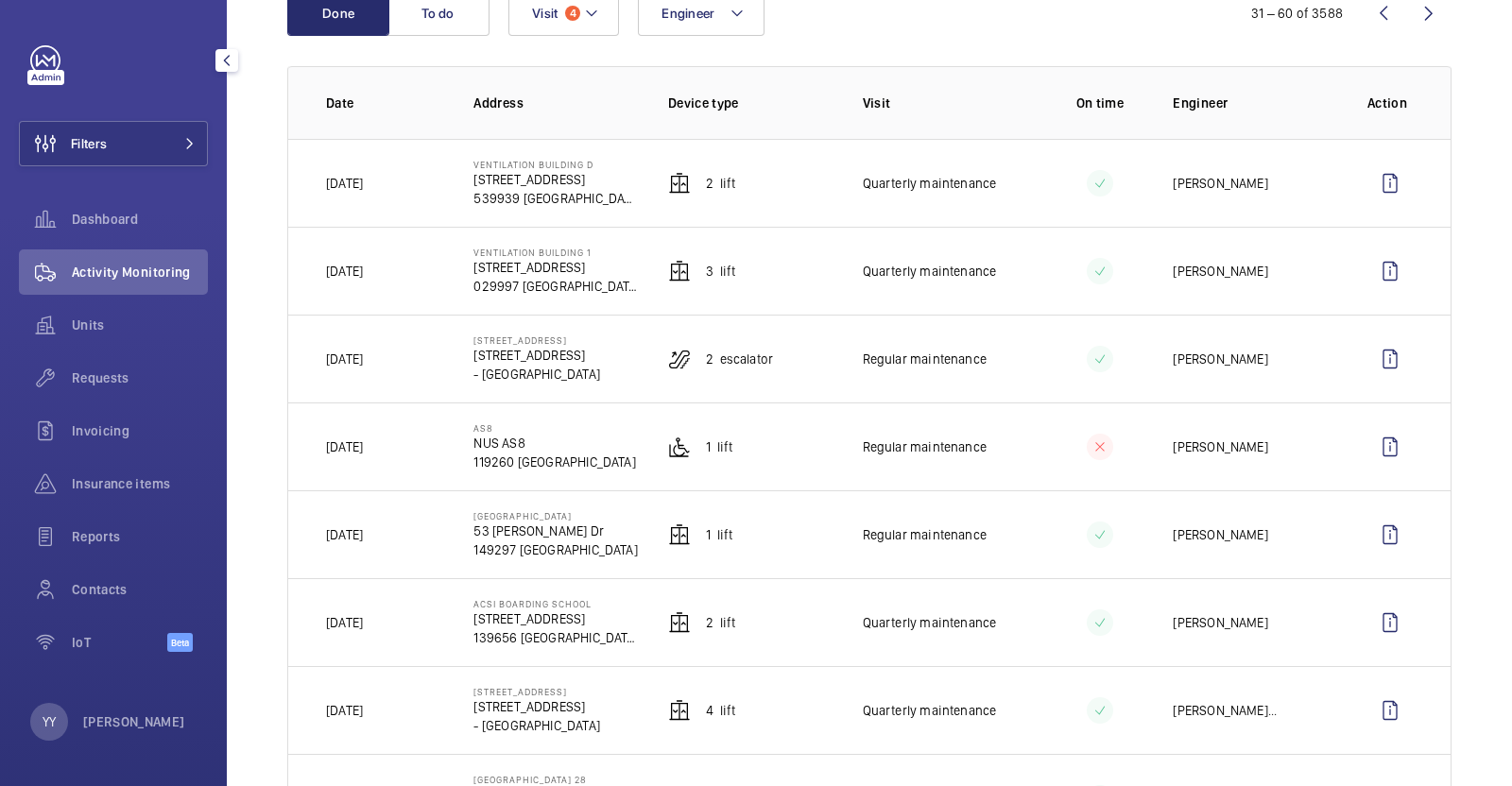 scroll, scrollTop: 0, scrollLeft: 0, axis: both 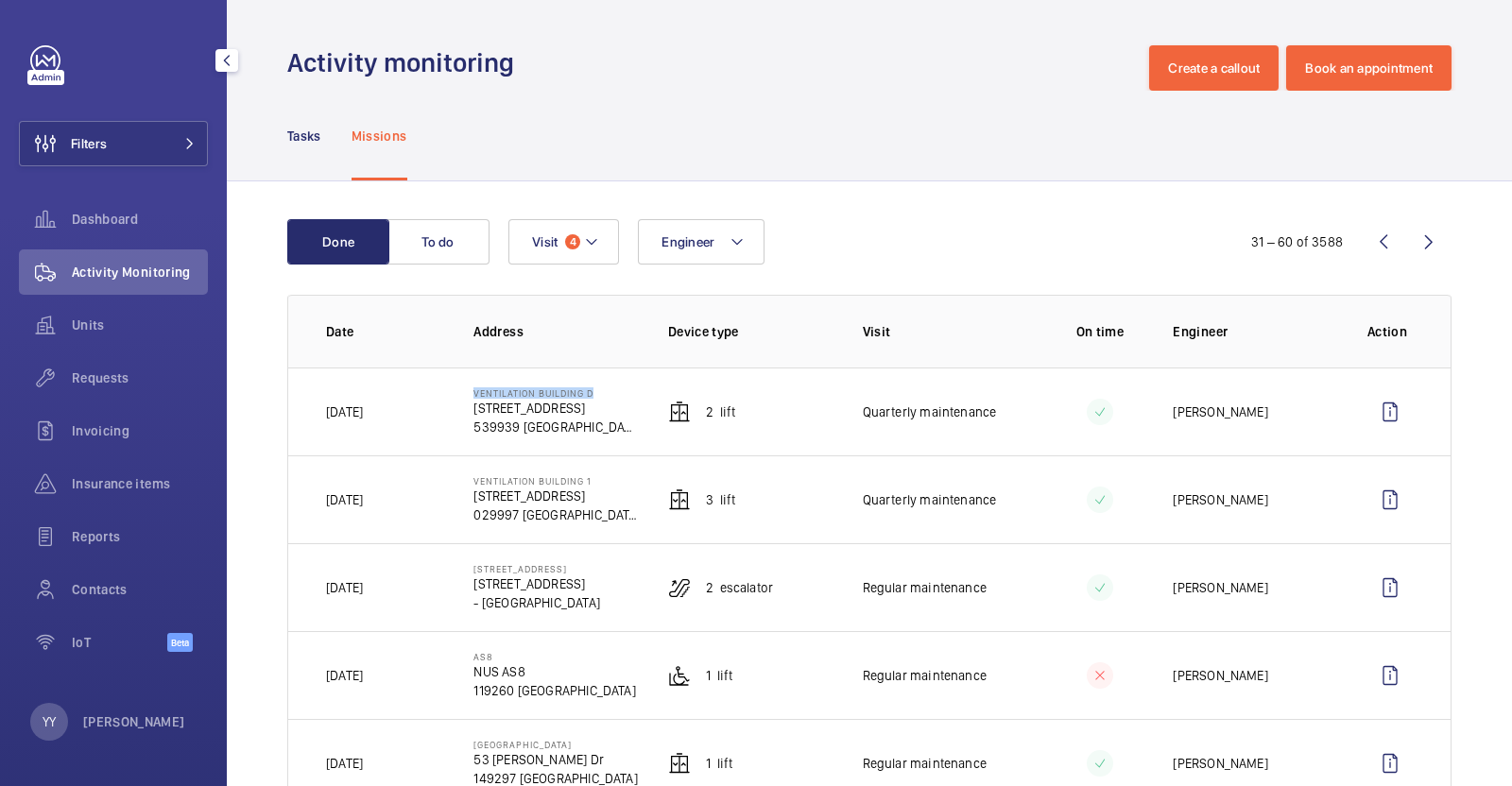 drag, startPoint x: 364, startPoint y: 409, endPoint x: 472, endPoint y: 403, distance: 108.16654 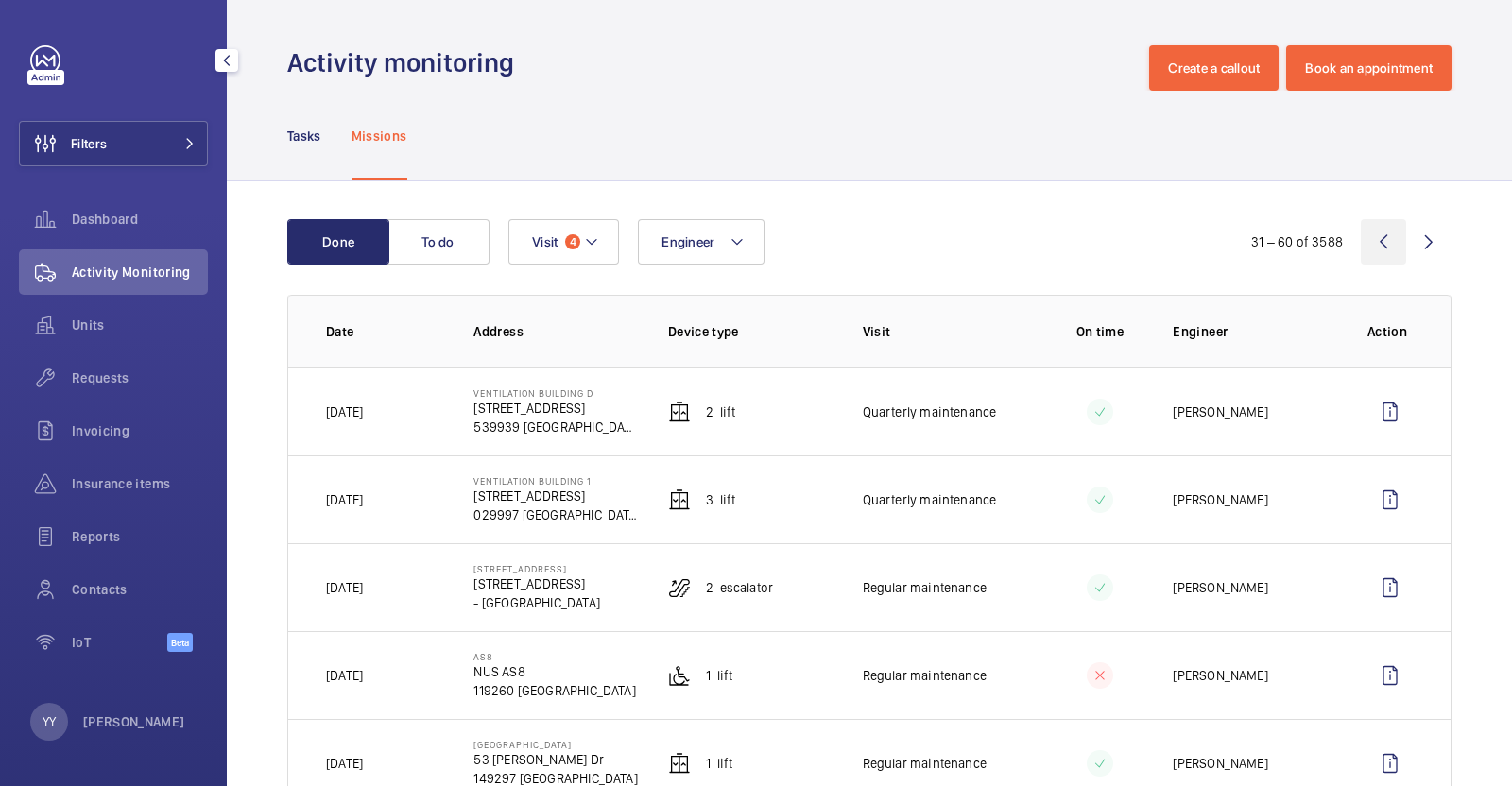 click 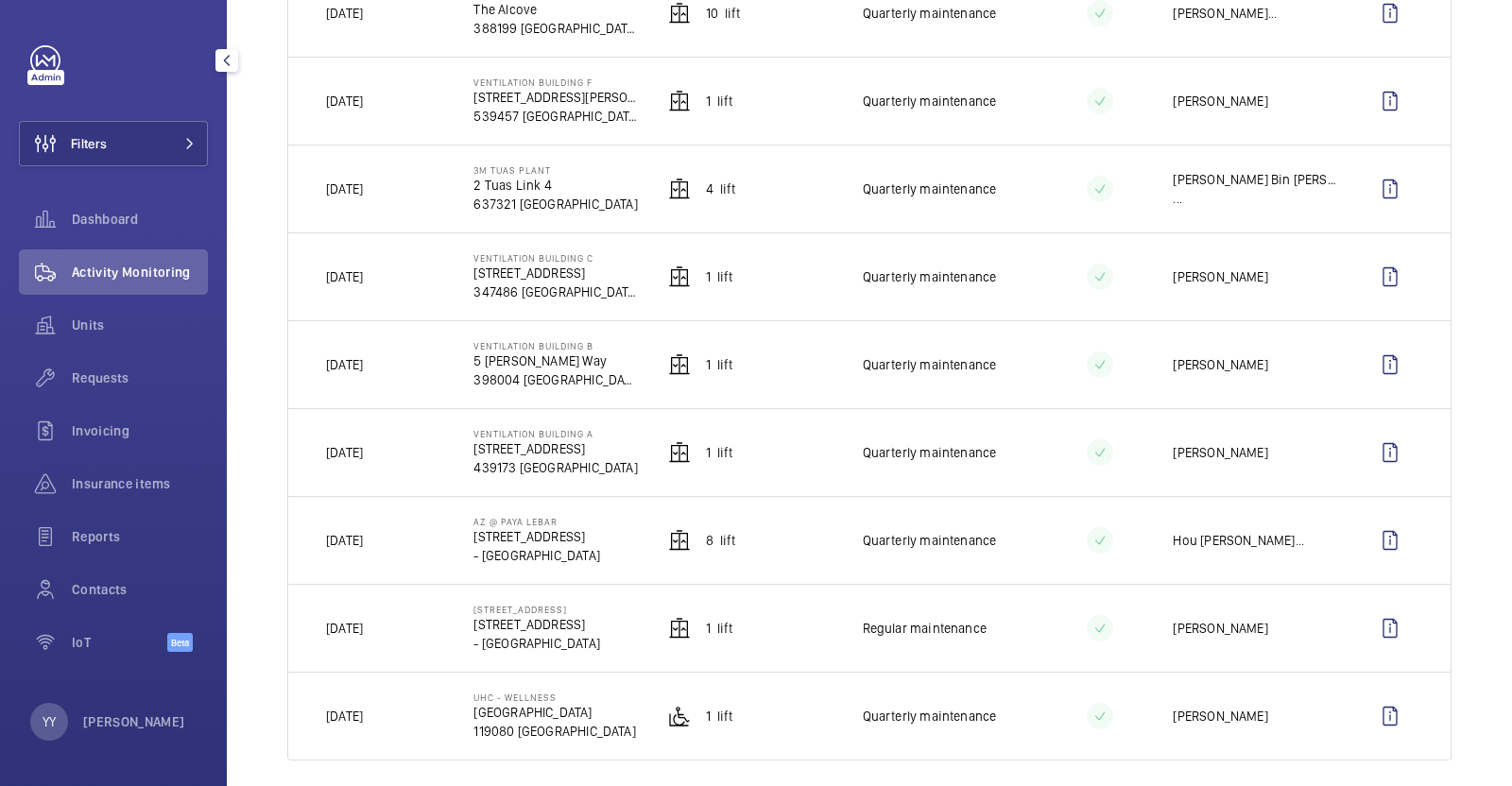 scroll, scrollTop: 2248, scrollLeft: 0, axis: vertical 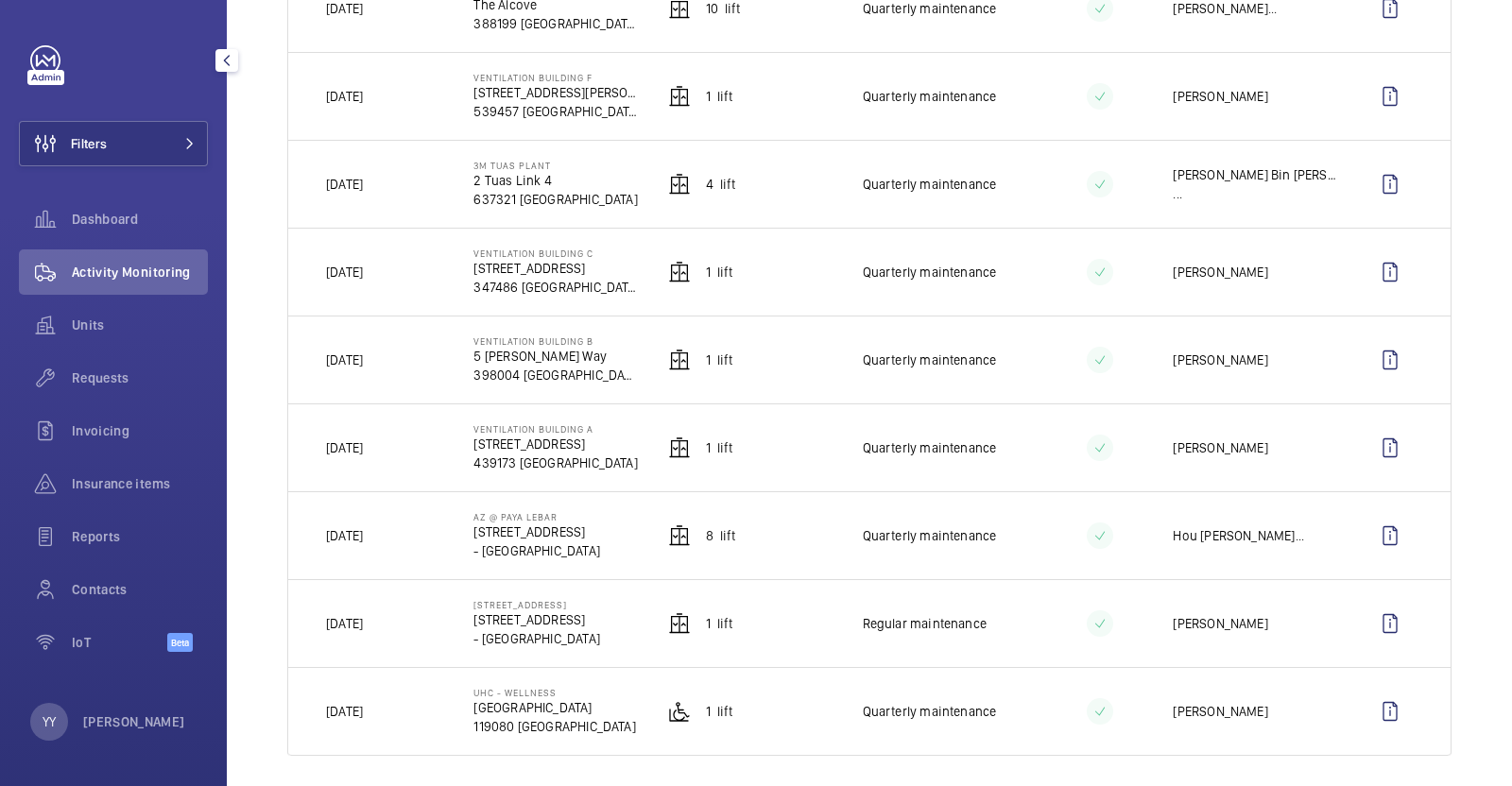 drag, startPoint x: 341, startPoint y: 607, endPoint x: 369, endPoint y: 607, distance: 28 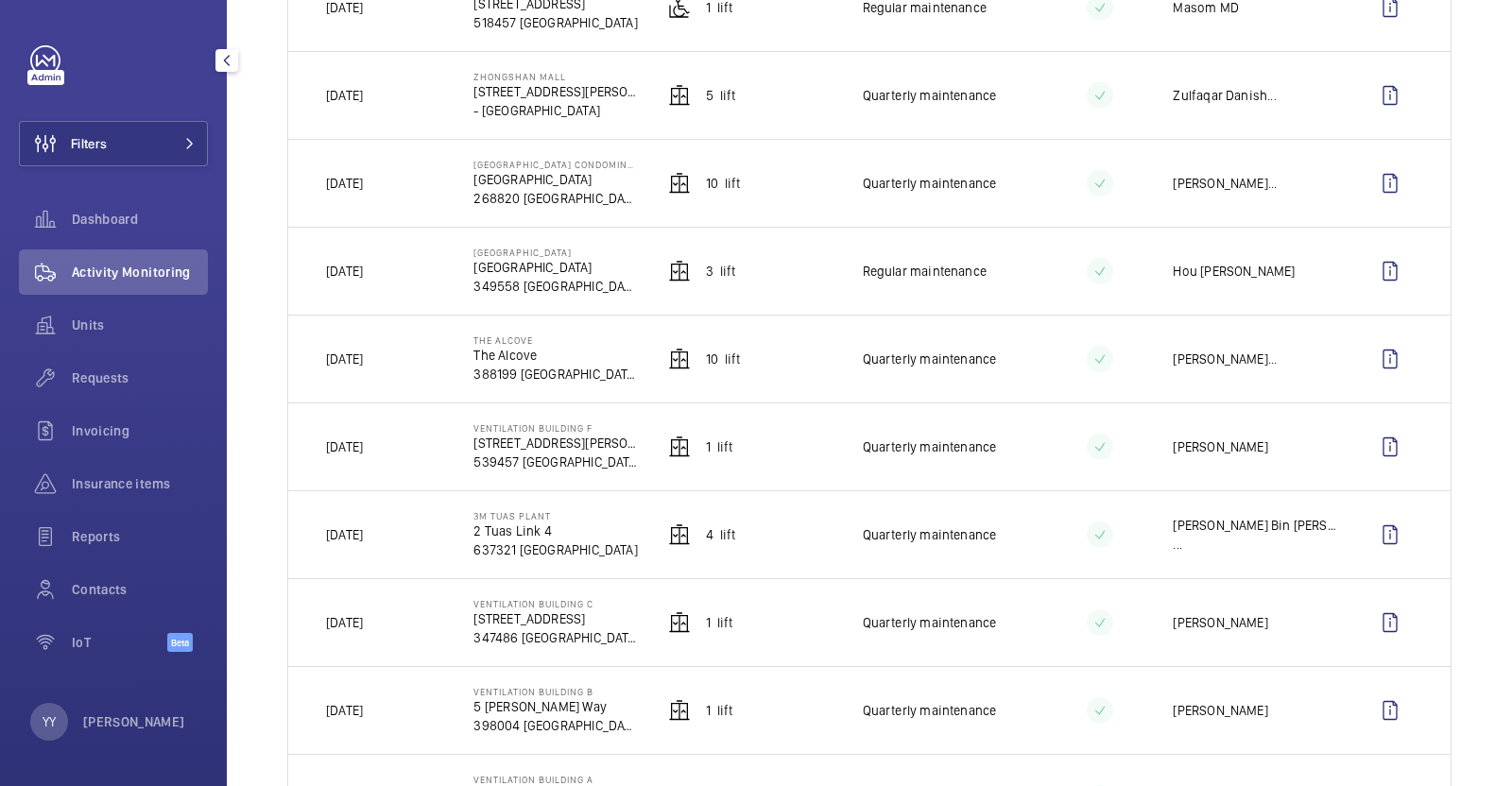 scroll, scrollTop: 1894, scrollLeft: 0, axis: vertical 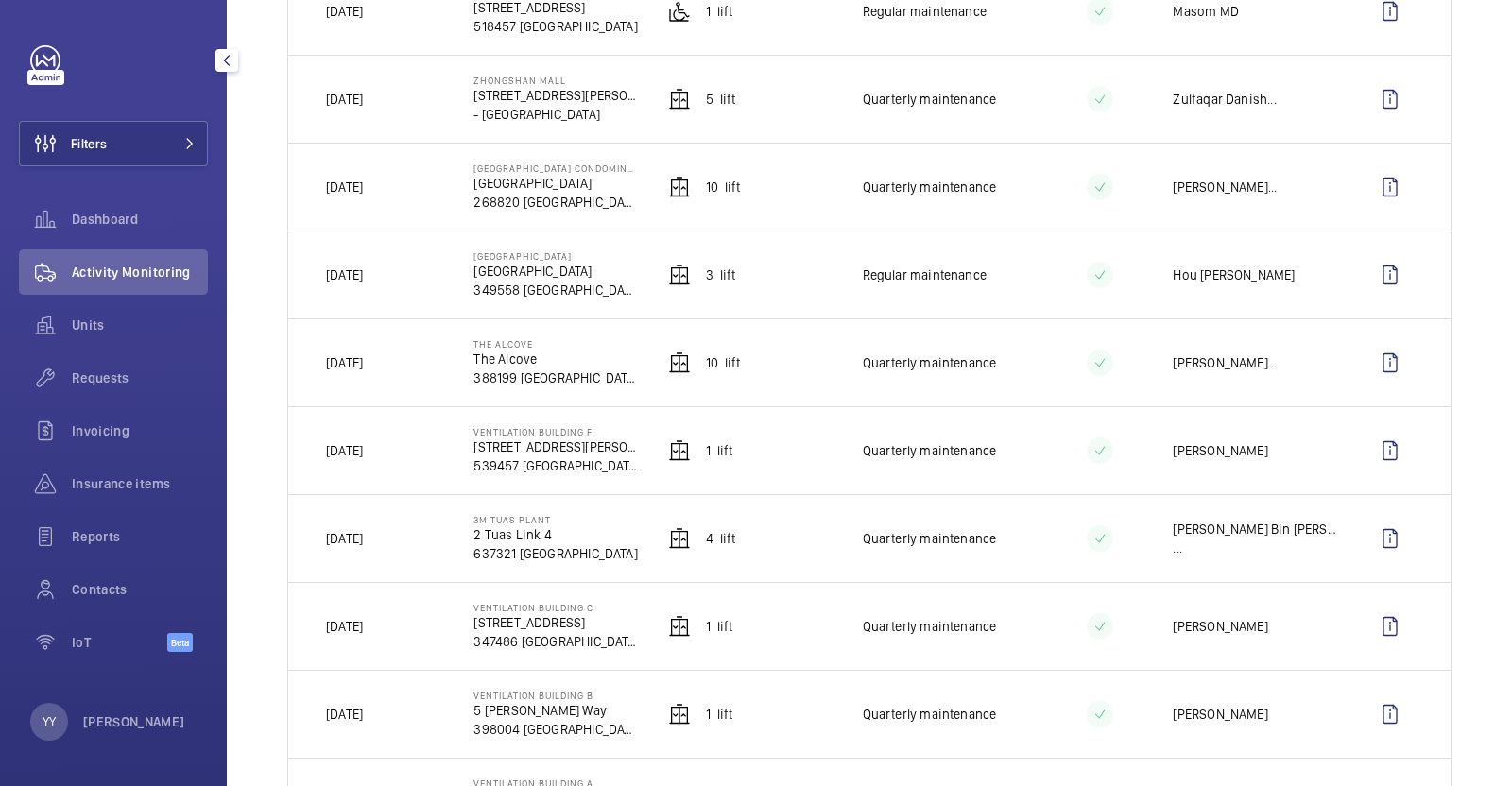 drag, startPoint x: 358, startPoint y: 354, endPoint x: 409, endPoint y: 348, distance: 51.351728 